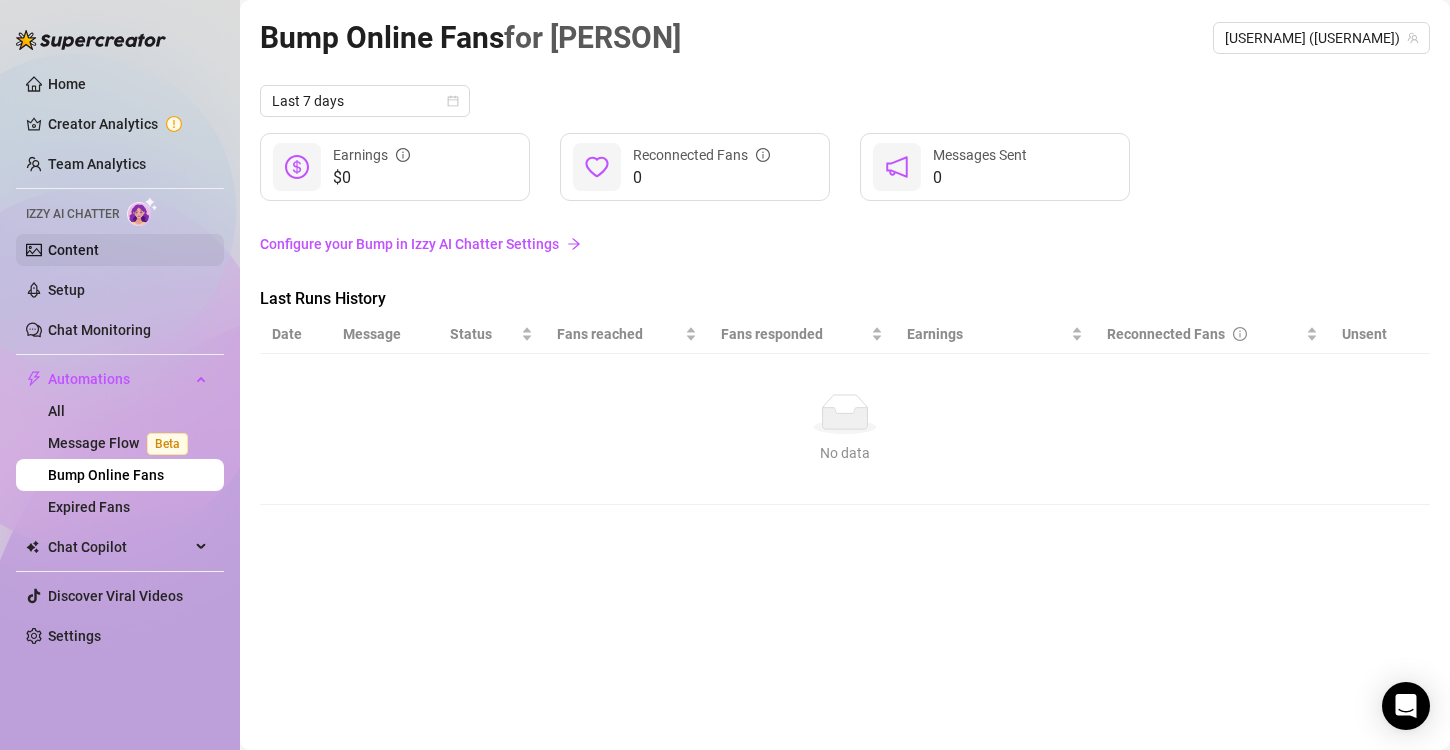 scroll, scrollTop: 0, scrollLeft: 0, axis: both 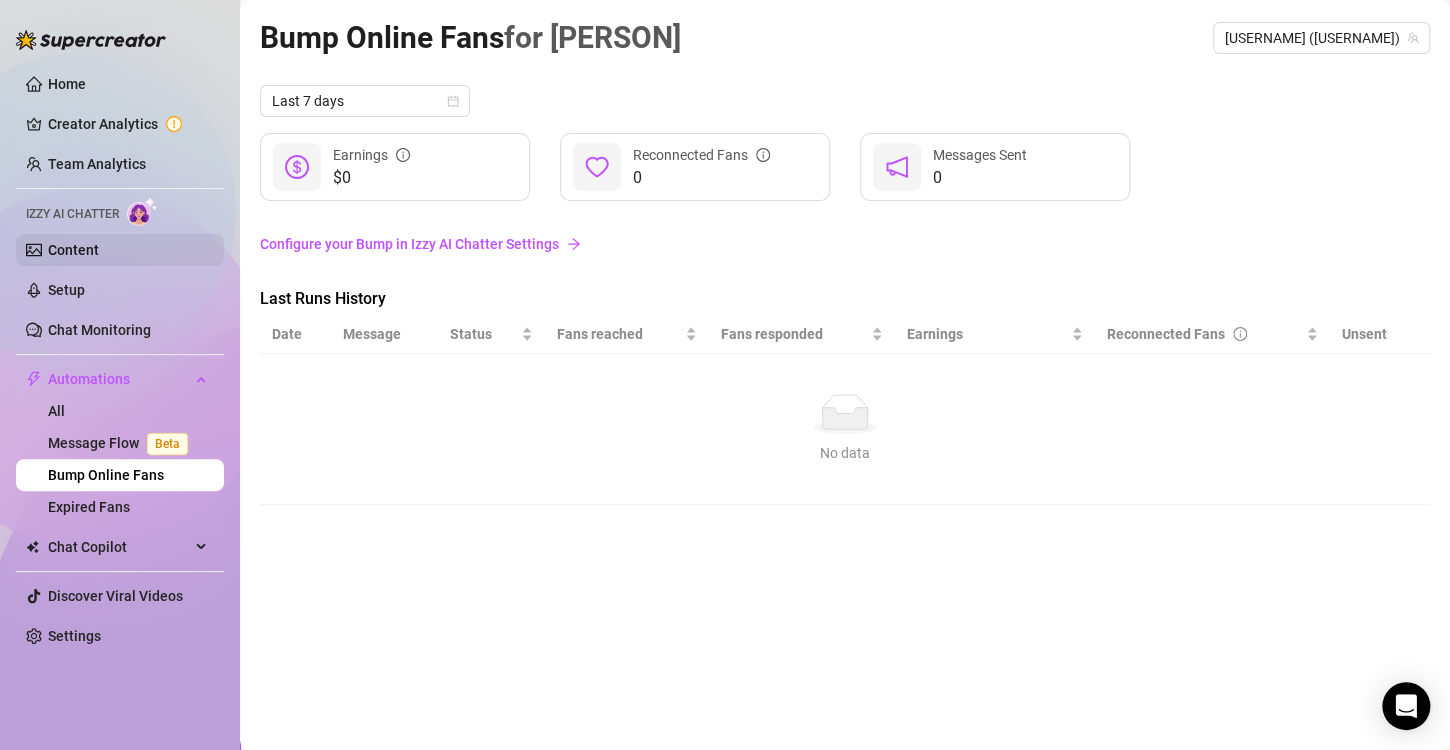 click on "Content" at bounding box center (73, 250) 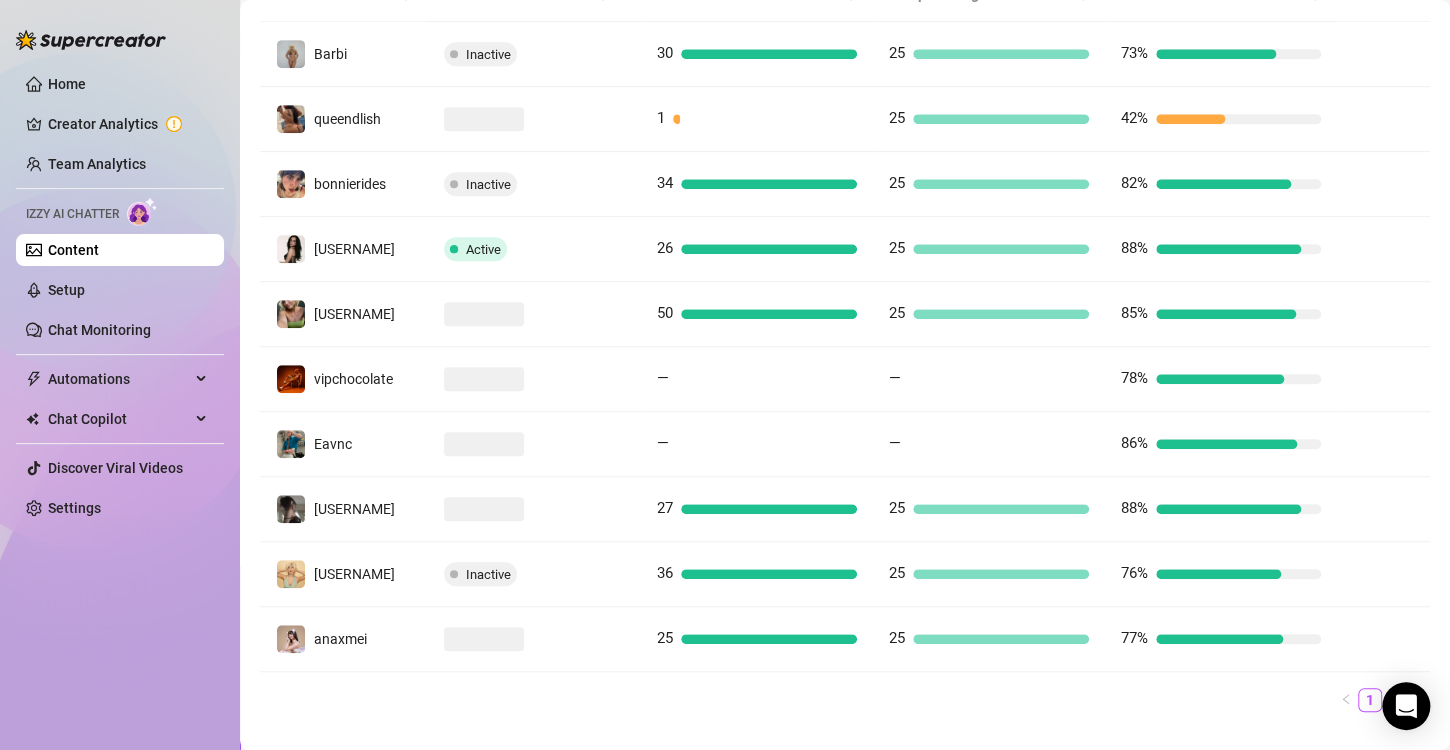 scroll, scrollTop: 497, scrollLeft: 0, axis: vertical 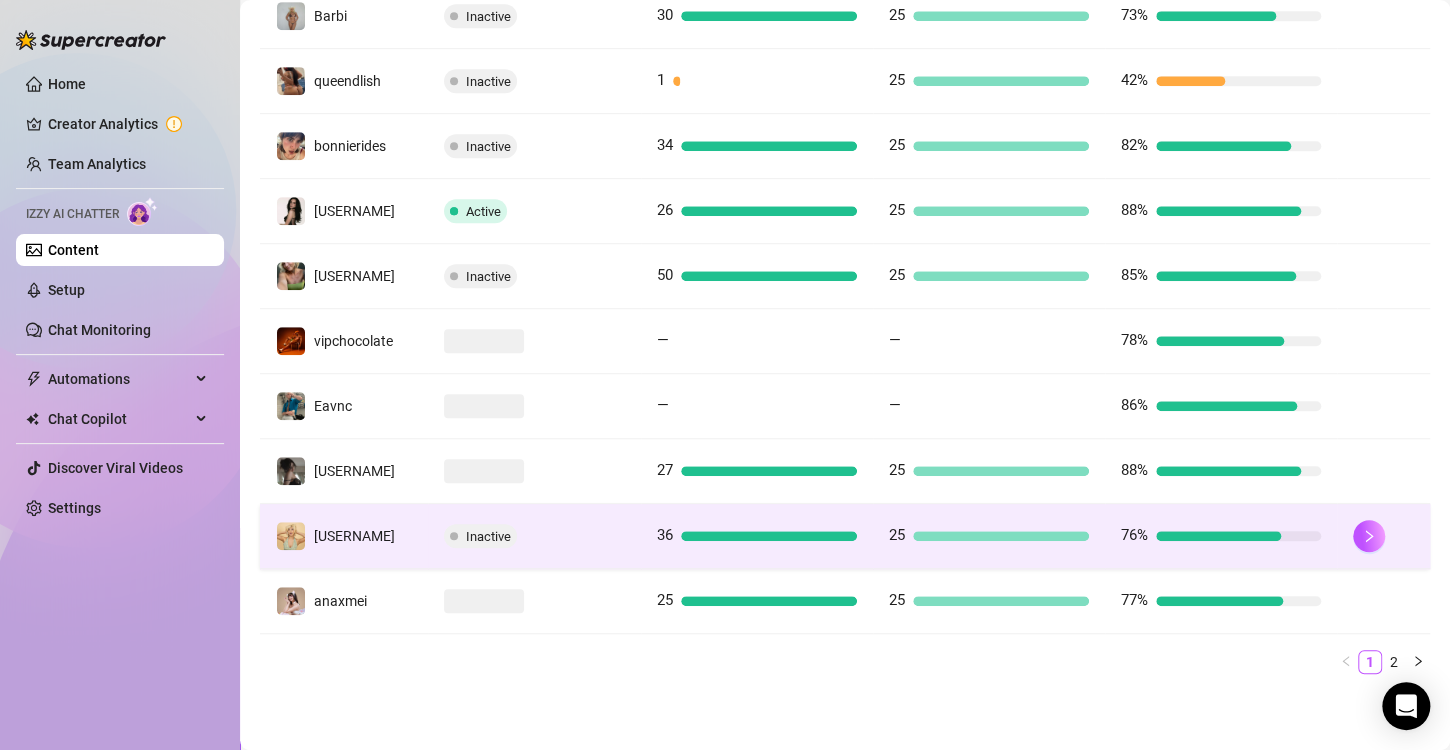 click on "Inactive" at bounding box center (534, 536) 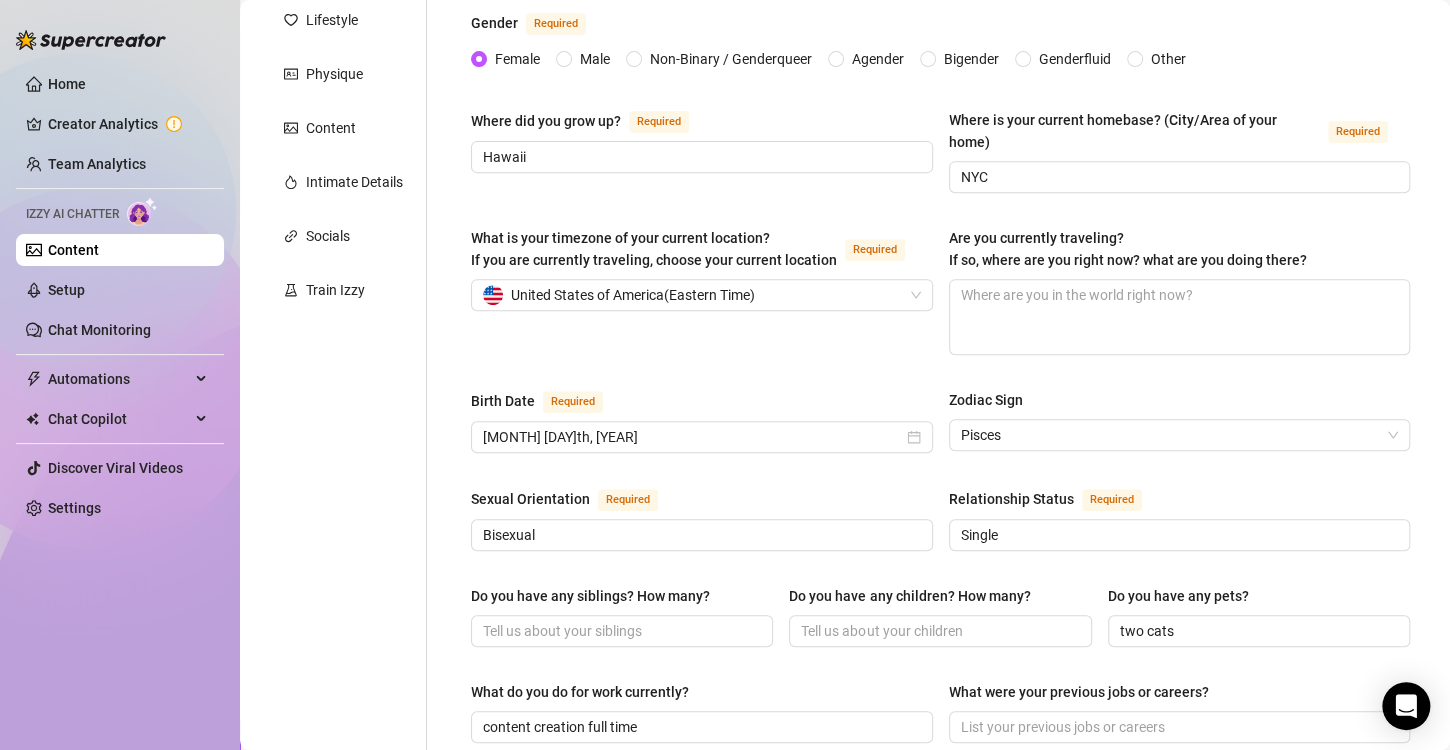 scroll, scrollTop: 0, scrollLeft: 0, axis: both 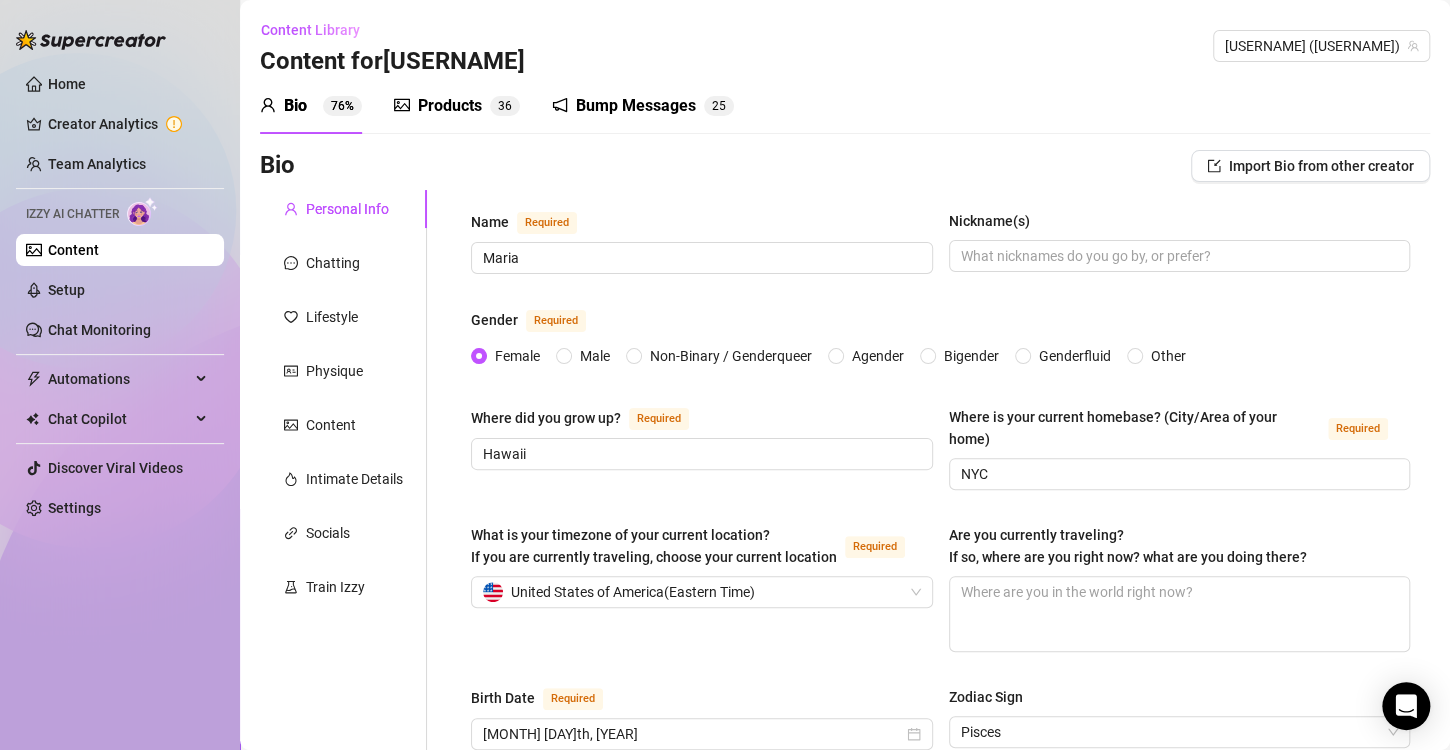 click on "Products" at bounding box center (450, 106) 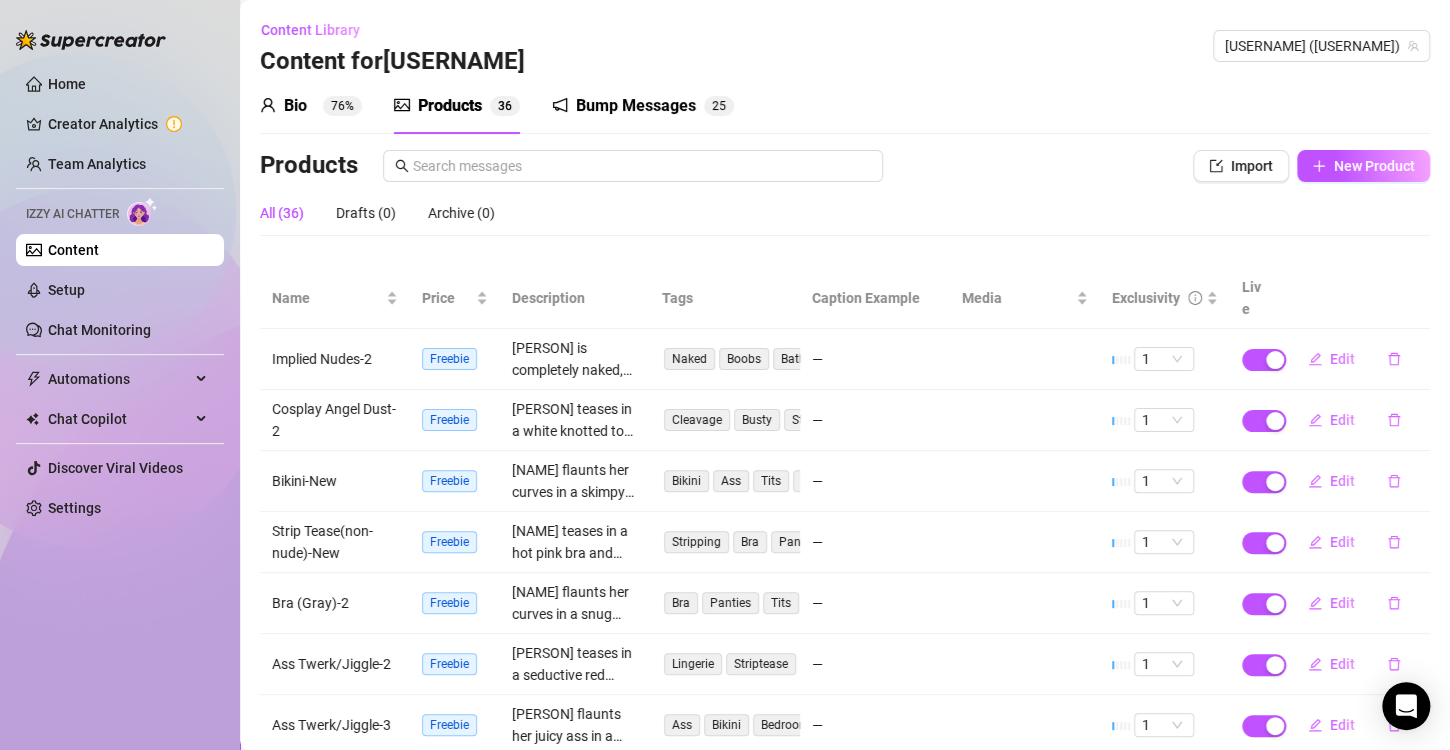type 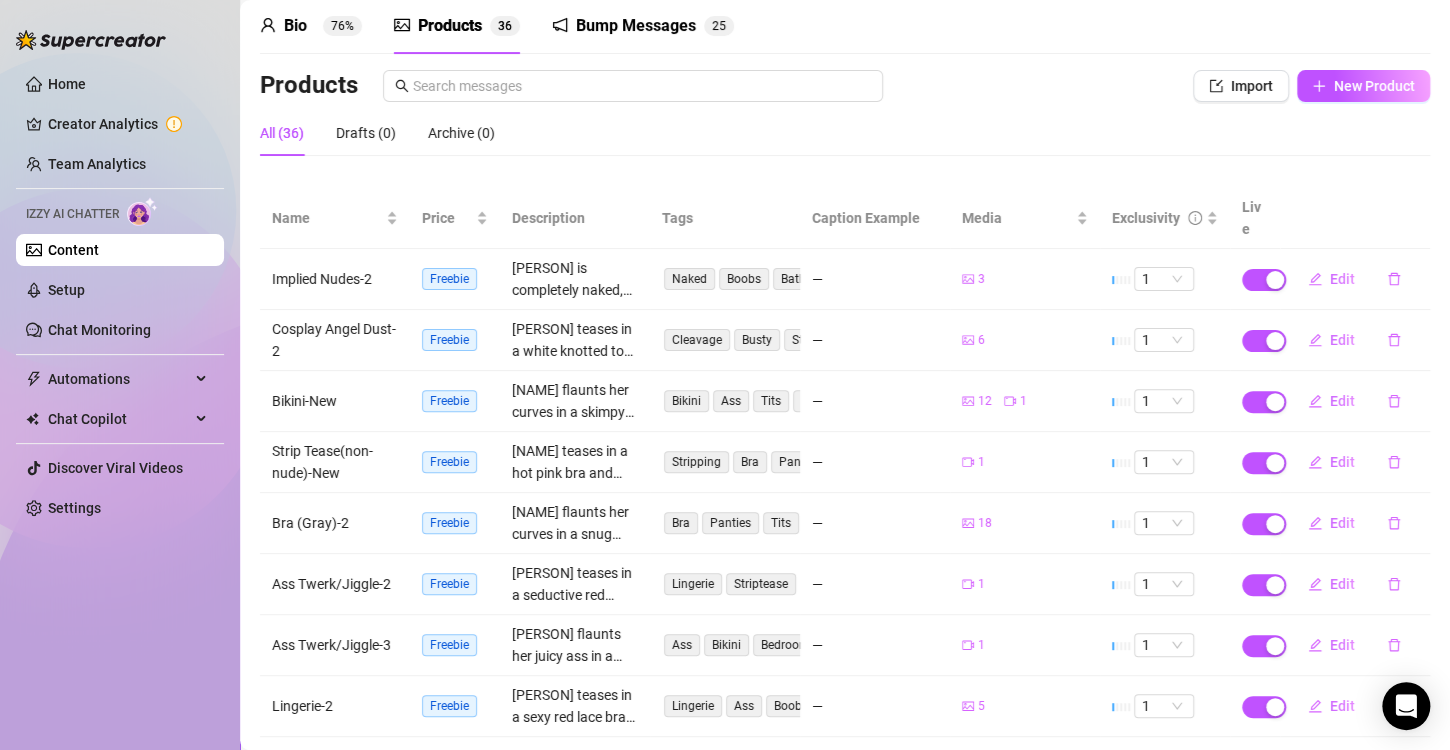 scroll, scrollTop: 280, scrollLeft: 0, axis: vertical 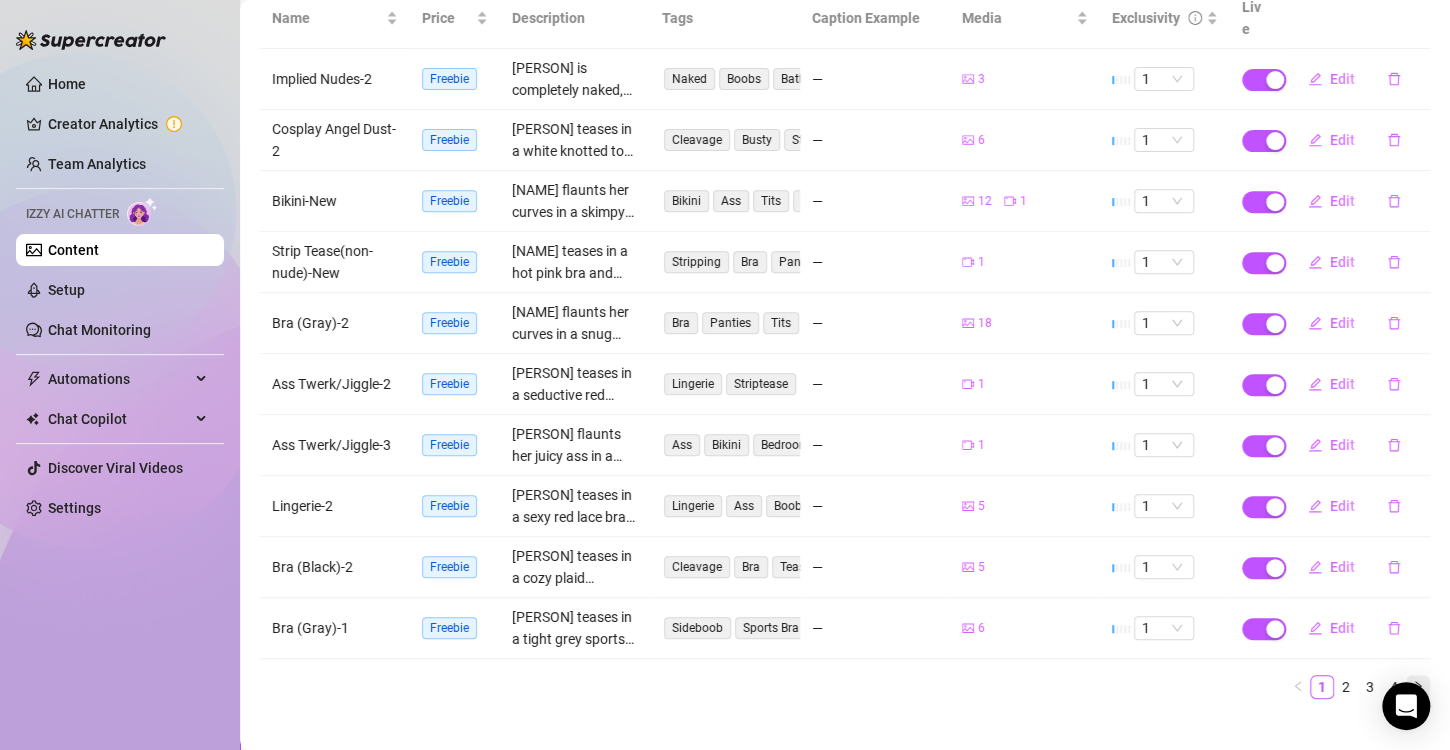 click 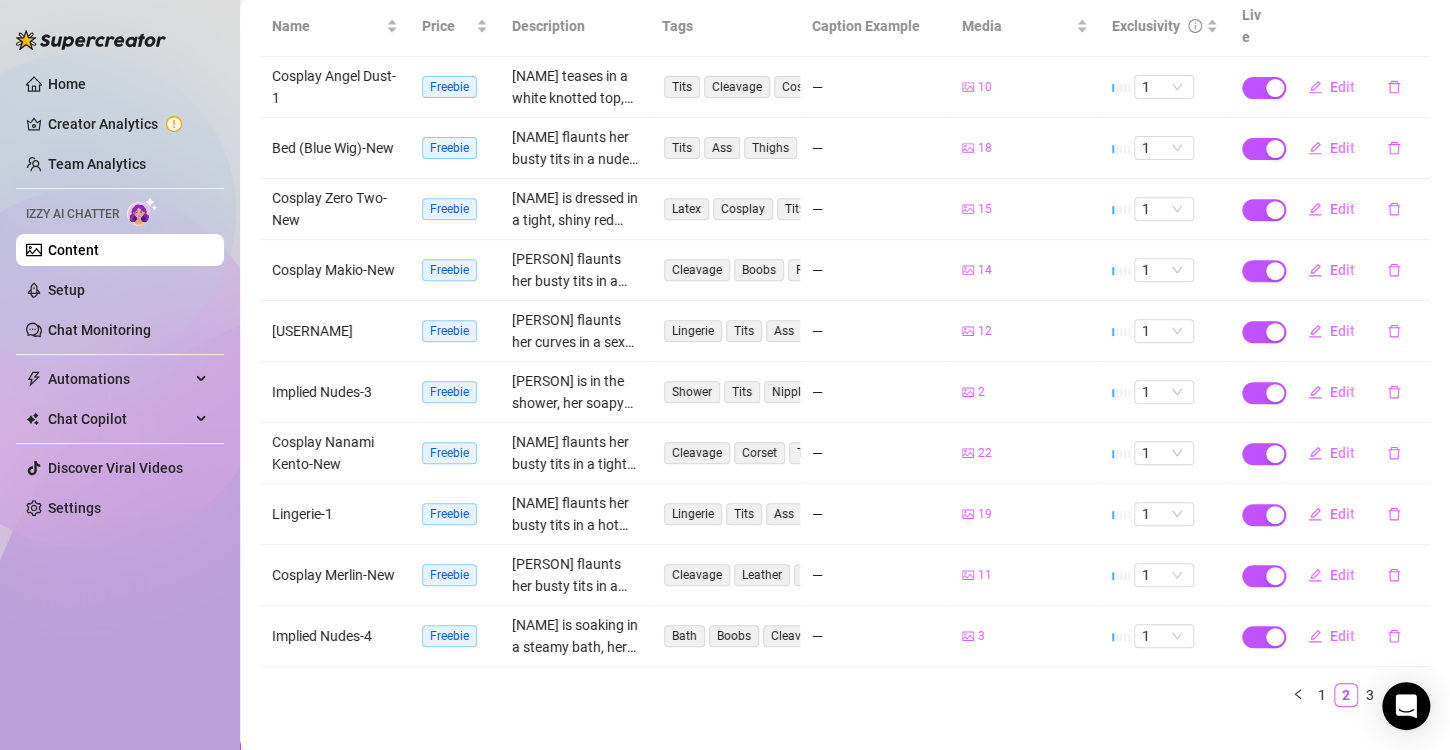 scroll, scrollTop: 280, scrollLeft: 0, axis: vertical 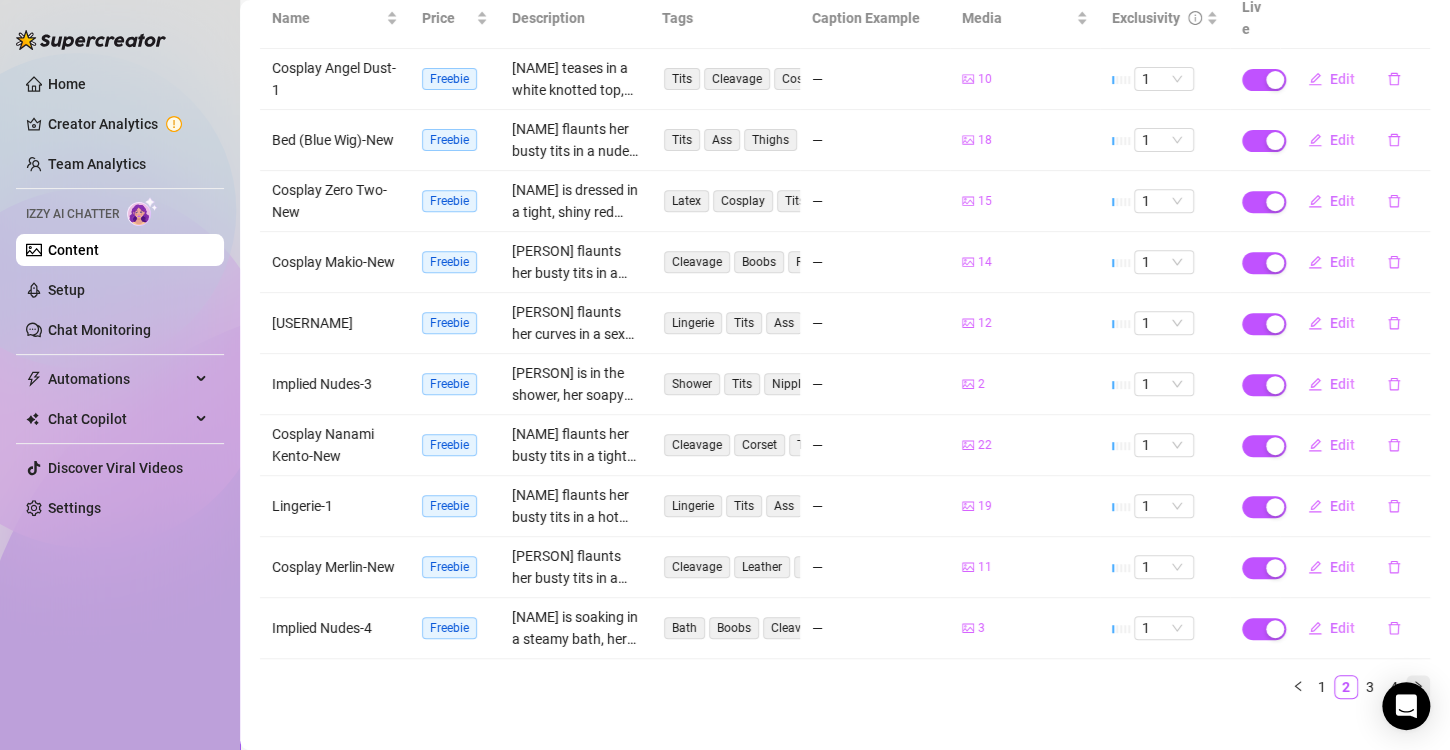click 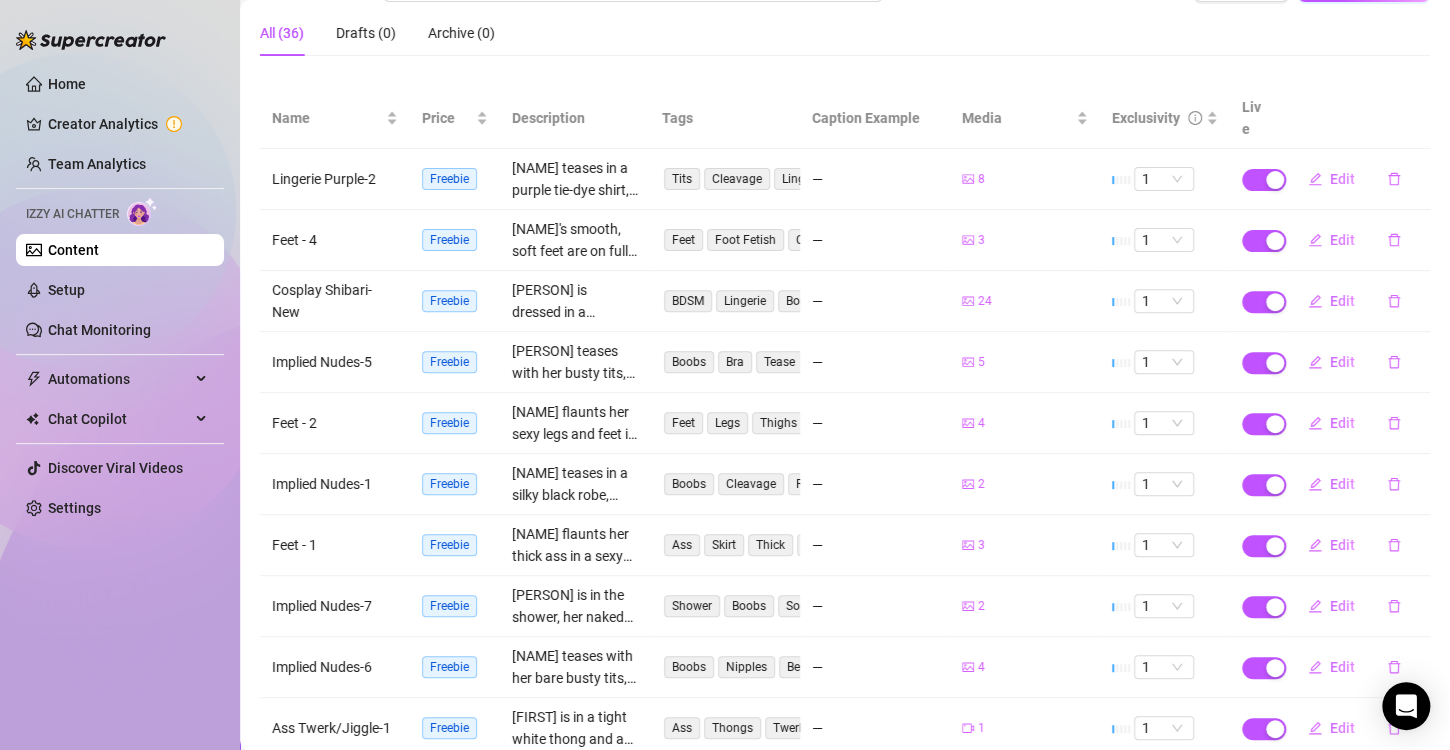scroll, scrollTop: 280, scrollLeft: 0, axis: vertical 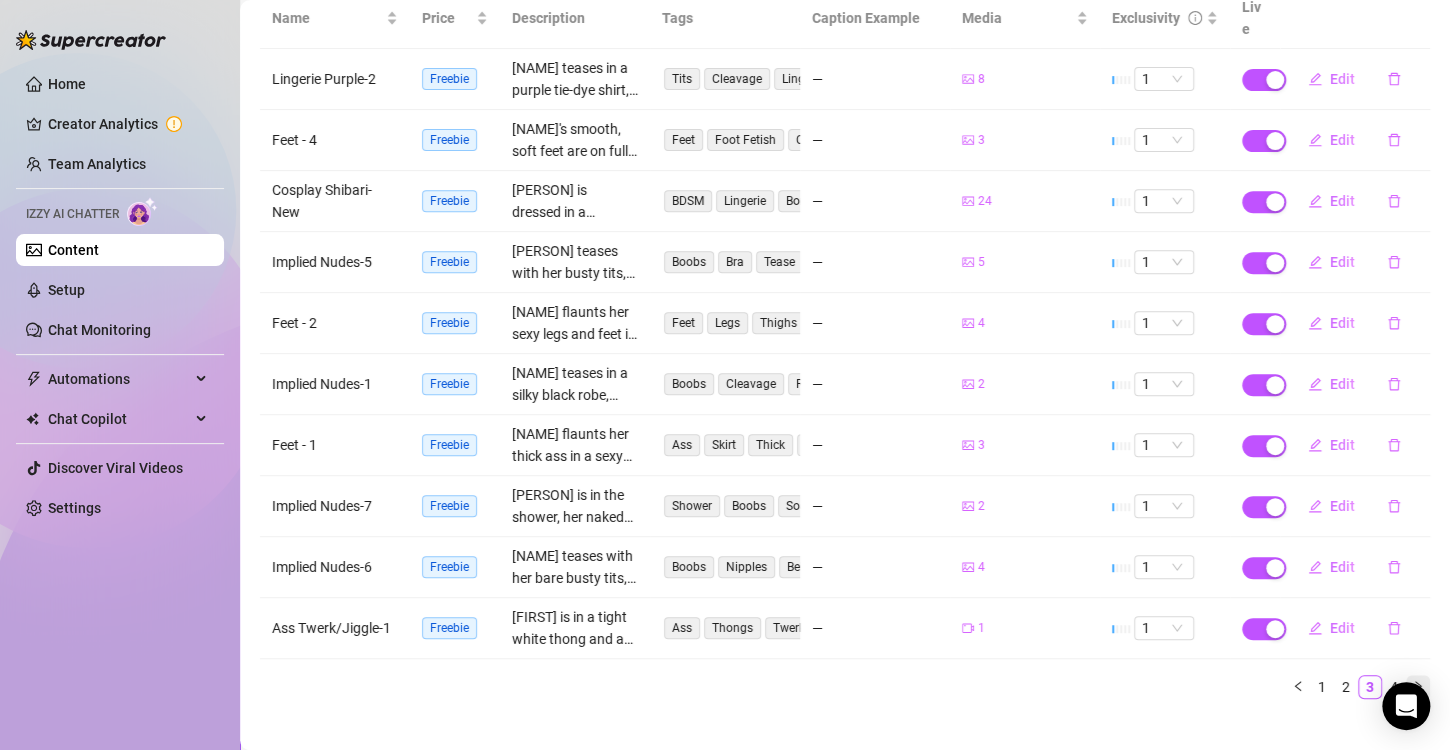 click 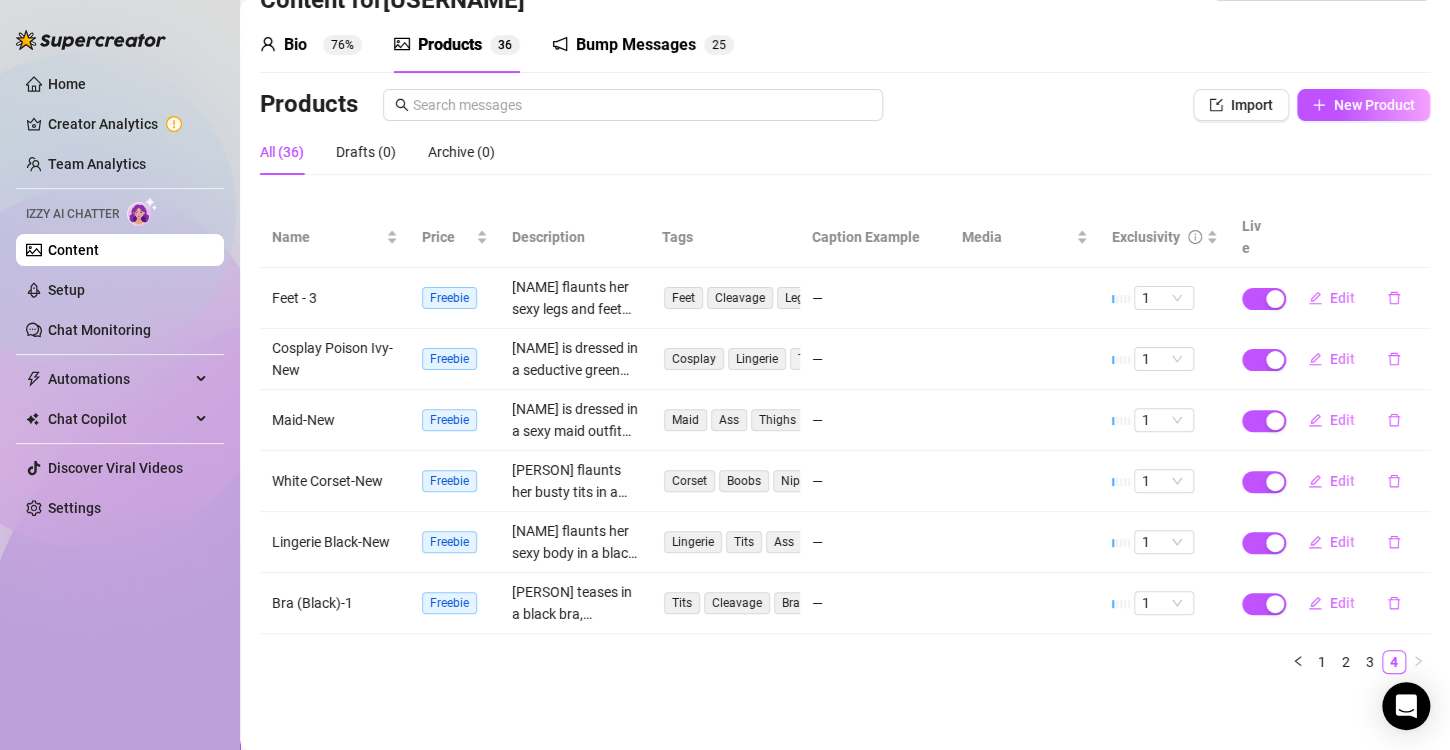 scroll, scrollTop: 36, scrollLeft: 0, axis: vertical 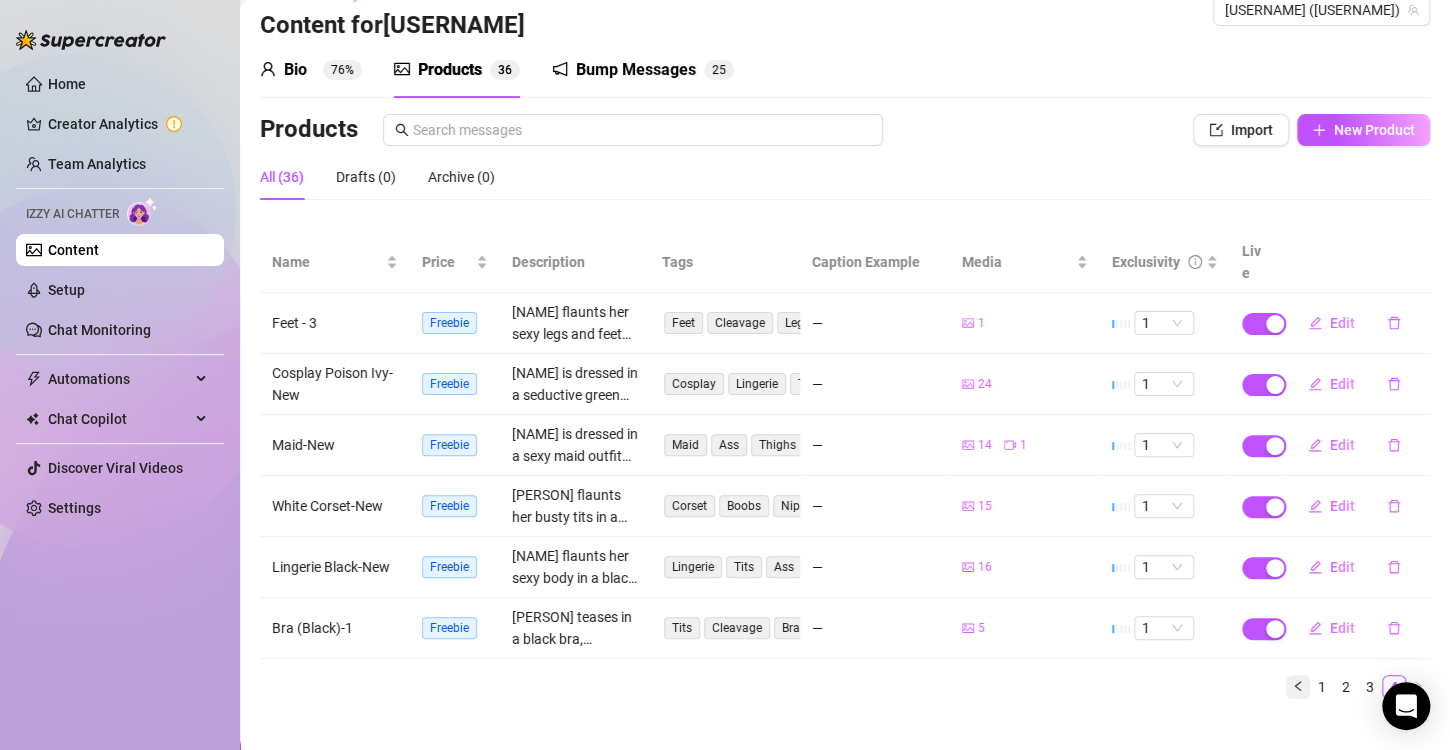 click 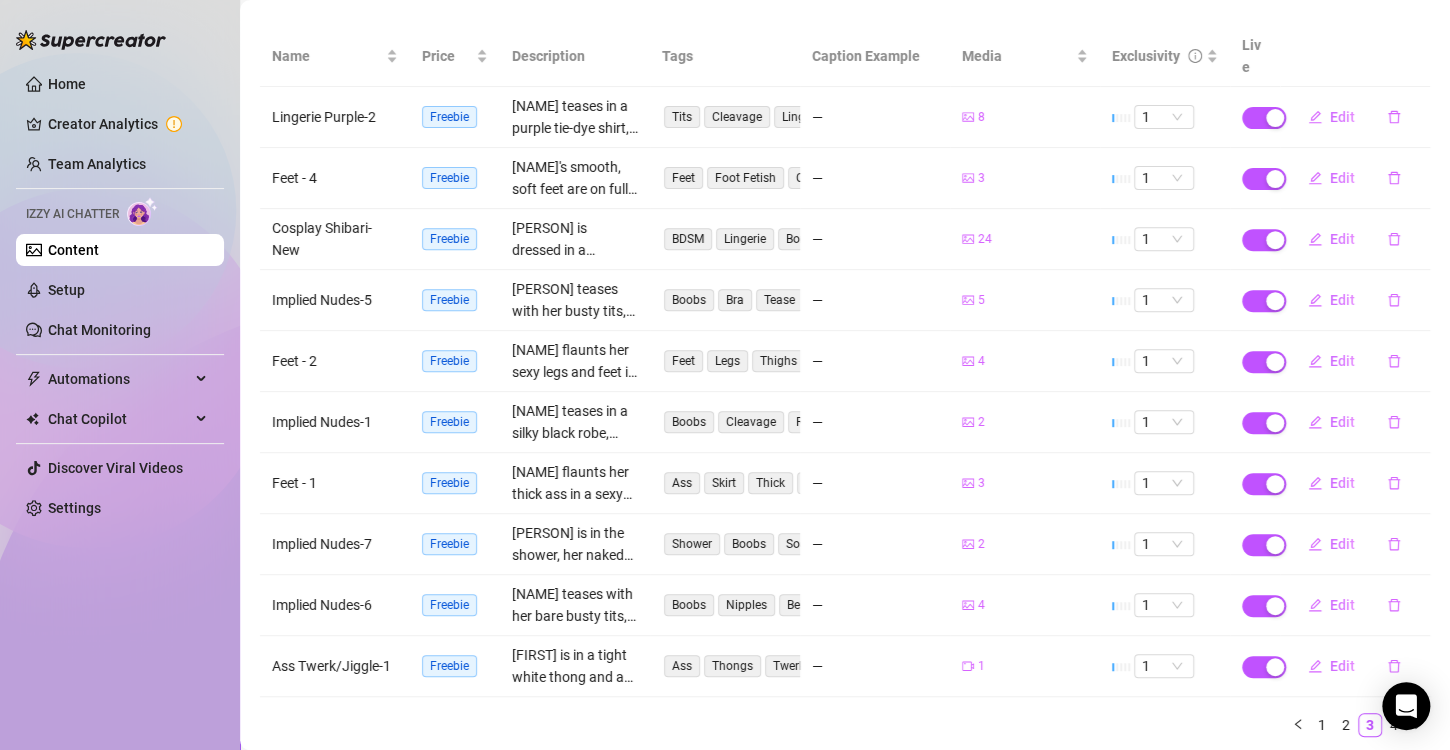 scroll, scrollTop: 280, scrollLeft: 0, axis: vertical 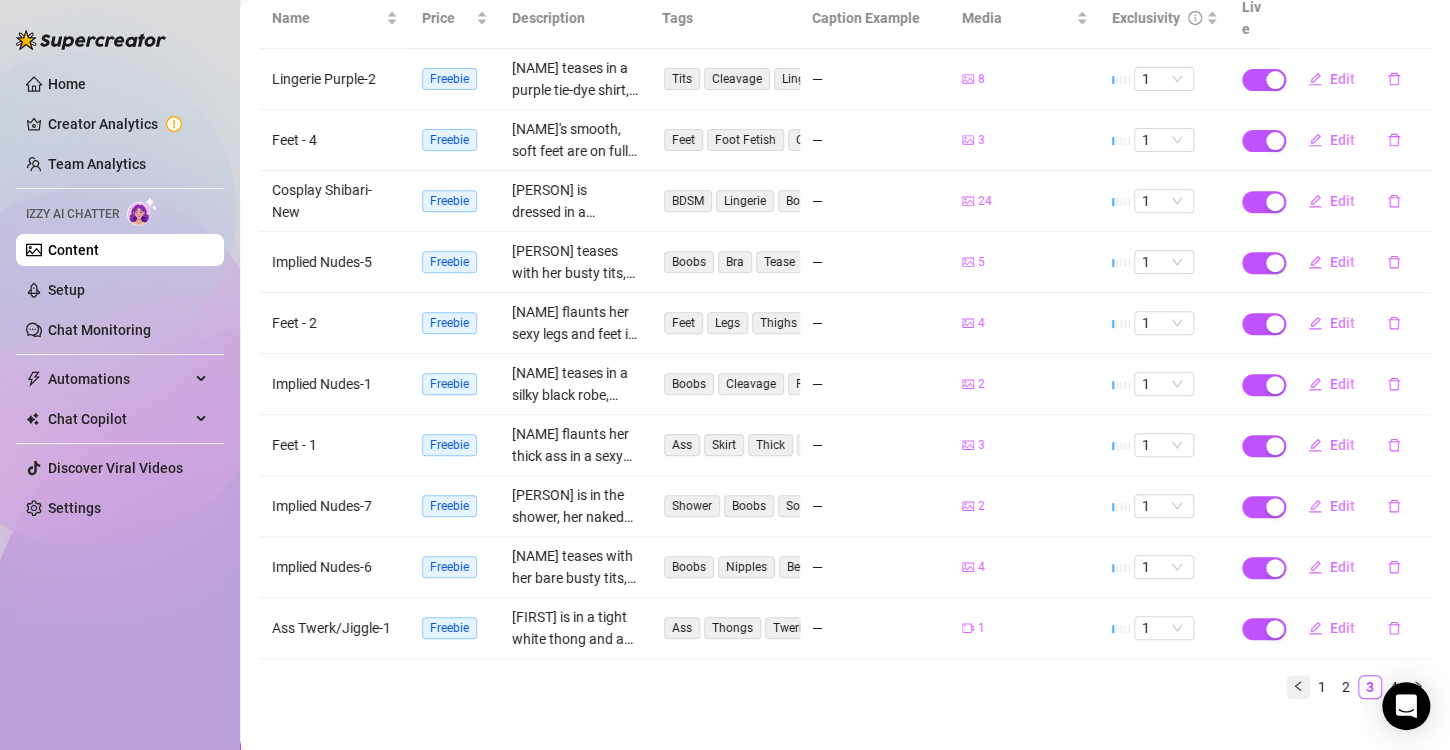click 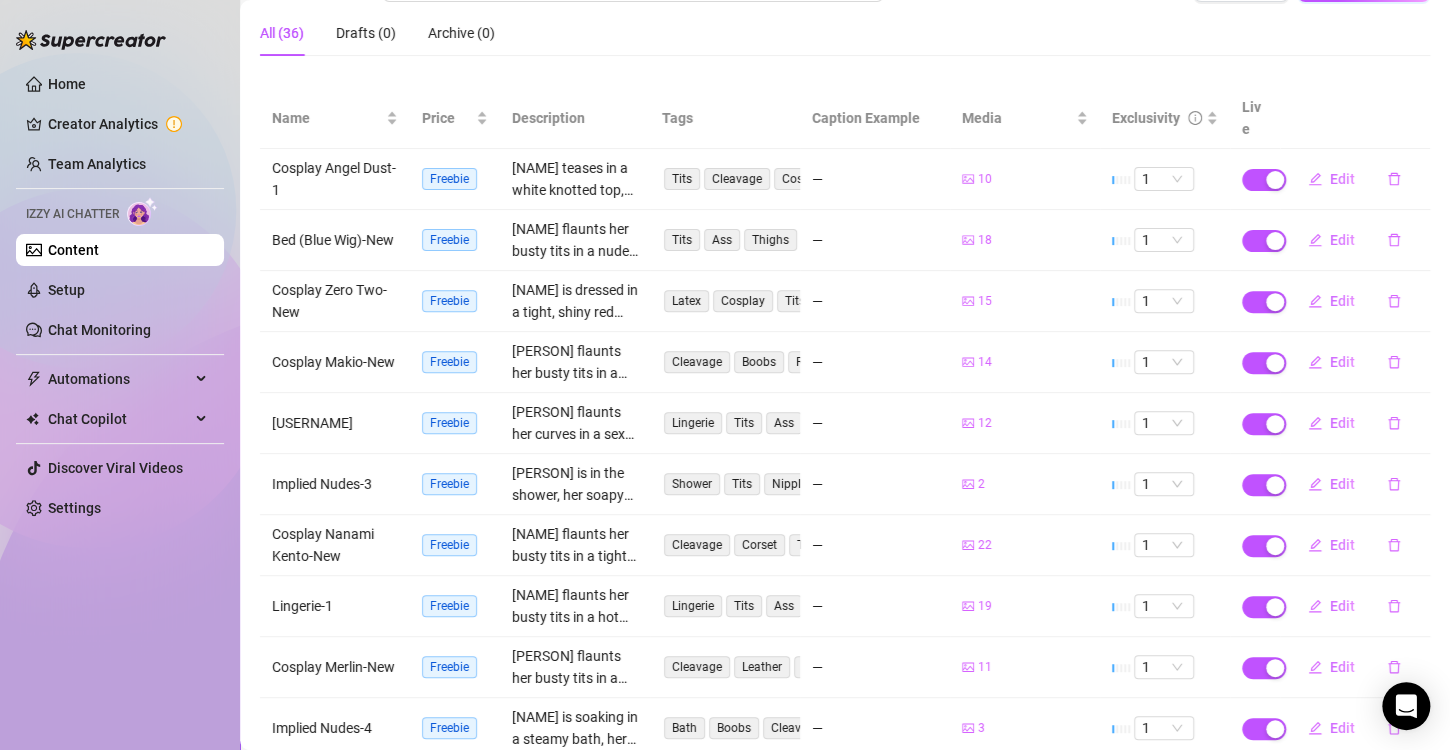 scroll, scrollTop: 280, scrollLeft: 0, axis: vertical 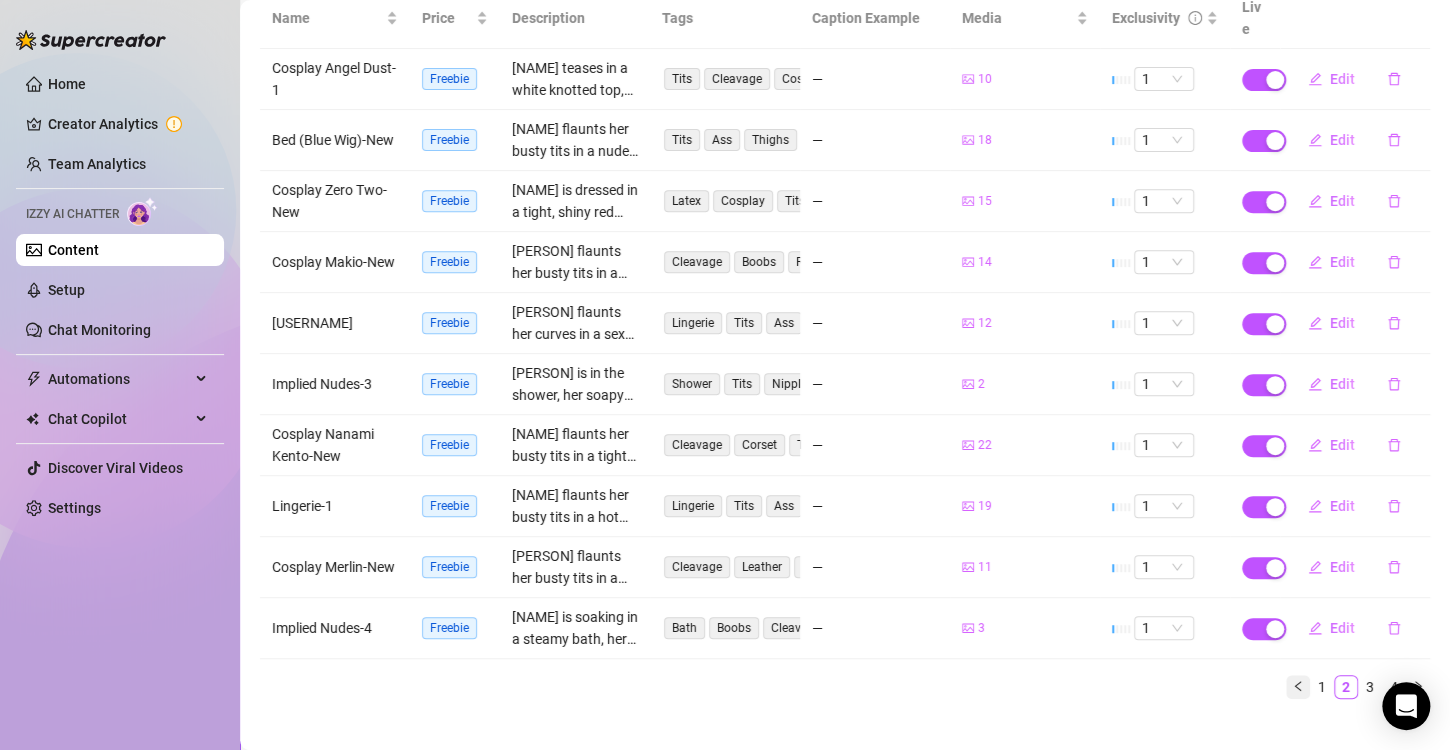 click 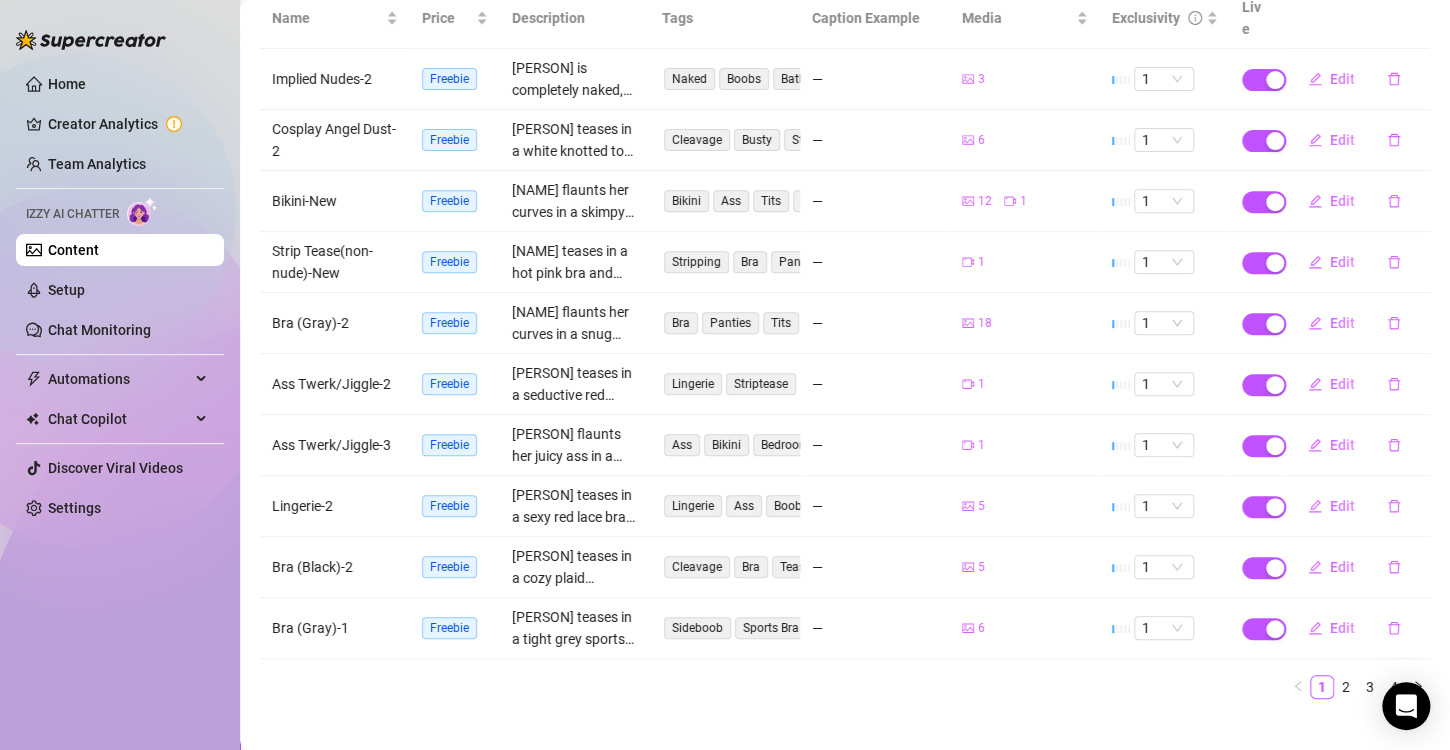 scroll, scrollTop: 0, scrollLeft: 0, axis: both 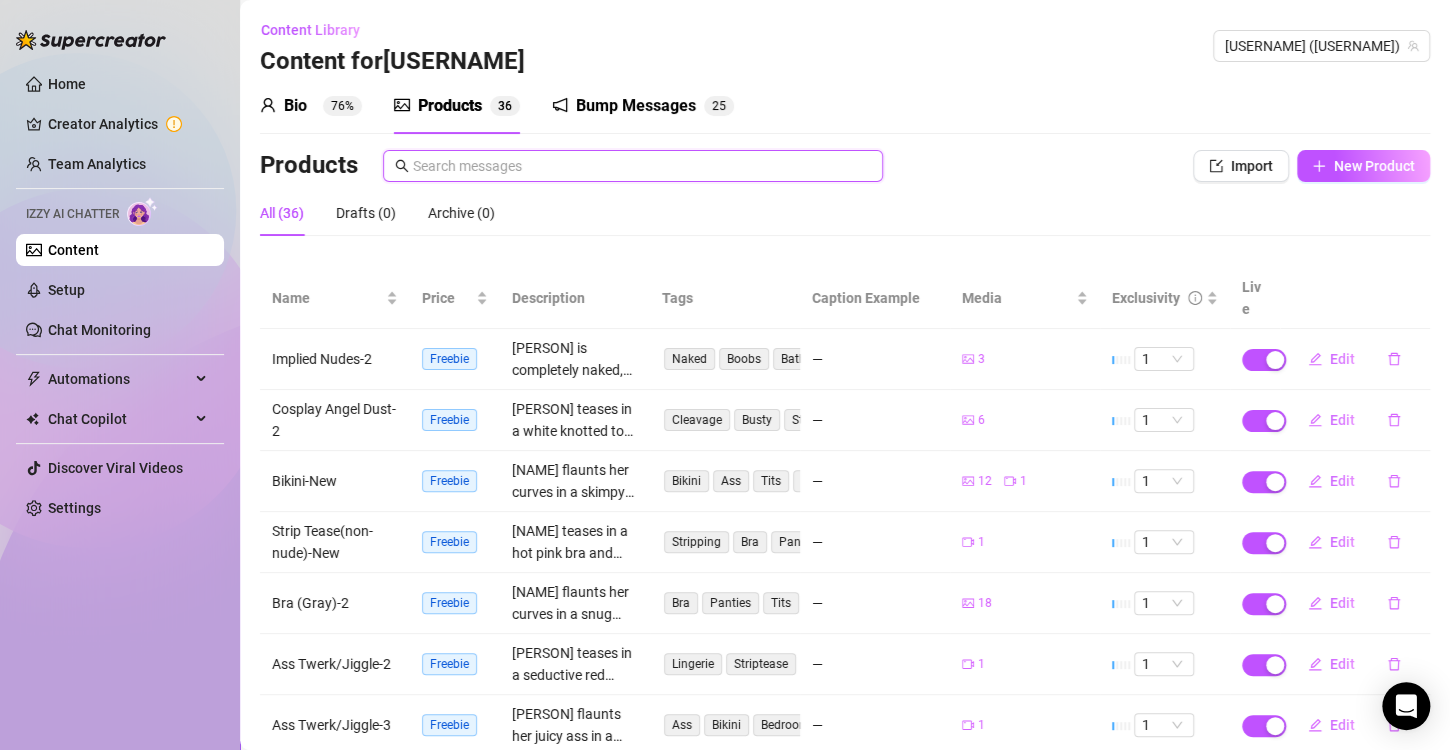 click at bounding box center (642, 166) 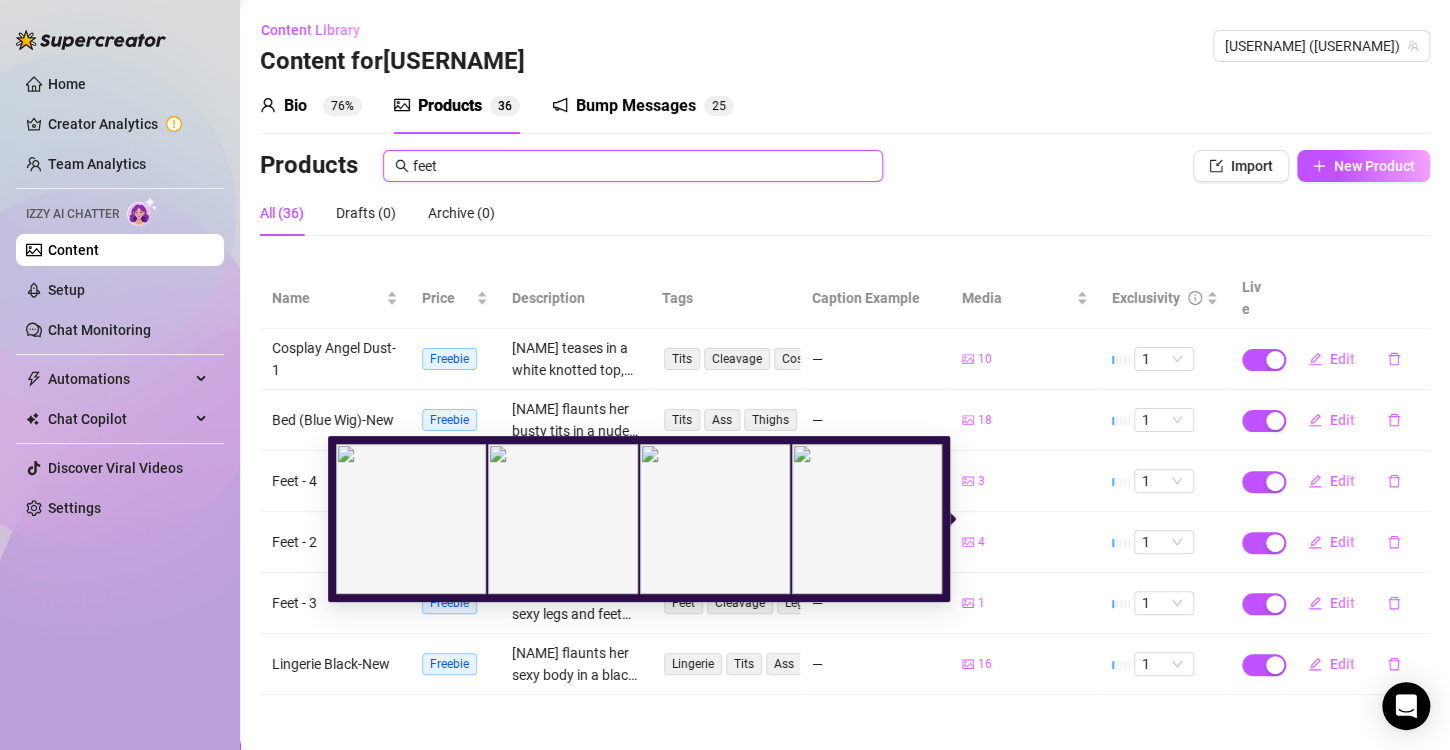 type on "feet" 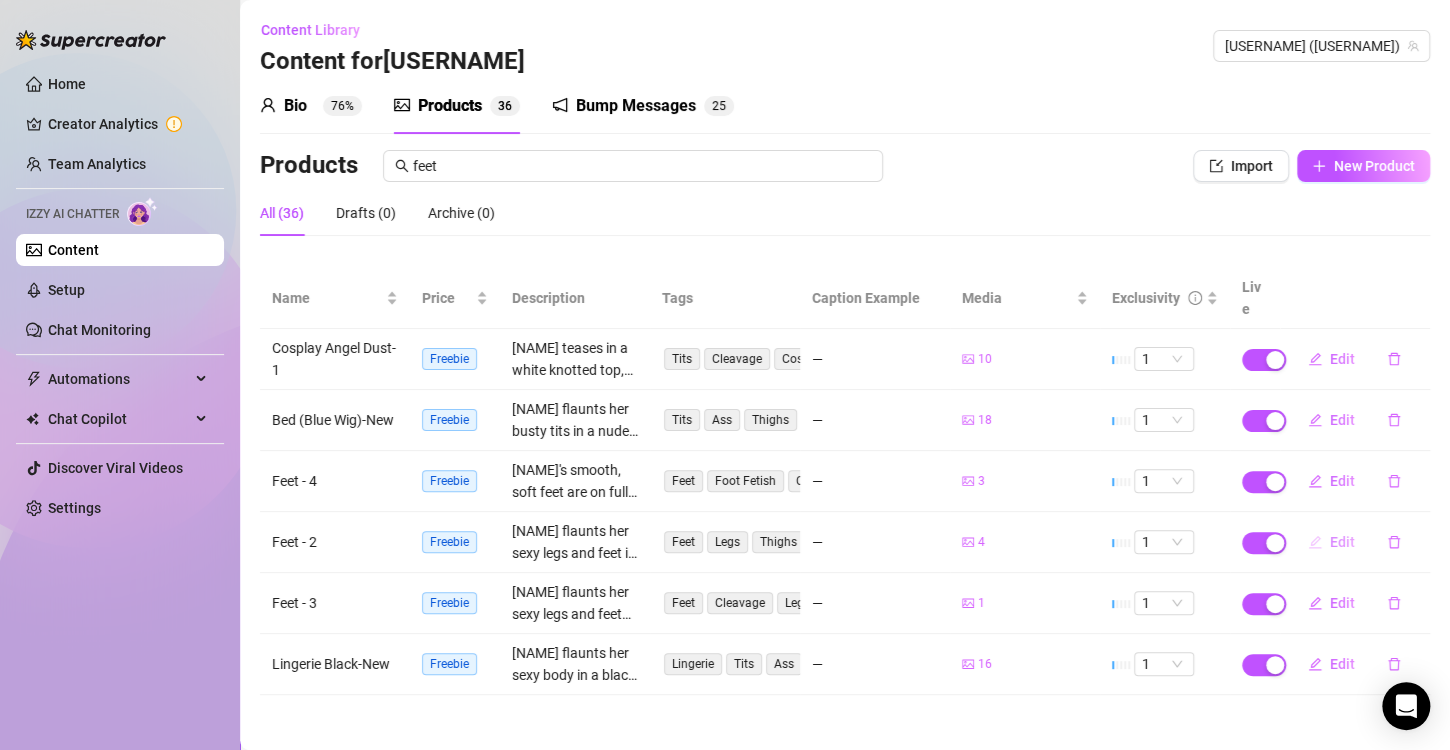 click on "Edit" at bounding box center (1342, 542) 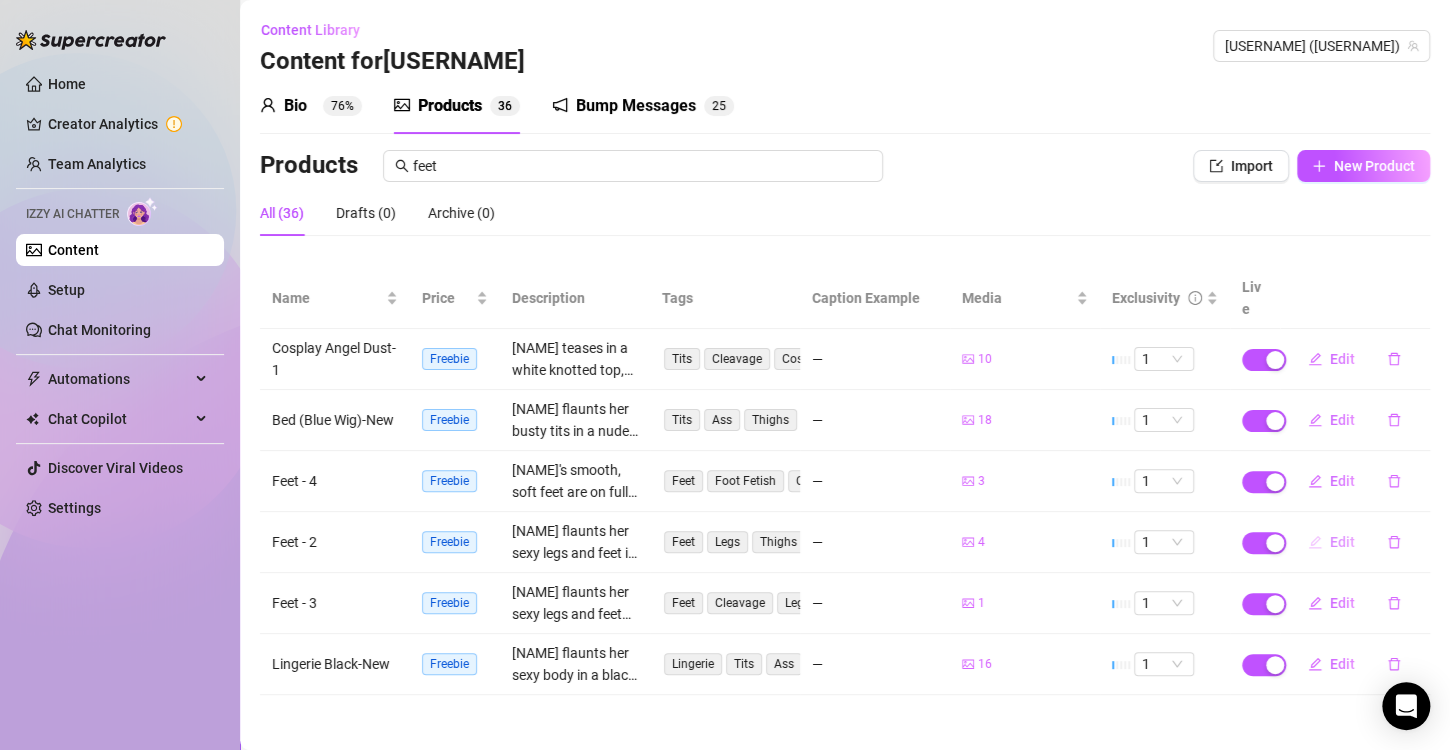type on "Type your message here..." 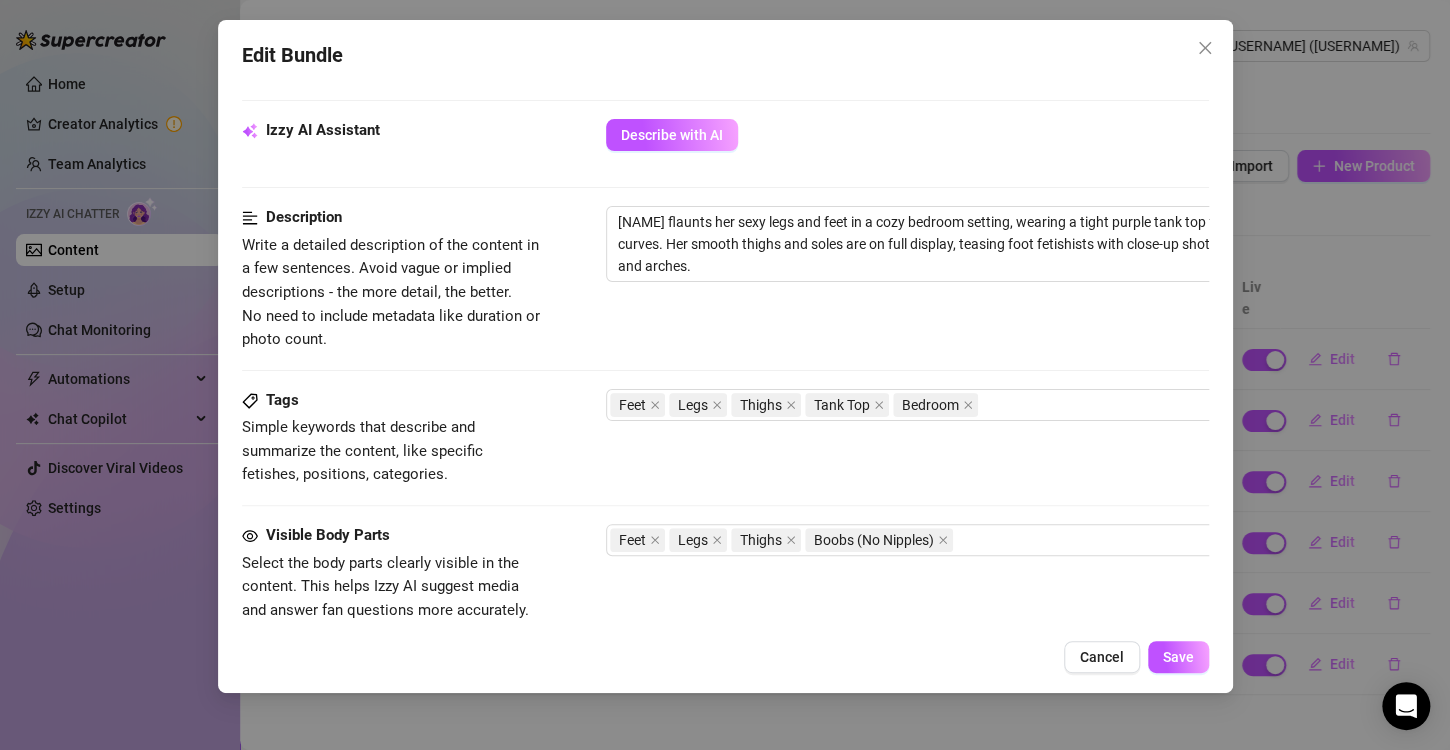 scroll, scrollTop: 700, scrollLeft: 0, axis: vertical 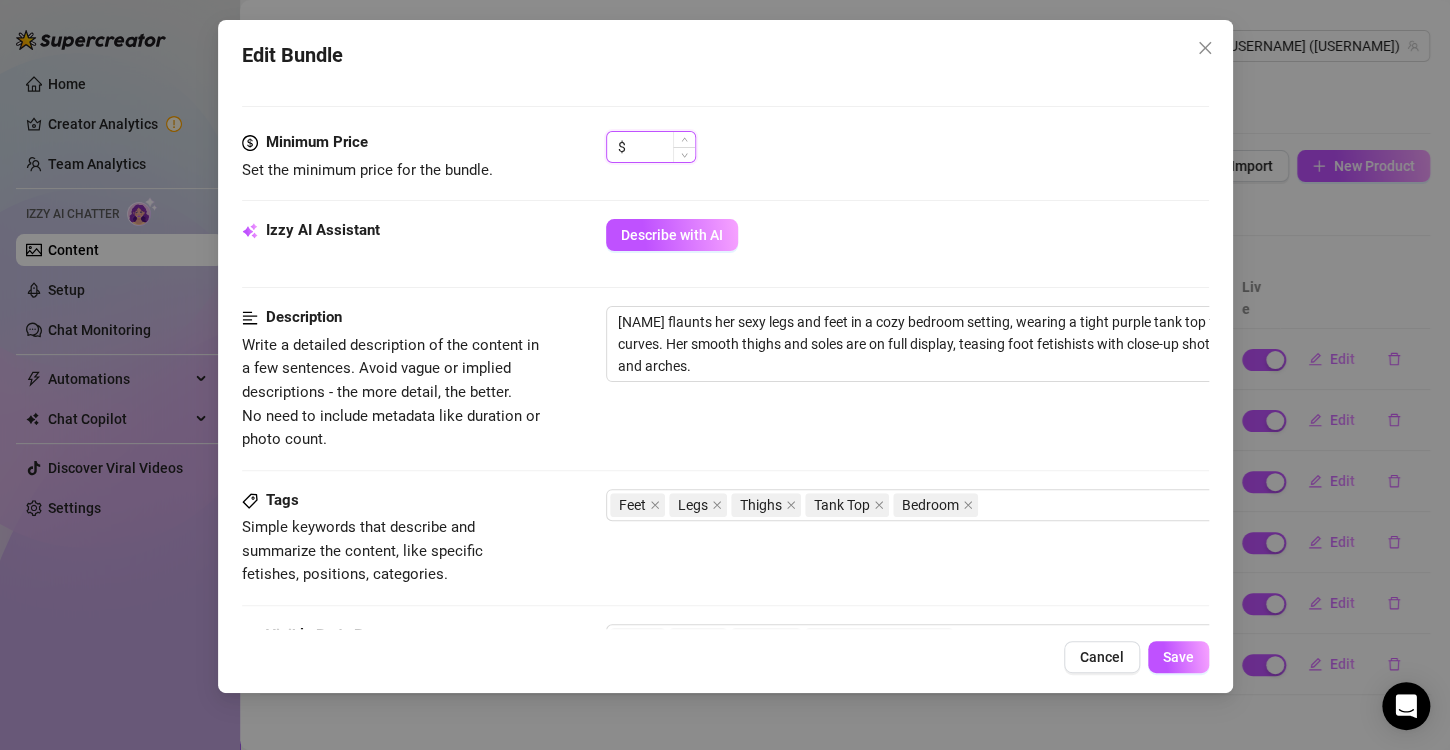 click at bounding box center [662, 147] 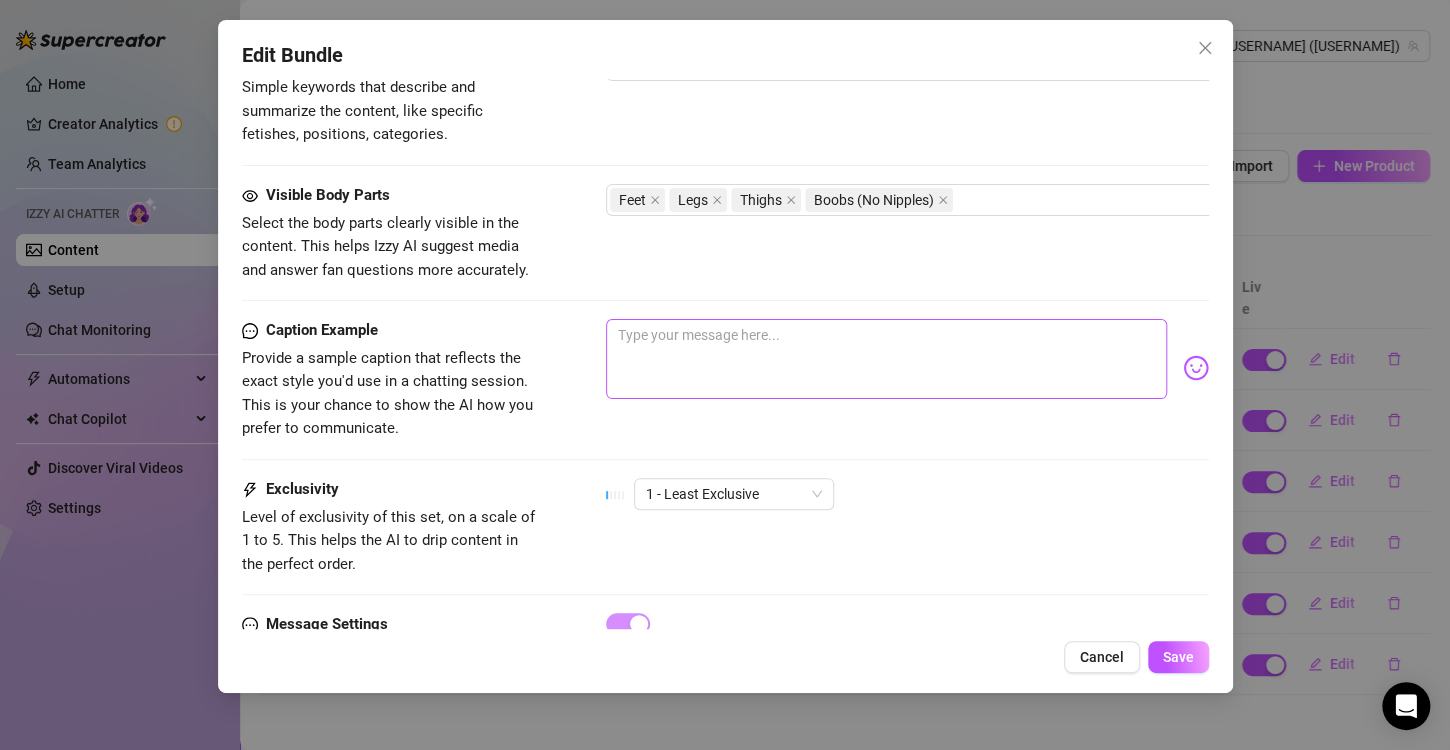 scroll, scrollTop: 1248, scrollLeft: 0, axis: vertical 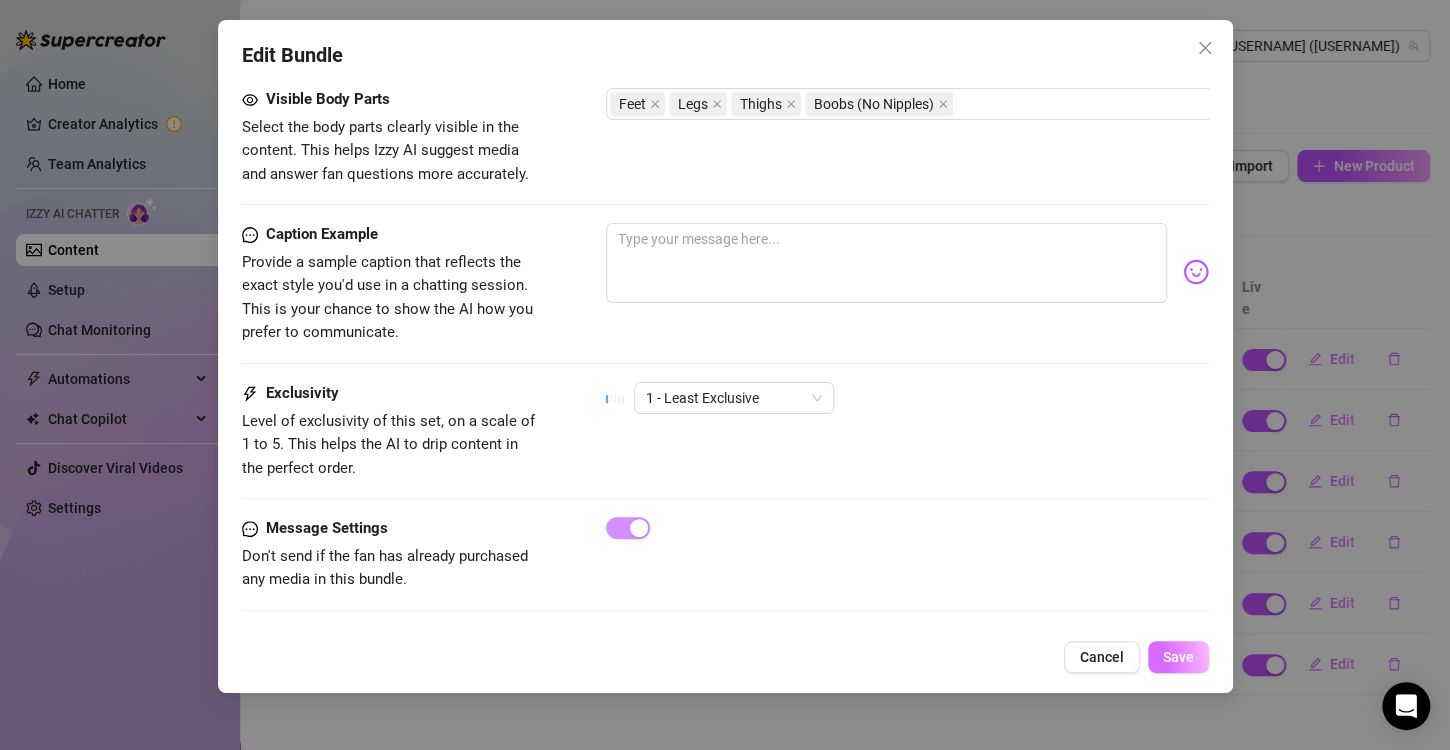 type on "25" 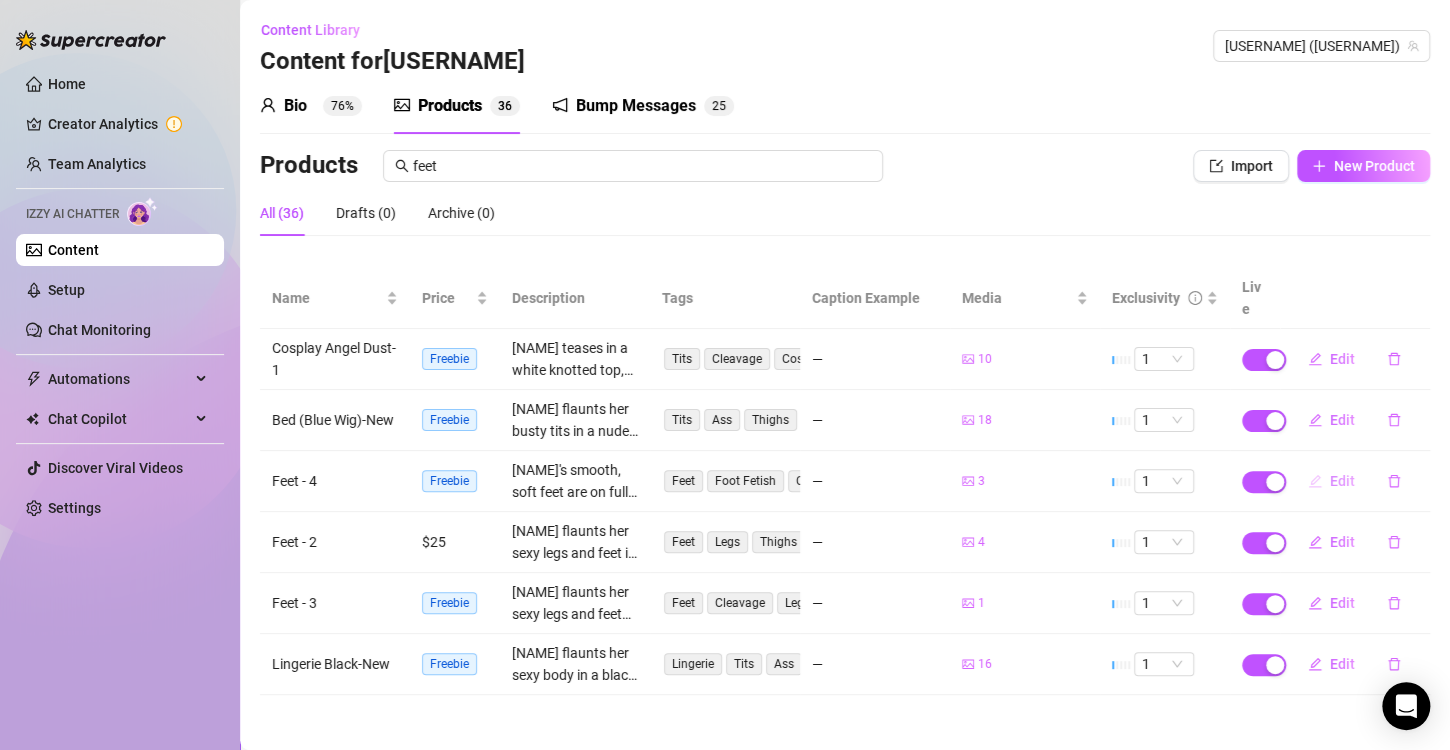 click on "Edit" at bounding box center [1331, 481] 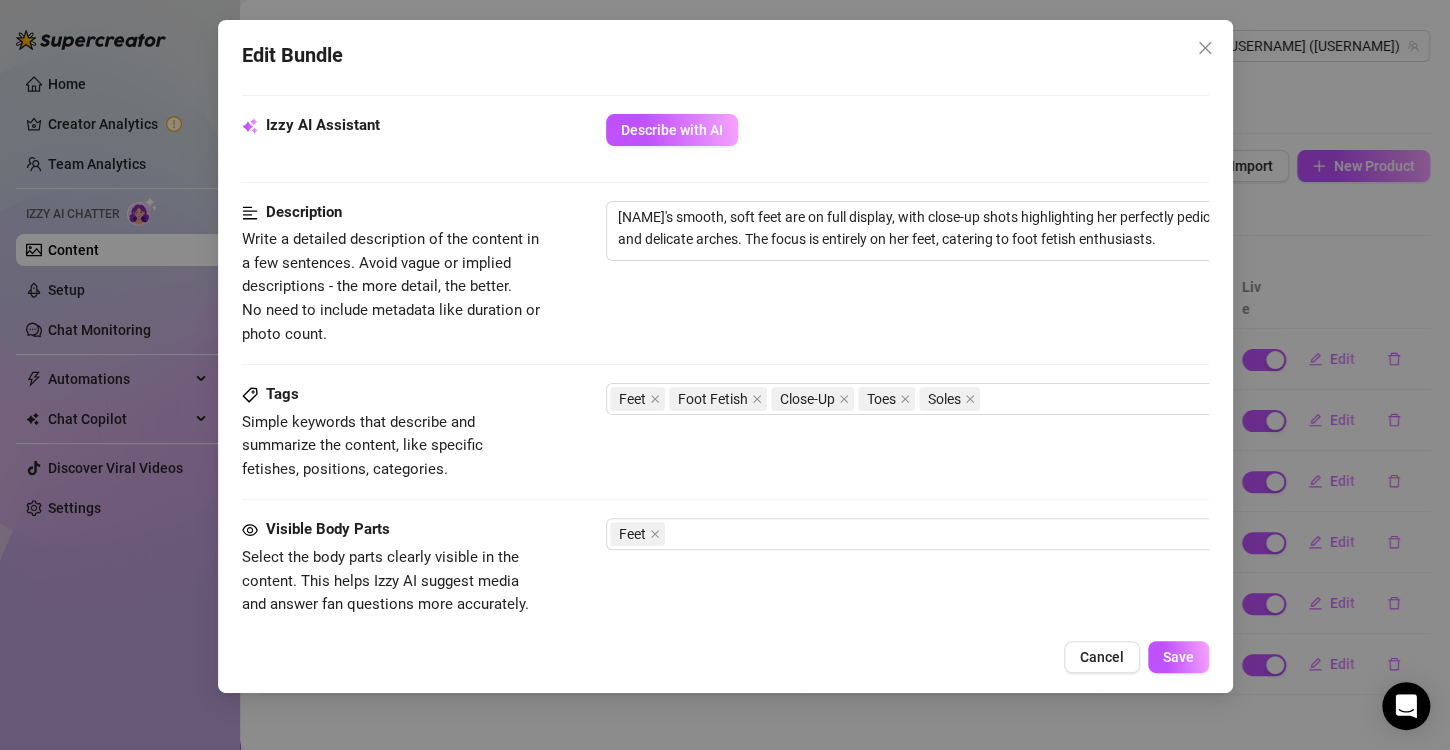 scroll, scrollTop: 500, scrollLeft: 0, axis: vertical 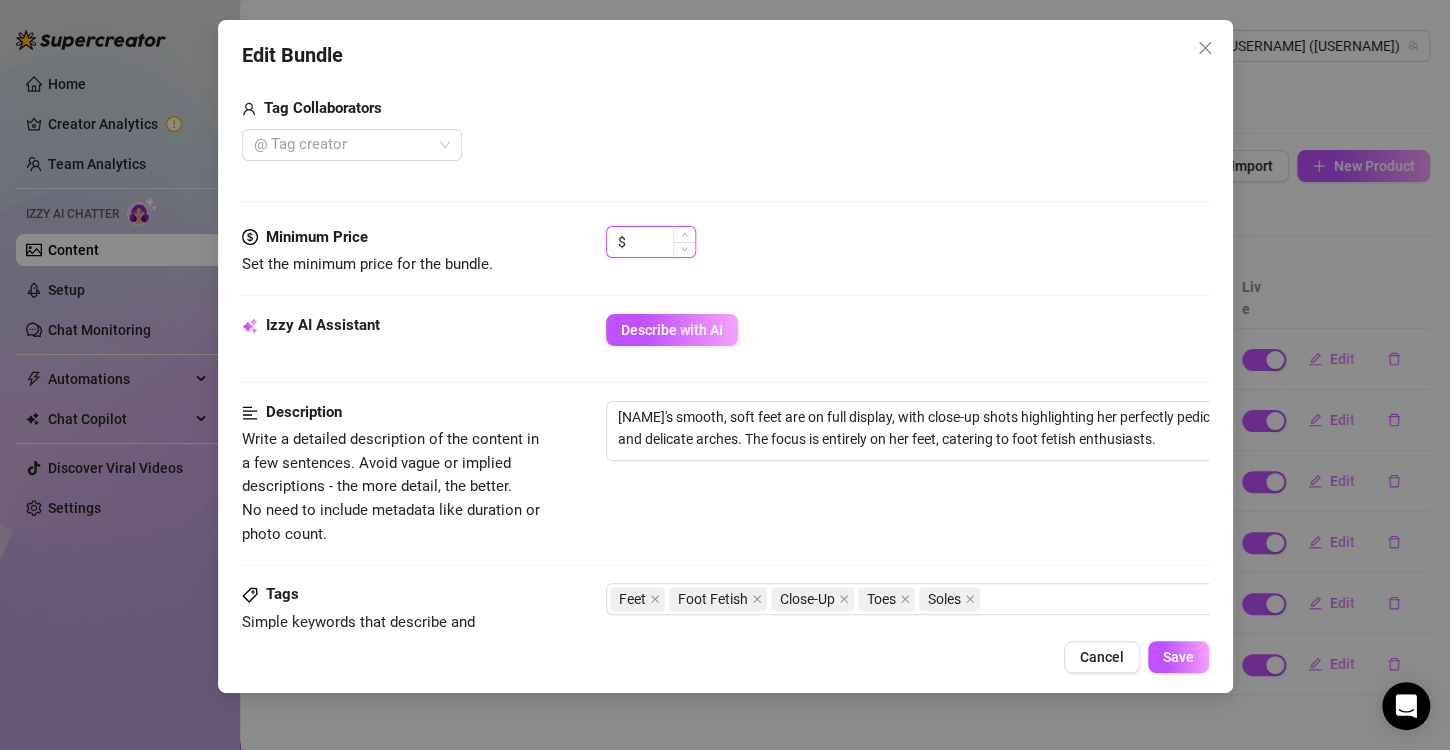 click at bounding box center [662, 242] 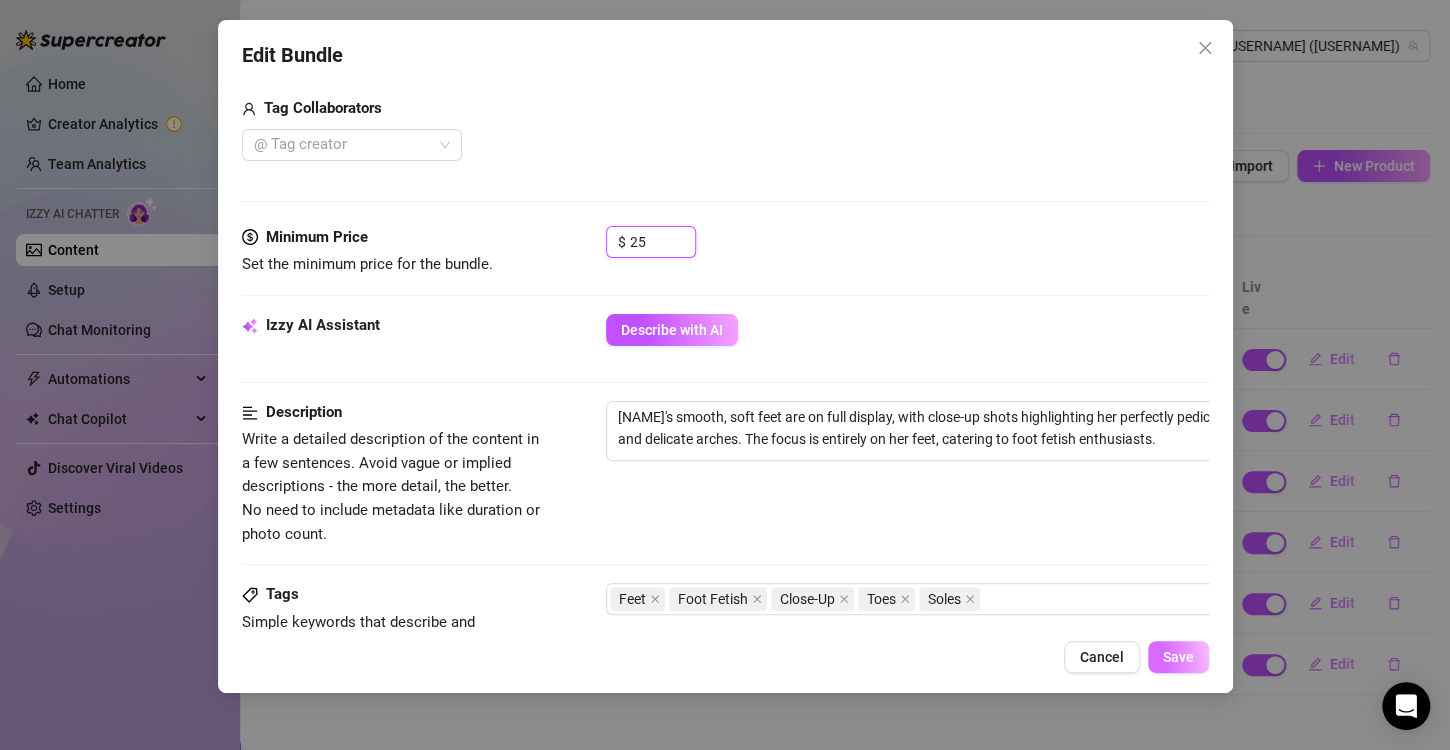 type on "25" 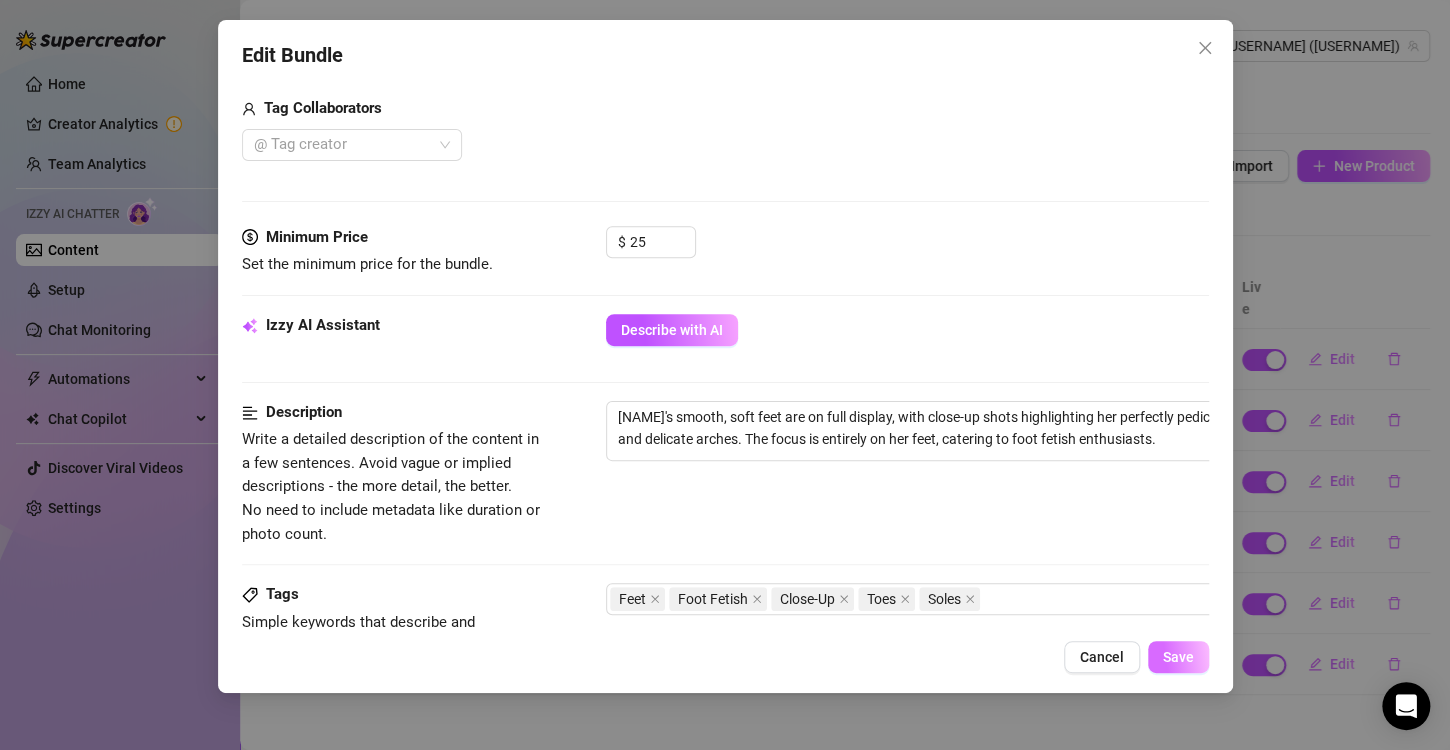 click on "Save" at bounding box center (1178, 657) 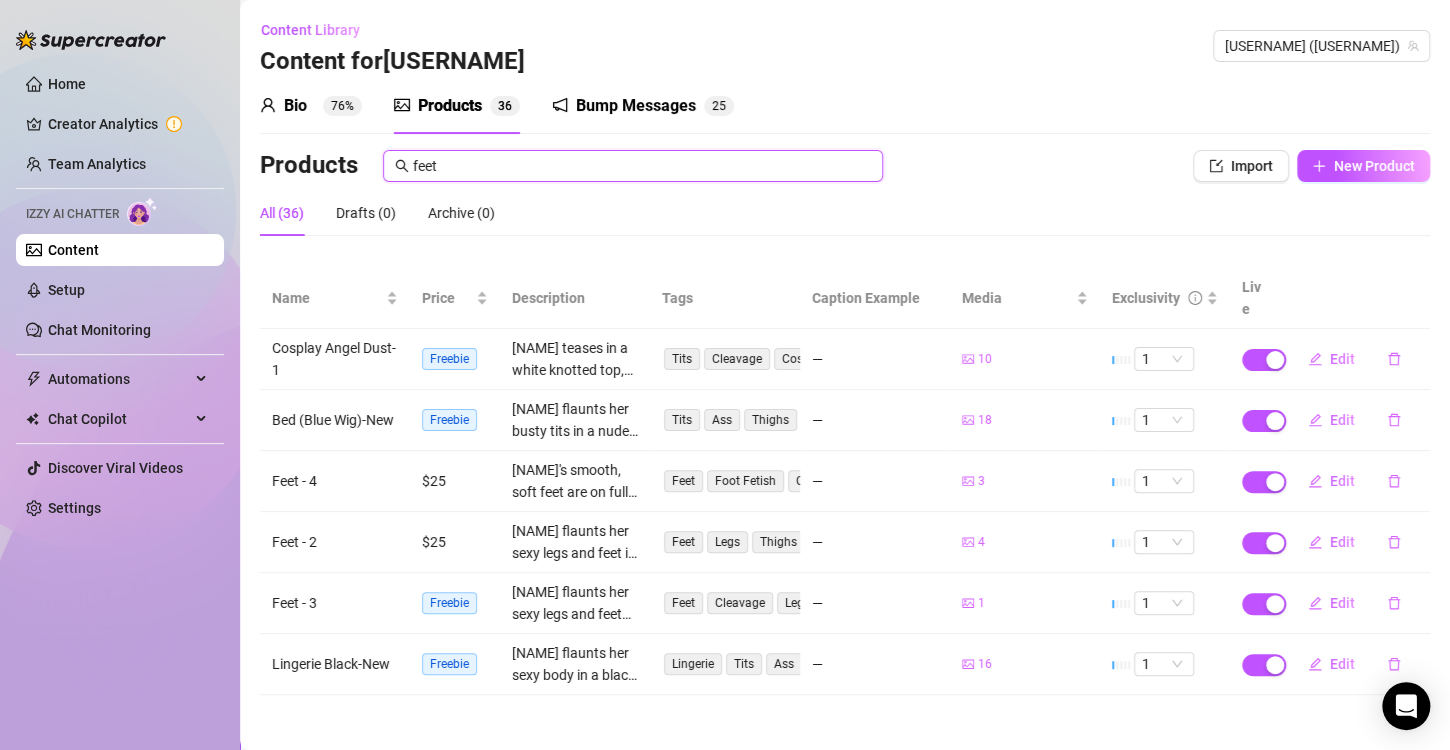 click on "feet" at bounding box center [642, 166] 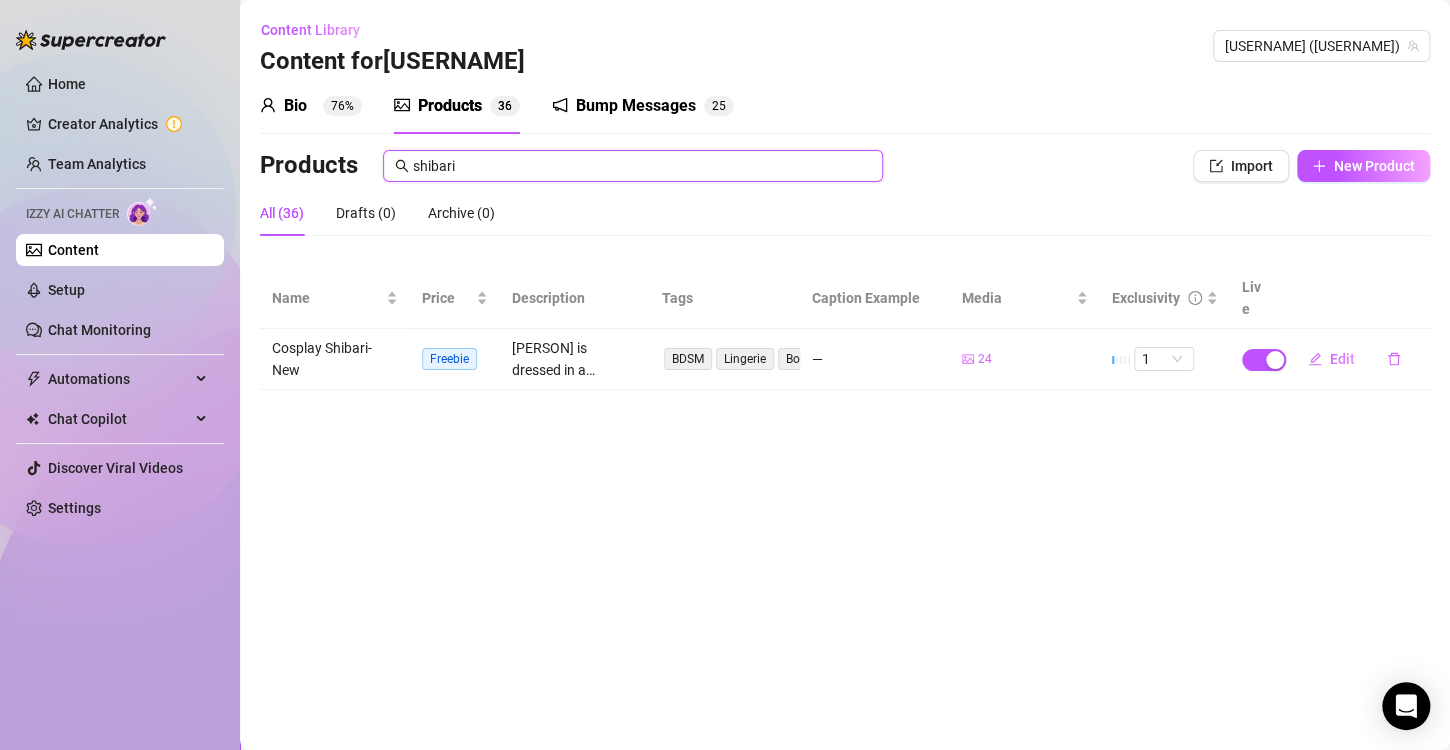type on "shibari" 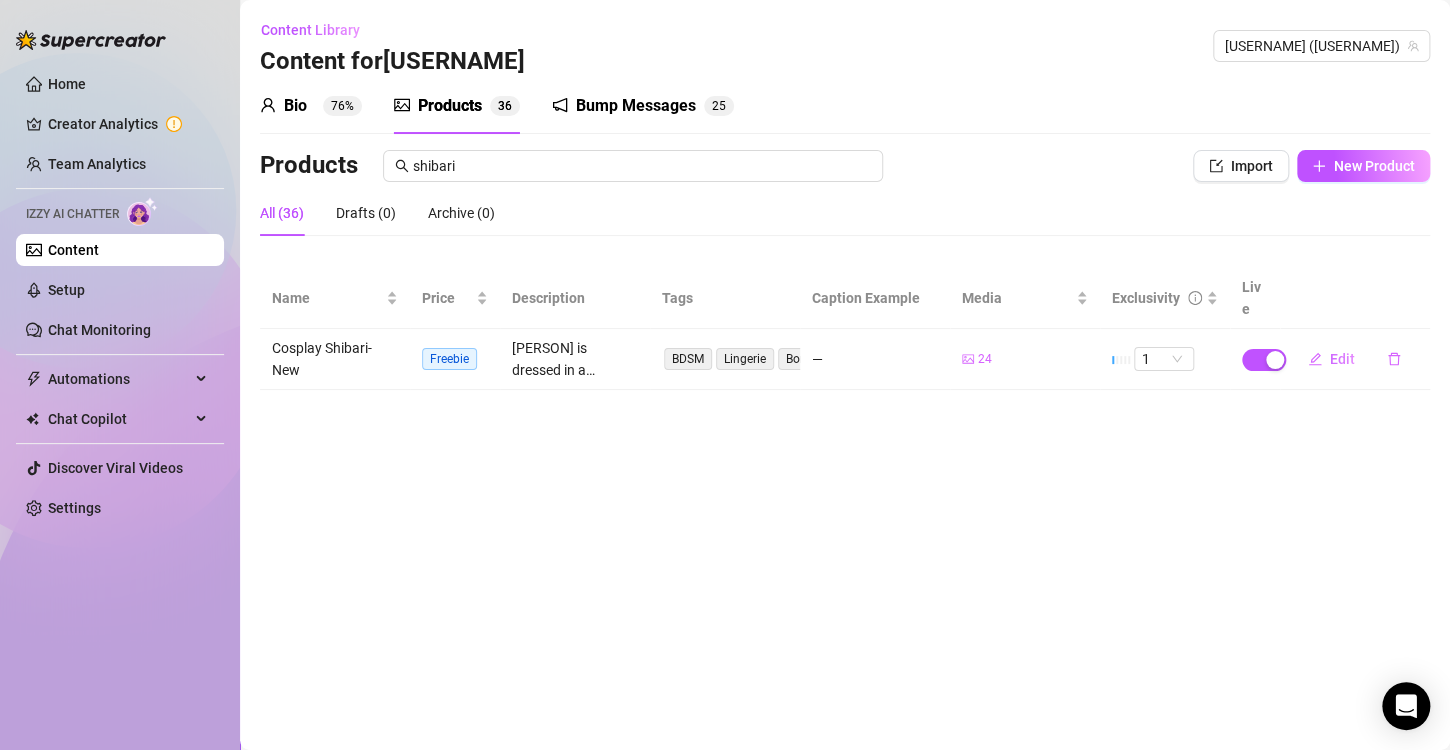 click on "Content Library Content for  [USERNAME] [USERNAME] ([USERNAME]) Bio   76% Products 3 6 Bump Messages 2 5 Bio Import Bio from other creator Personal Info Chatting Lifestyle Physique Content Intimate Details Socials Train Izzy Name Required [NAME] Nickname(s) Gender Required Female Male Non-Binary / Genderqueer Agender Bigender Genderfluid Other Where did you grow up? Required Hawaii Where is your current homebase? (City/Area of your home) Required [CITY] What is your timezone of your current location? If you are currently traveling, choose your current location Required [COUNTRY]  ( [TIMEZONE] ) Are you currently traveling? If so, where are you right now? what are you doing there? Birth Date Required [MONTH] [DAY]th, [YEAR] Zodiac Sign Pisces Sexual Orientation Required Bisexual Relationship Status Required Single Do you have any siblings? How many? Do you have any children? How many? Do you have any pets? two cats What do you do for work currently? content creation full time College degree" at bounding box center (845, 375) 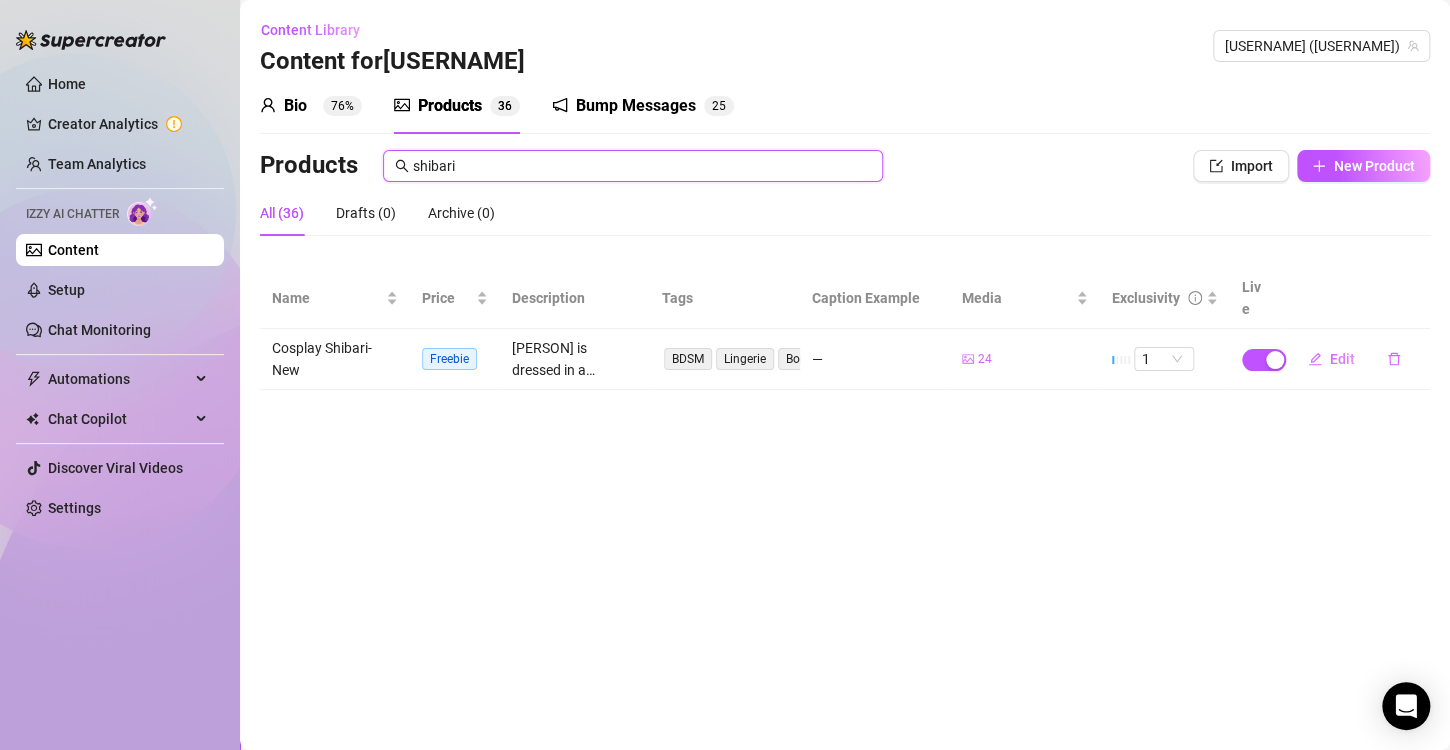 click on "shibari" at bounding box center [642, 166] 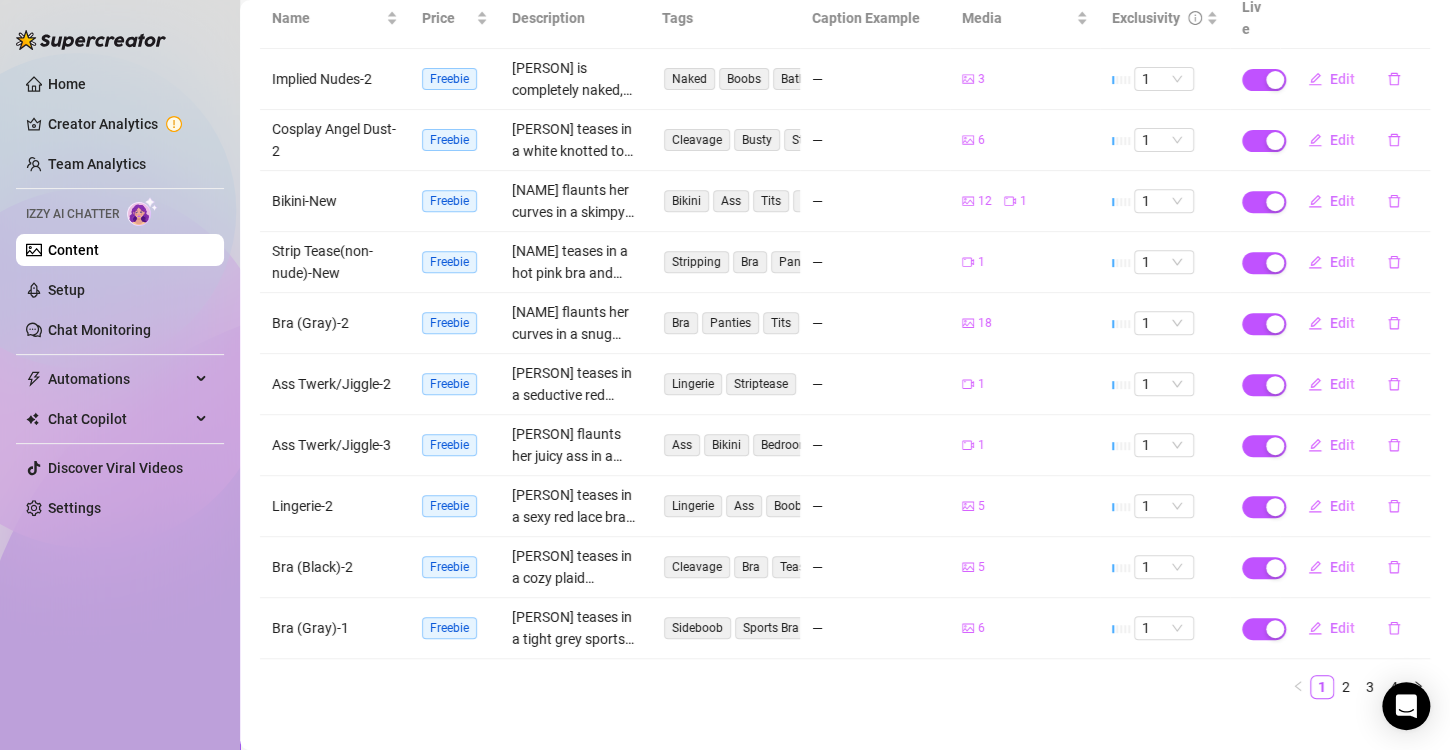 scroll, scrollTop: 0, scrollLeft: 0, axis: both 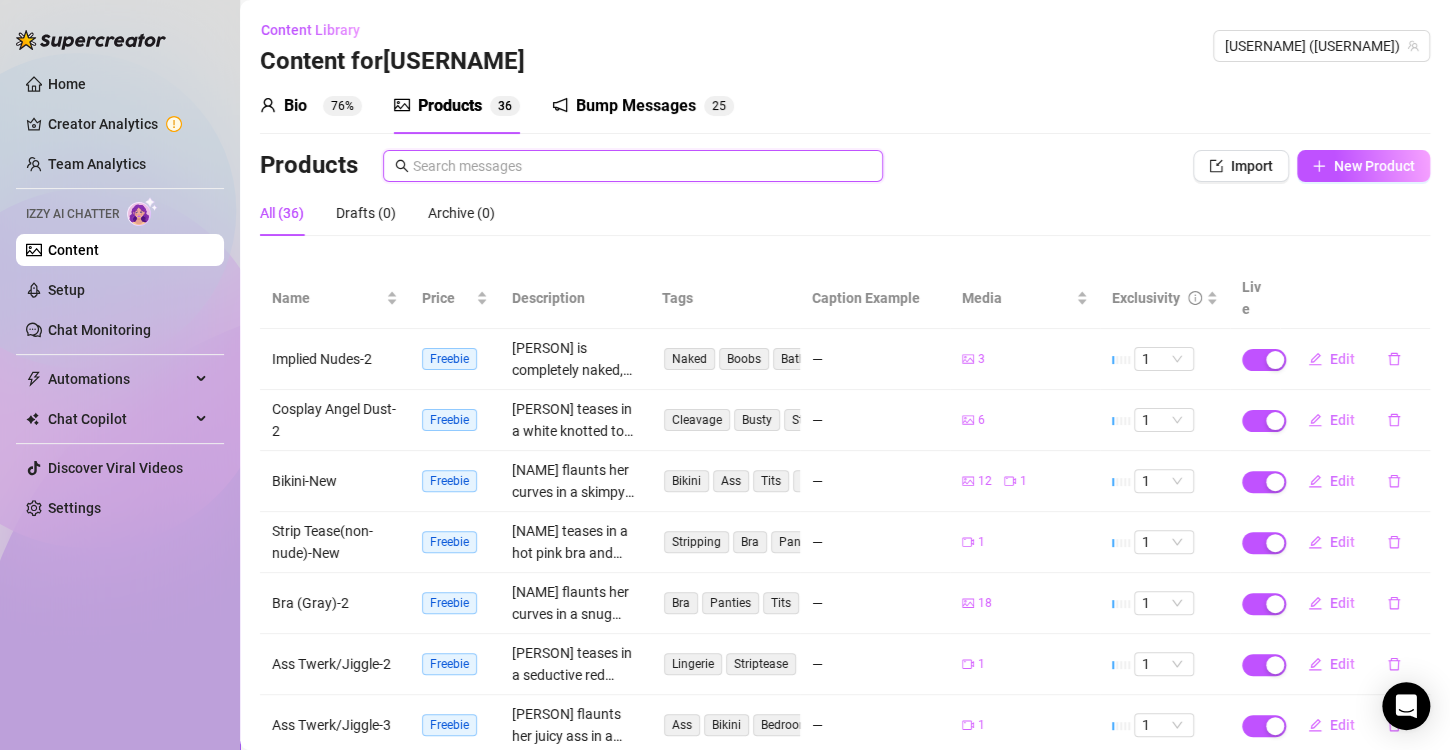 click at bounding box center [642, 166] 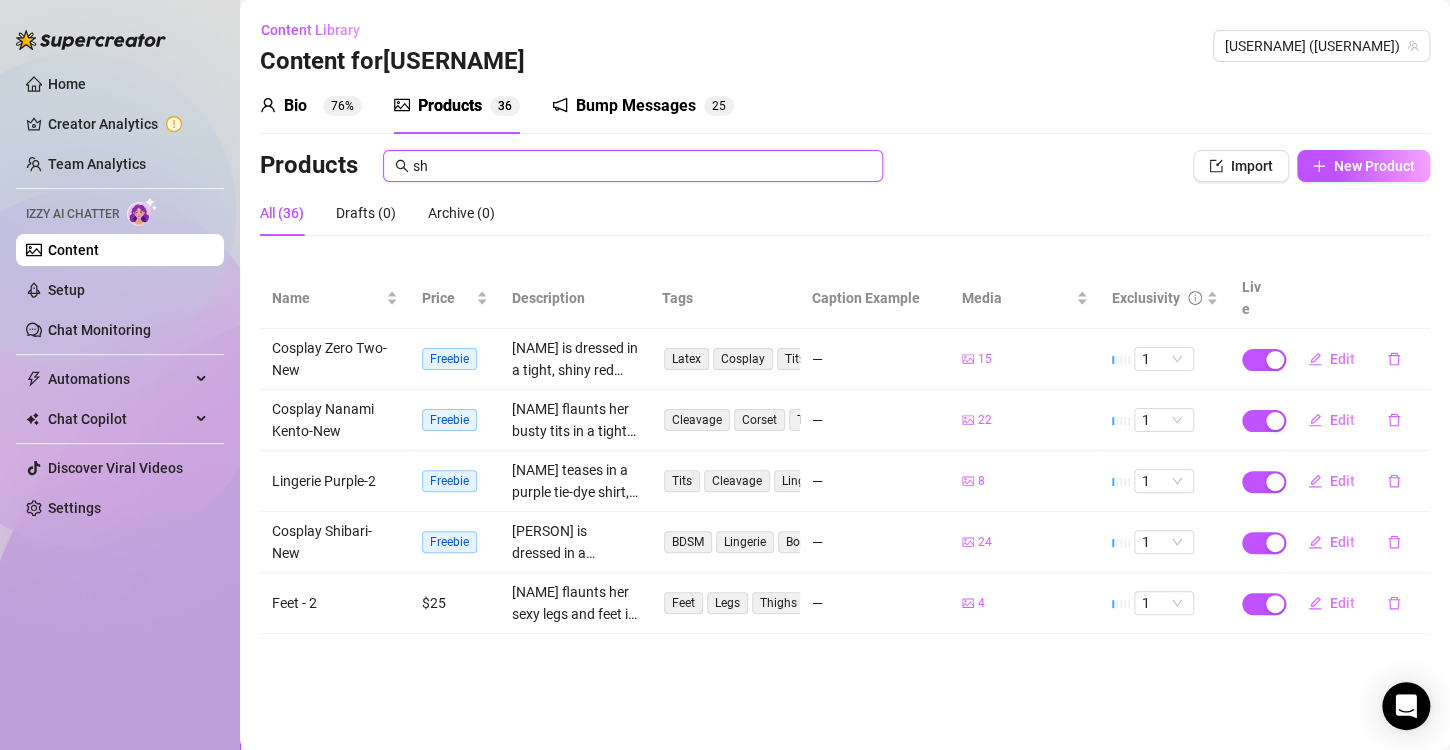 type on "s" 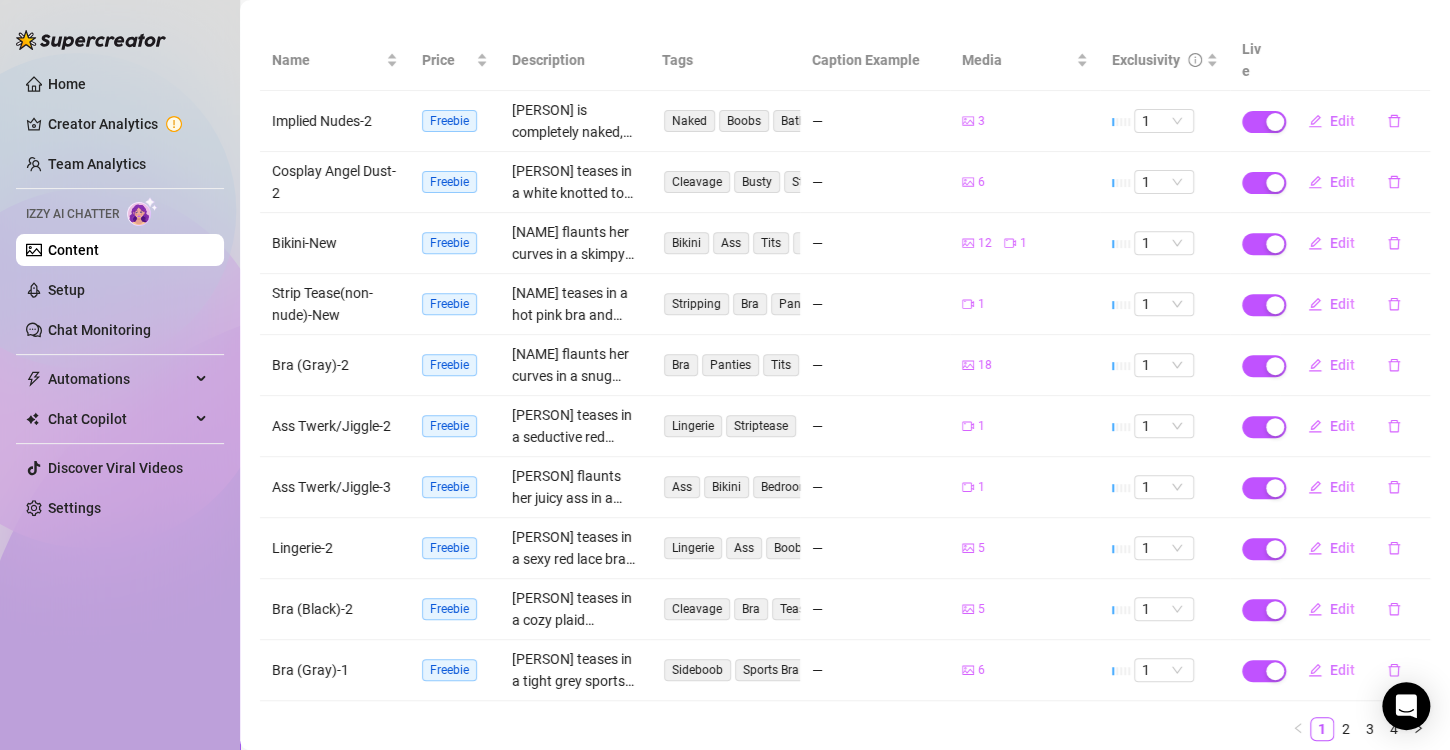 scroll, scrollTop: 280, scrollLeft: 0, axis: vertical 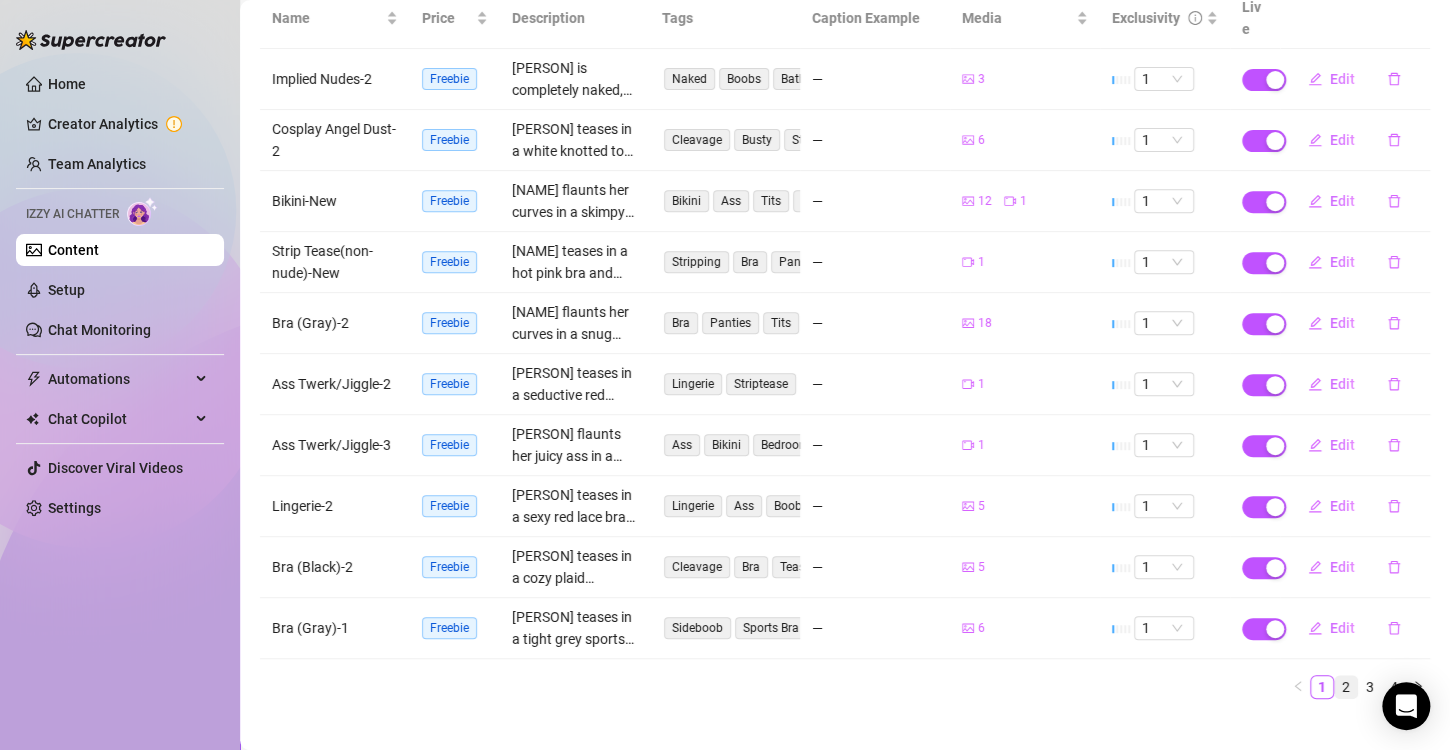 type 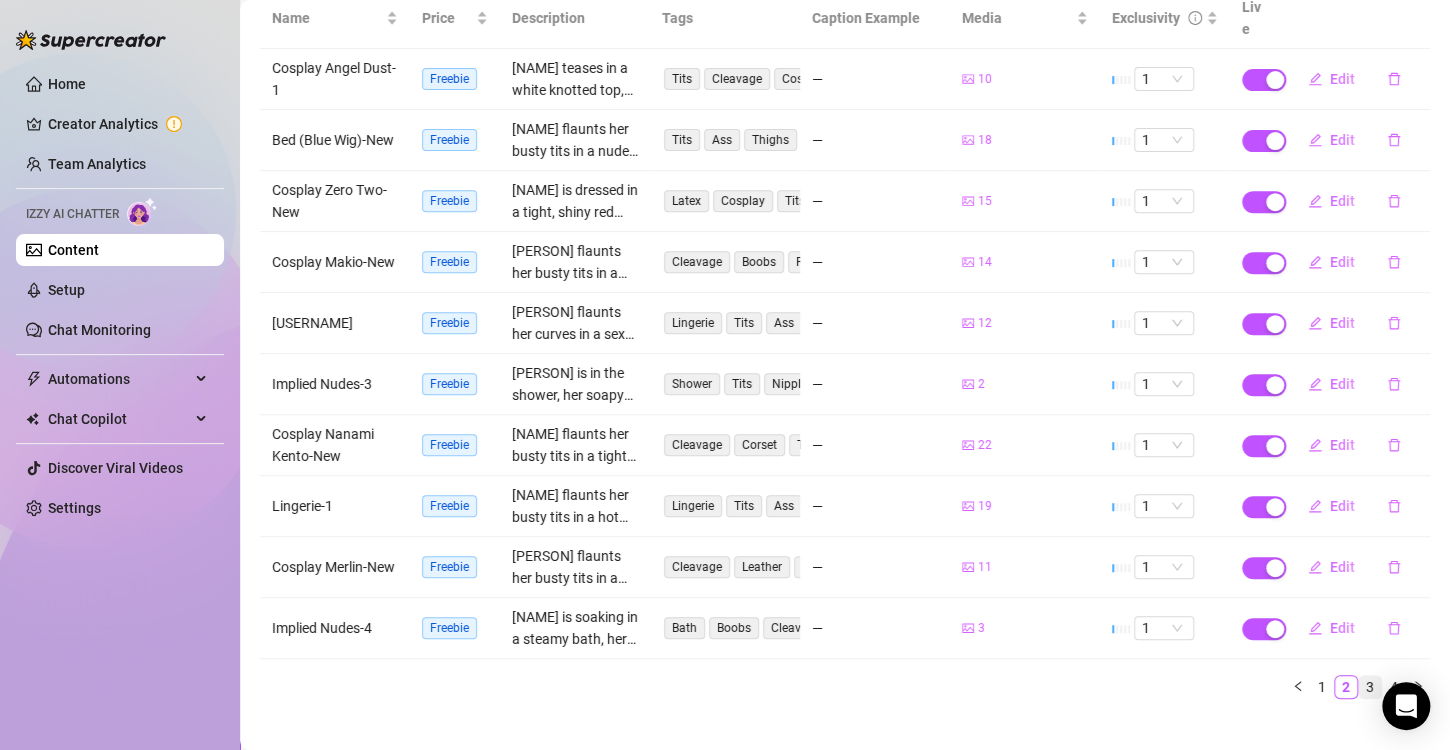 click on "3" at bounding box center [1370, 687] 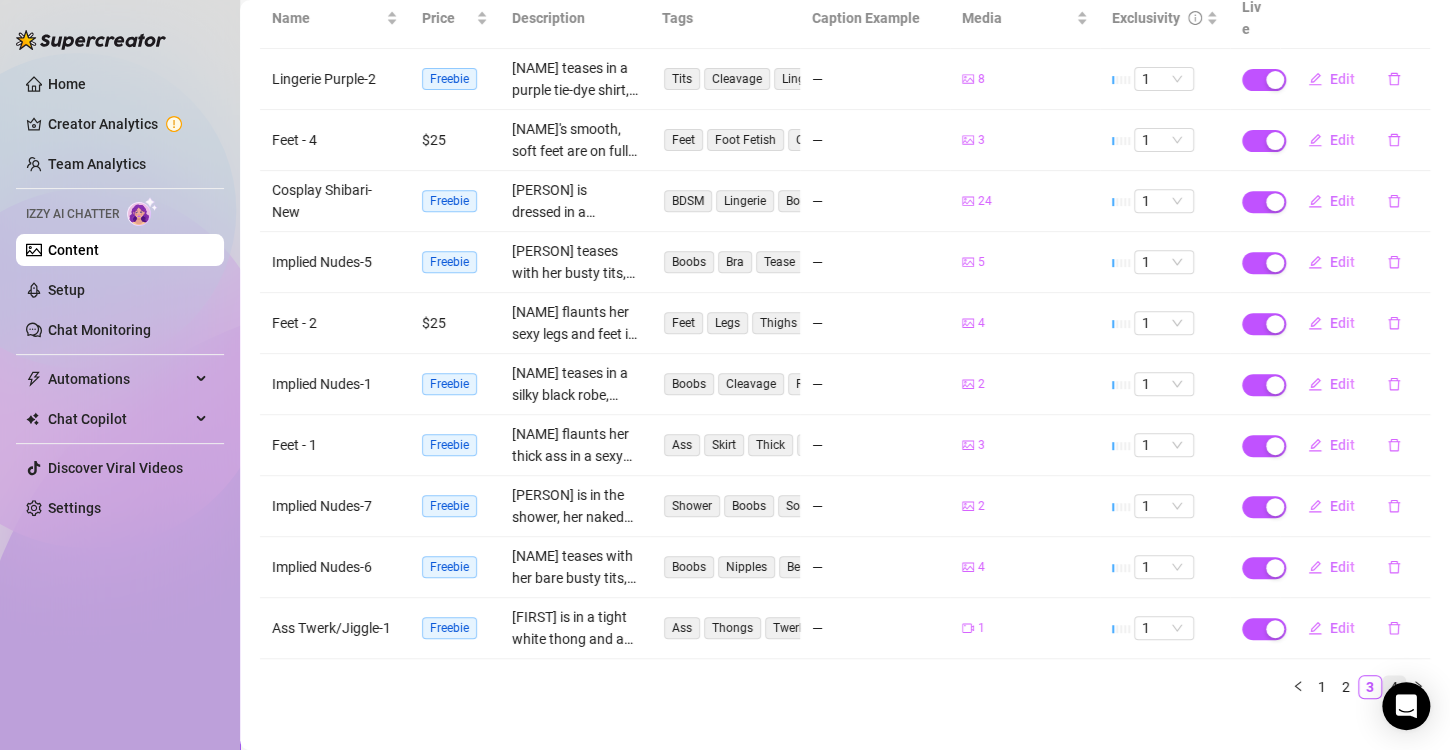 click on "4" at bounding box center (1394, 687) 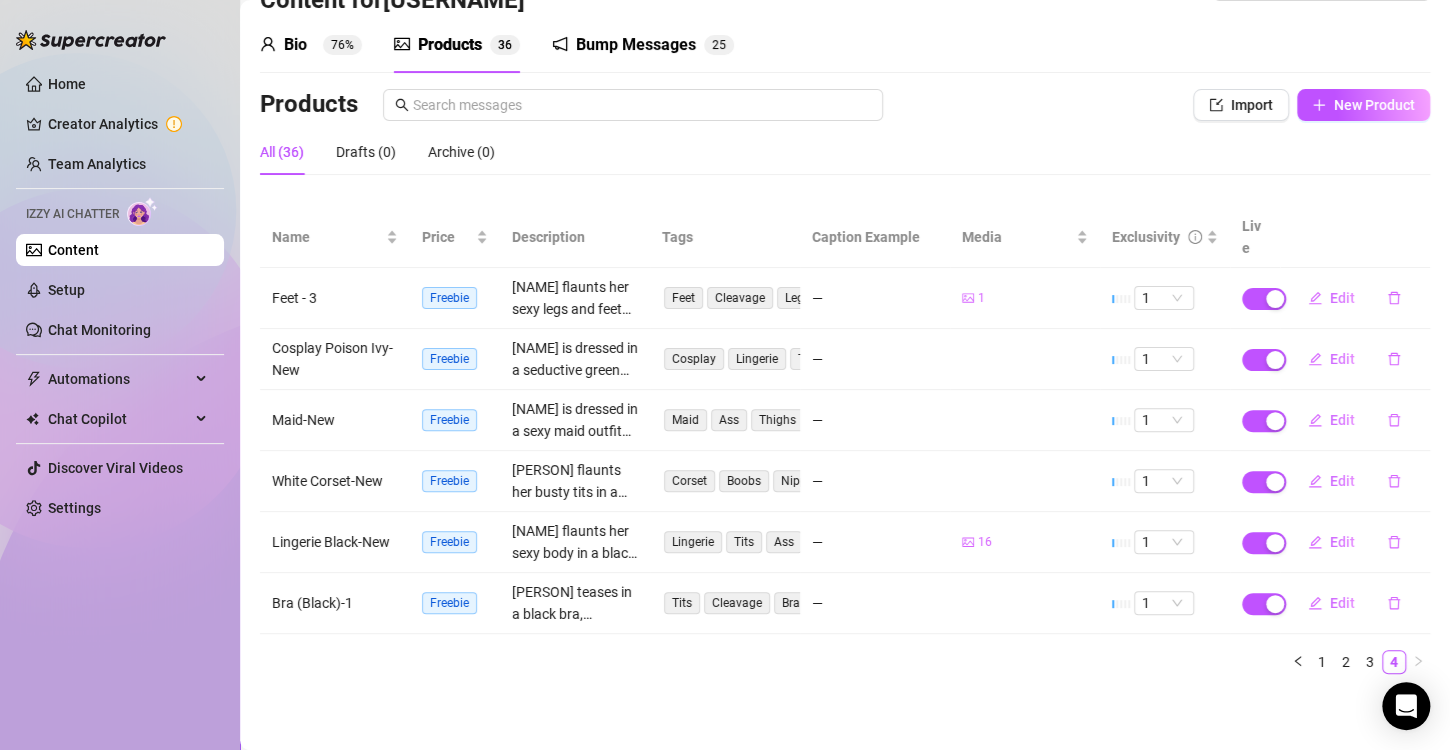 scroll, scrollTop: 36, scrollLeft: 0, axis: vertical 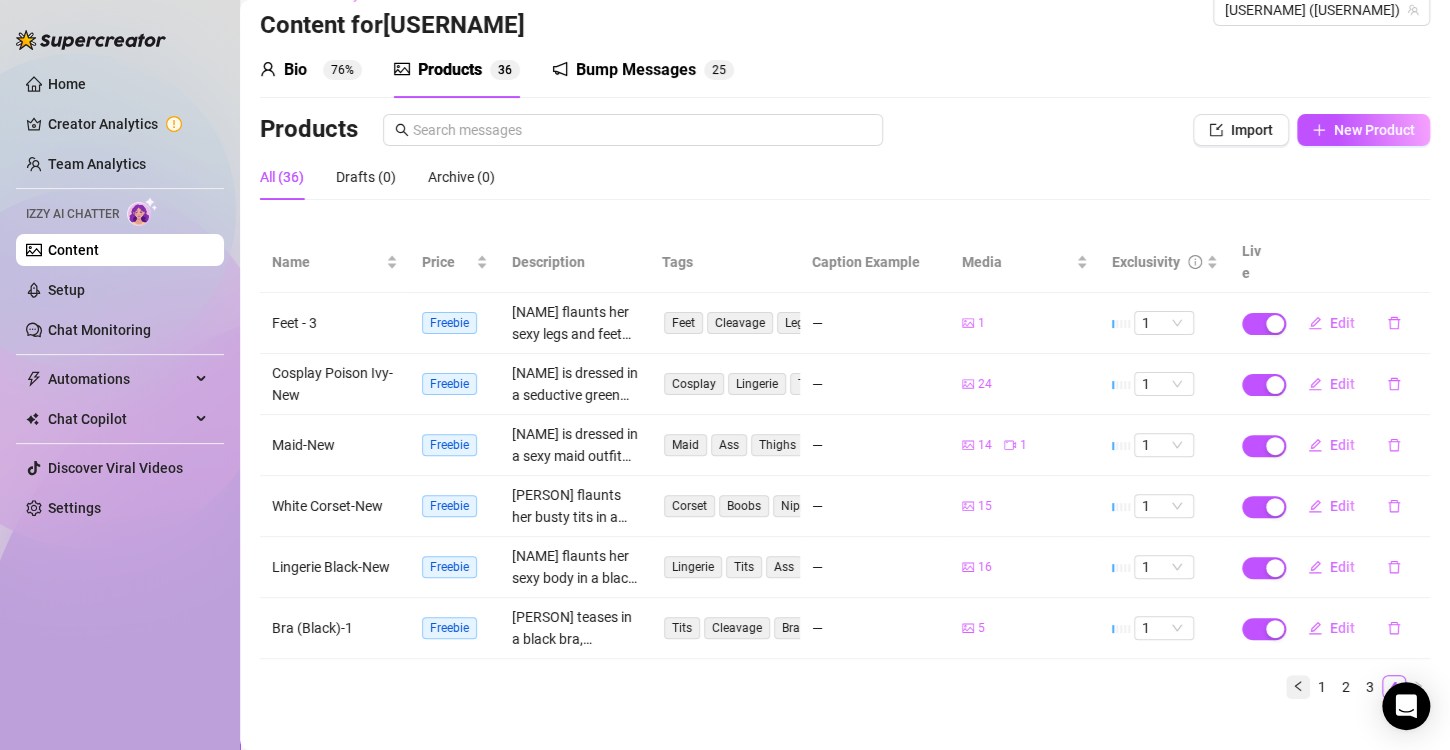 click 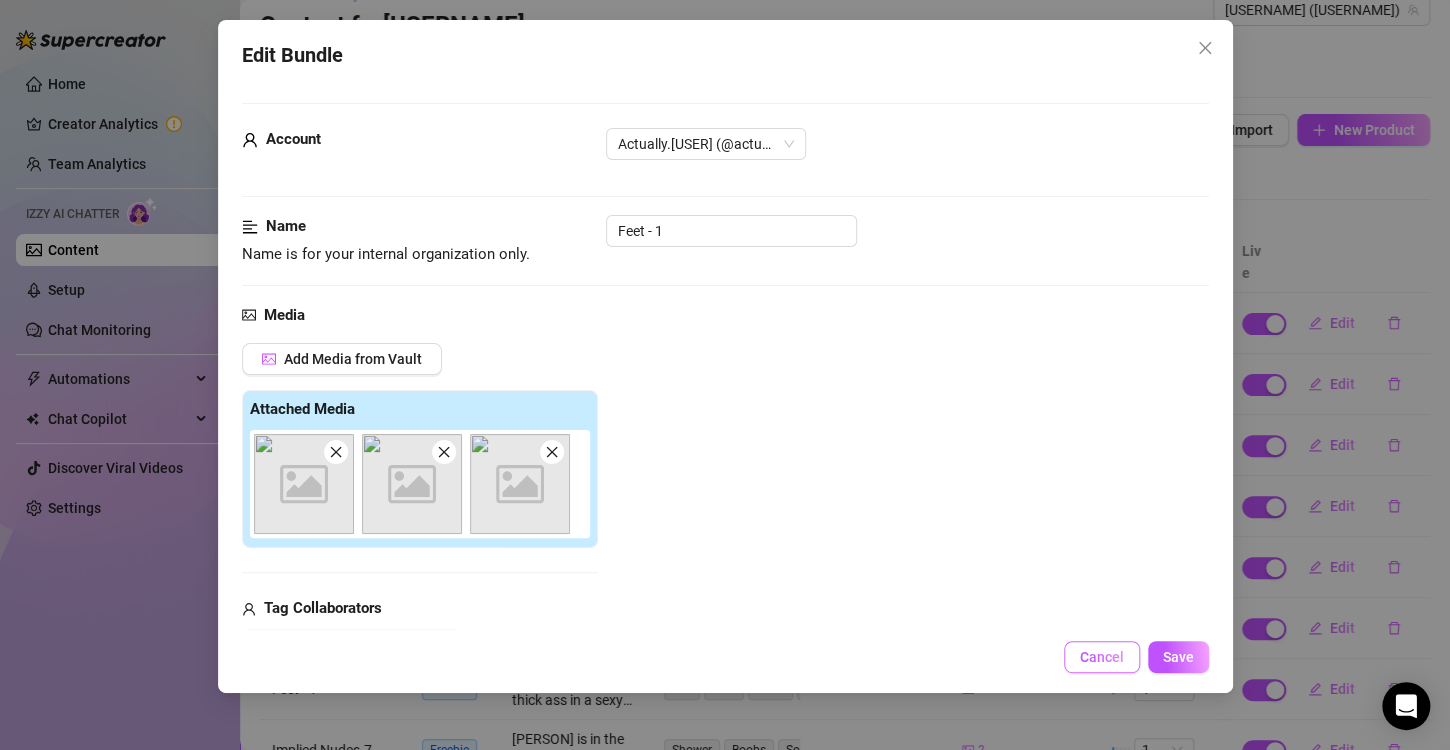 click on "Cancel" at bounding box center (1102, 657) 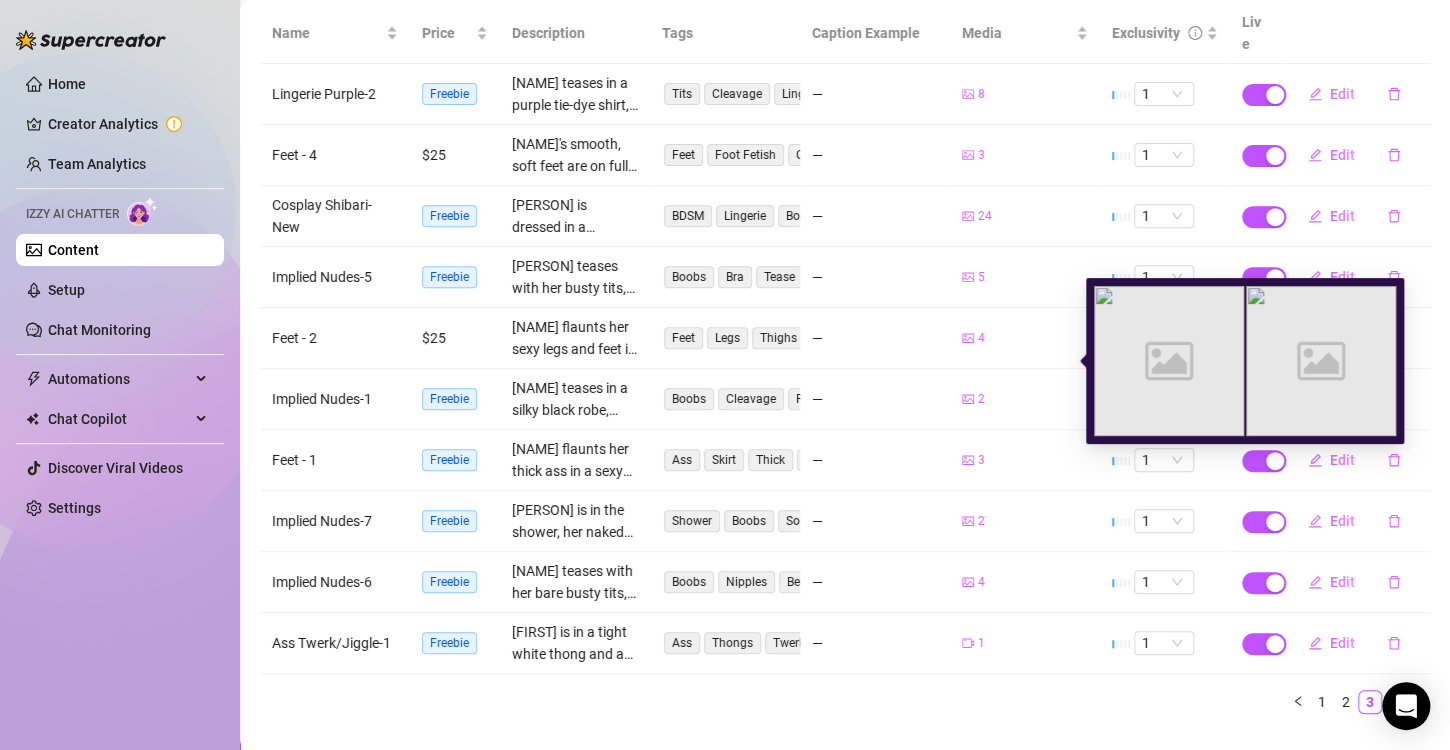 scroll, scrollTop: 280, scrollLeft: 0, axis: vertical 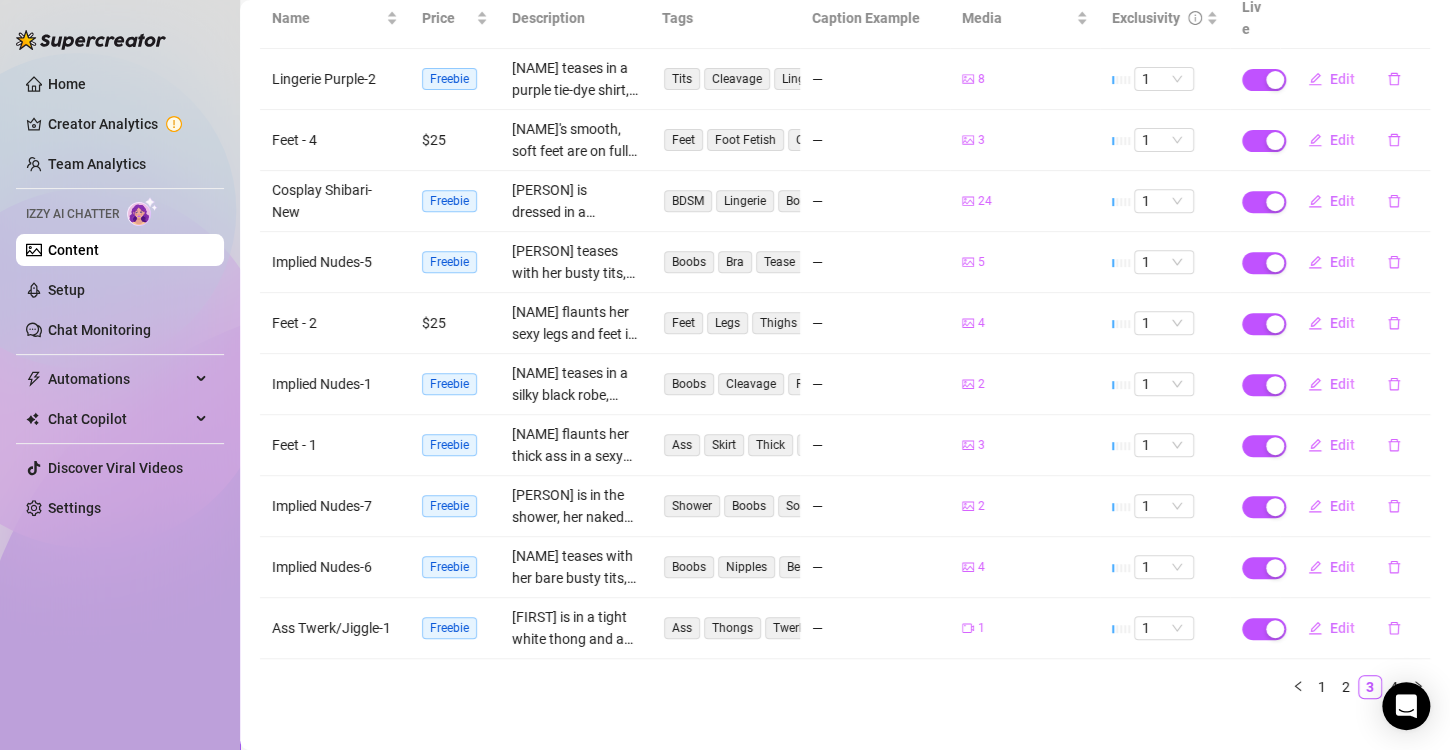 click on "Name Price Description Tags Caption Example Media Exclusivity Live Lingerie Purple-2 Freebie [NAME] teases in a purple tie-dye shirt, lifting it to reveal a sexy purple lace bra. Her busty tits are on full display as she strips down, showing off her cleavage and bare skin. The setting is intimate, with soft lighting enhancing her curves and the playful vibe. Tits Cleavage Lingerie Stripping Purple — 8 1 Edit Feet - 4 $25 [NAME]'s smooth, soft feet are on full display, with close-up shots highlighting her perfectly pedicured toes and delicate arches. The focus is entirely on her feet, catering to foot fetish enthusiasts. Feet Foot Fetish Close-Up Toes Soles — 3 1 Edit Cosplay Shibari-New Freebie BDSM Lingerie Bondage Tits Bedroom — 24 1 Edit Implied Nudes-5 Freebie [NAME] teases with her busty tits, wearing a pink bra that barely covers her nipples. Her hands playfully cover and reveal her boobs, creating an enticing peek-a-boo effect. Her face isn't visible, keeping the focus on her sexy body. Boobs Bra 5" at bounding box center [845, 351] 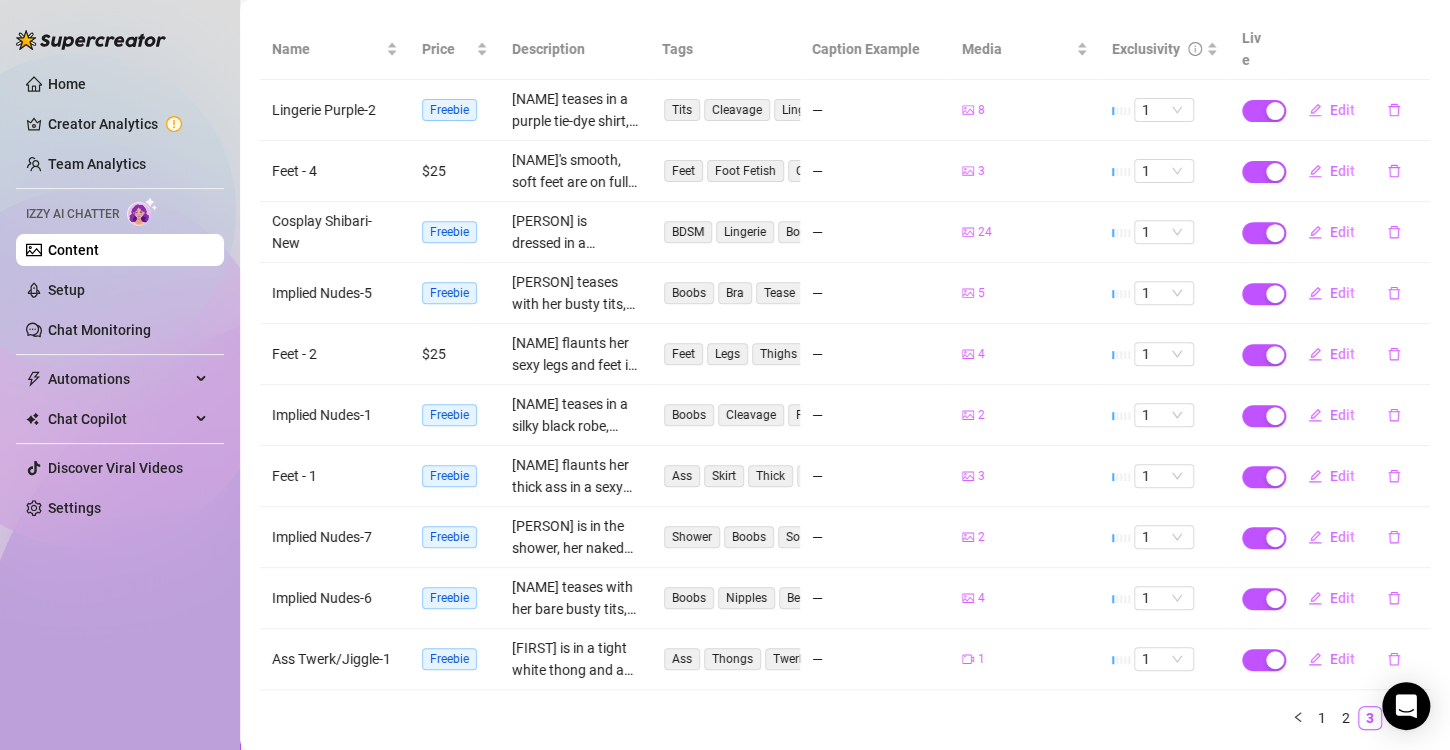 scroll, scrollTop: 280, scrollLeft: 0, axis: vertical 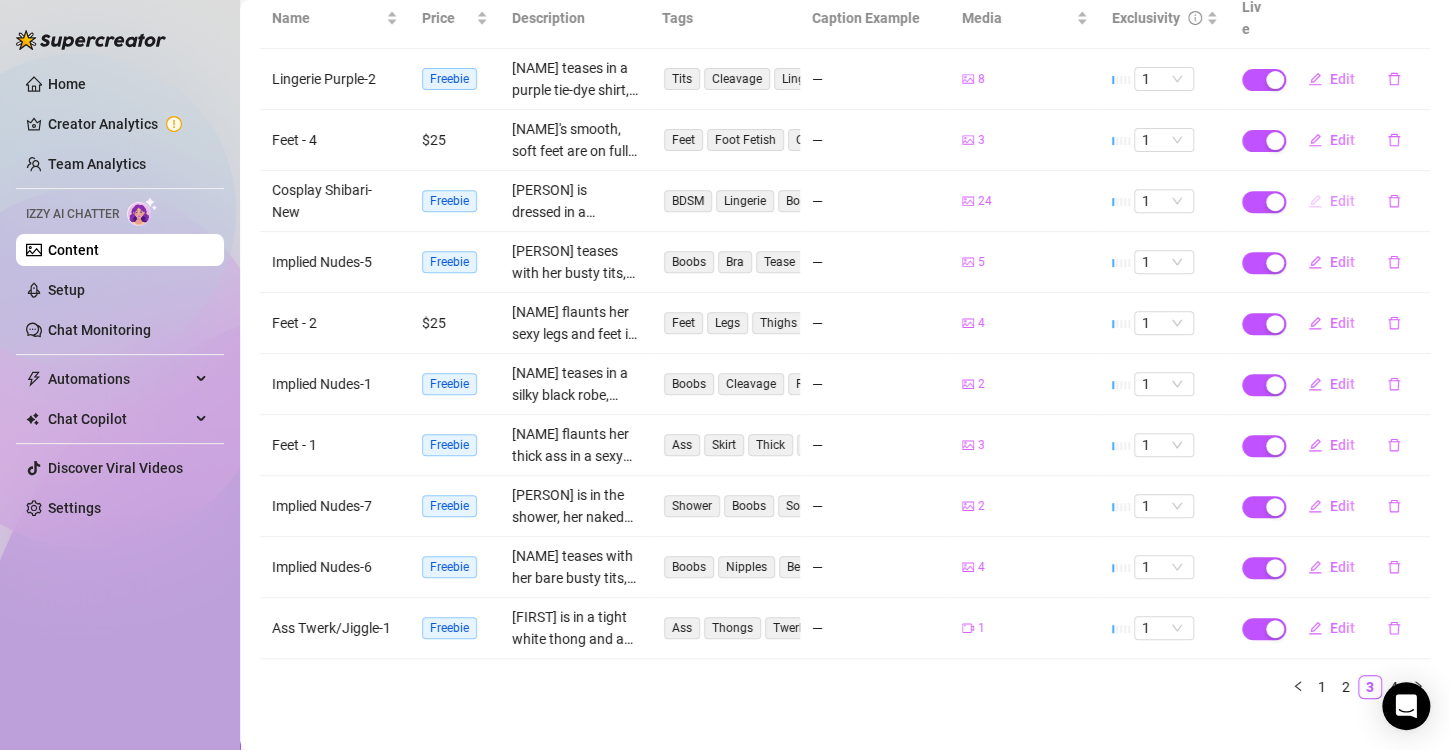 click on "Edit" at bounding box center (1342, 201) 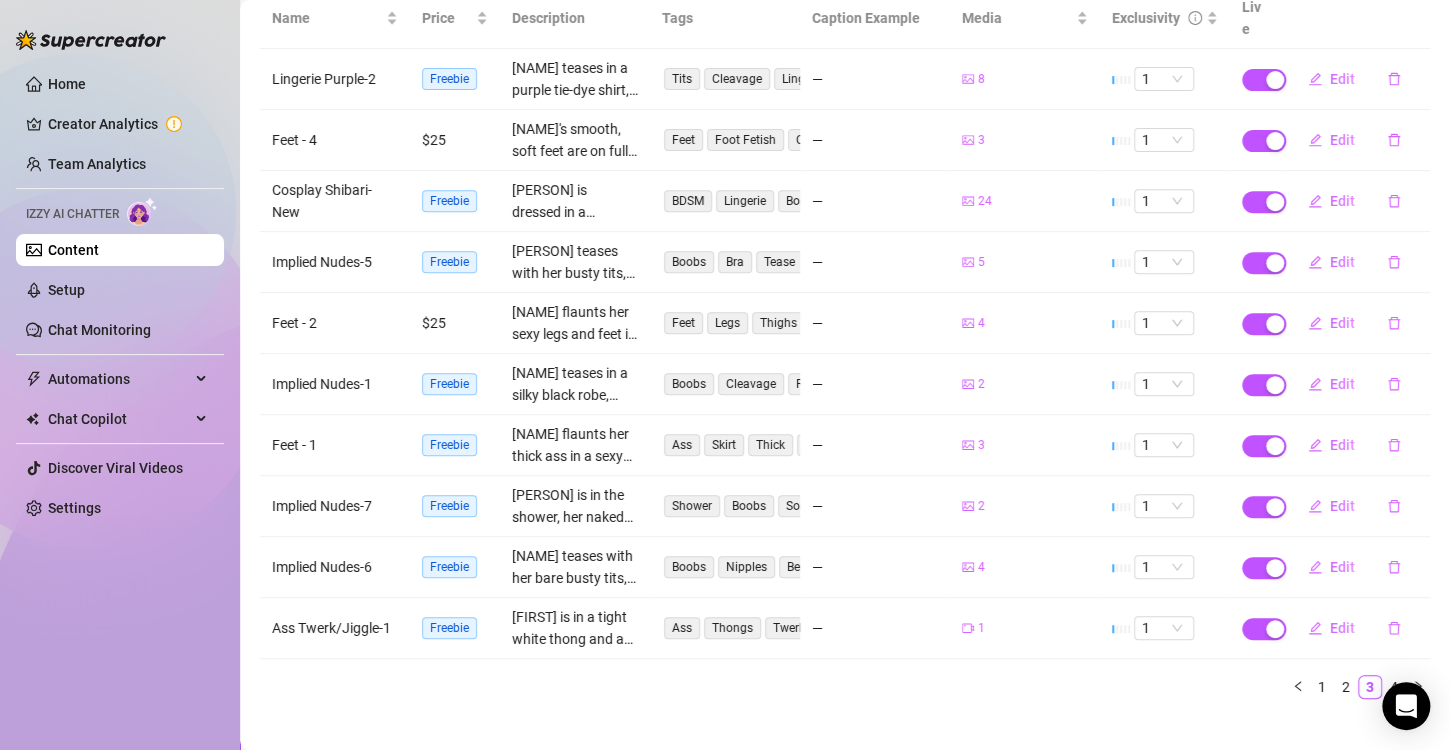 type on "Type your message here..." 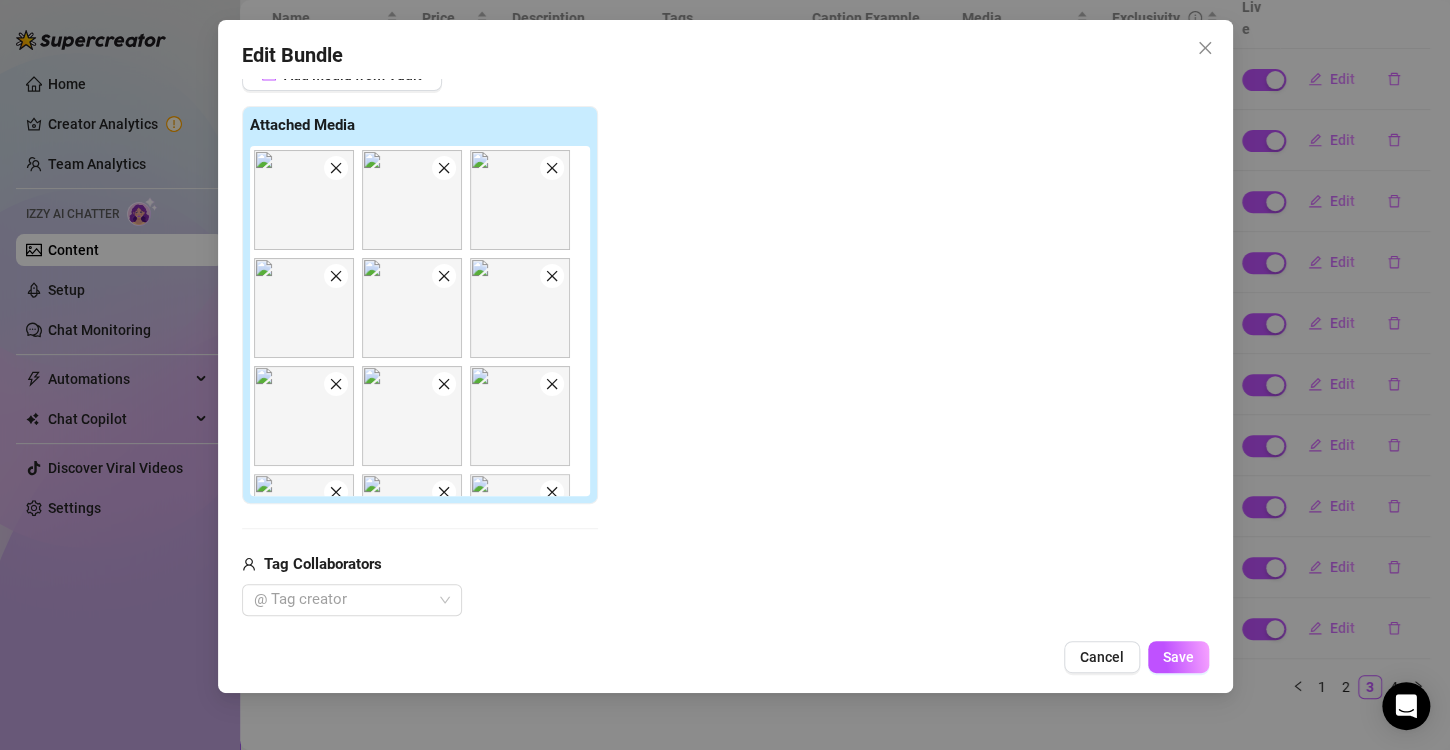 scroll, scrollTop: 300, scrollLeft: 0, axis: vertical 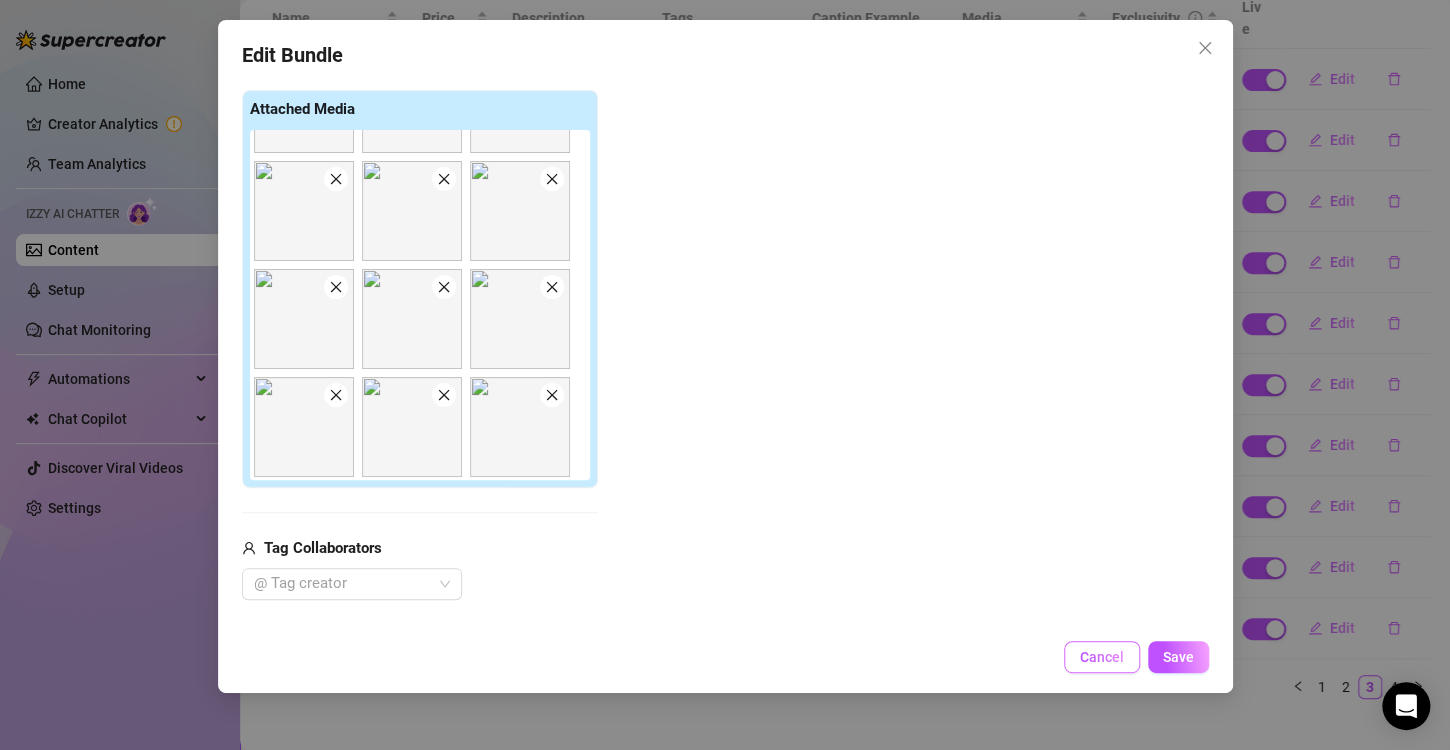click on "Cancel" at bounding box center (1102, 657) 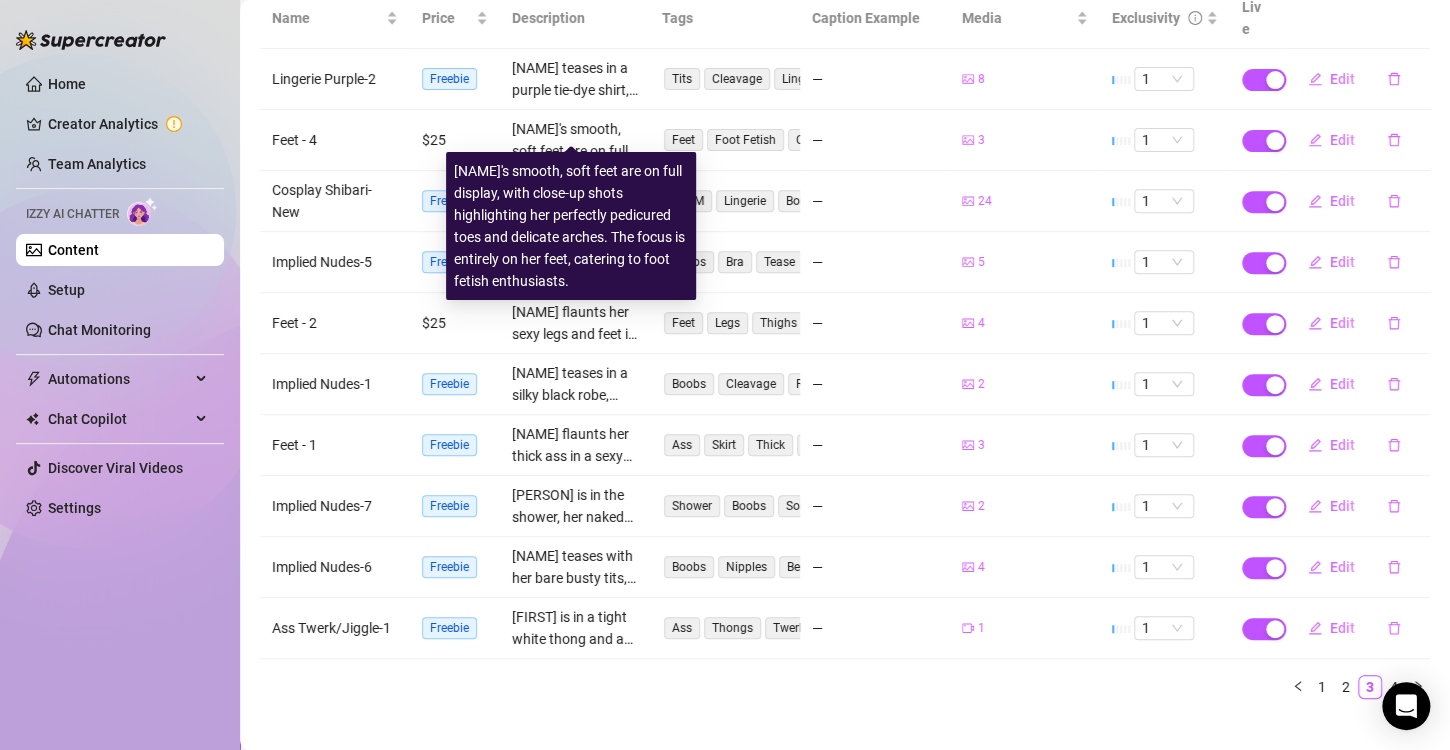 scroll, scrollTop: 0, scrollLeft: 0, axis: both 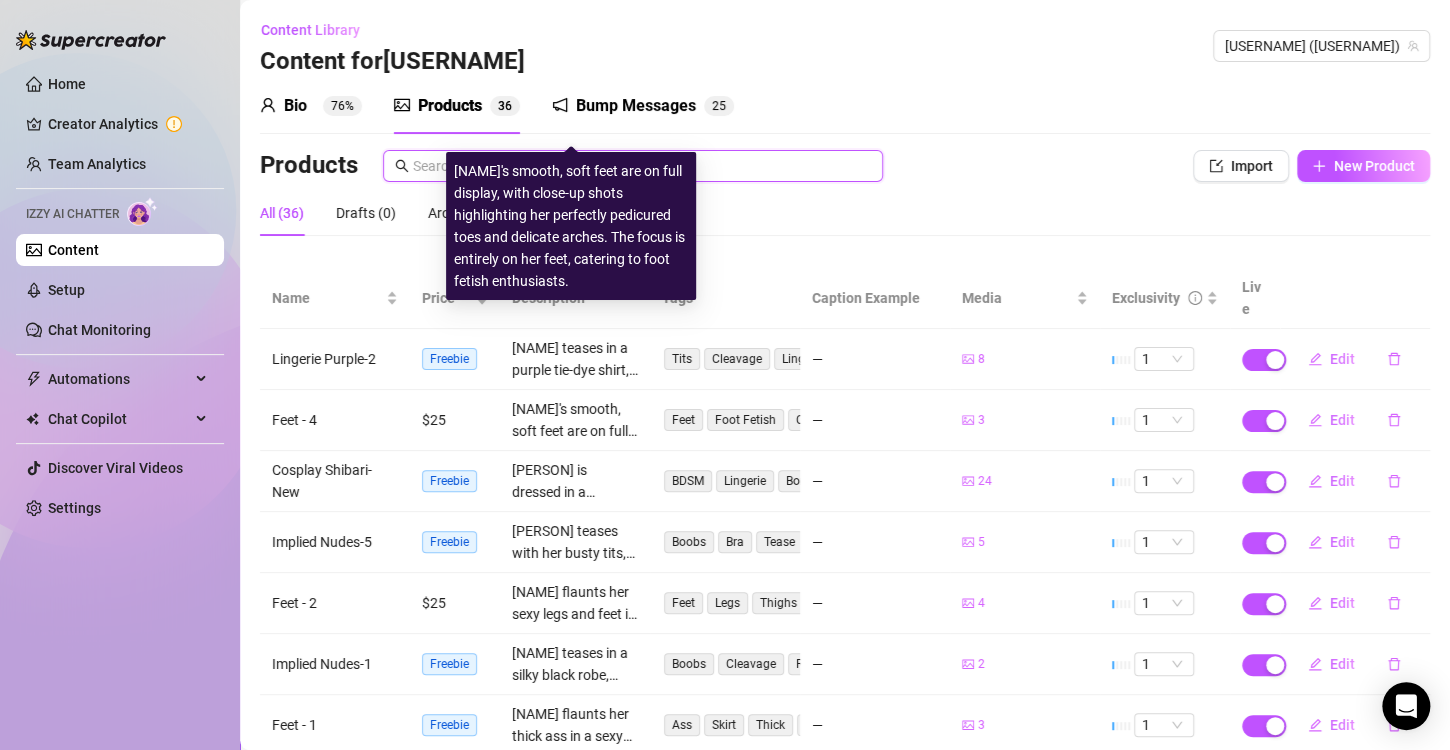 click at bounding box center [642, 166] 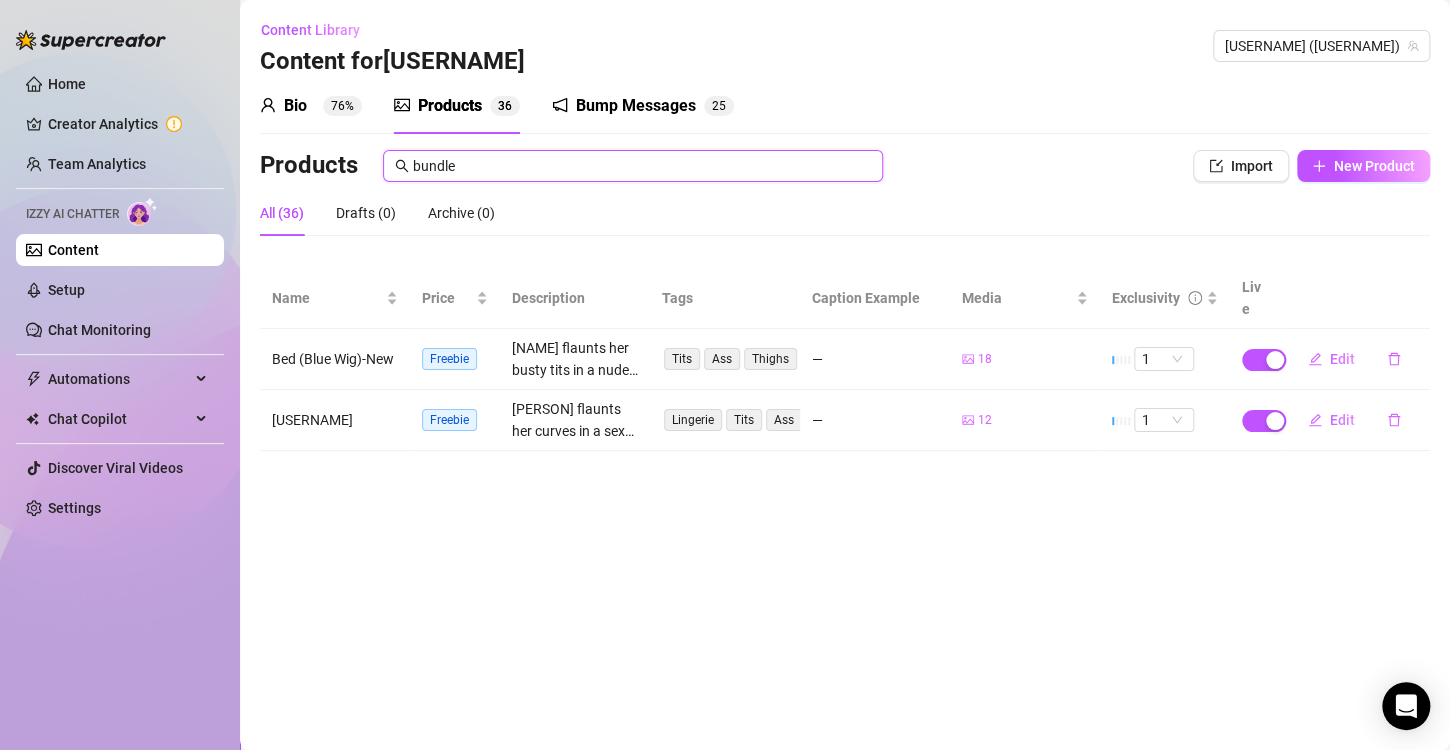 type on "bundle" 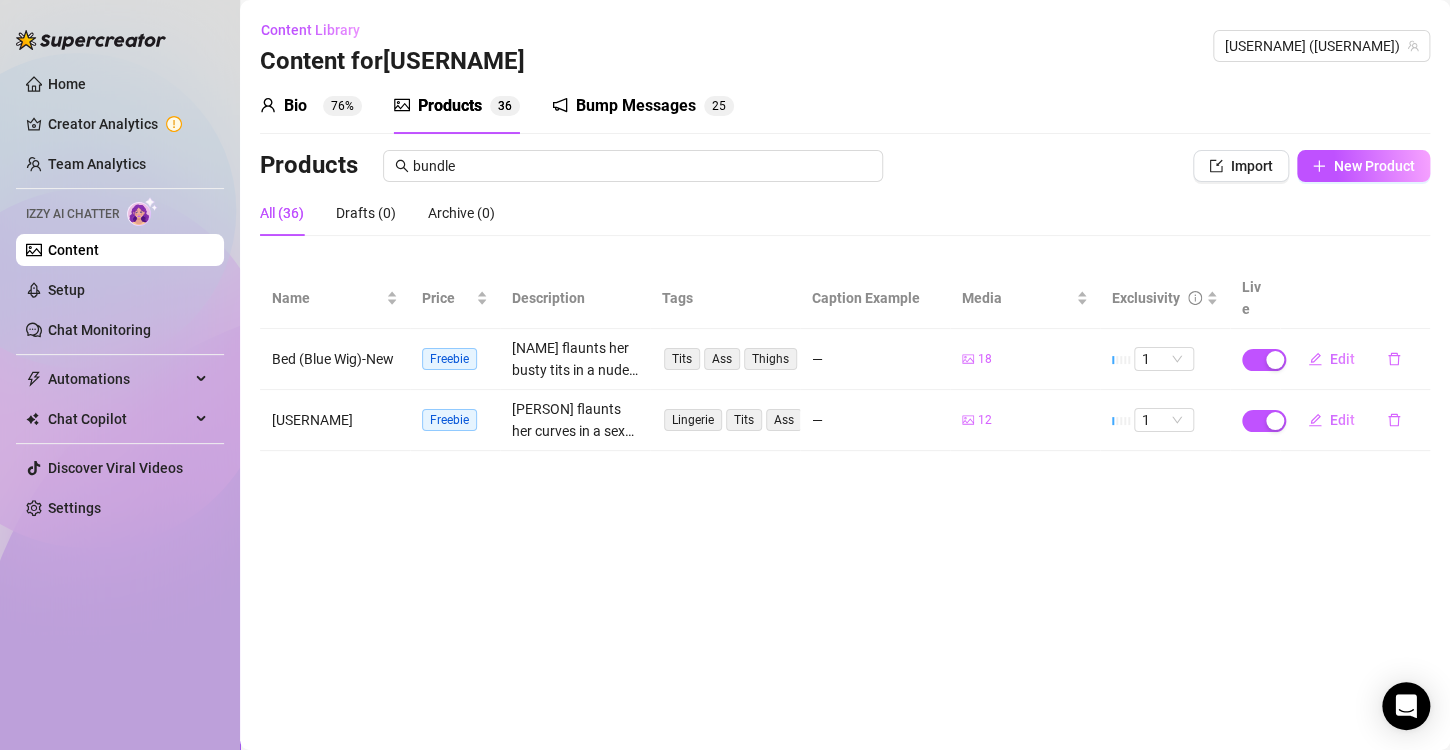 click on "Content" at bounding box center [73, 250] 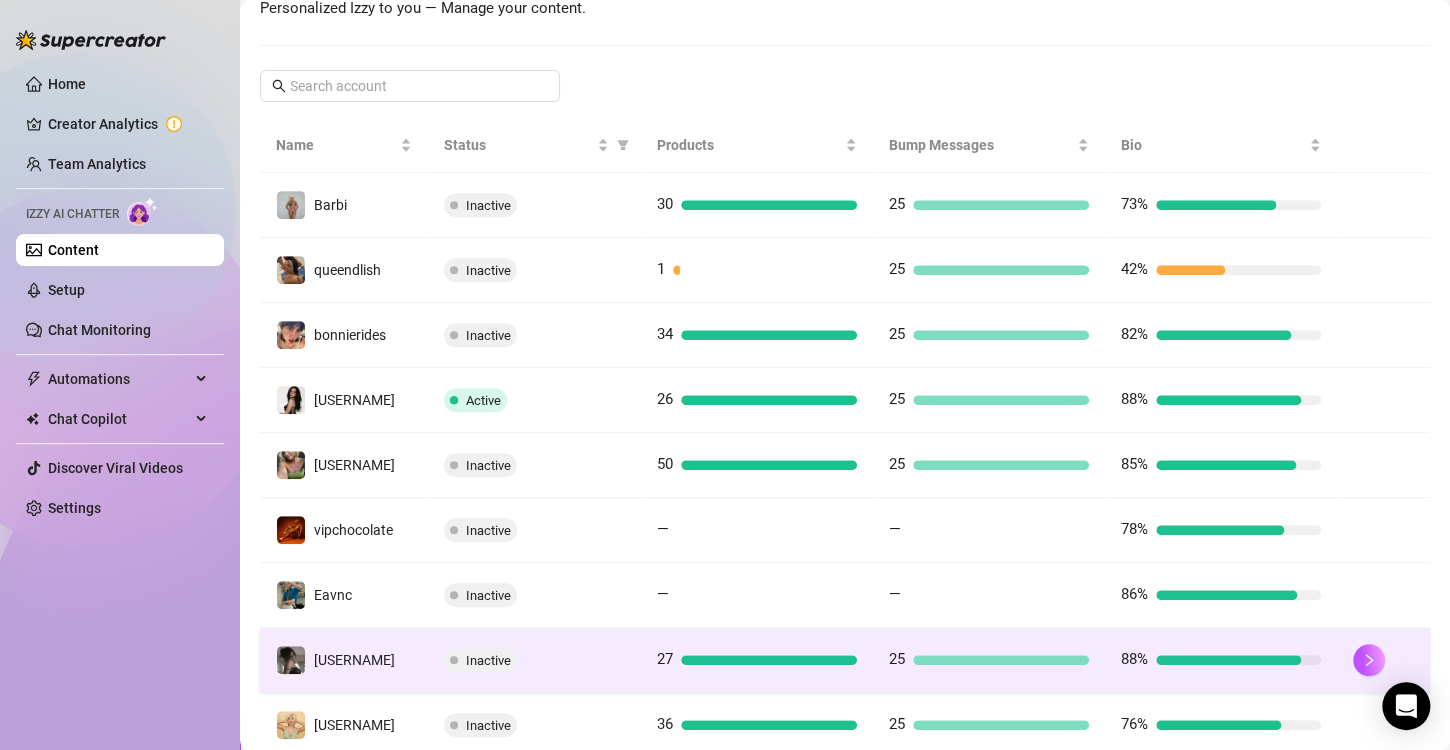 scroll, scrollTop: 497, scrollLeft: 0, axis: vertical 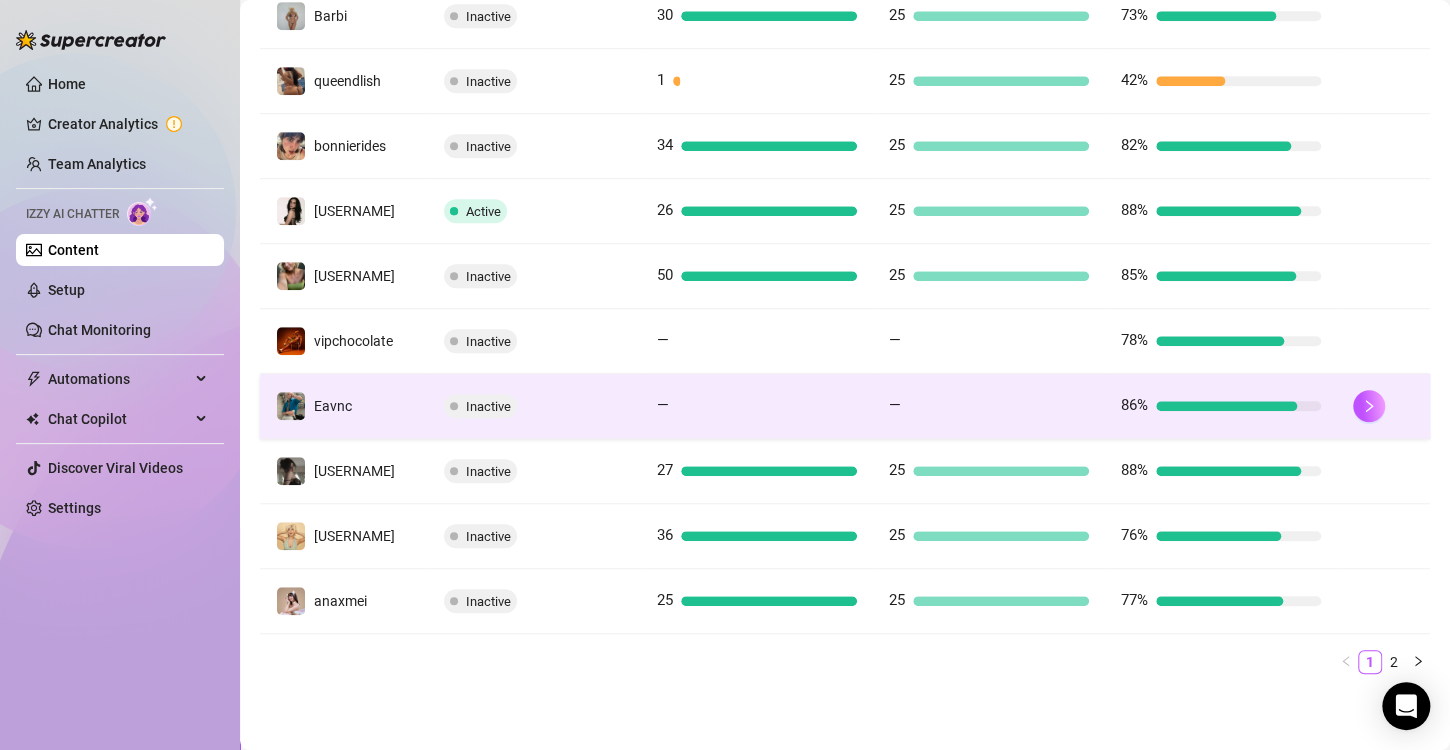 click on "—" at bounding box center (757, 406) 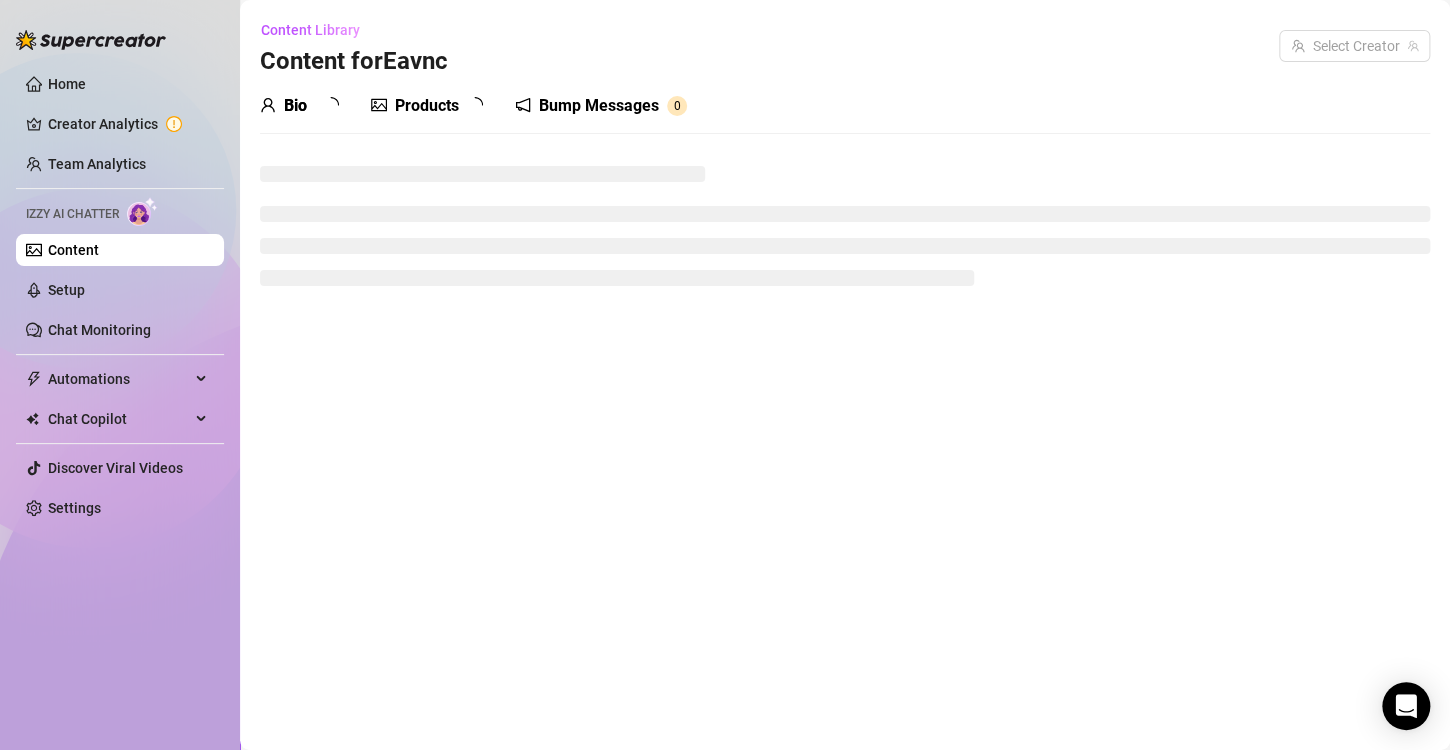 scroll, scrollTop: 0, scrollLeft: 0, axis: both 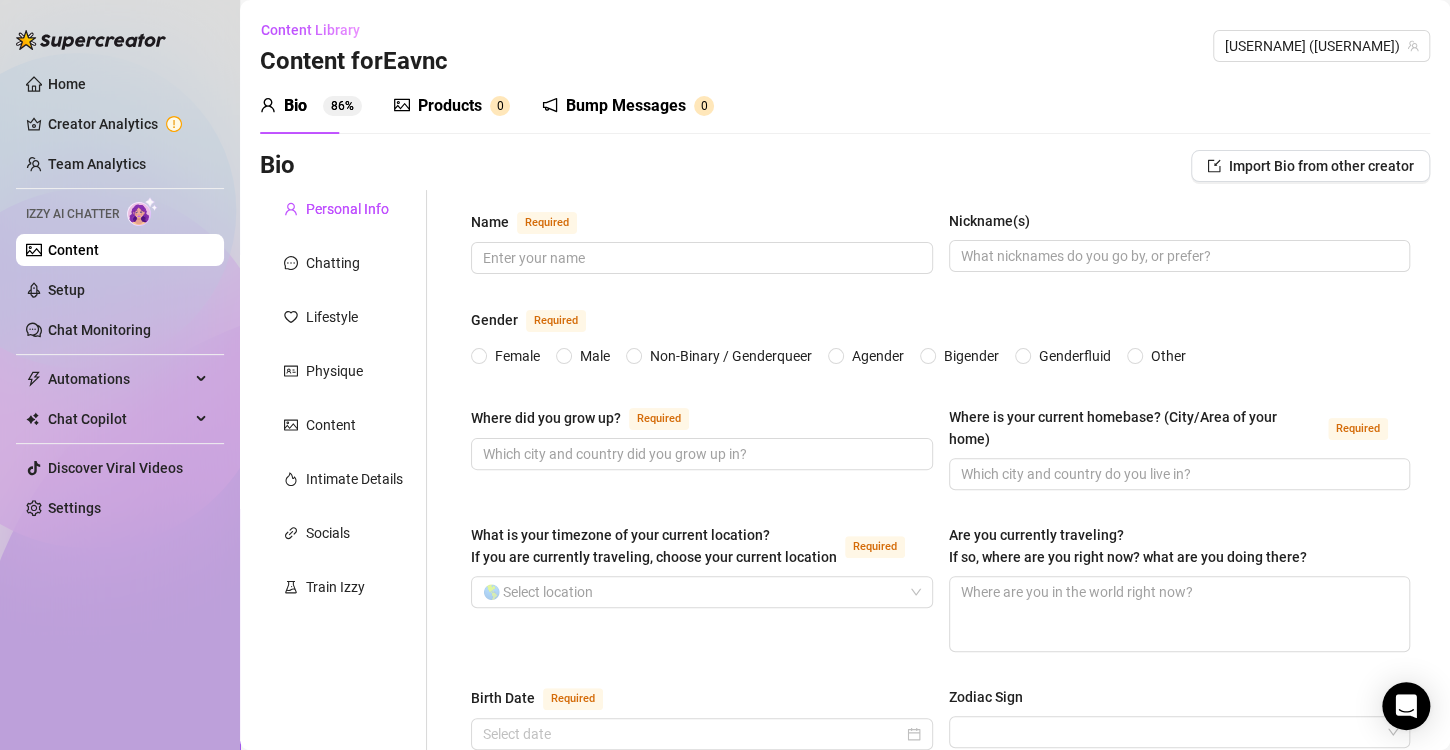 type 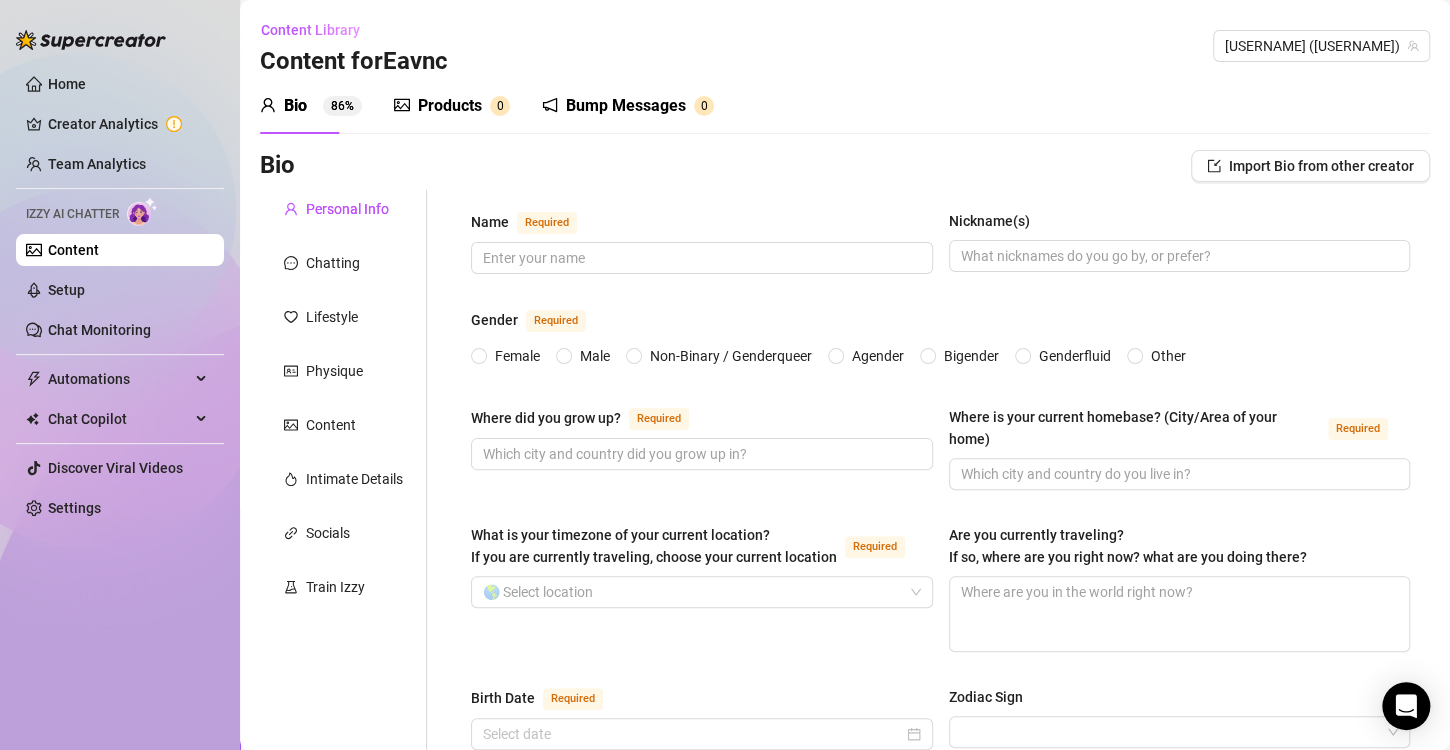 type on "Eavnc" 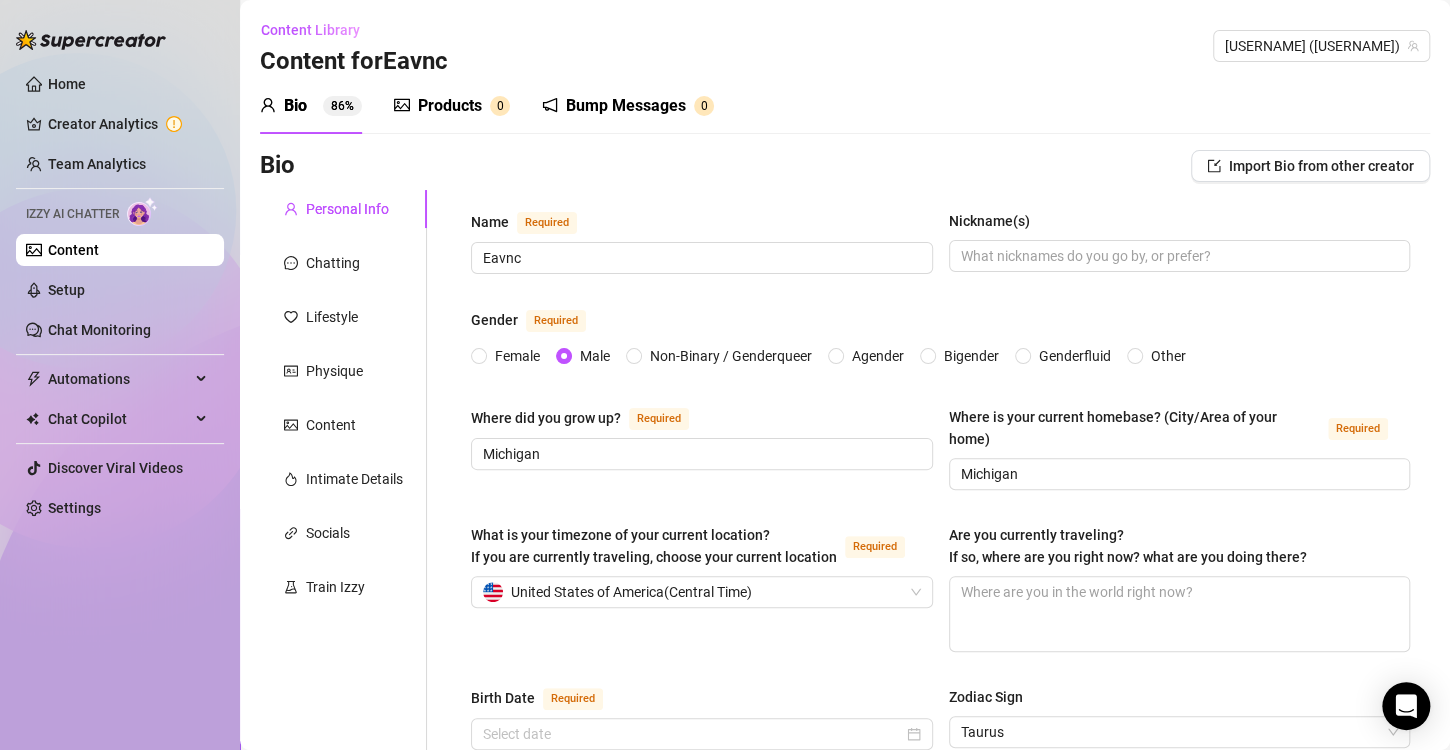 type 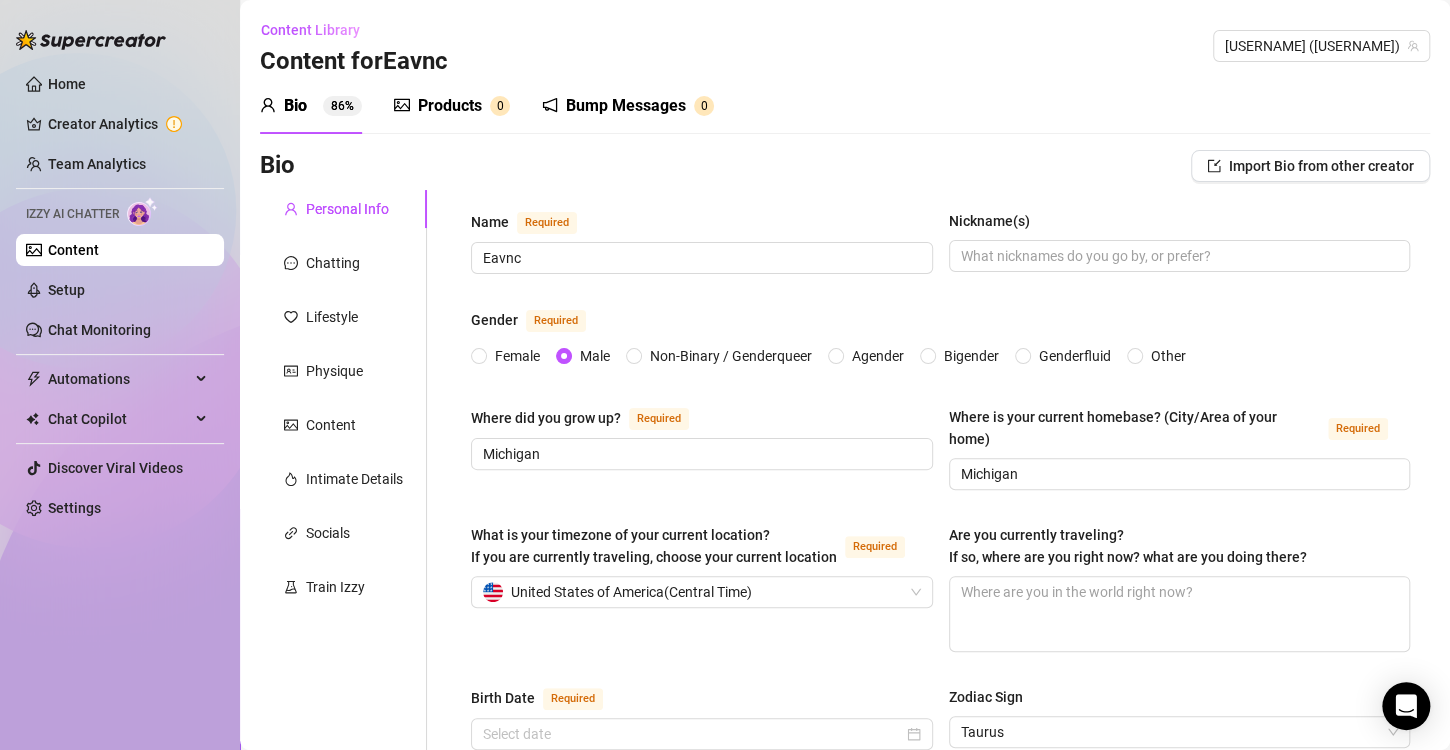 radio on "true" 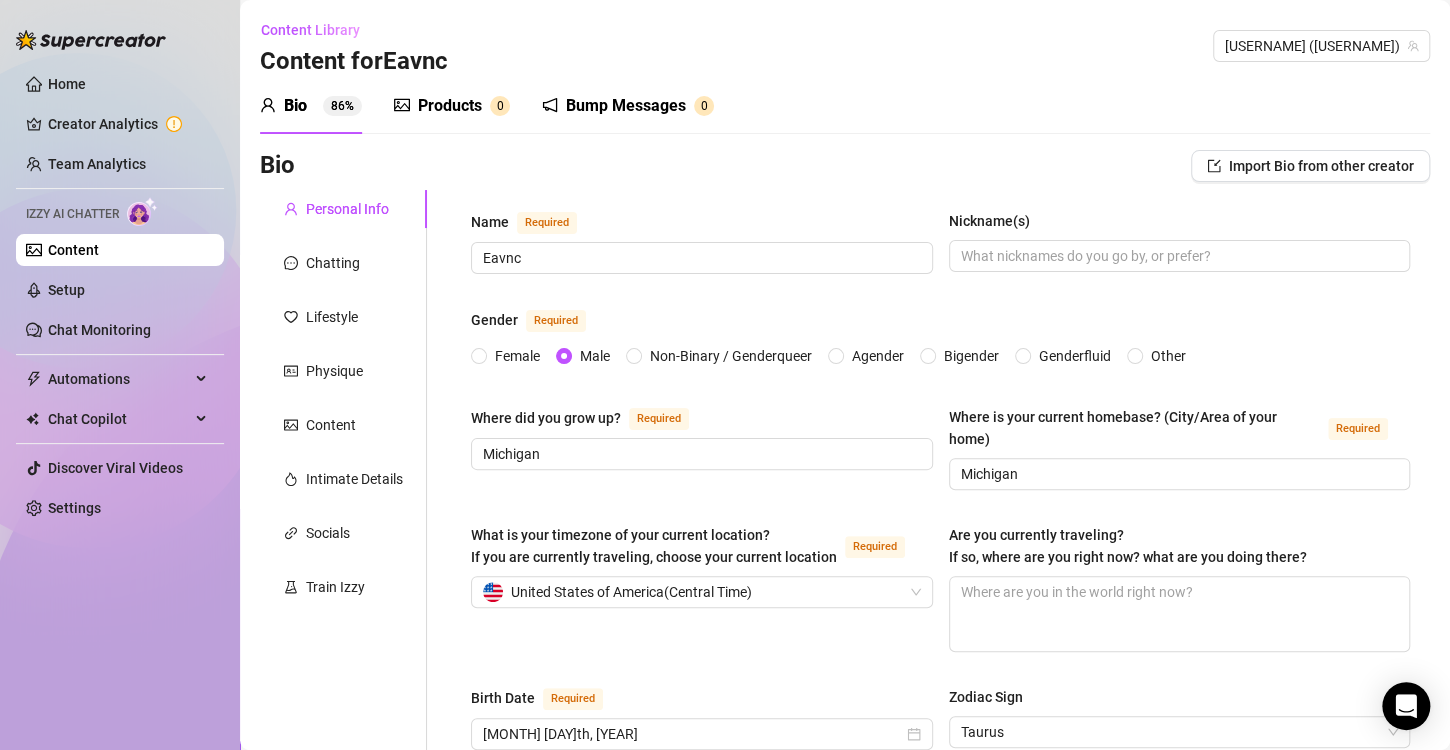 type on "[MONTH] [DAY]th, [YEAR]" 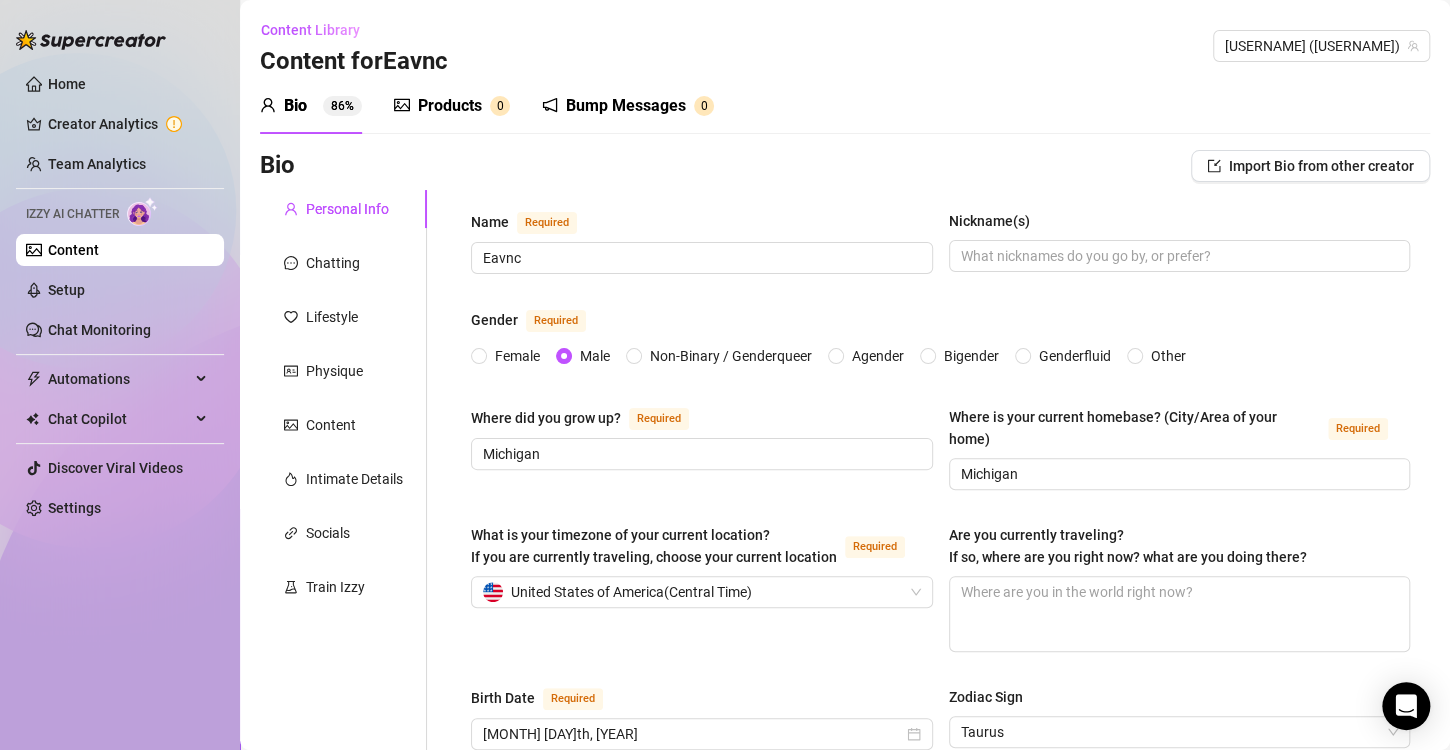 click on "Products" at bounding box center [450, 106] 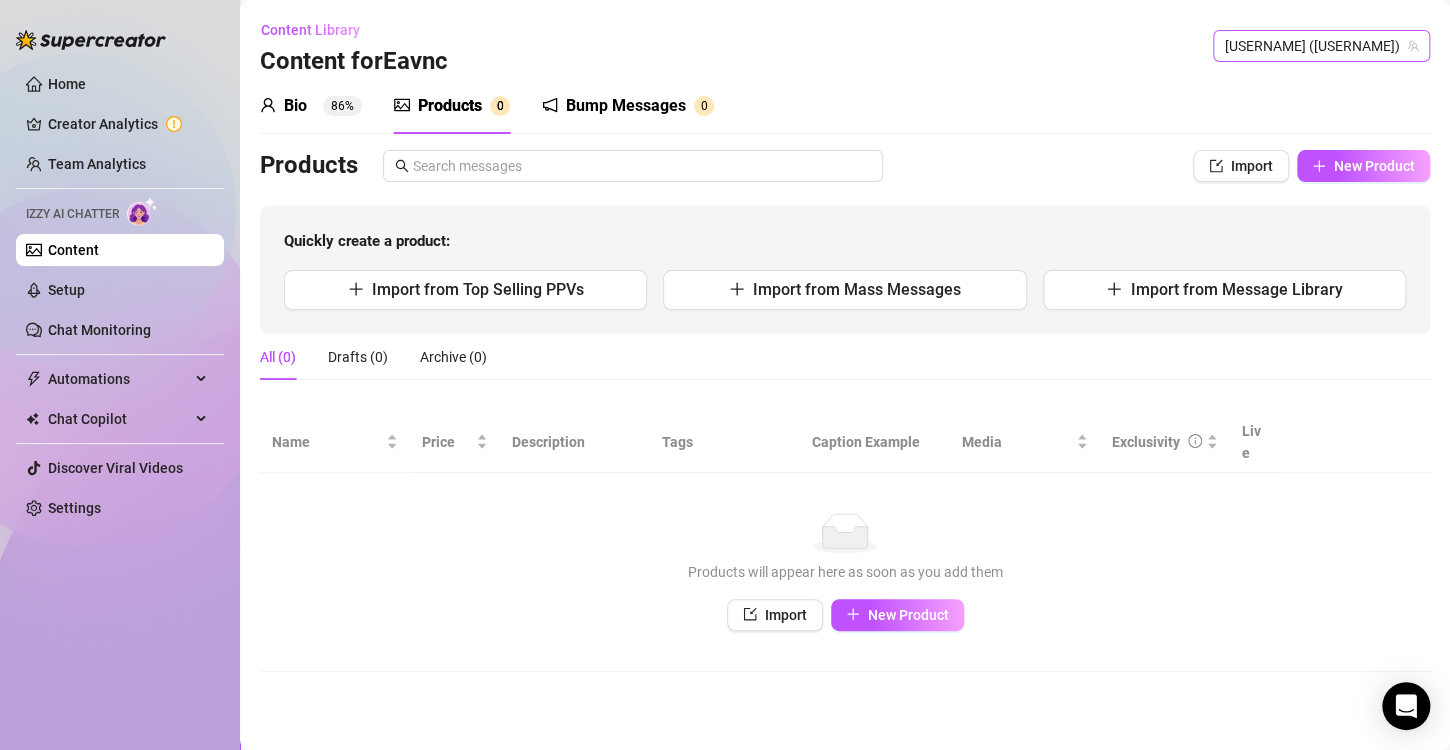 click on "[USERNAME] ([USERNAME])" at bounding box center [1321, 46] 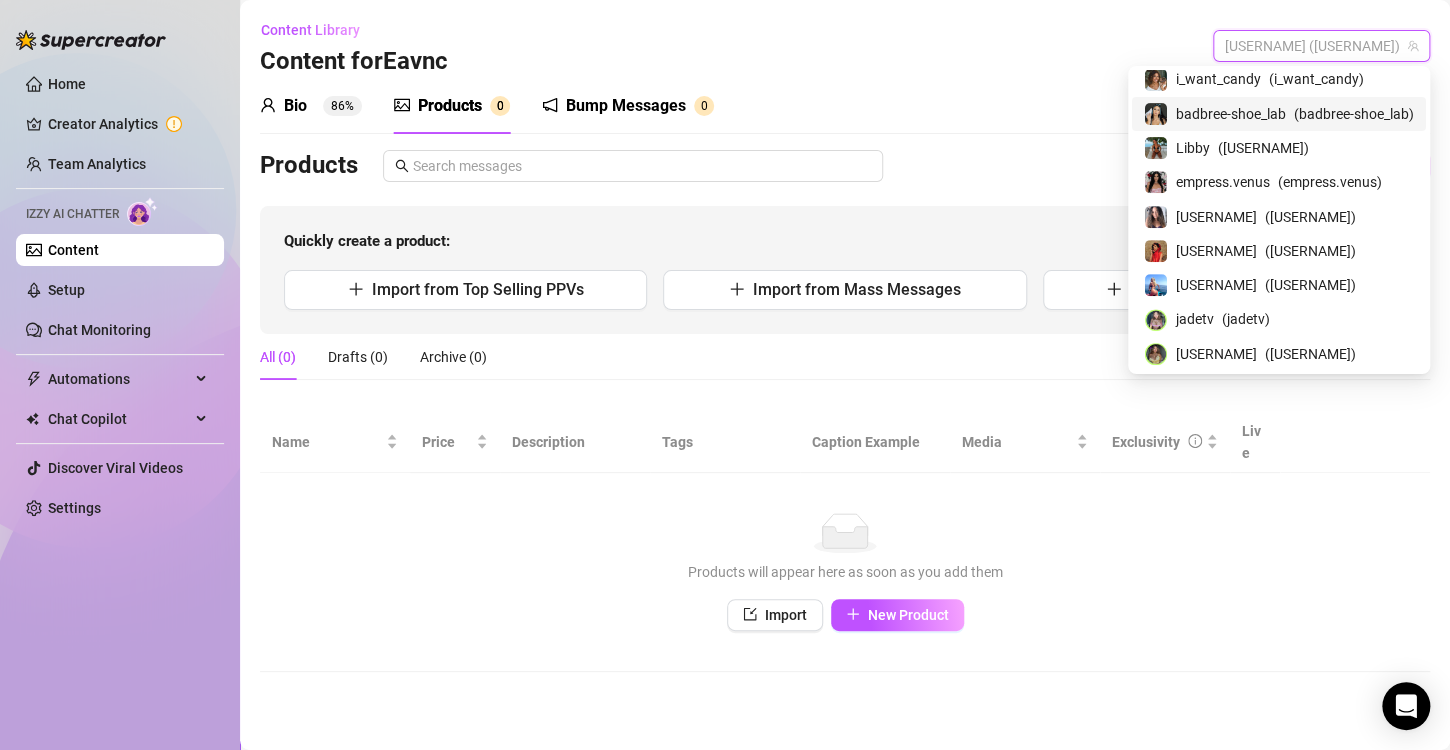scroll, scrollTop: 185, scrollLeft: 0, axis: vertical 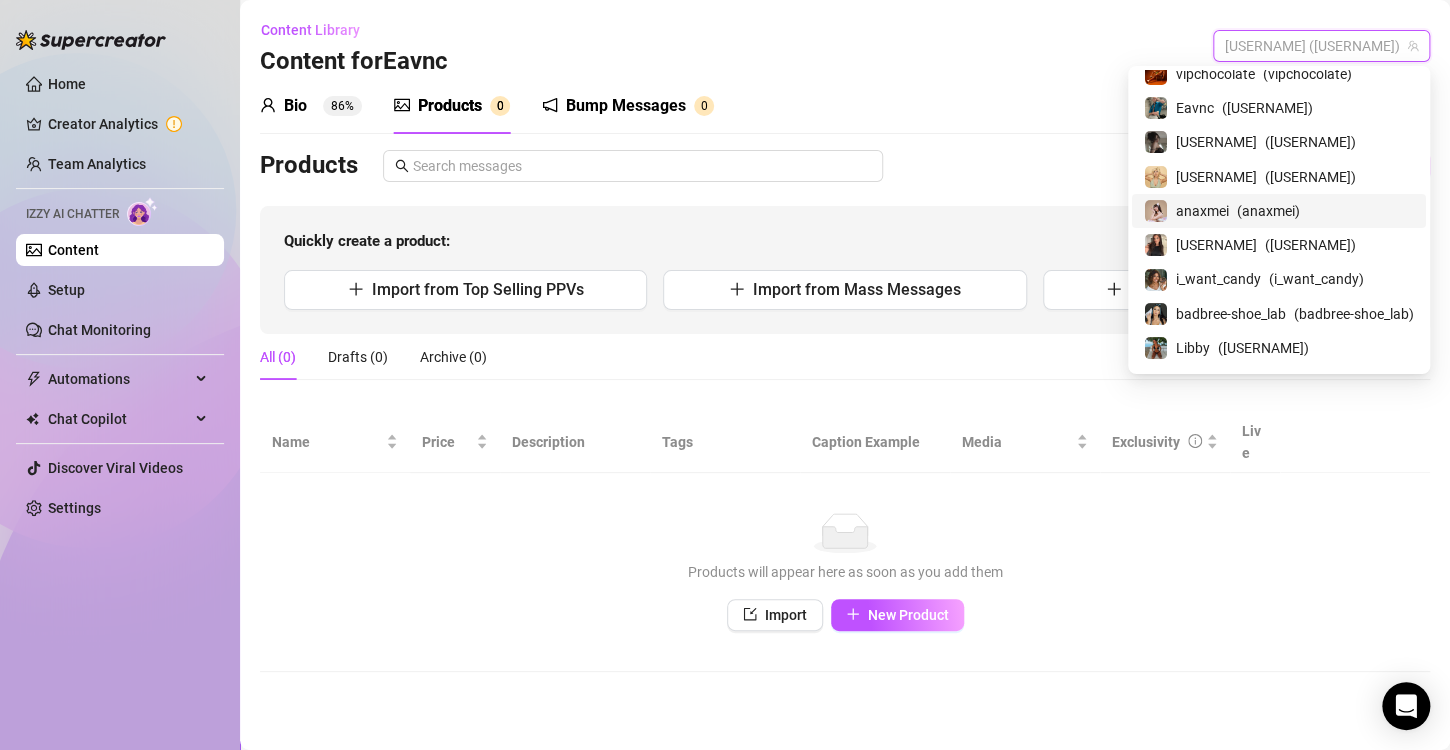 click on "[USERNAME]" at bounding box center (1216, 177) 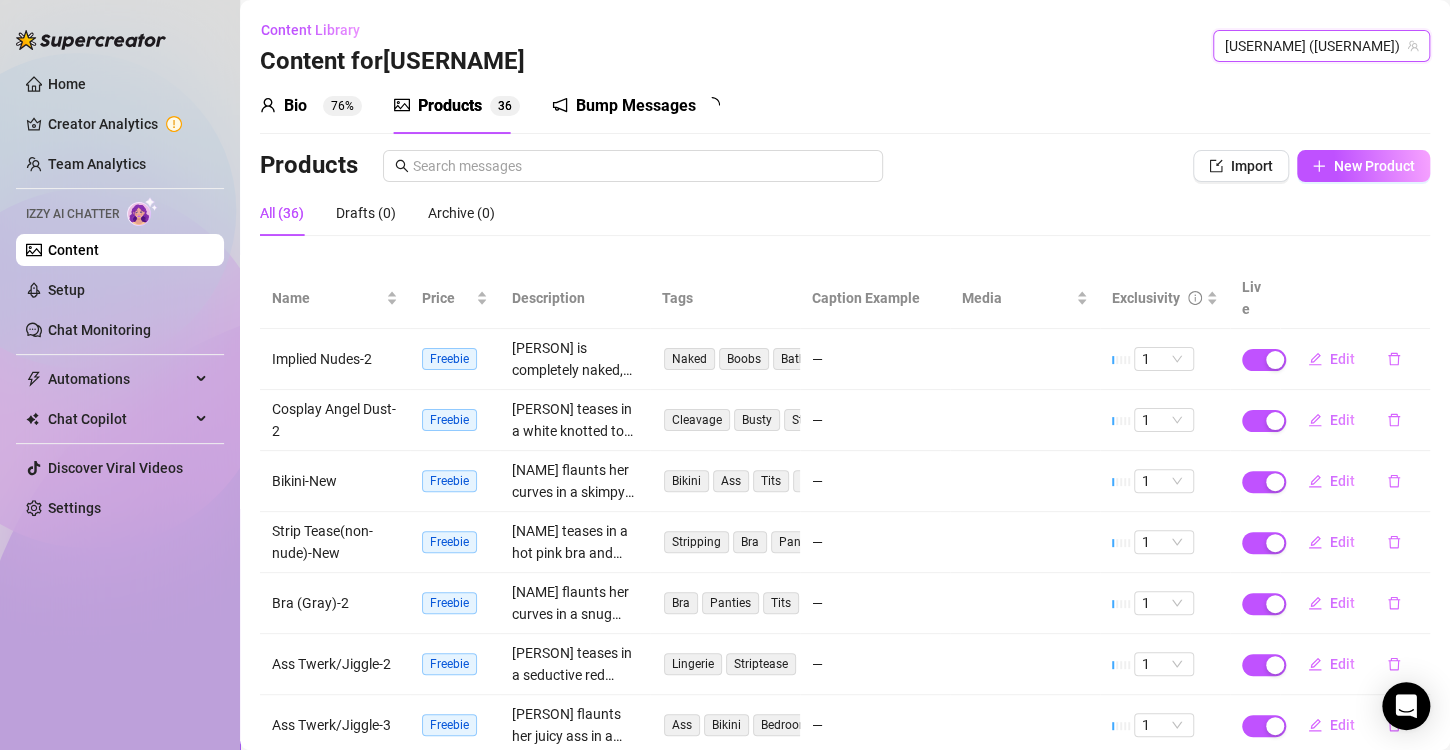 click on "Home Creator Analytics   Team Analytics Izzy AI Chatter Content Setup Chat Monitoring Automations All Message Flow Beta Bump Online Fans Expired Fans Chat Copilot Discover Viral Videos Settings Izzy AI Chatter" at bounding box center (120, 366) 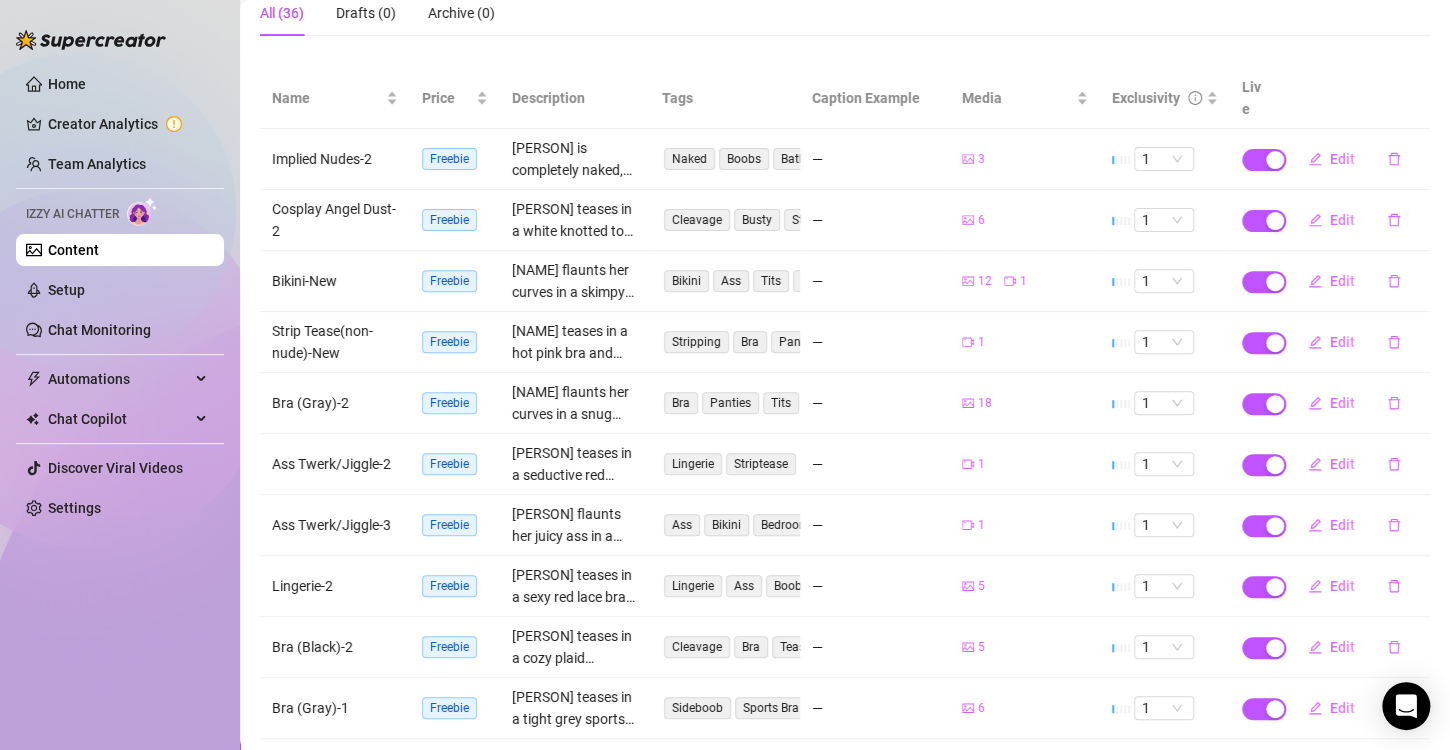 scroll, scrollTop: 280, scrollLeft: 0, axis: vertical 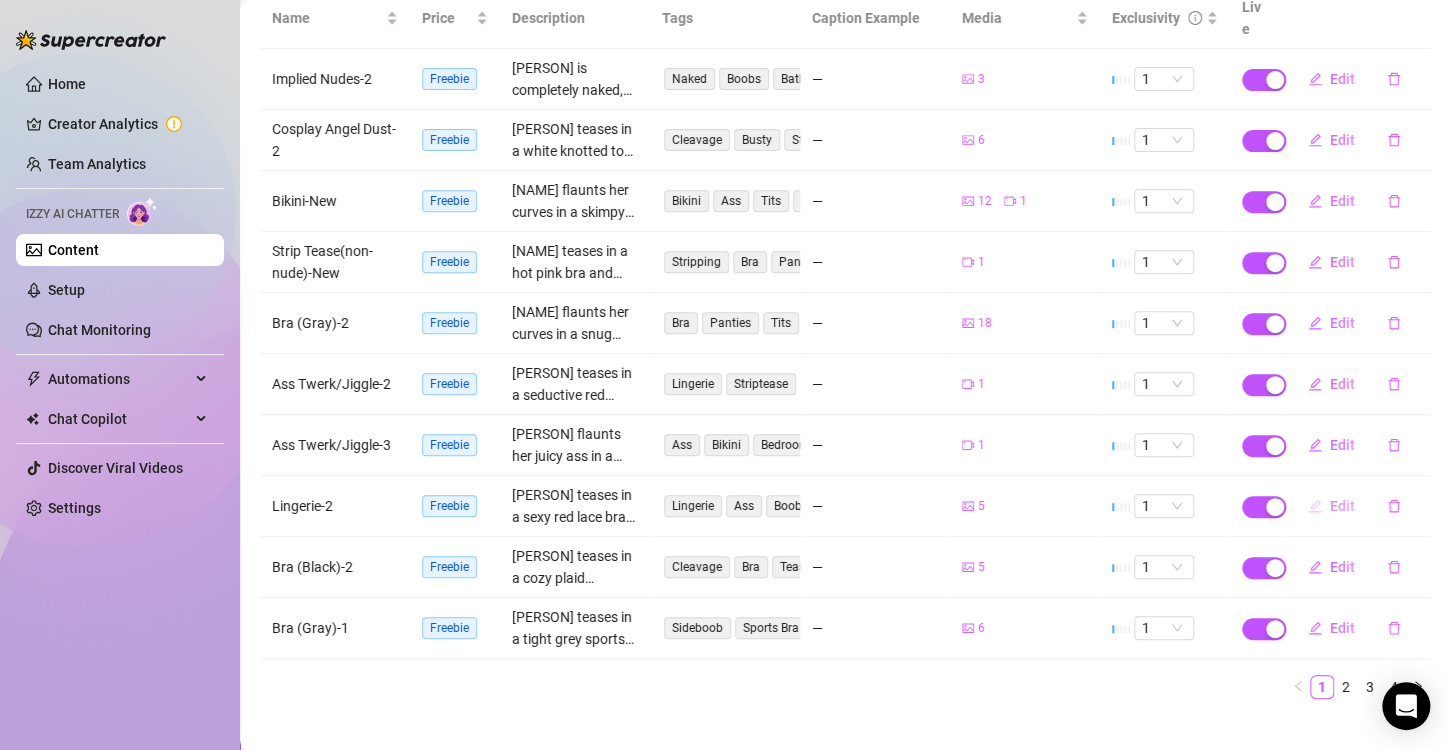 click on "Edit" at bounding box center (1342, 506) 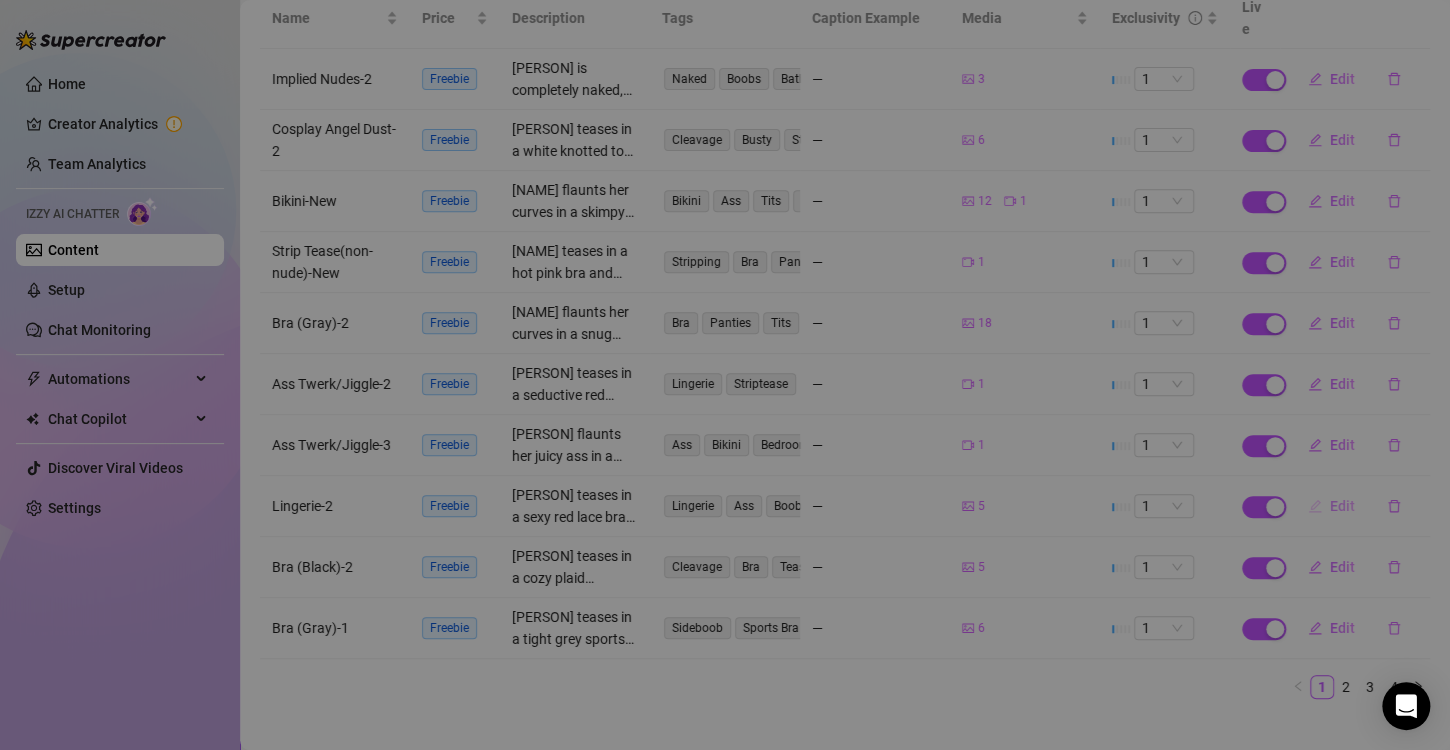 type on "Type your message here..." 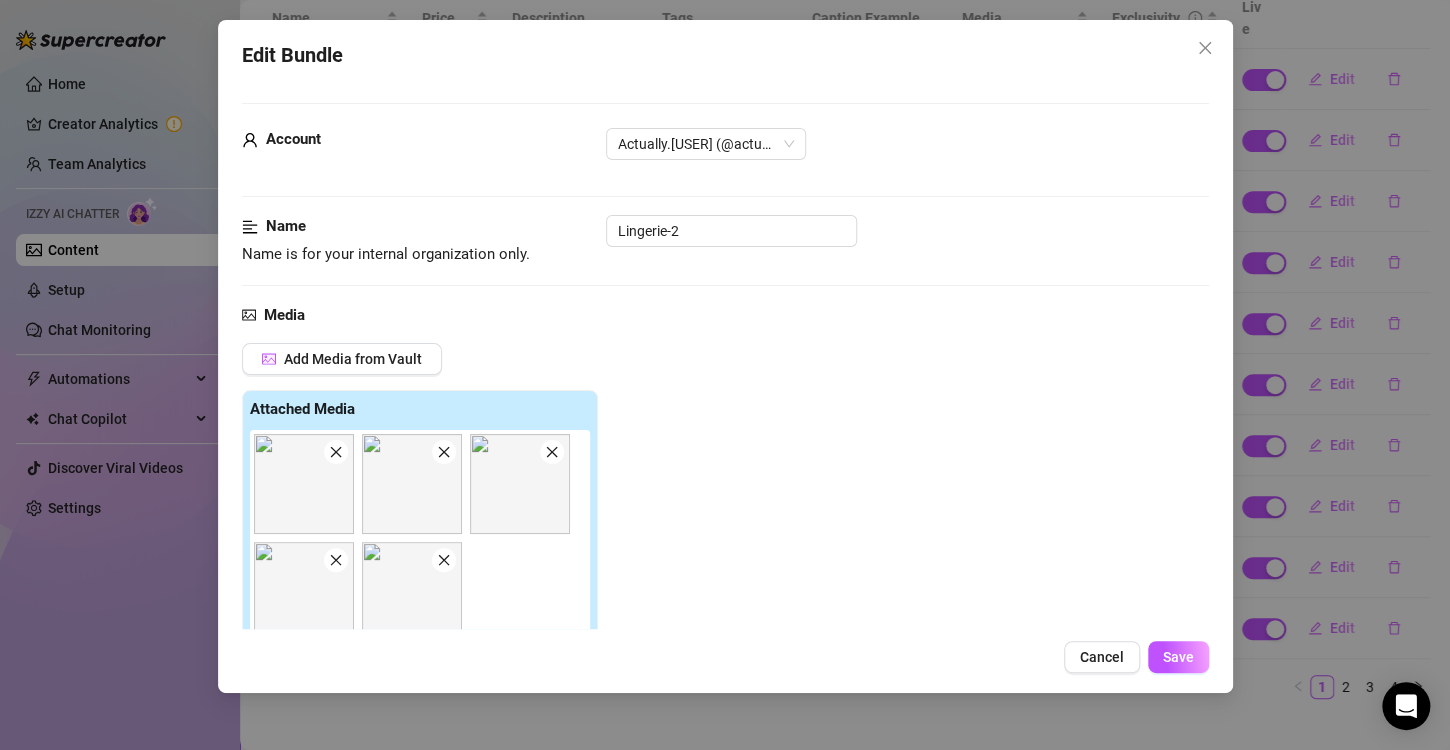 scroll, scrollTop: 200, scrollLeft: 0, axis: vertical 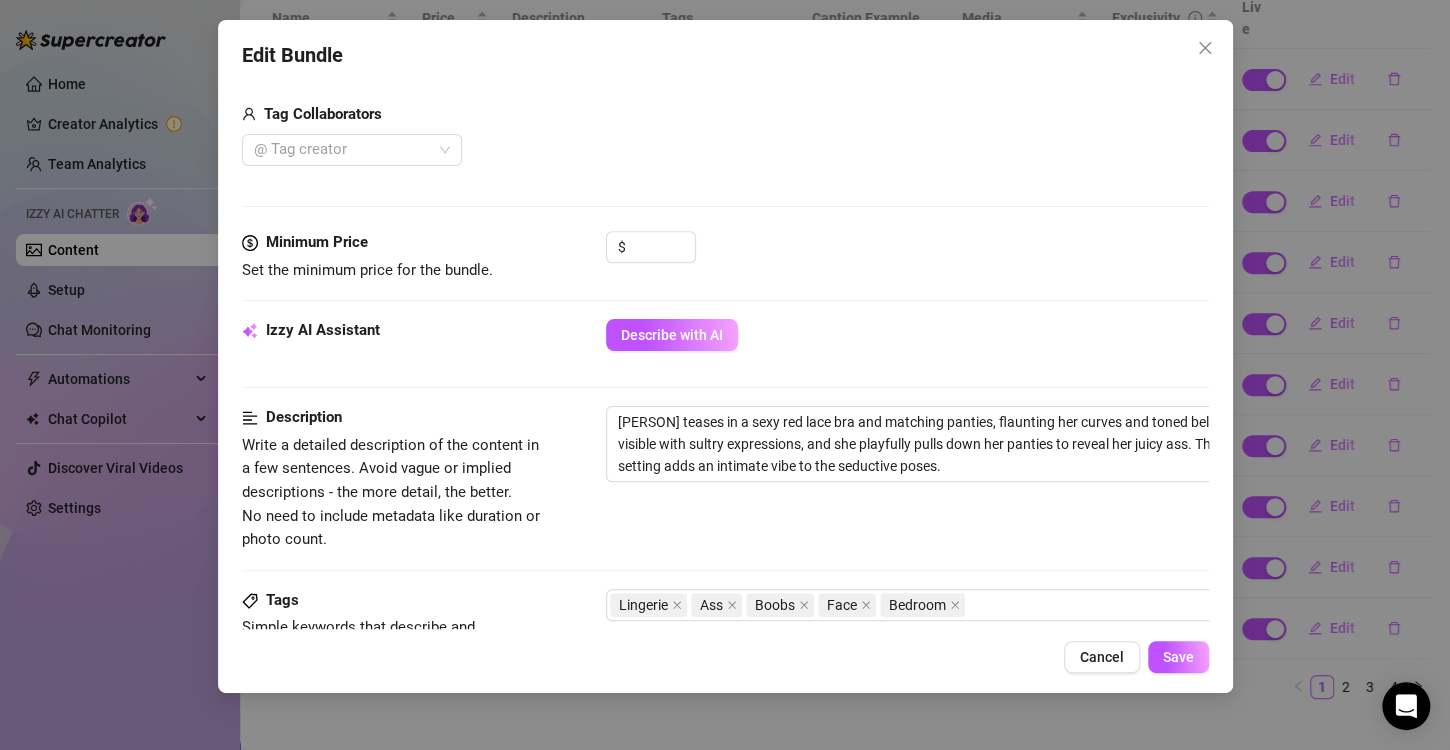 click on "Cancel" at bounding box center (1102, 657) 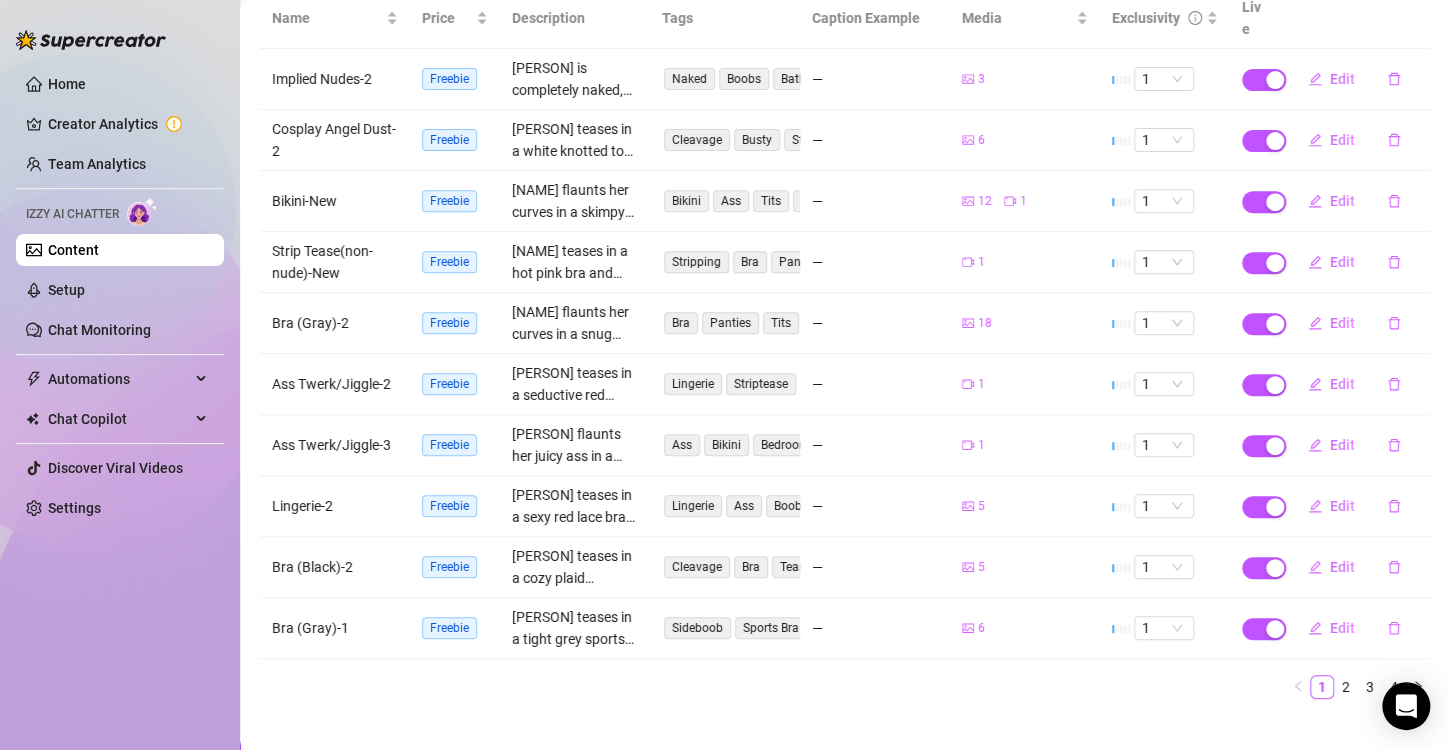 scroll, scrollTop: 0, scrollLeft: 0, axis: both 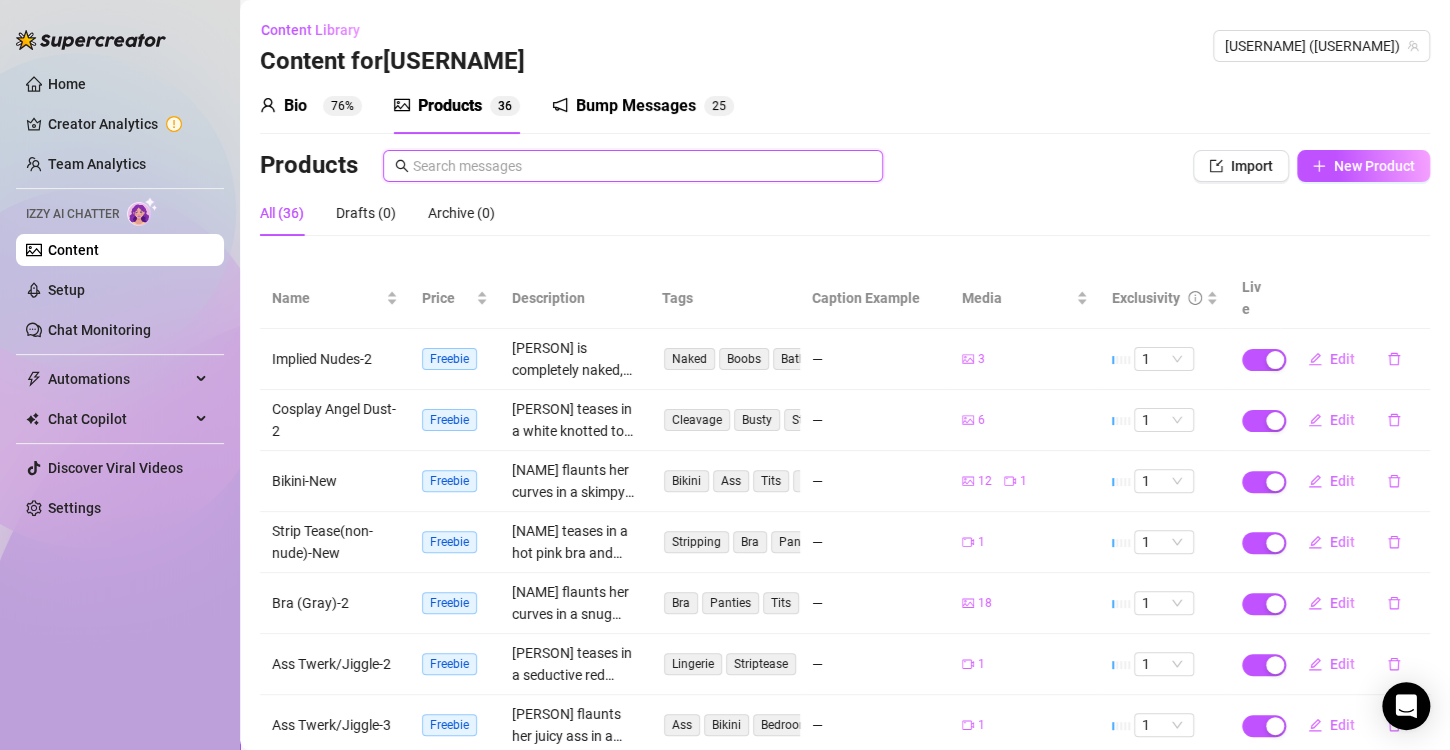 click at bounding box center [642, 166] 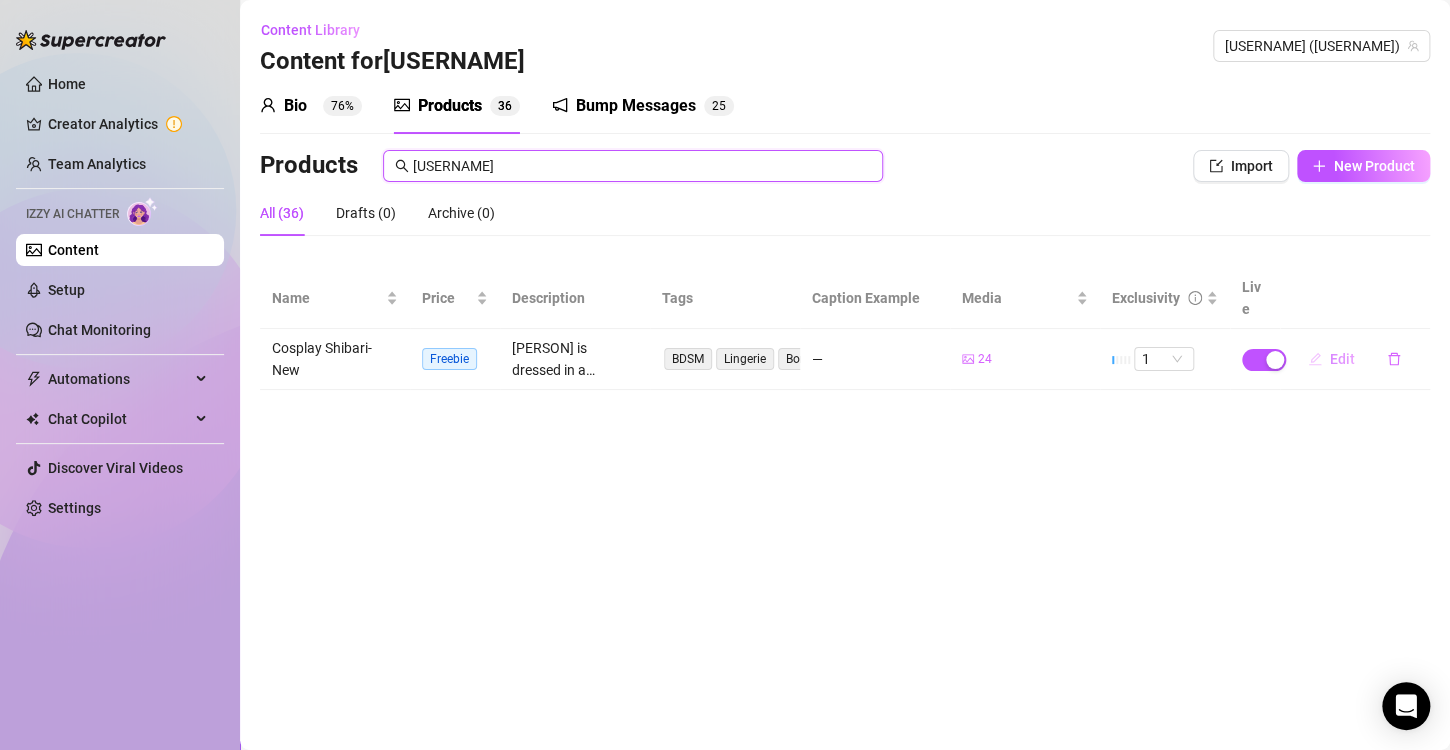 type on "[USERNAME]" 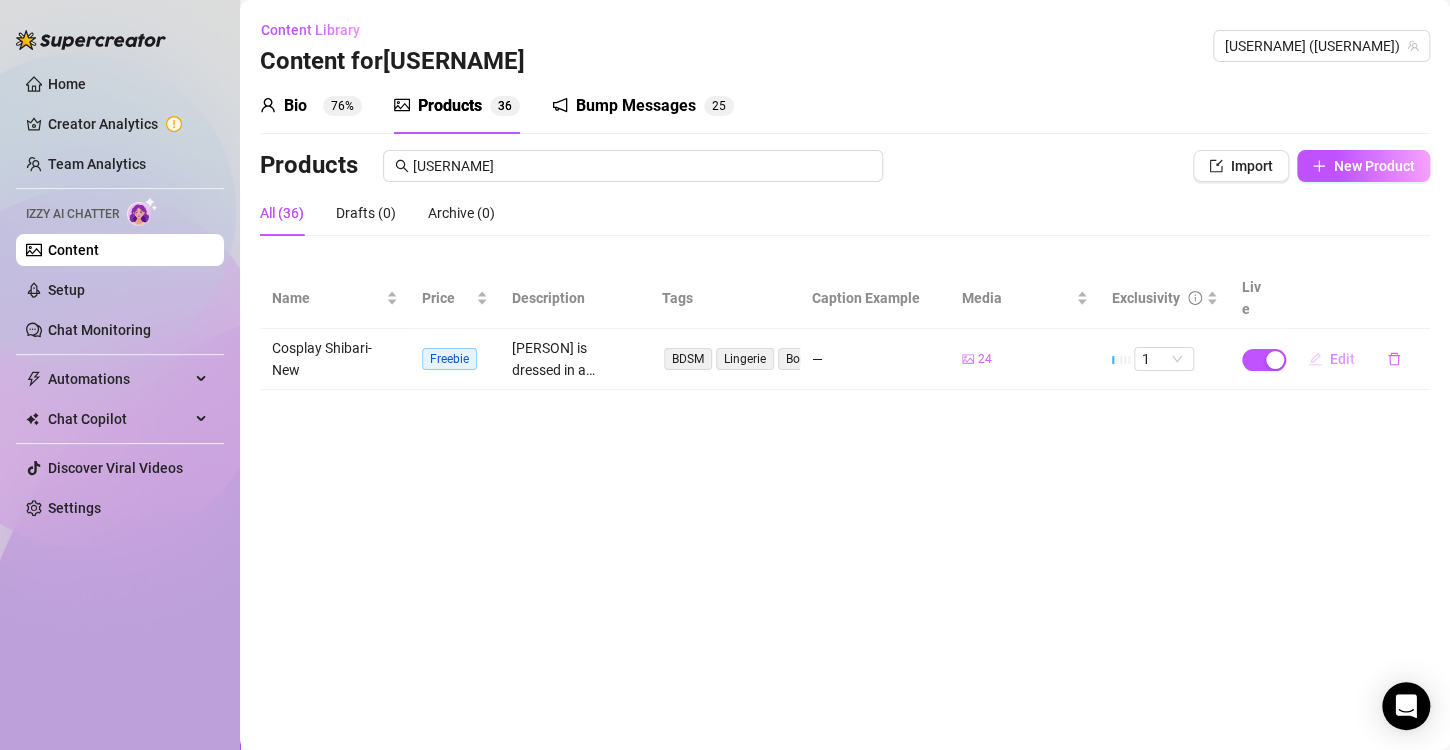 click on "Edit" at bounding box center (1331, 359) 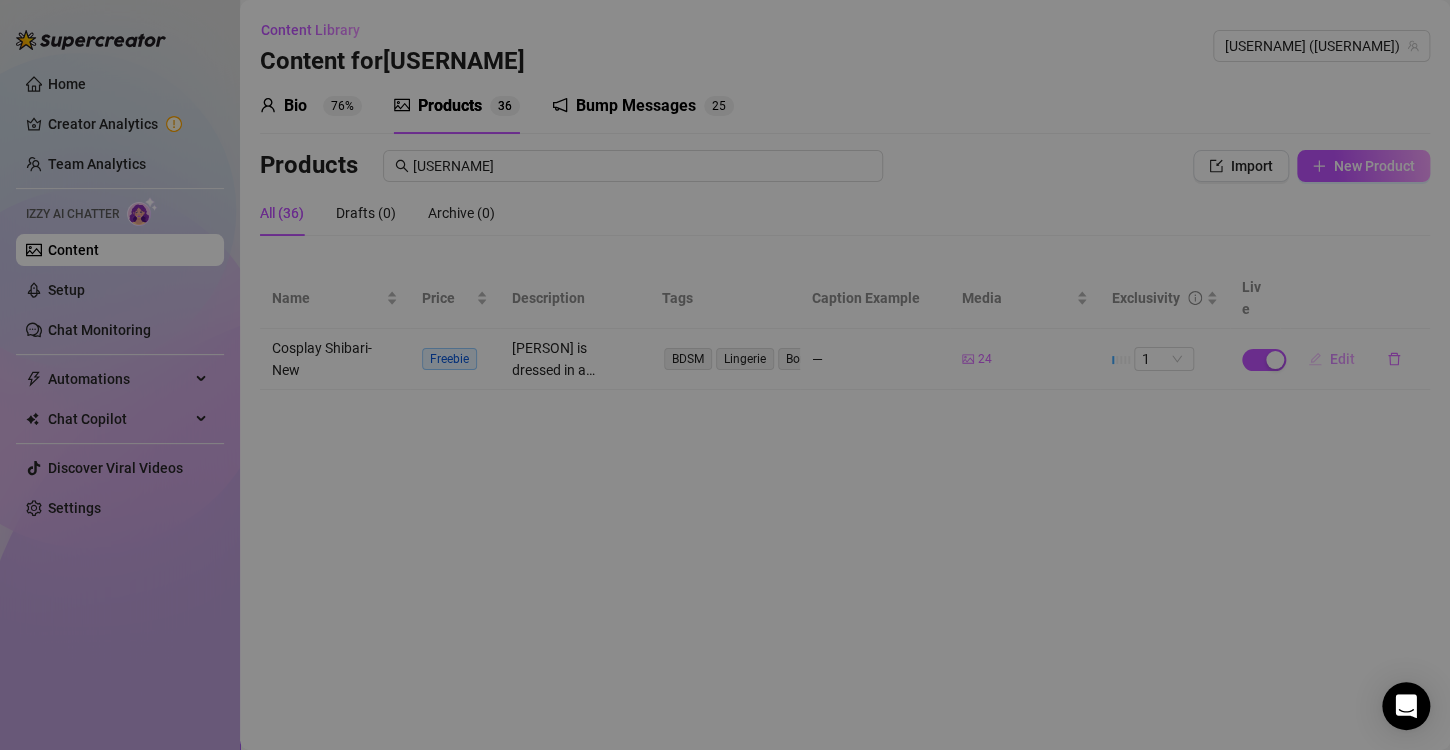 type on "Type your message here..." 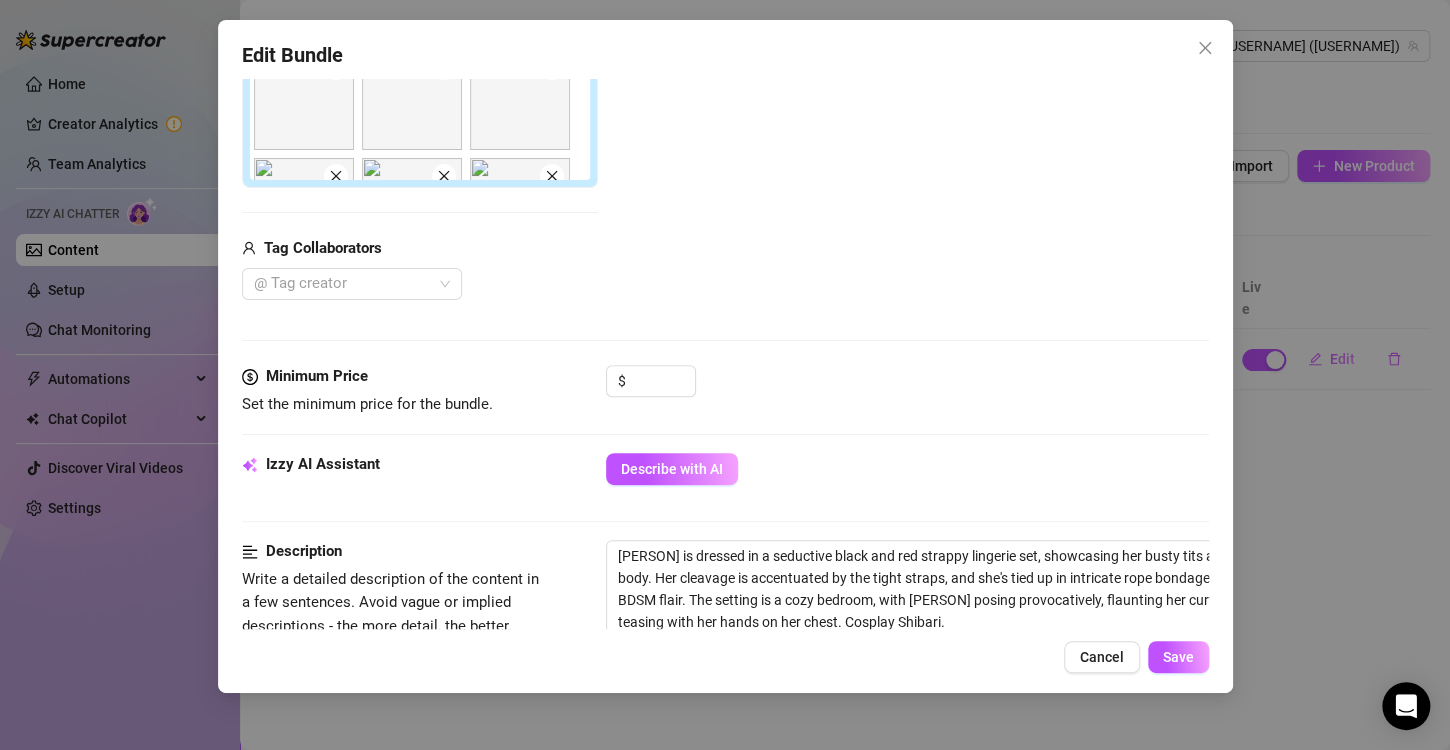 scroll, scrollTop: 400, scrollLeft: 0, axis: vertical 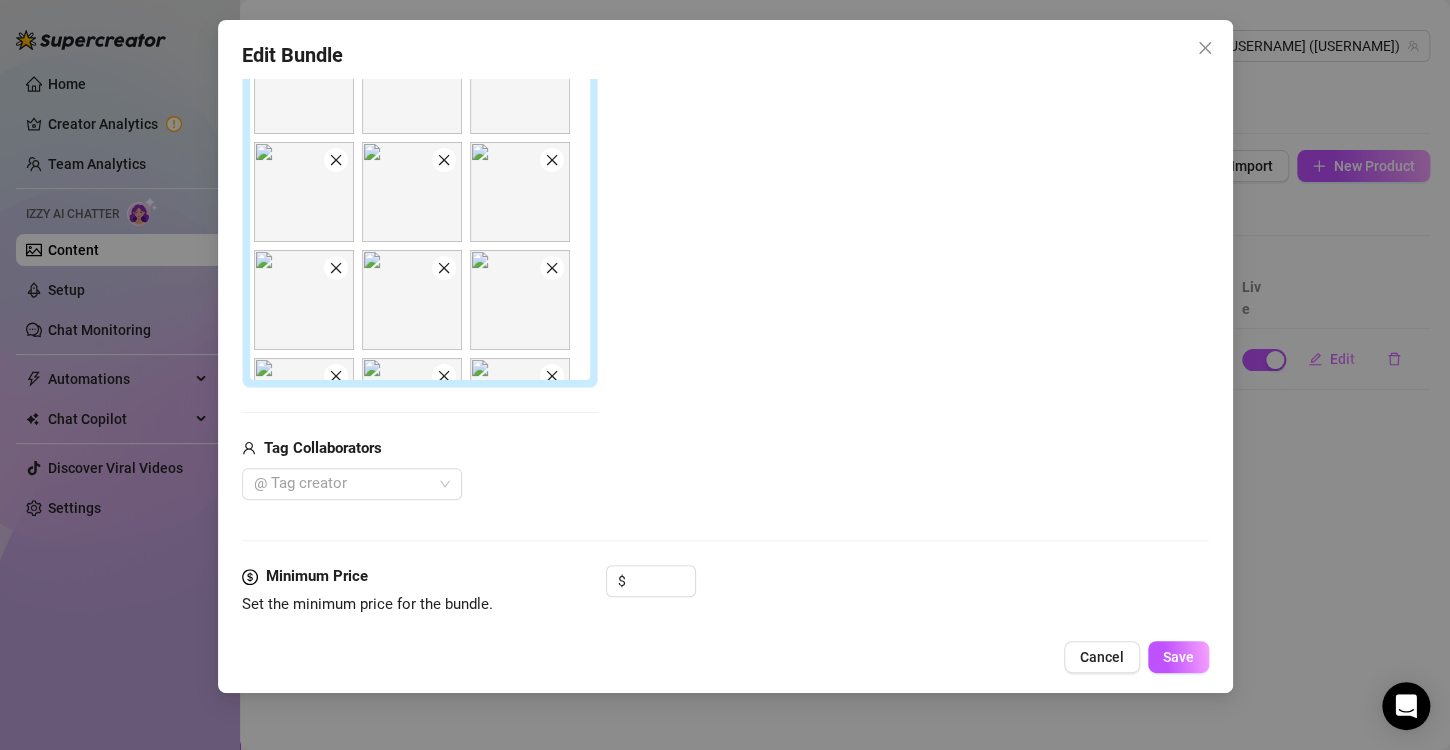 click at bounding box center [304, 300] 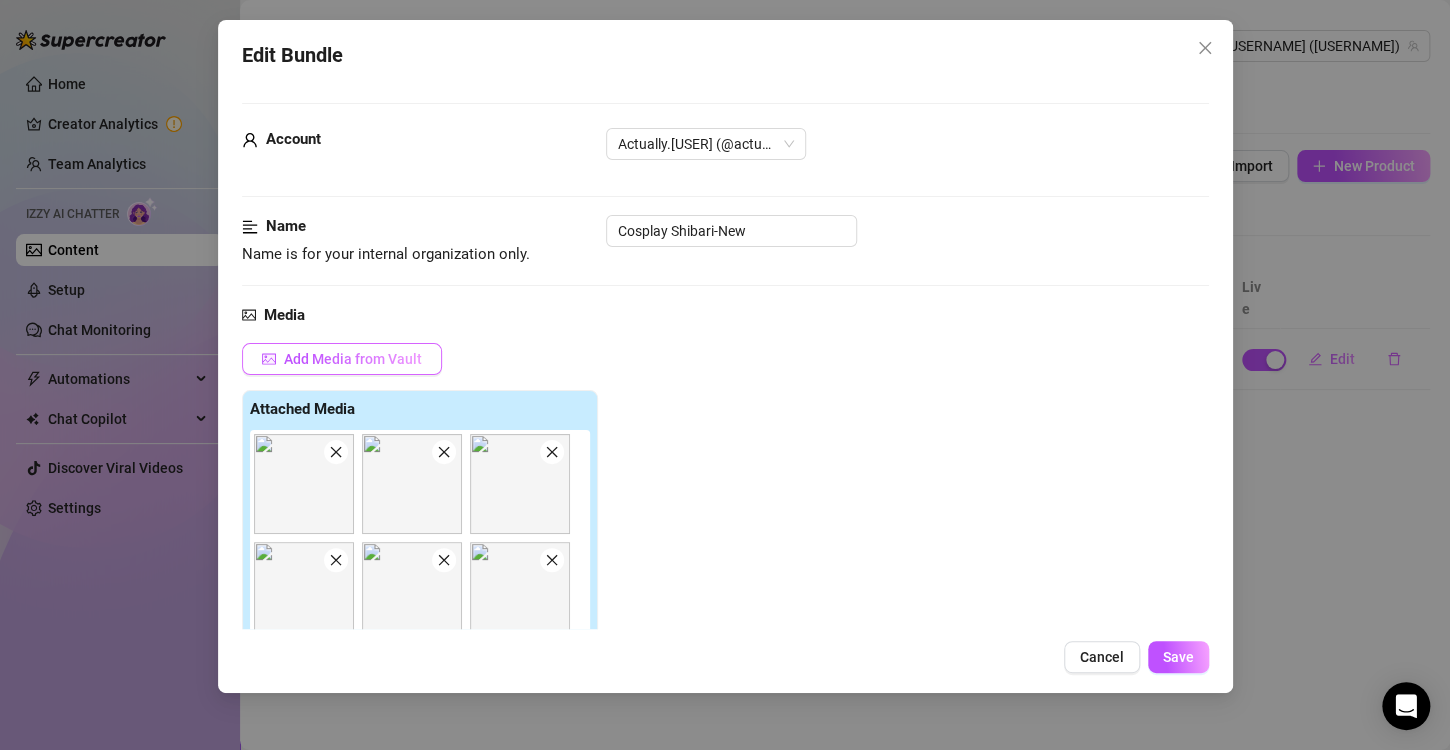 click on "Add Media from Vault" at bounding box center [353, 359] 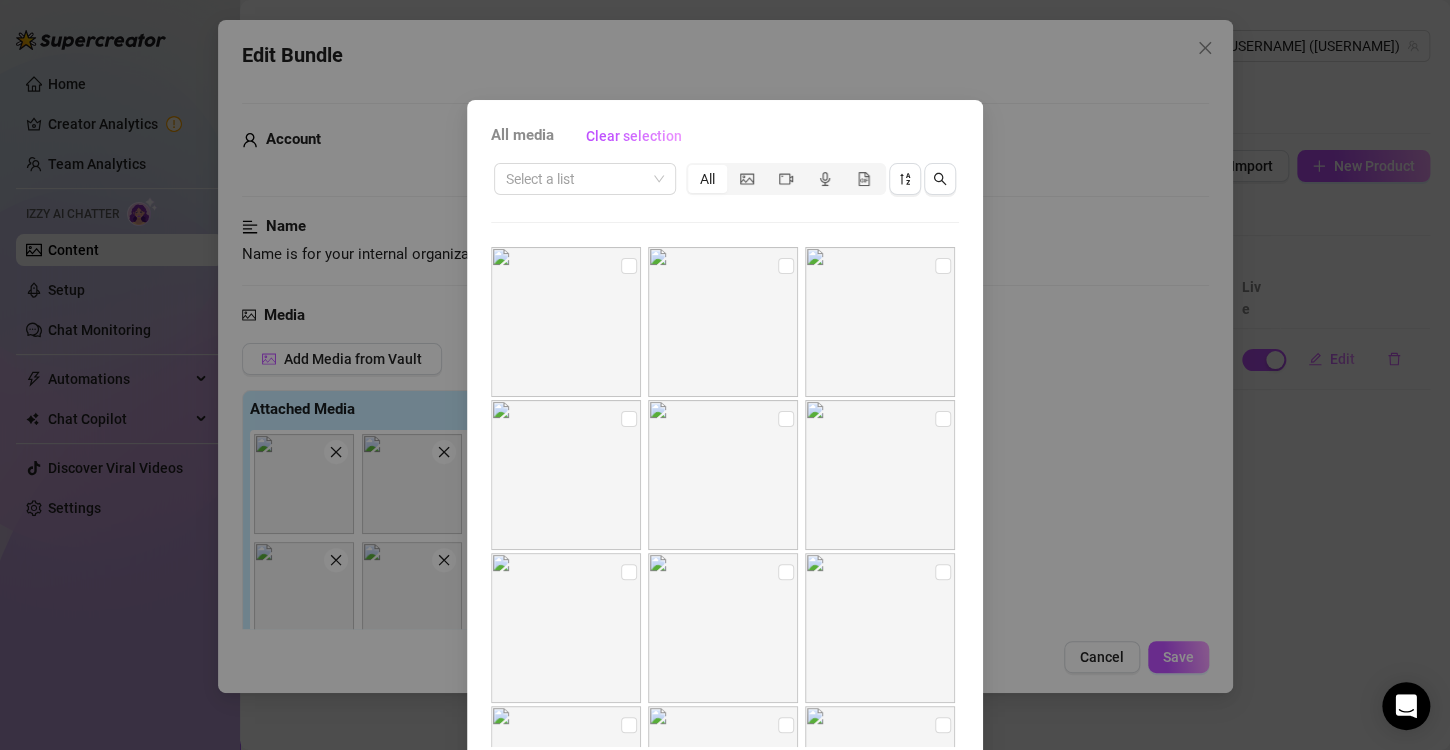 scroll, scrollTop: 84, scrollLeft: 0, axis: vertical 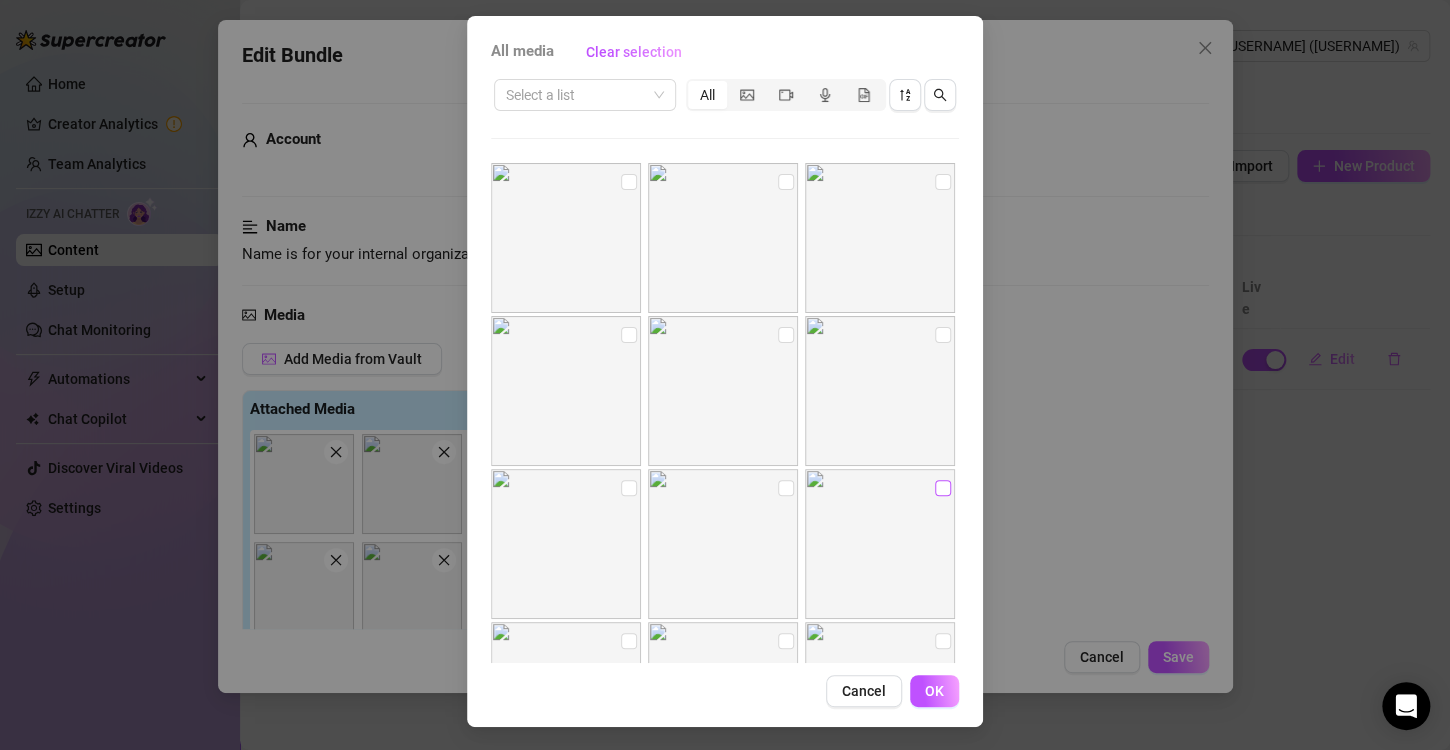 click at bounding box center (943, 488) 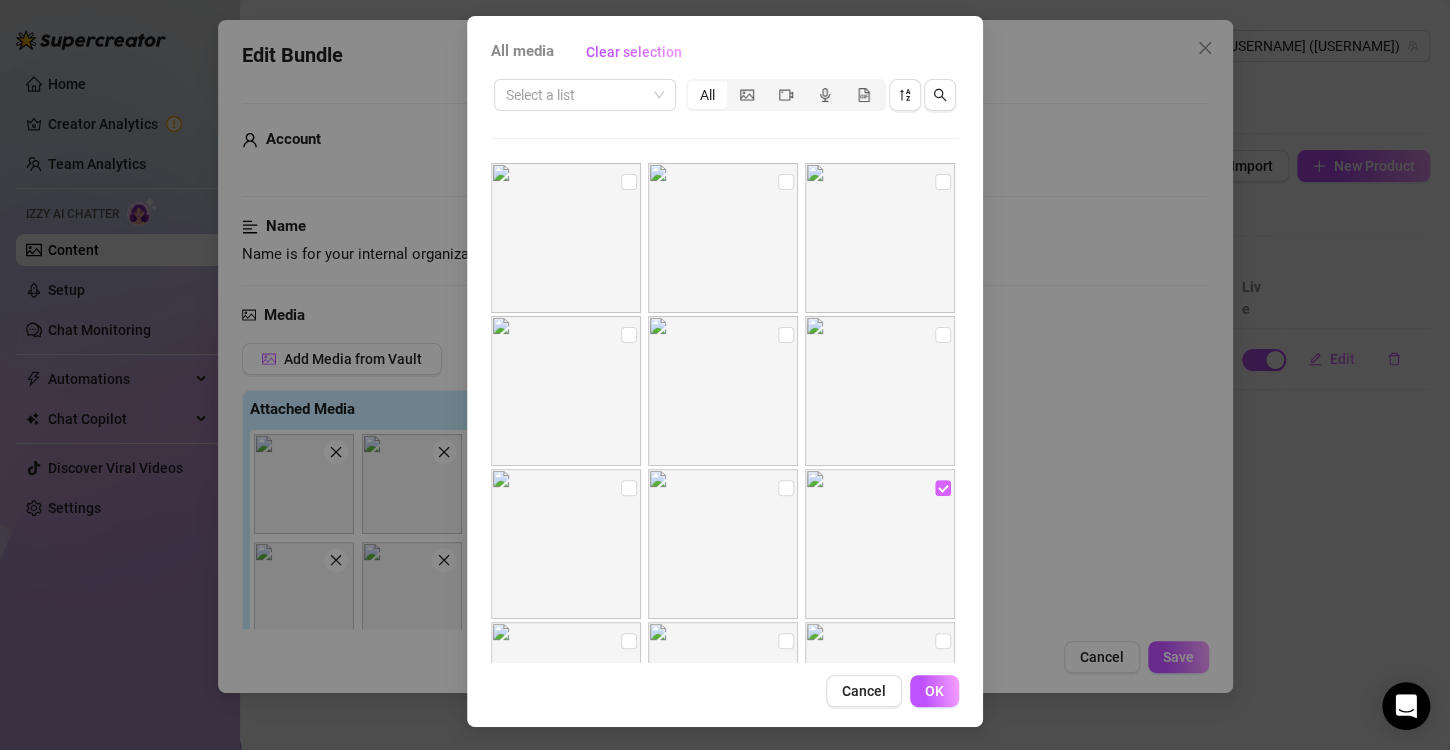 click at bounding box center (943, 488) 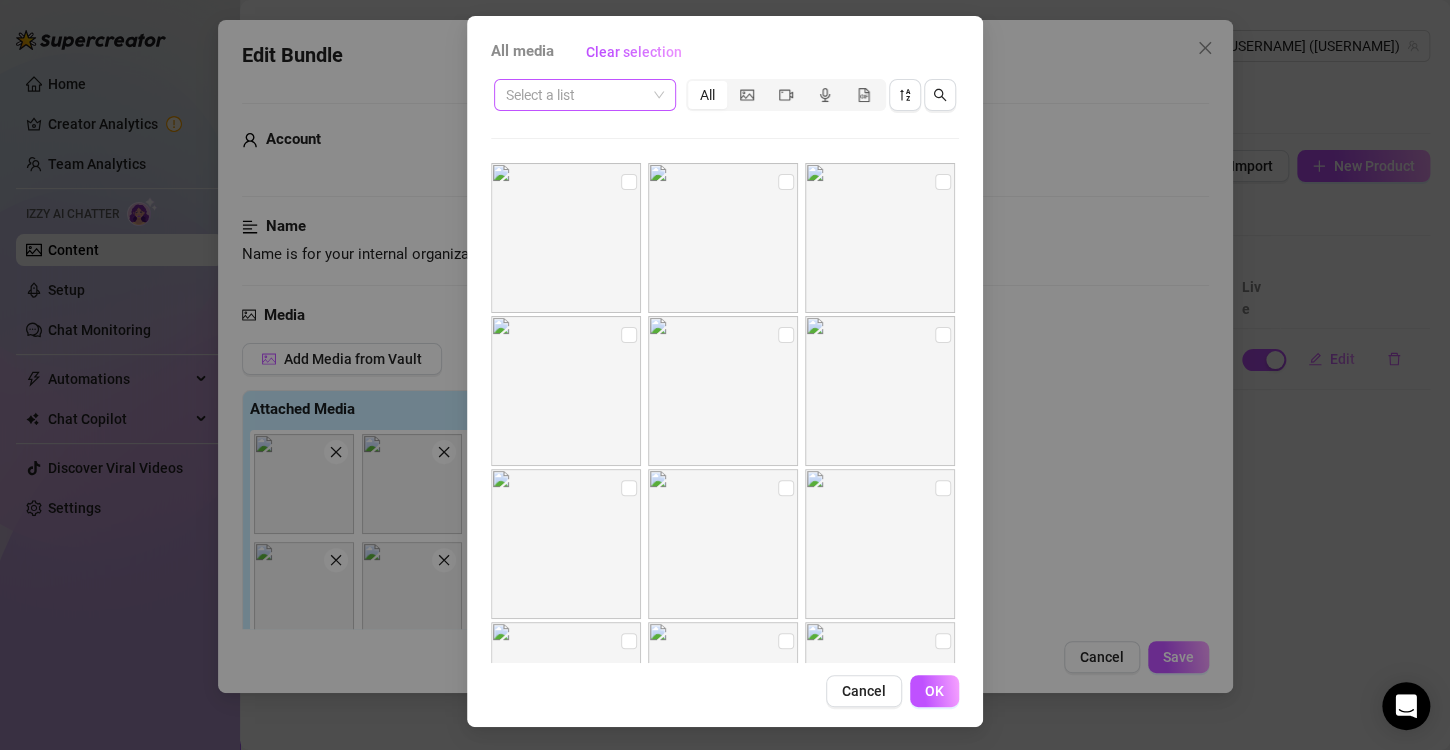 click at bounding box center (585, 95) 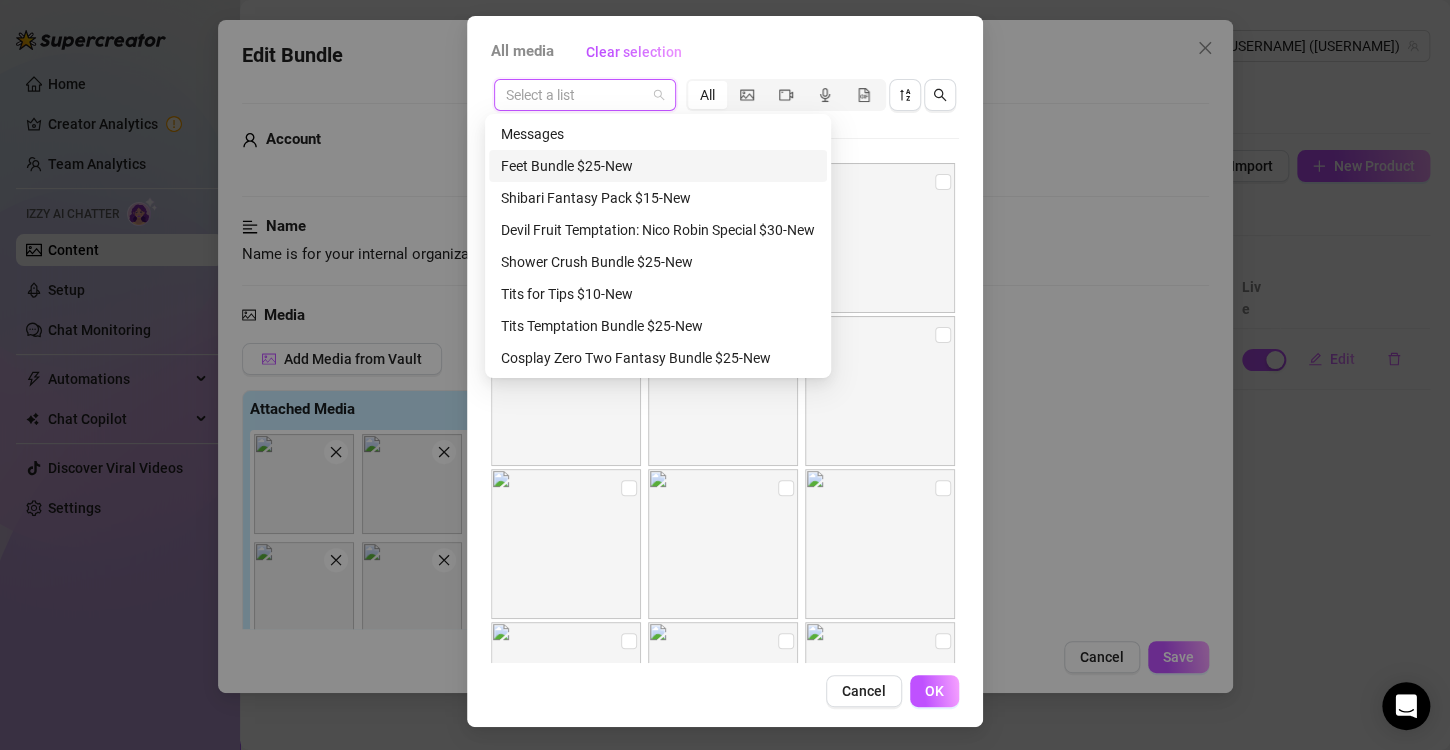 click on "Feet Bundle $25-New" at bounding box center [658, 166] 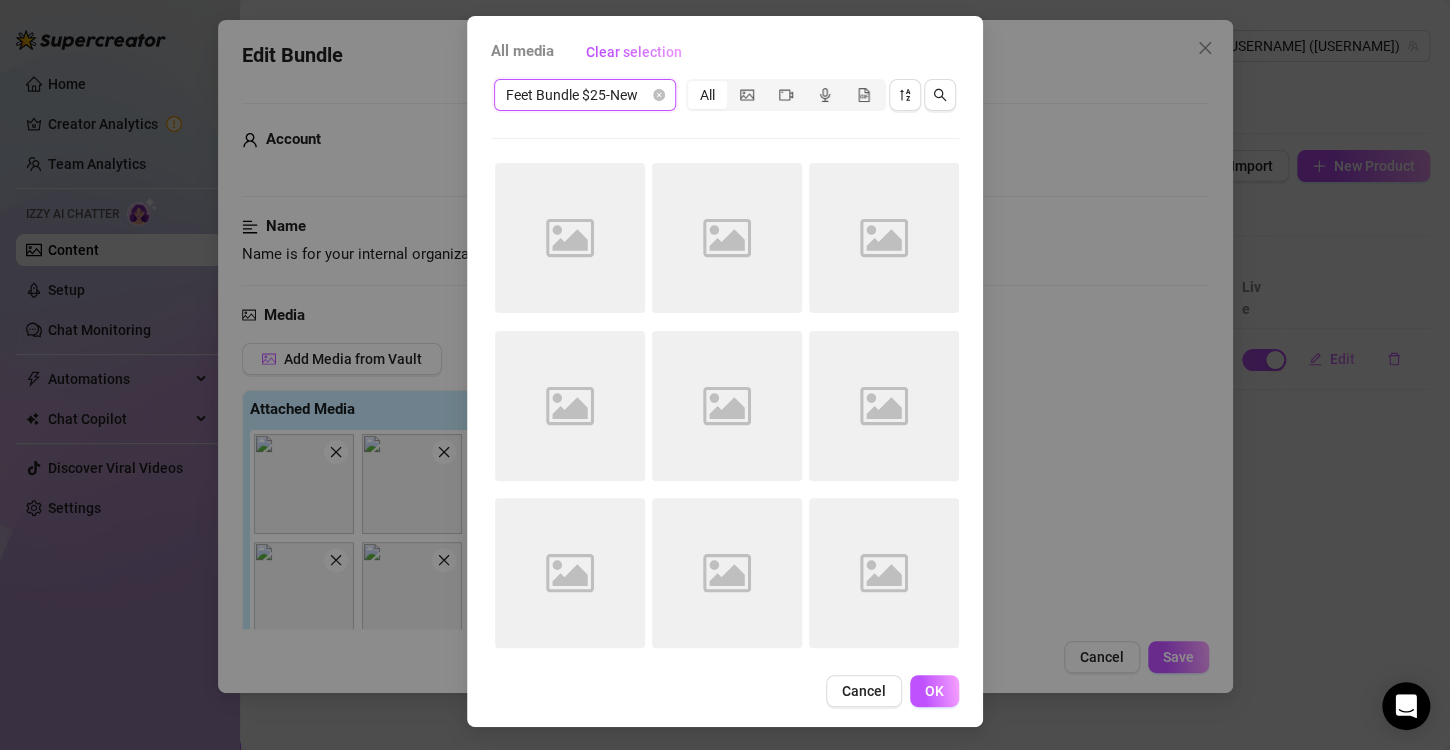 click on "Feet Bundle $25-New" at bounding box center [585, 95] 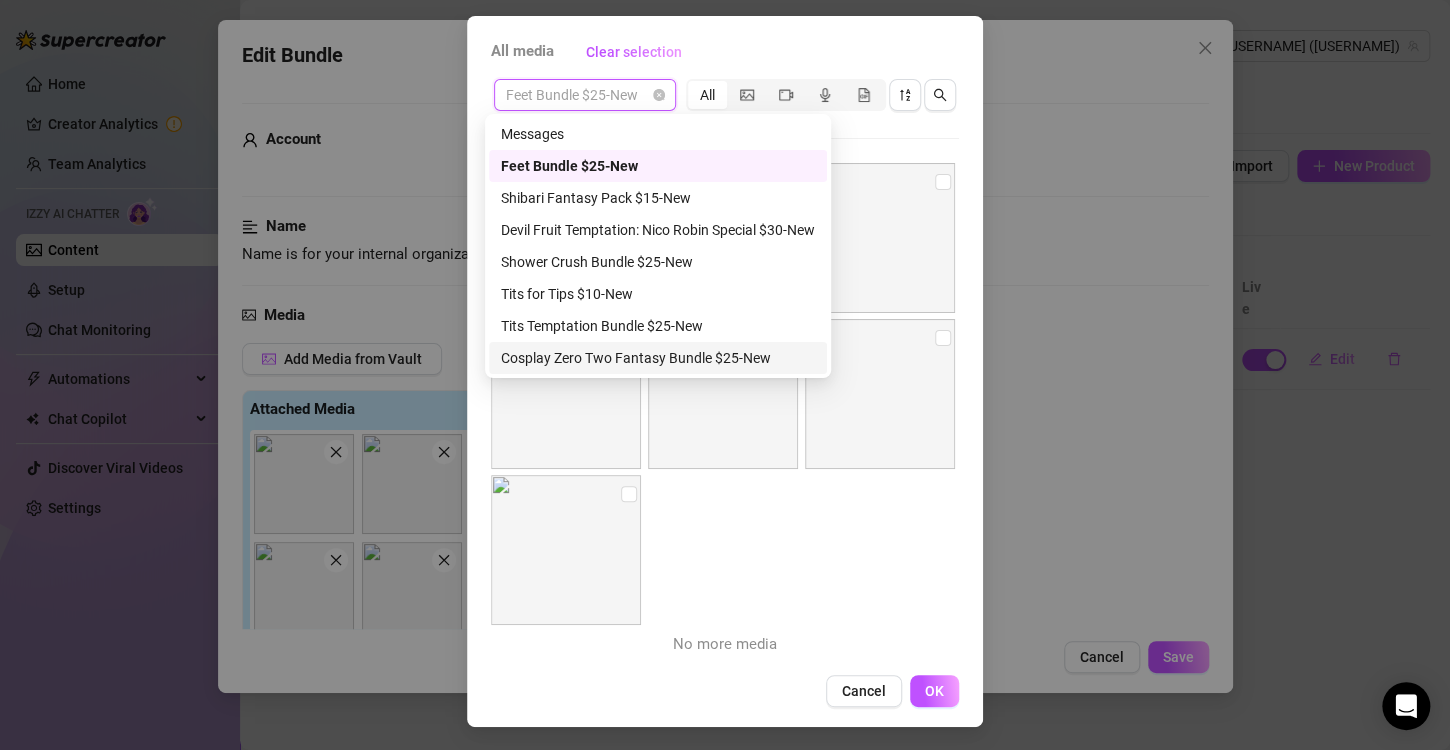 scroll, scrollTop: 0, scrollLeft: 0, axis: both 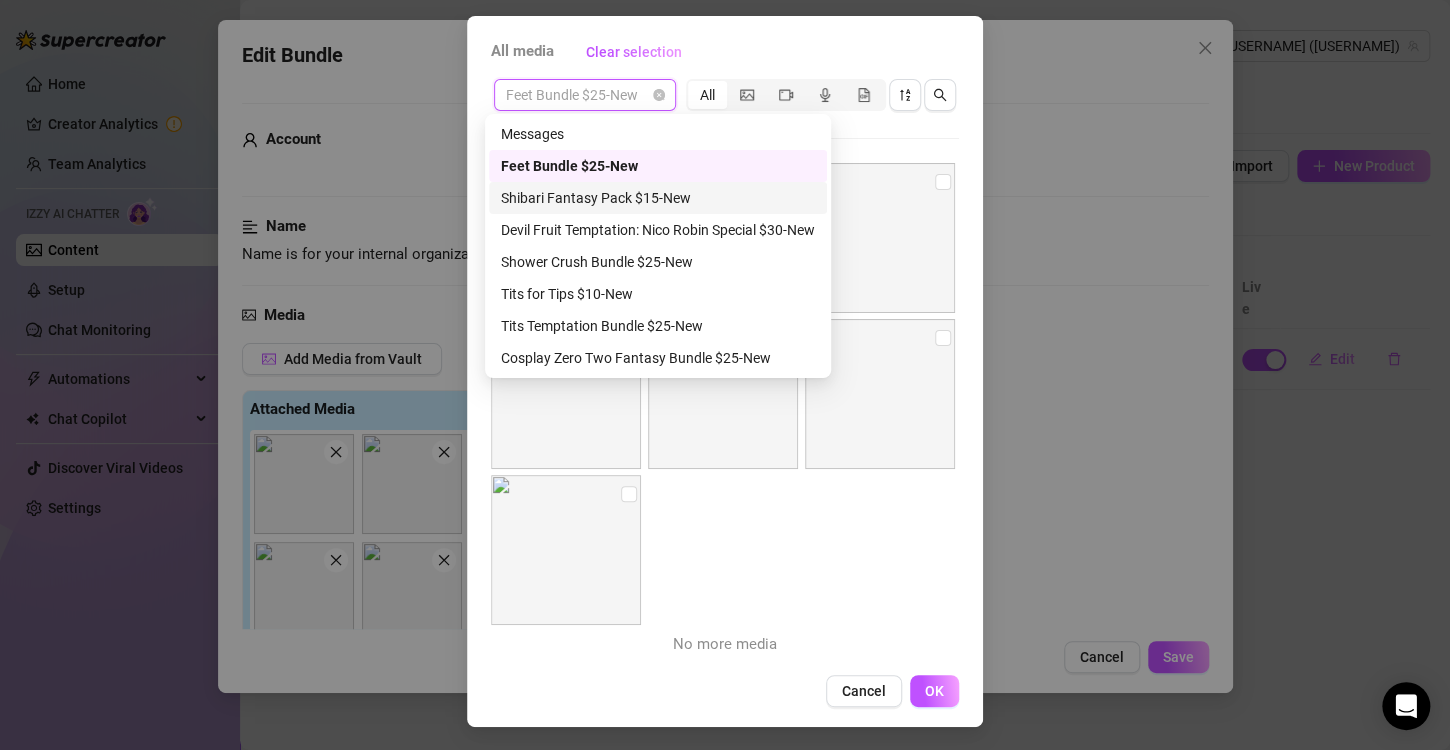 click on "Shibari Fantasy Pack $15-New" at bounding box center (658, 198) 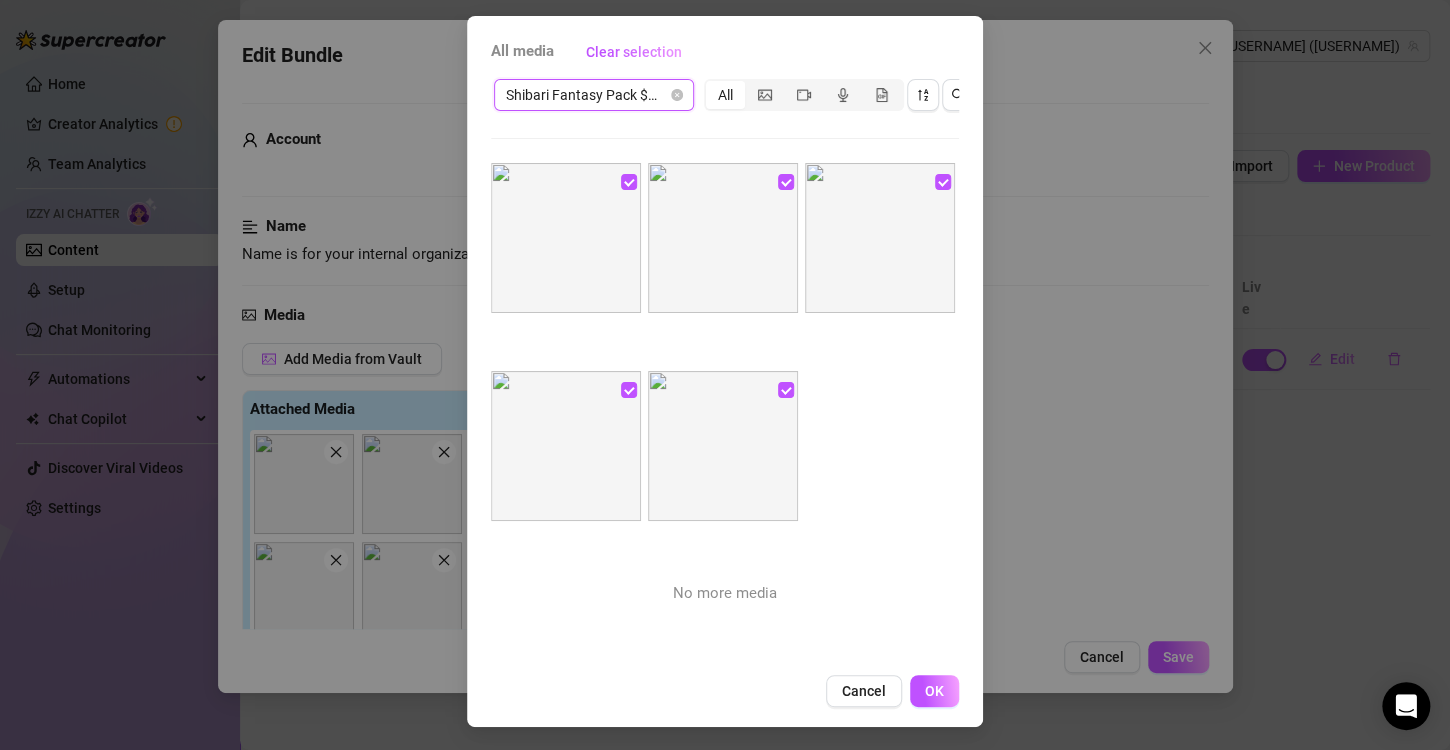 scroll, scrollTop: 101, scrollLeft: 0, axis: vertical 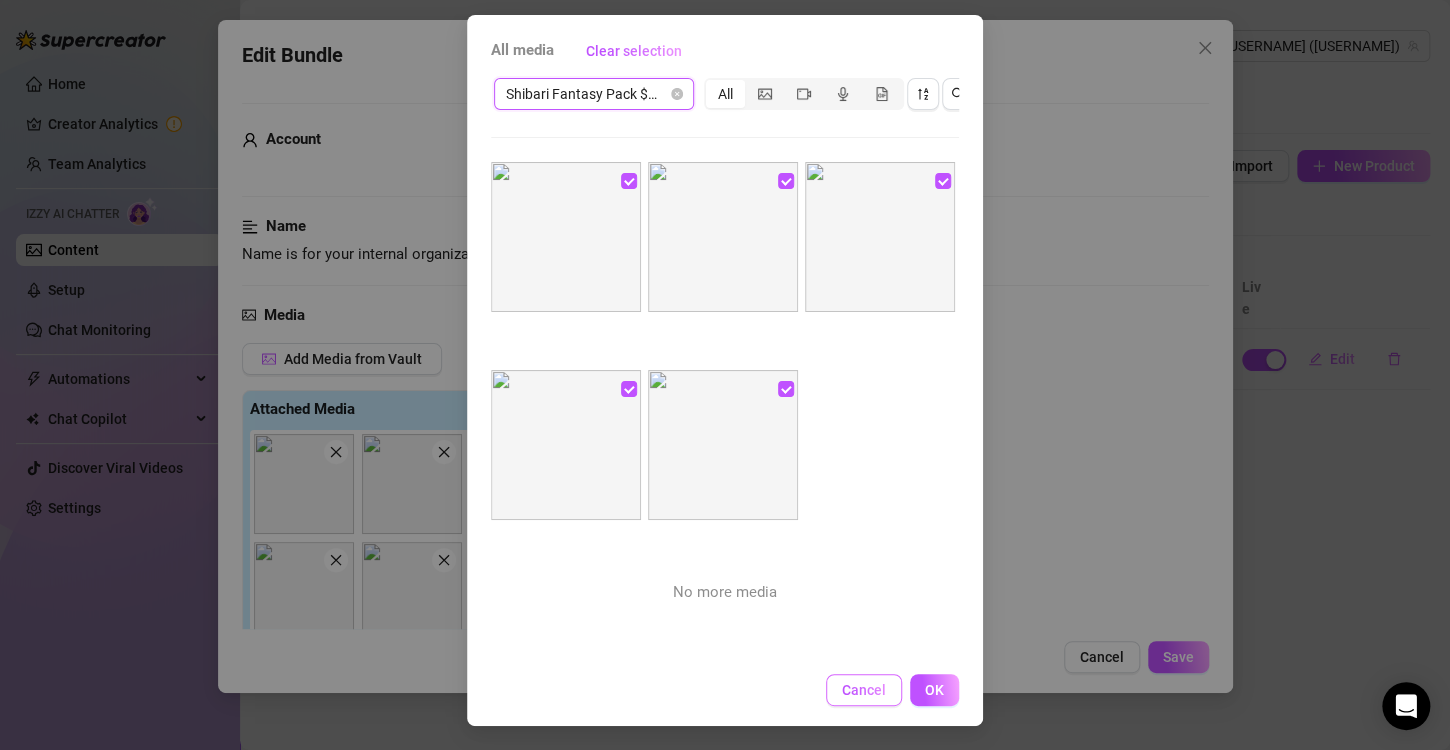 click on "Cancel" at bounding box center [864, 690] 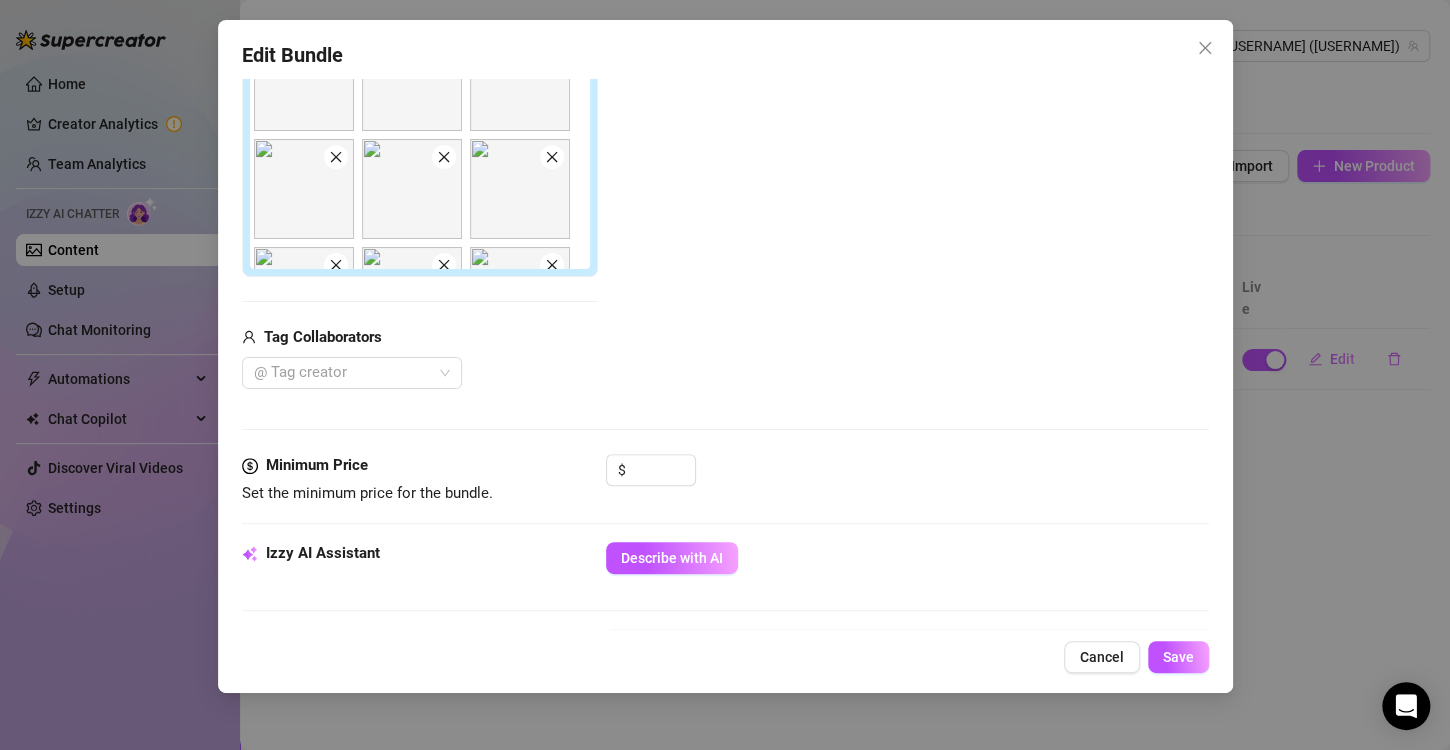 scroll, scrollTop: 700, scrollLeft: 0, axis: vertical 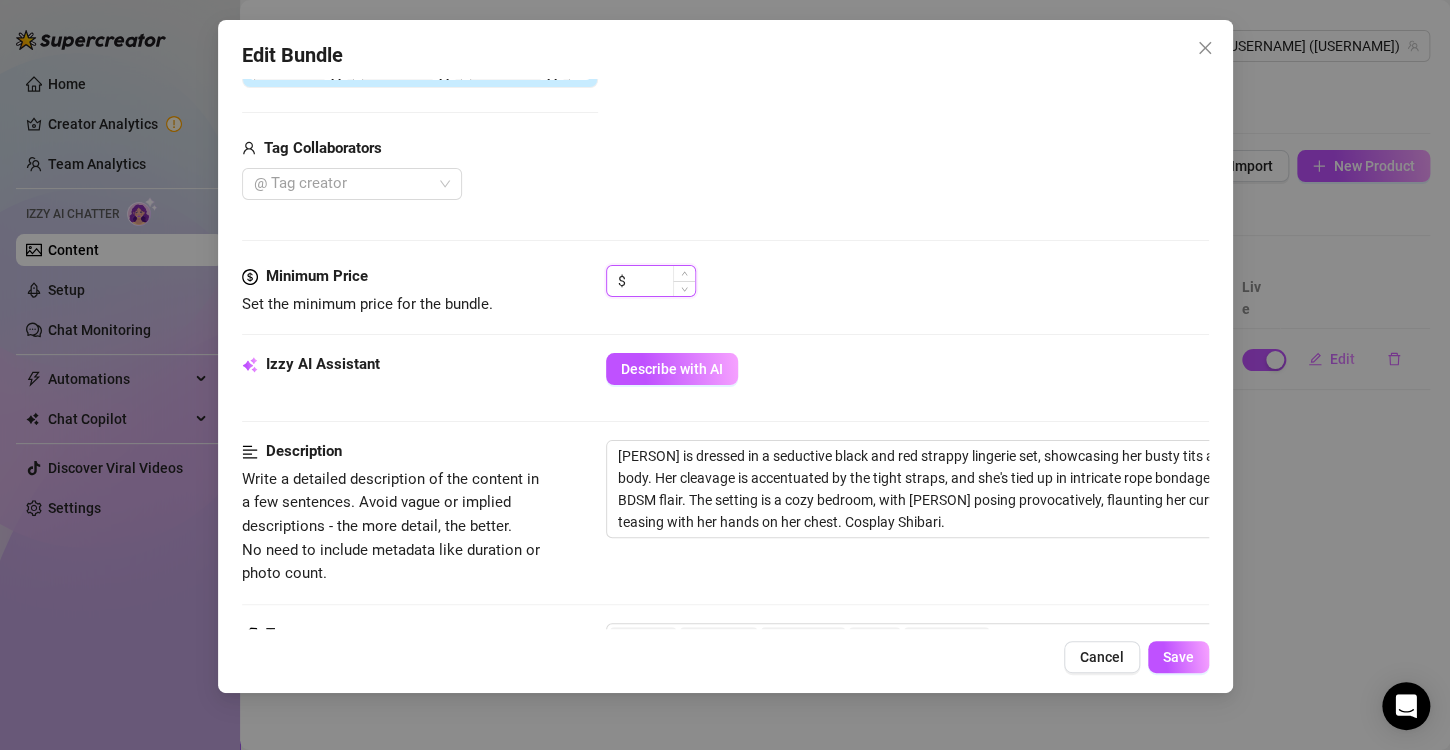 click at bounding box center [662, 281] 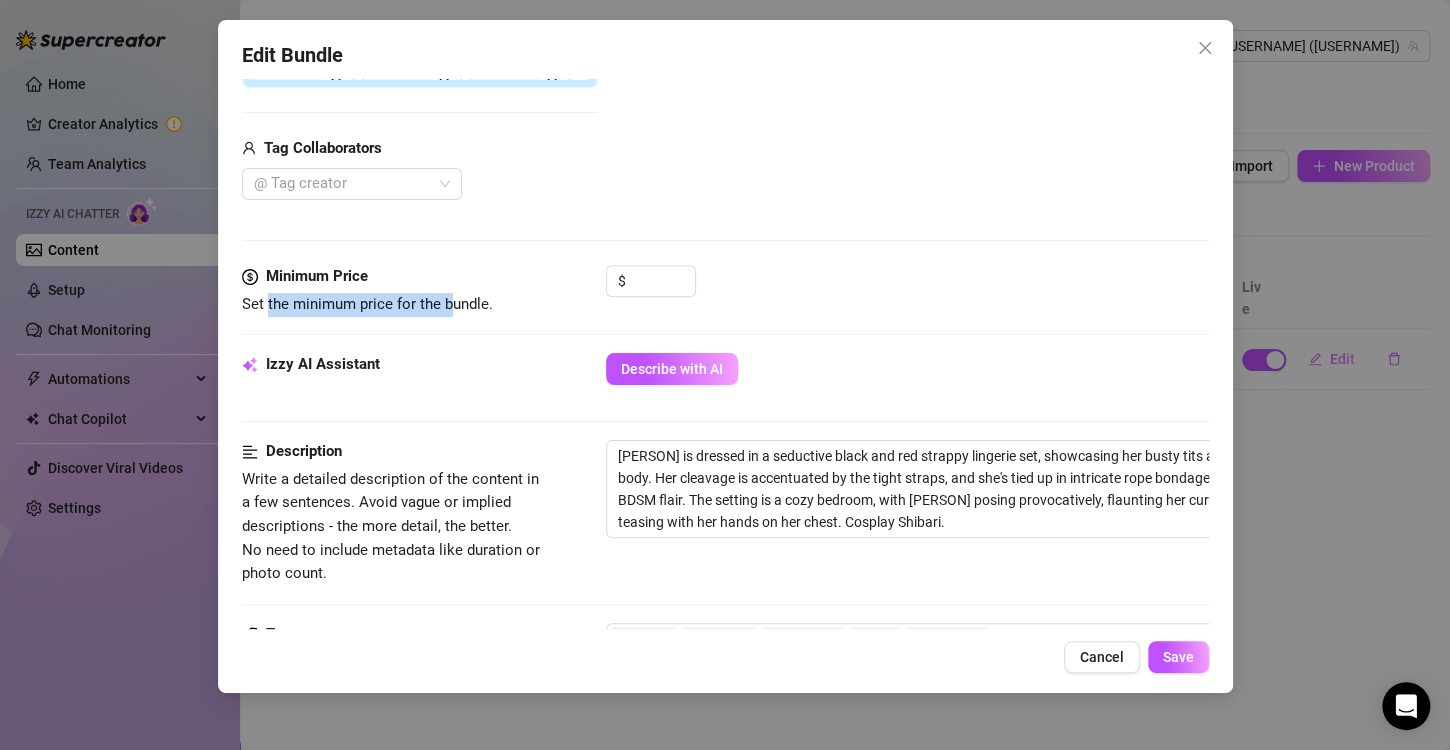 drag, startPoint x: 268, startPoint y: 308, endPoint x: 455, endPoint y: 304, distance: 187.04277 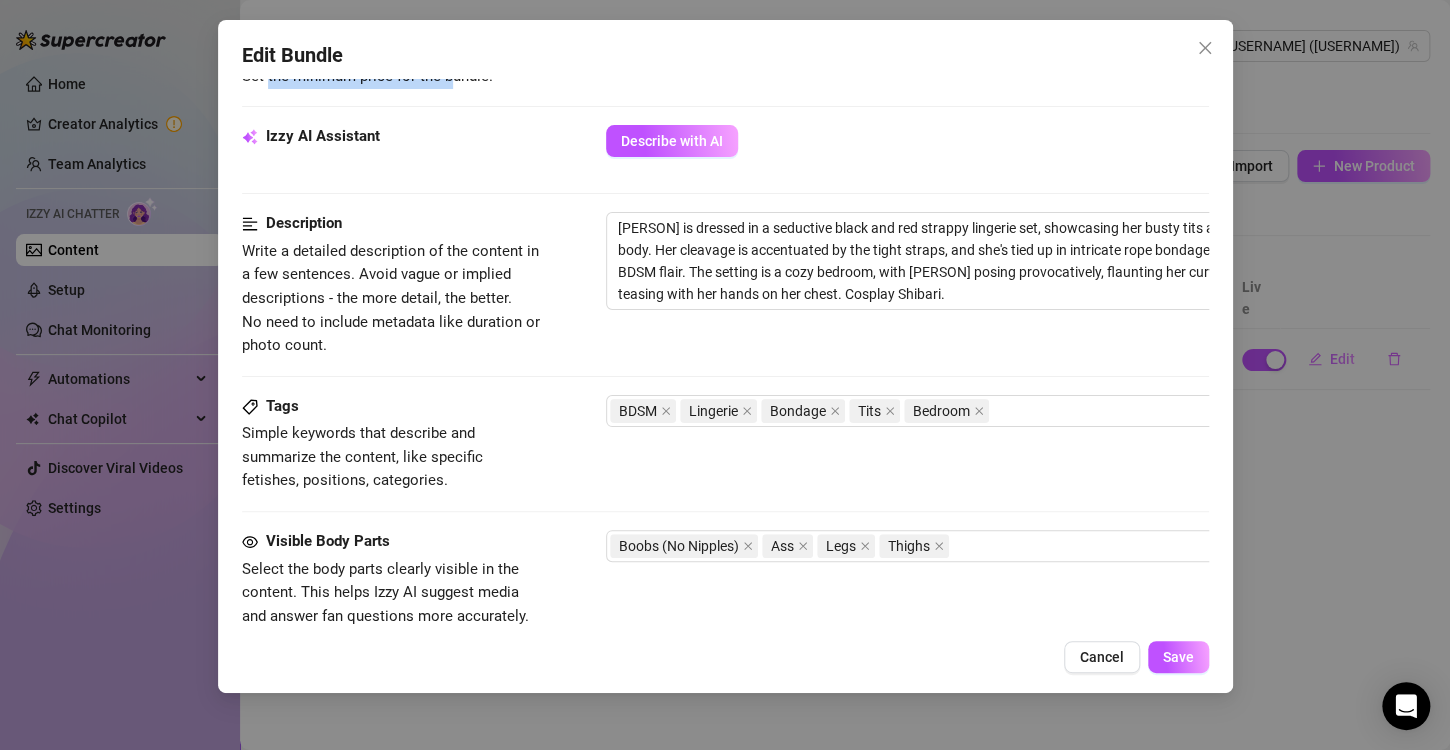 scroll, scrollTop: 1300, scrollLeft: 0, axis: vertical 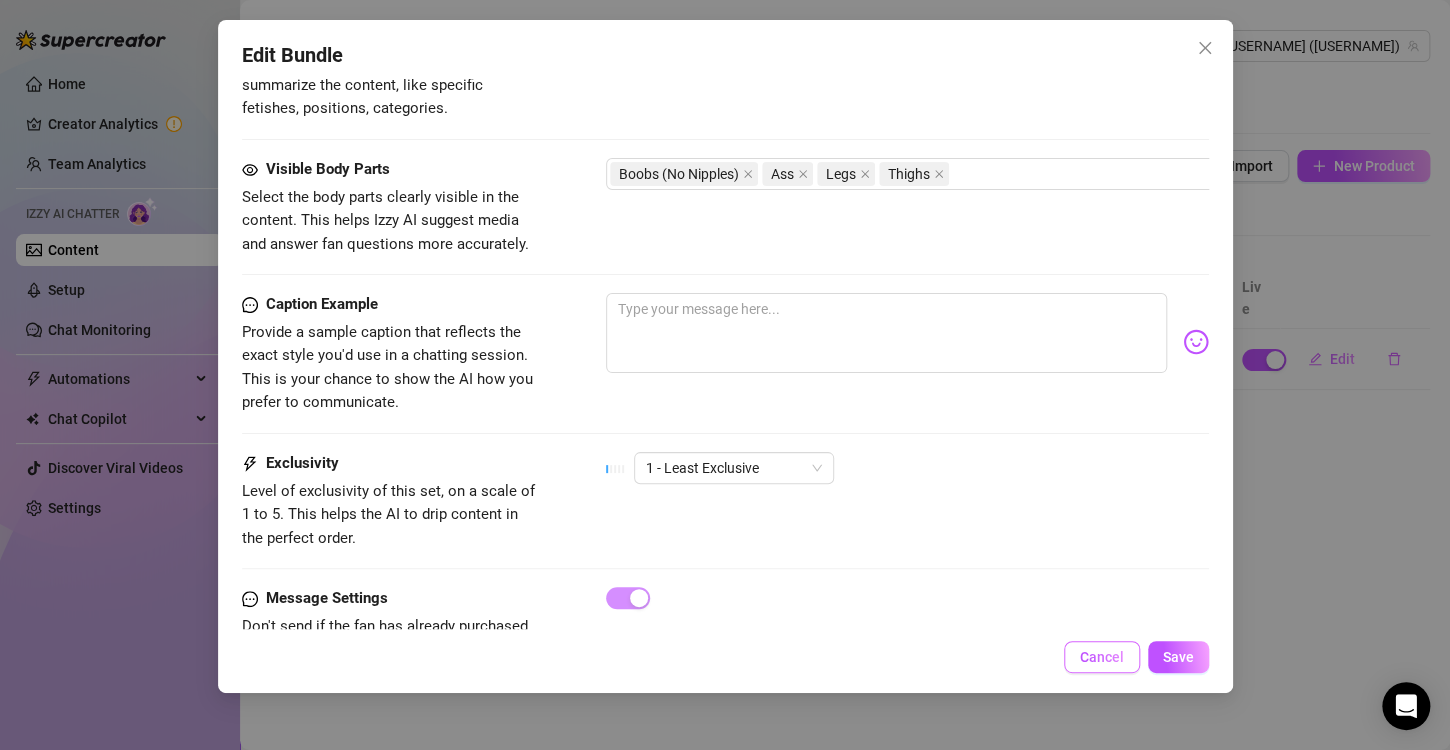 click on "Cancel" at bounding box center [1102, 657] 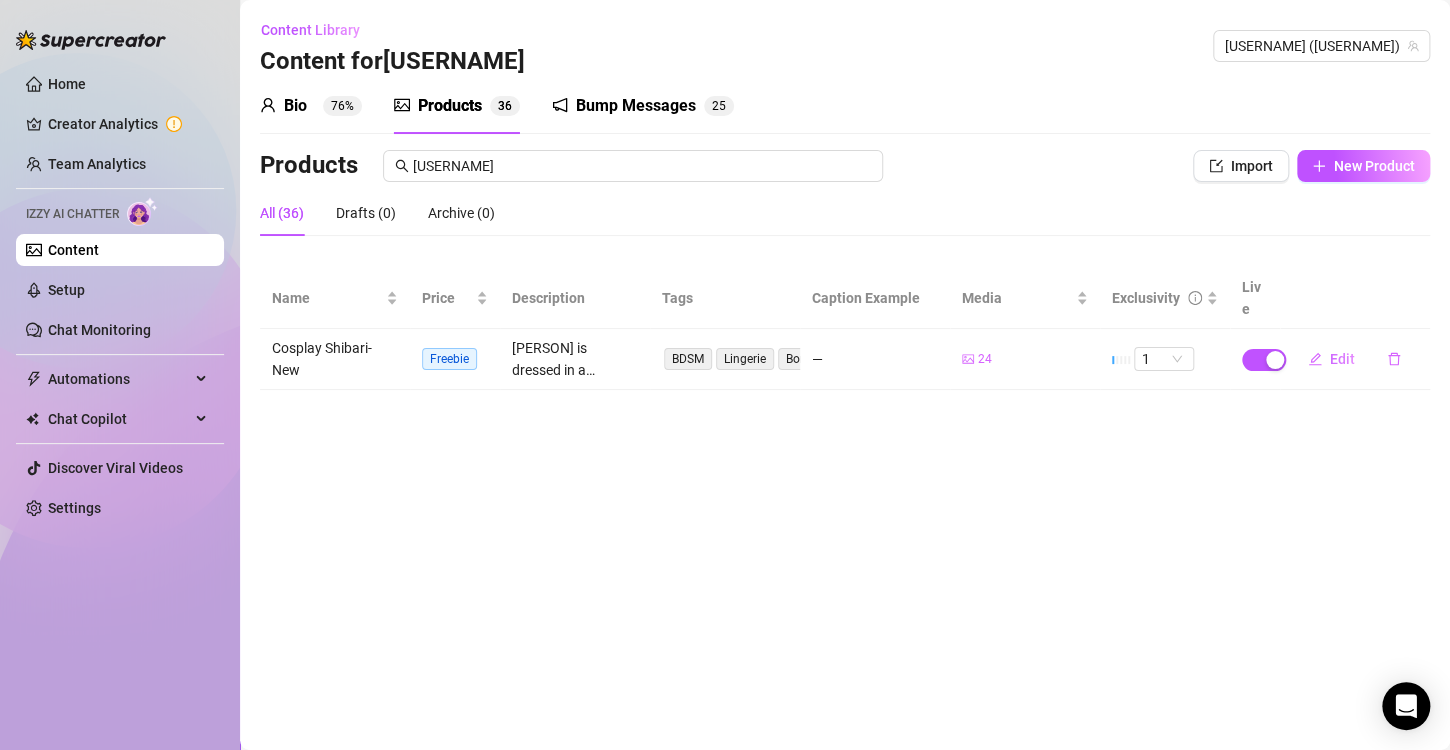 click on "Content Library Content for  [USERNAME] [USERNAME] ([USERNAME]) Bio   76% Products 3 6 Bump Messages 2 5 Bio Import Bio from other creator Personal Info Chatting Lifestyle Physique Content Intimate Details Socials Train Izzy Name Required [NAME] Nickname(s) Gender Required Female Male Non-Binary / Genderqueer Agender Bigender Genderfluid Other Where did you grow up? Required Hawaii Where is your current homebase? (City/Area of your home) Required [CITY] What is your timezone of your current location? If you are currently traveling, choose your current location Required [COUNTRY]  ( [TIMEZONE] ) Are you currently traveling? If so, where are you right now? what are you doing there? Birth Date Required [MONTH] [DAY]th, [YEAR] Zodiac Sign Pisces Sexual Orientation Required Bisexual Relationship Status Required Single Do you have any siblings? How many? Do you have any children? How many? Do you have any pets? two cats What do you do for work currently? content creation full time College degree" at bounding box center [845, 375] 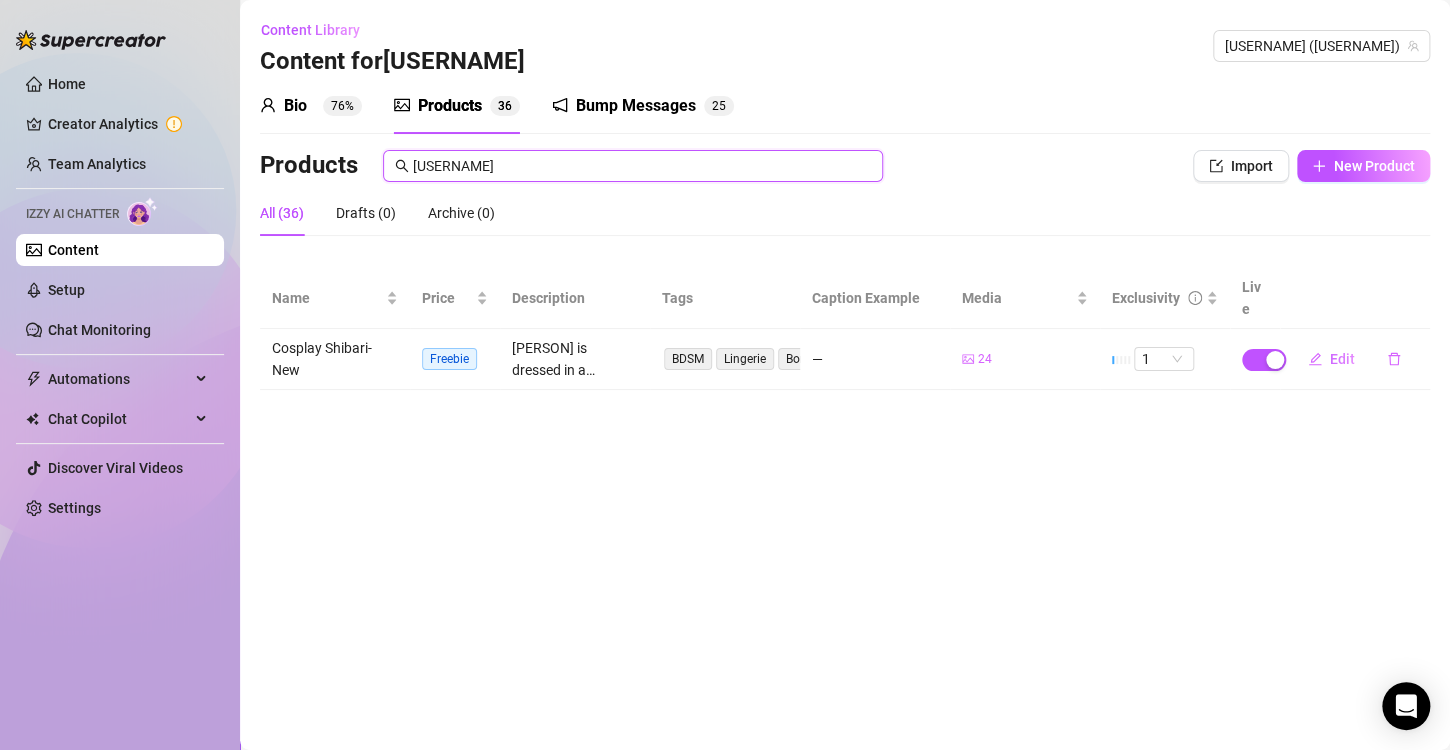 click on "[USERNAME]" at bounding box center (642, 166) 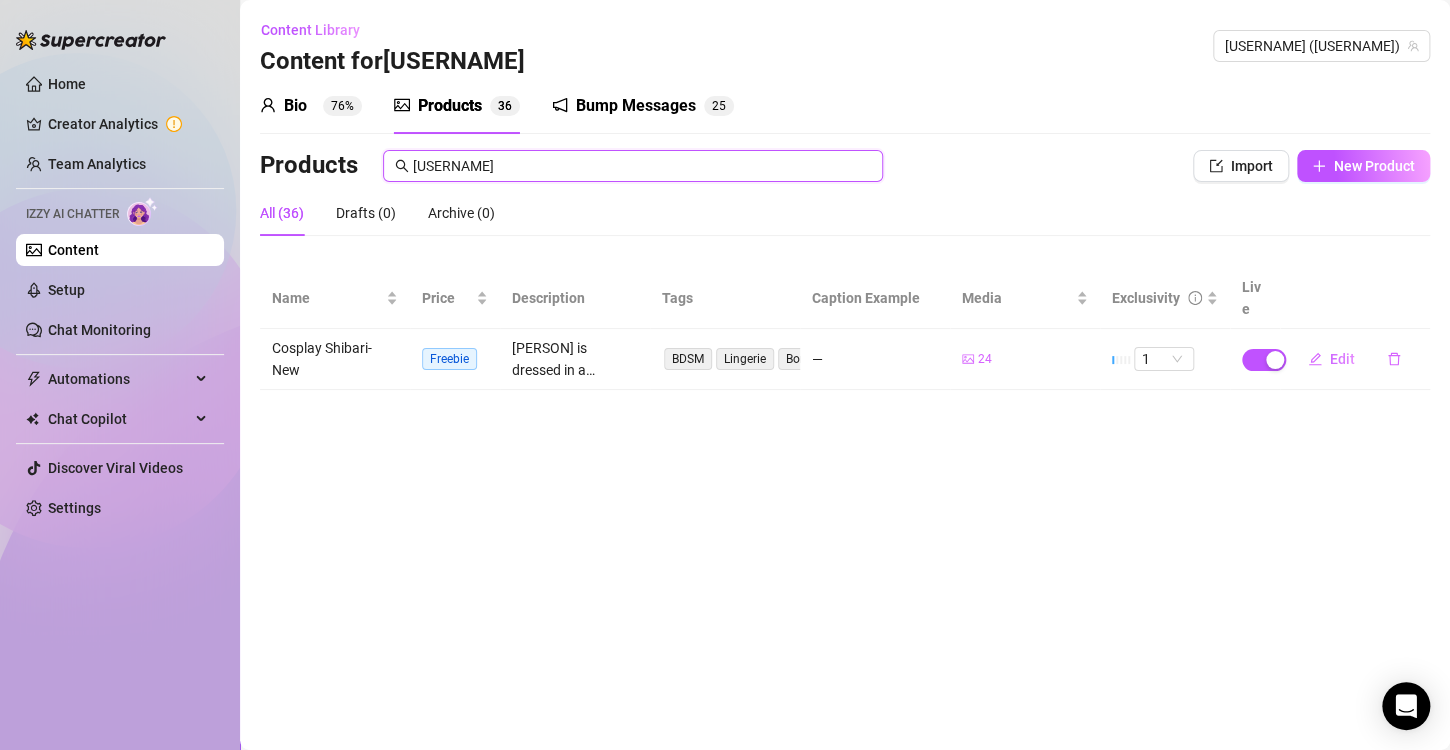 click on "[USERNAME]" at bounding box center [642, 166] 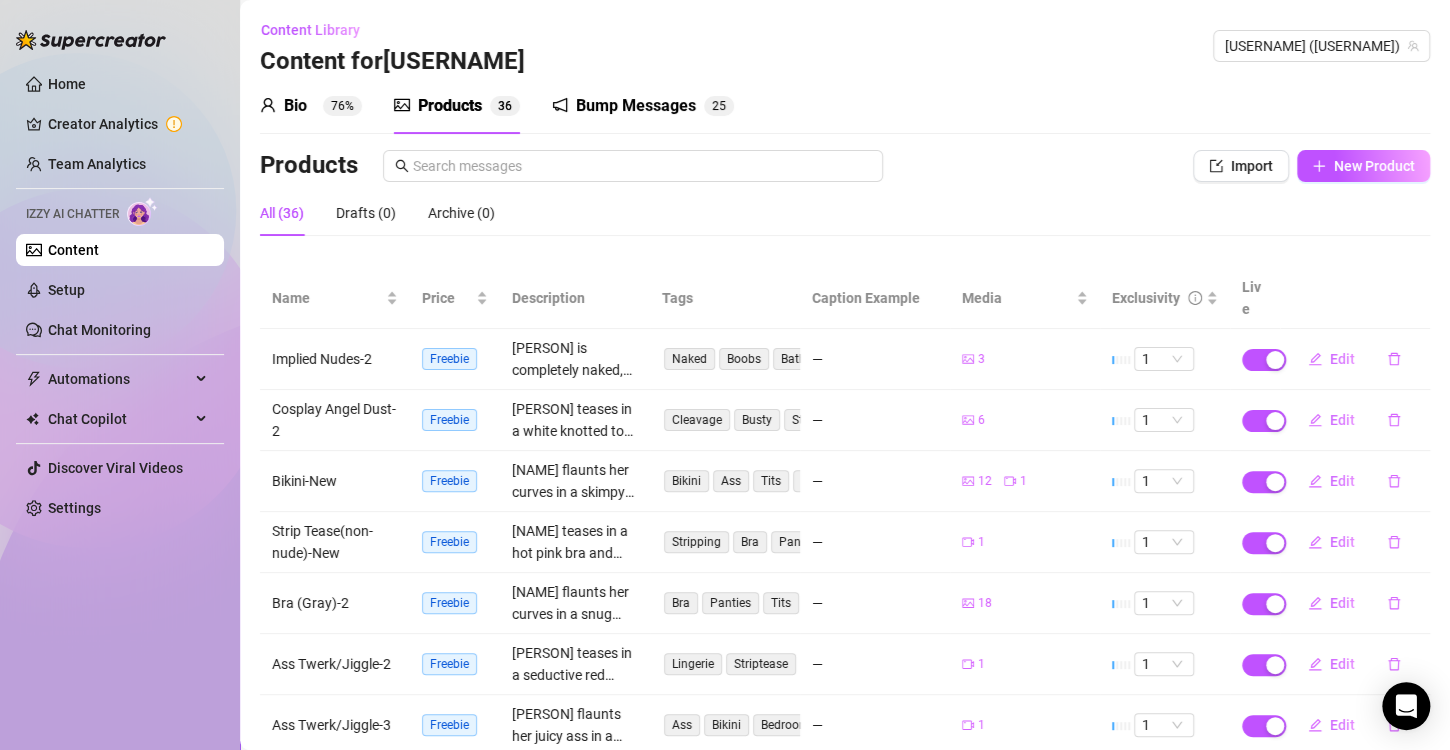 click on "Products" at bounding box center [450, 106] 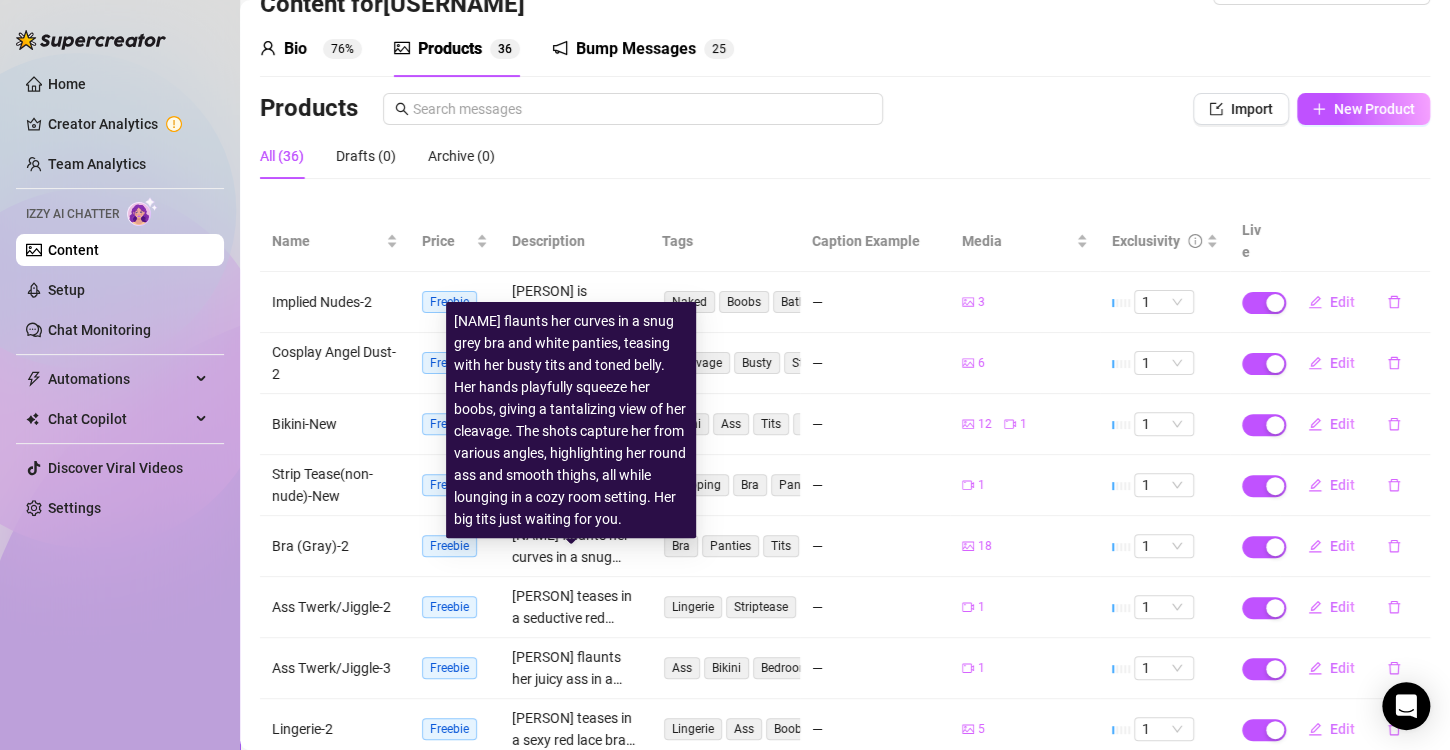 scroll, scrollTop: 0, scrollLeft: 0, axis: both 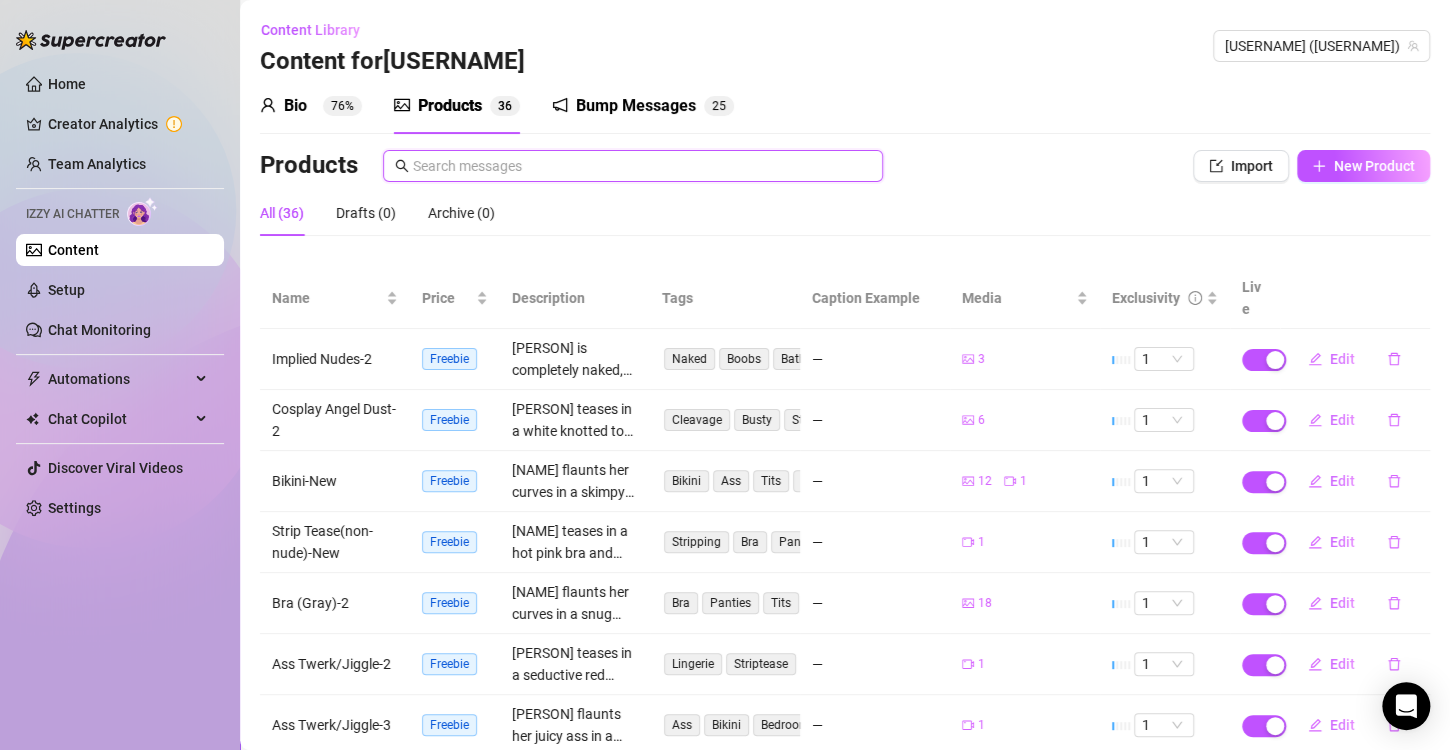 click at bounding box center (642, 166) 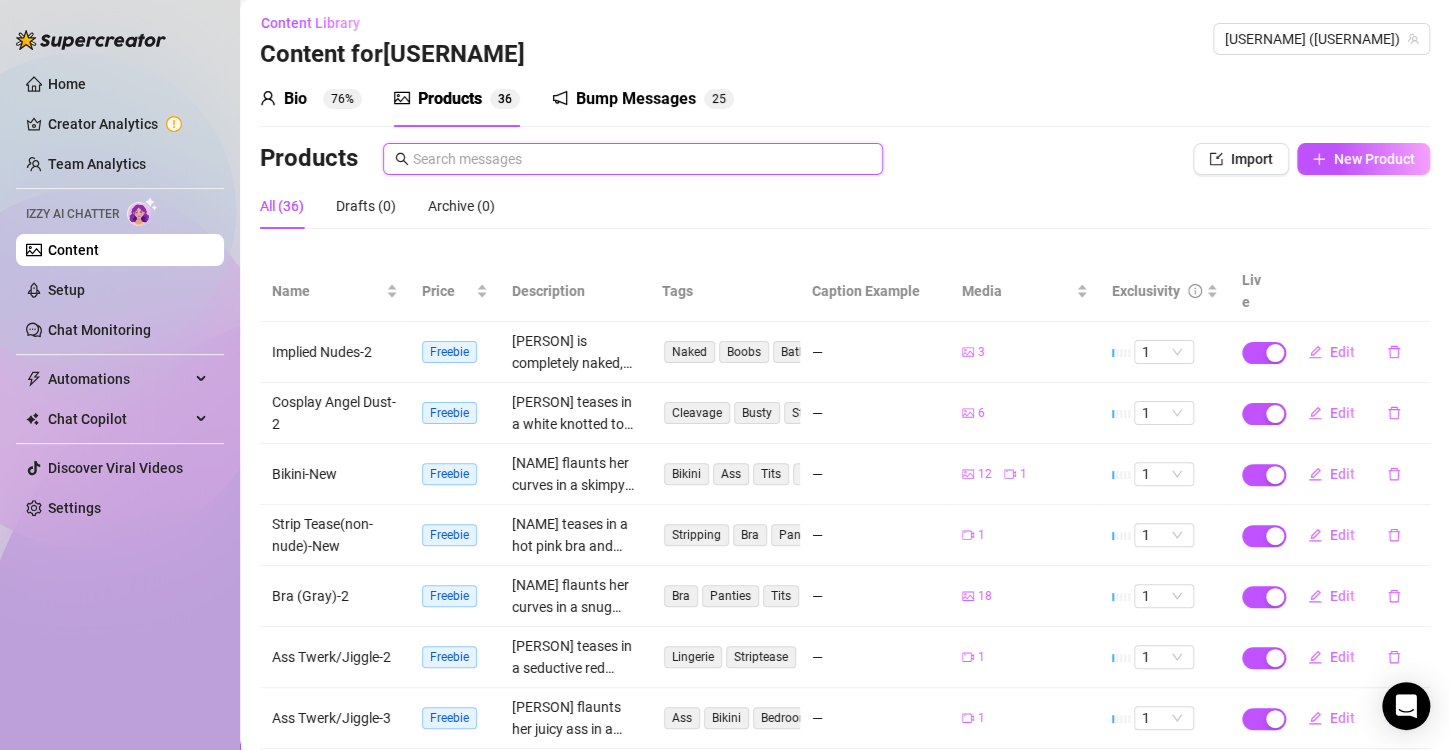 scroll, scrollTop: 0, scrollLeft: 0, axis: both 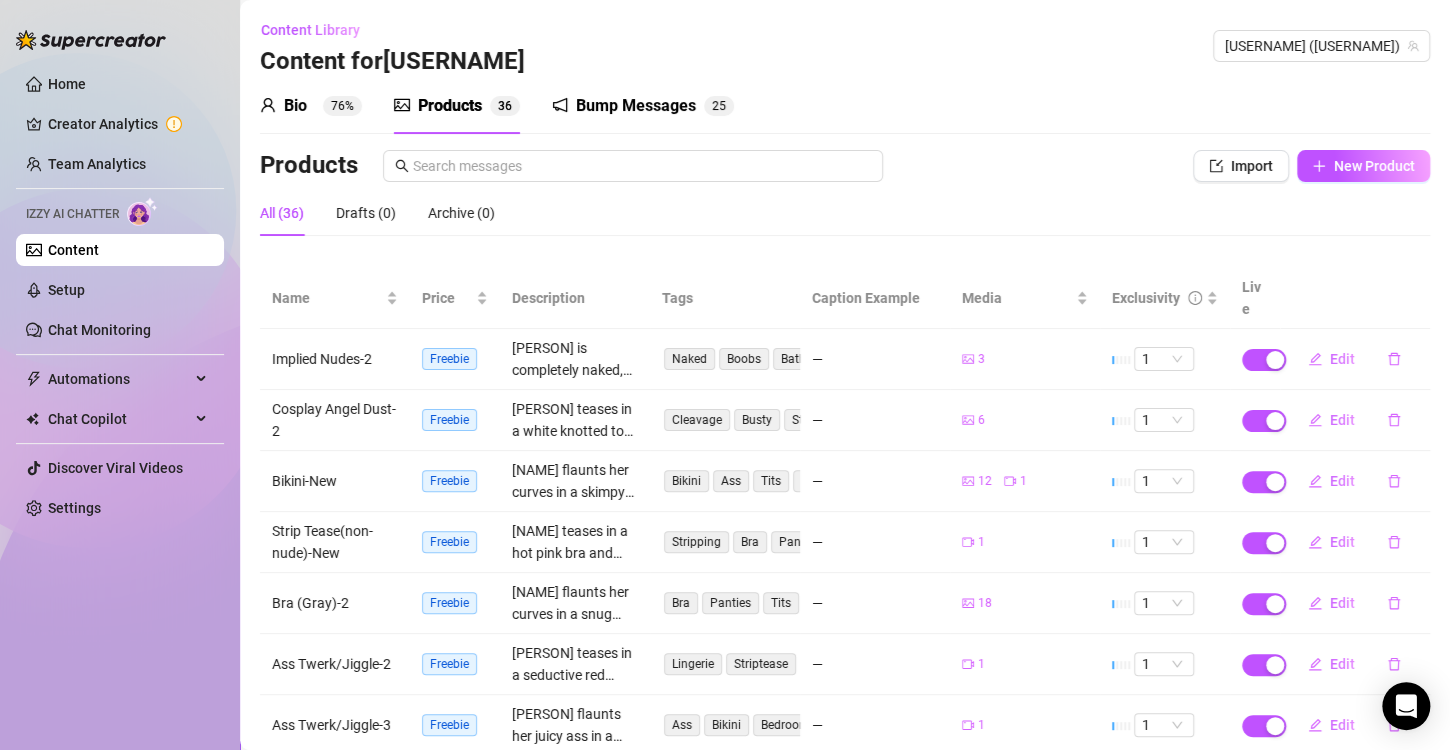 click on "Products" at bounding box center (450, 106) 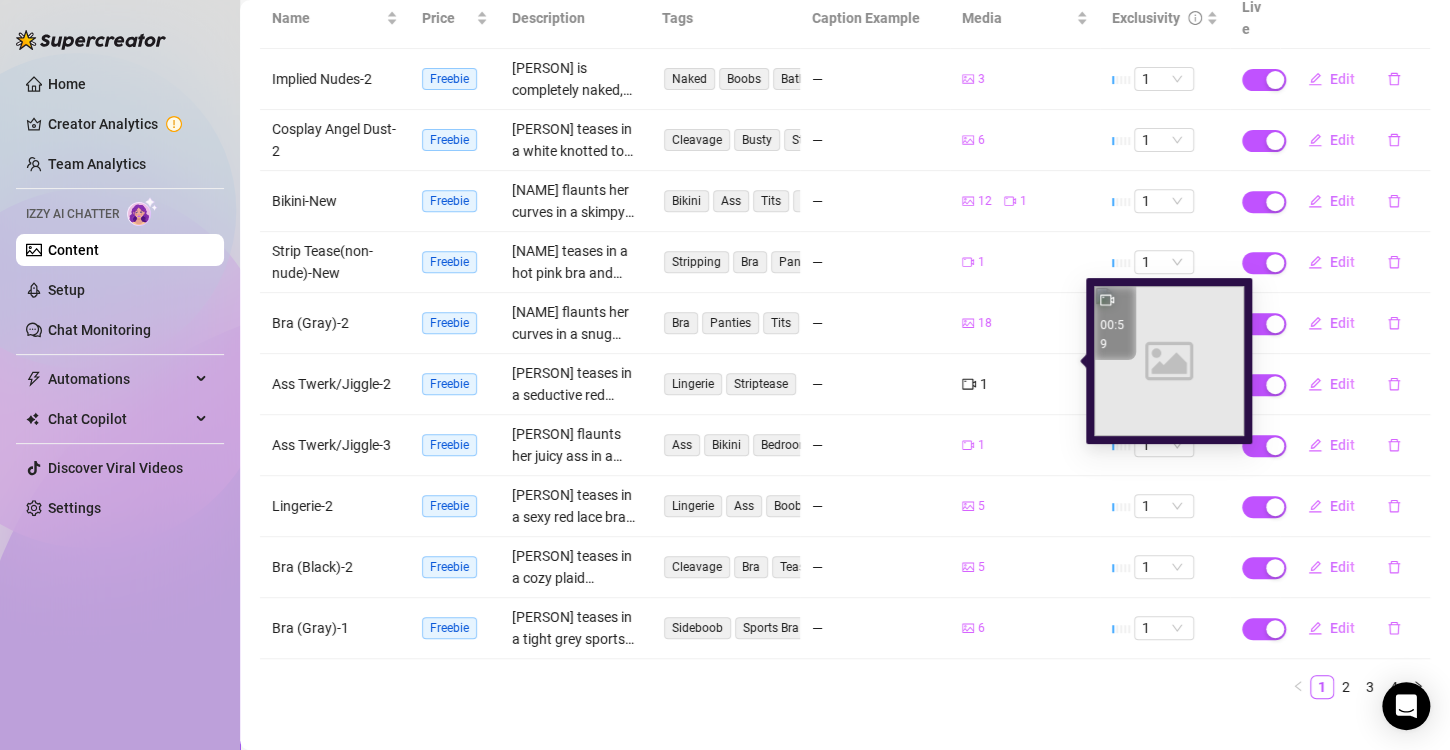 scroll, scrollTop: 0, scrollLeft: 0, axis: both 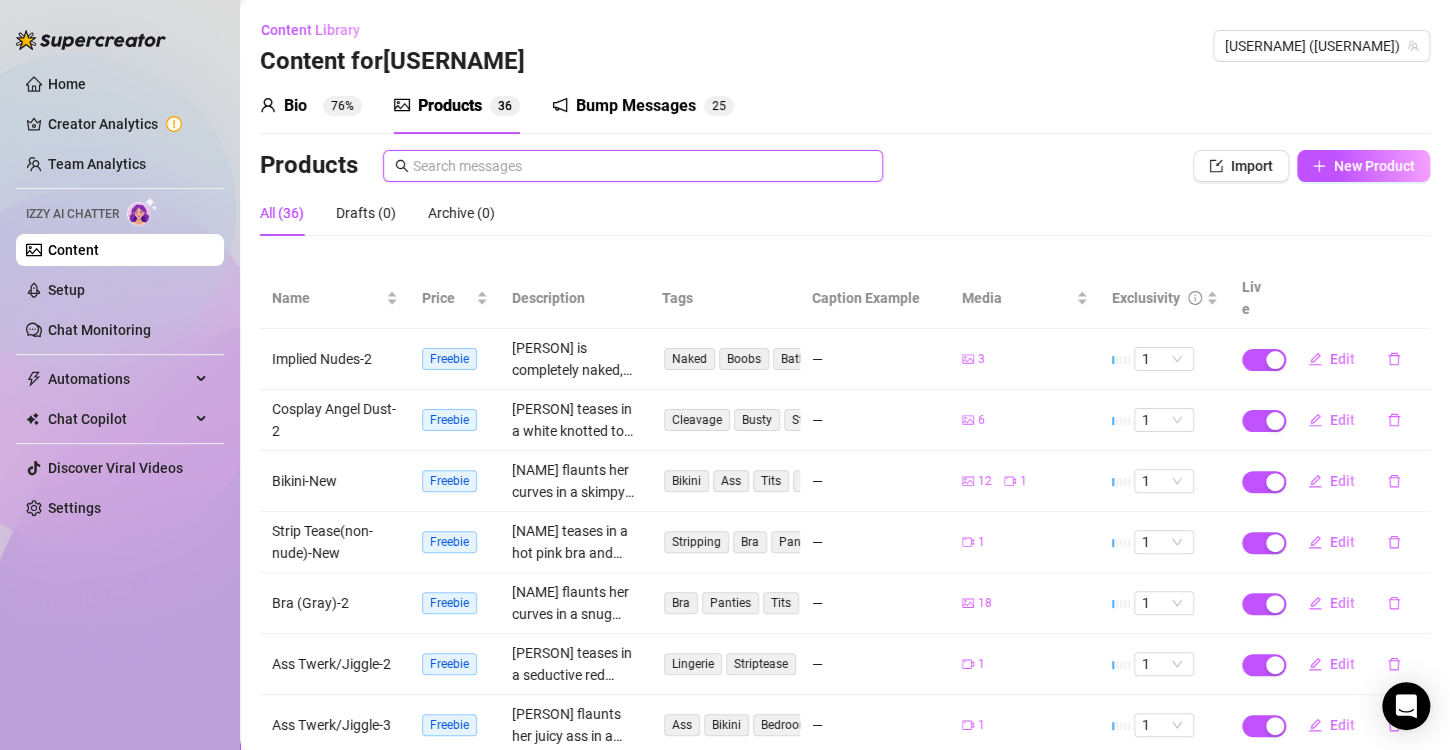 click at bounding box center (642, 166) 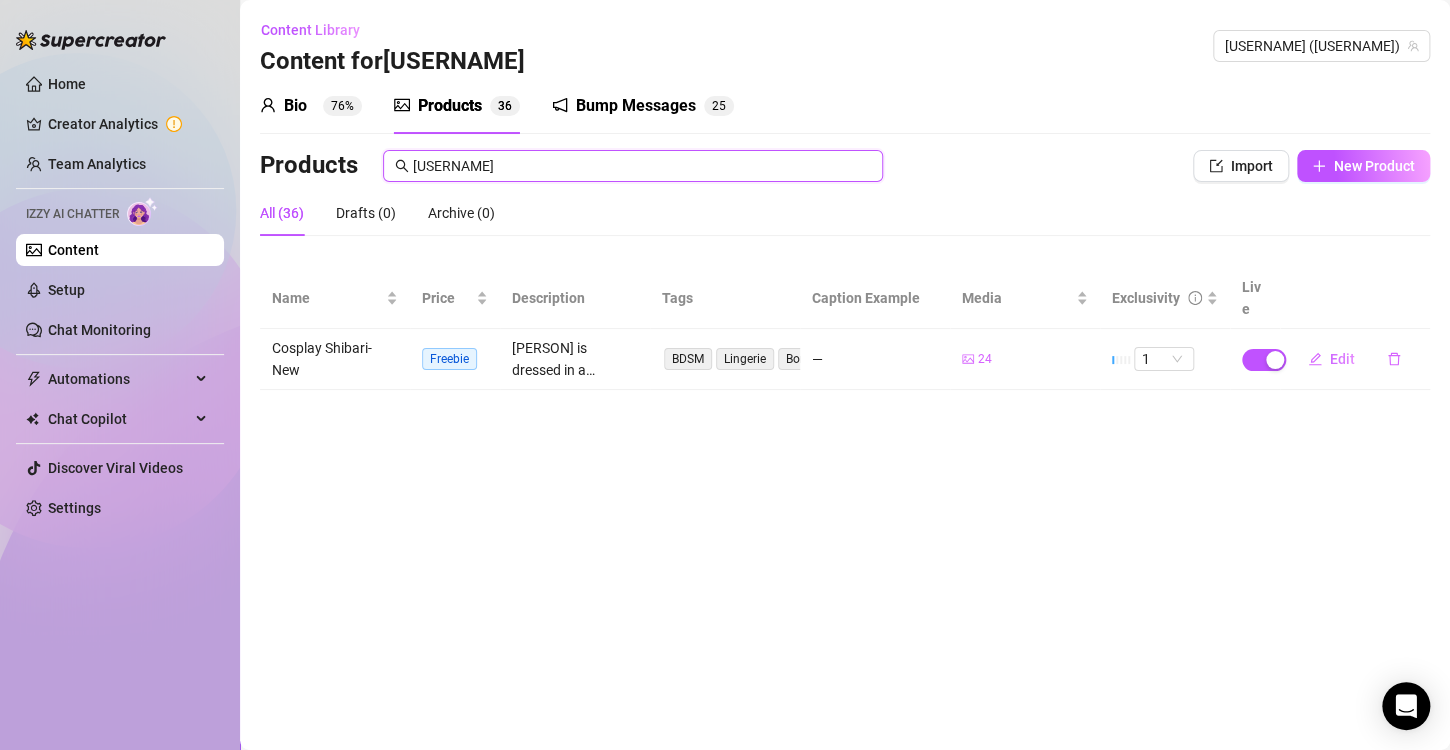 type on "[USERNAME]" 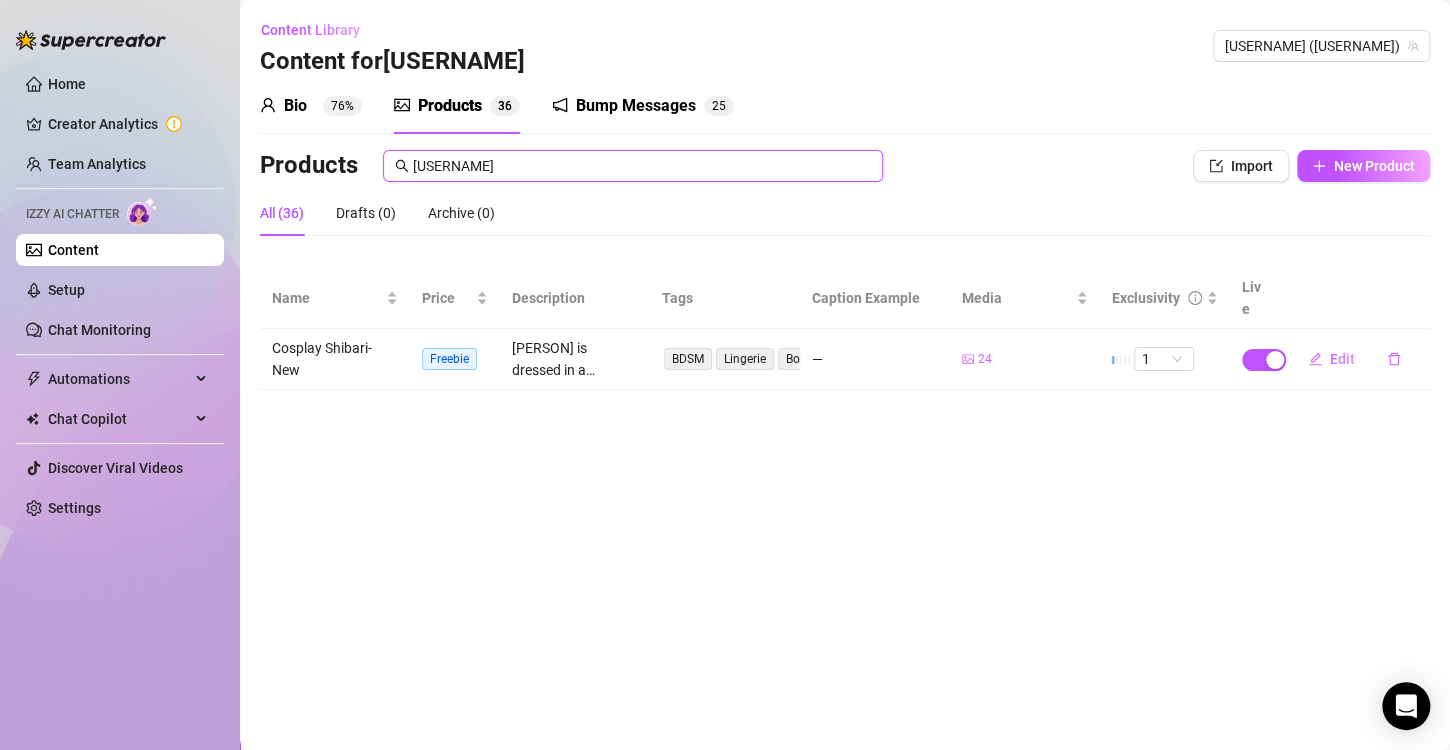 click on "[USERNAME]" at bounding box center [642, 166] 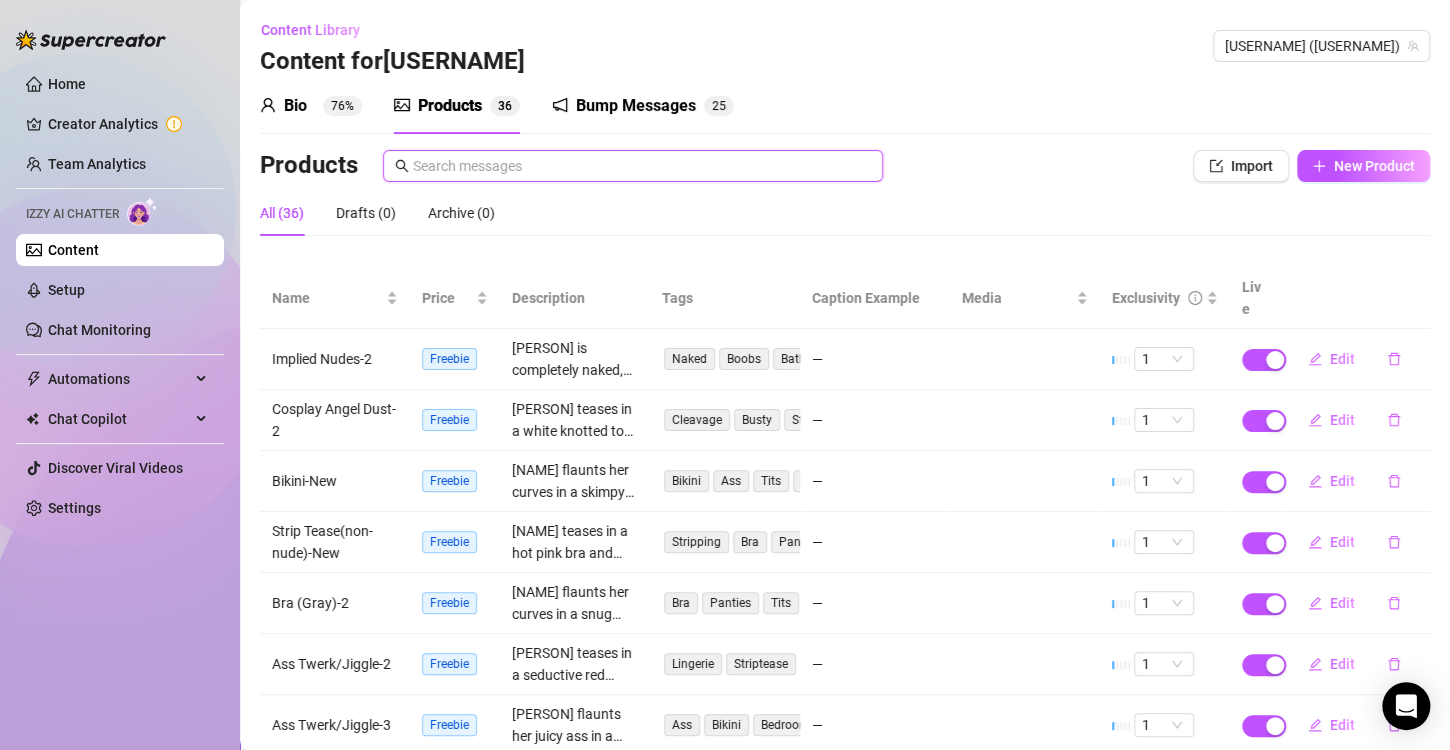 click at bounding box center [642, 166] 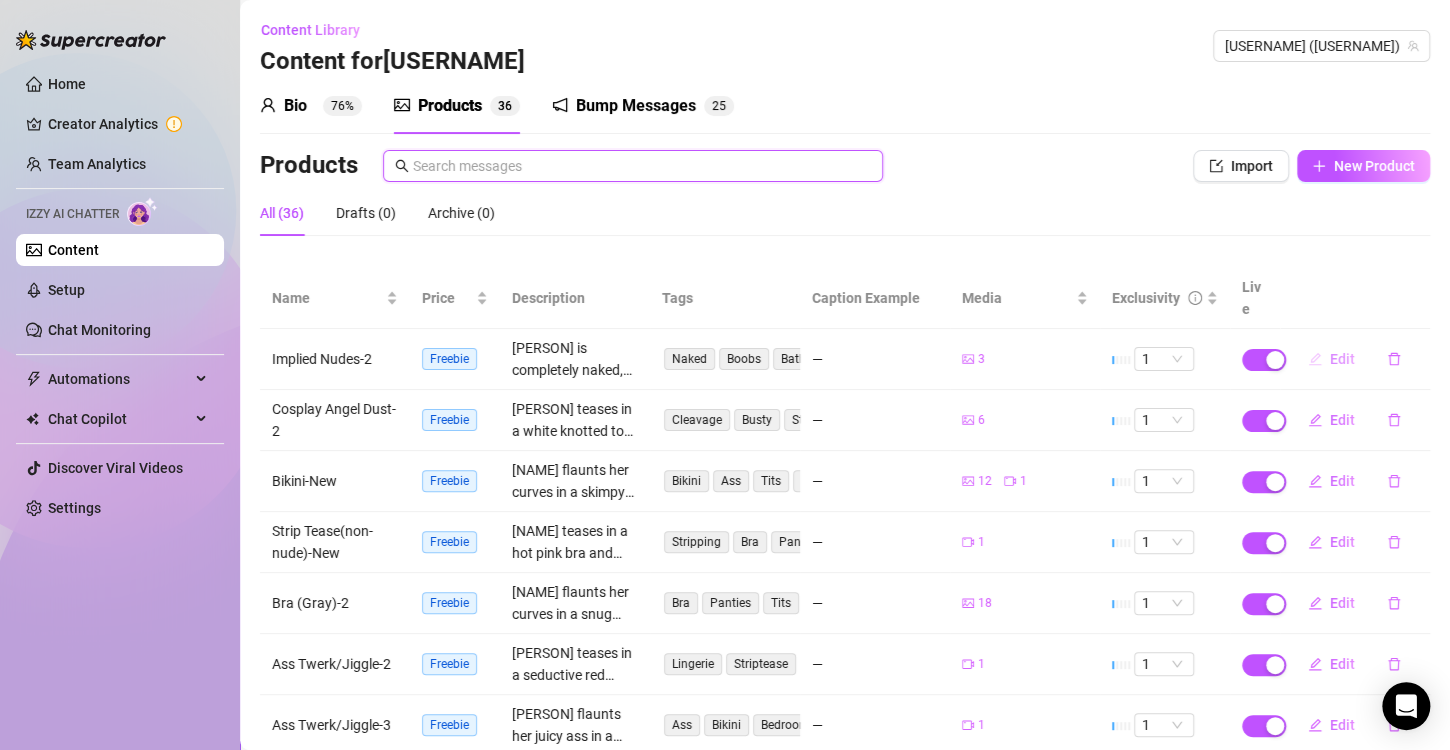 type 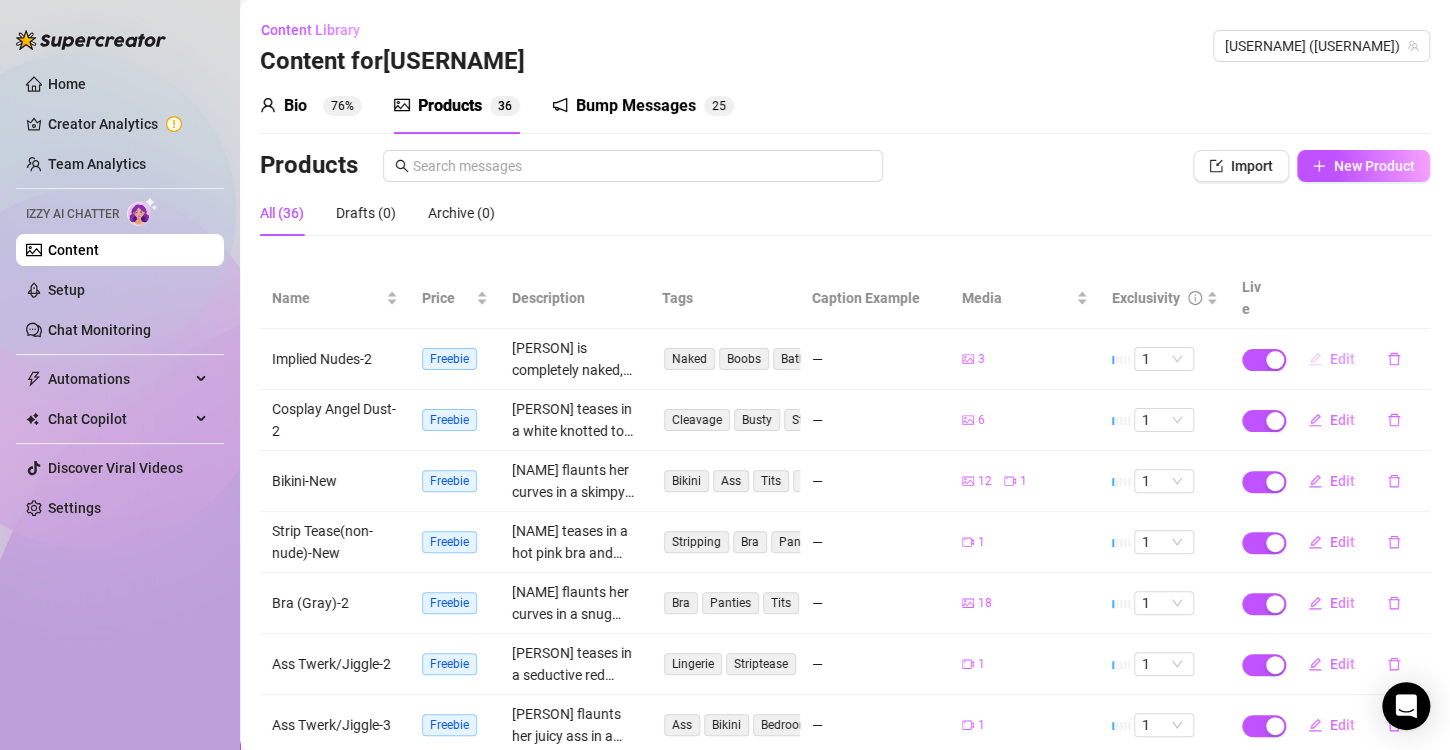 click on "Edit" at bounding box center (1342, 359) 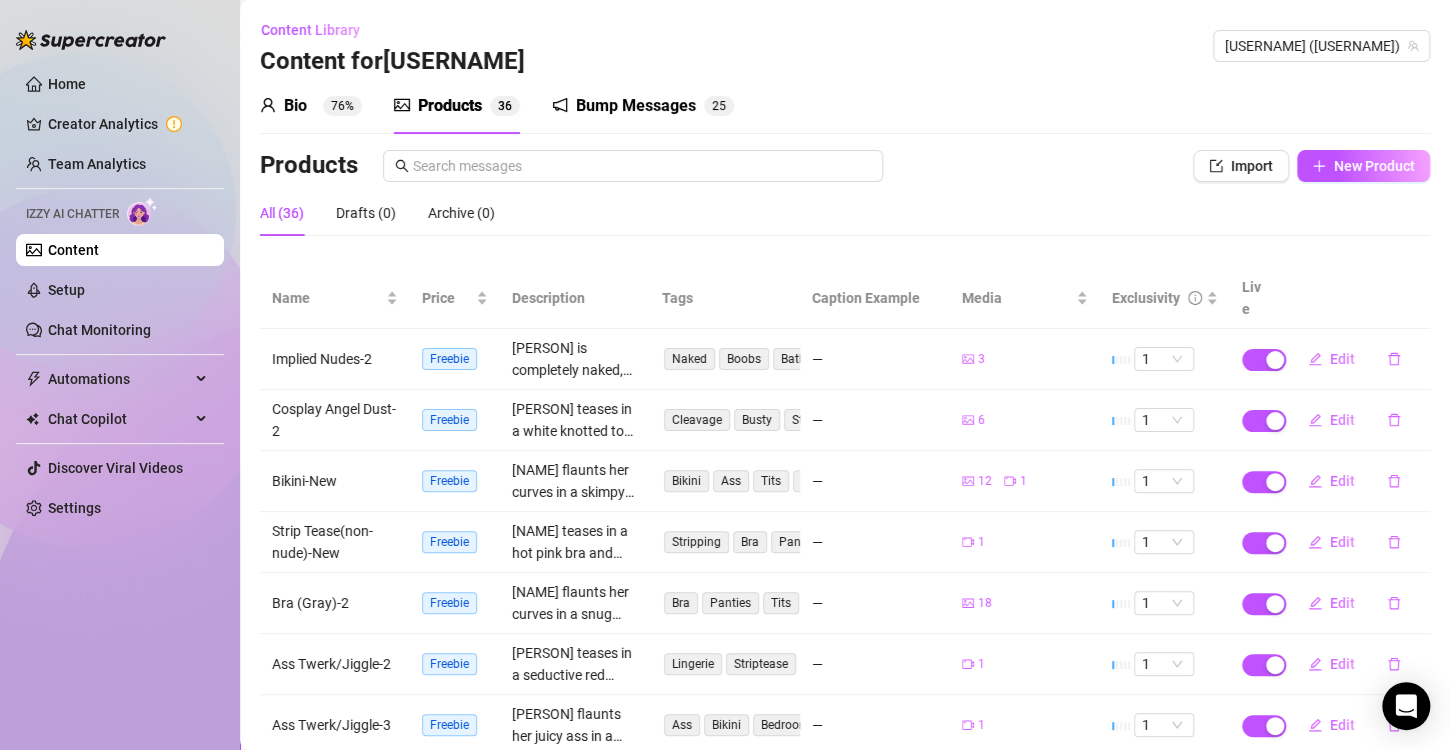 type on "Type your message here..." 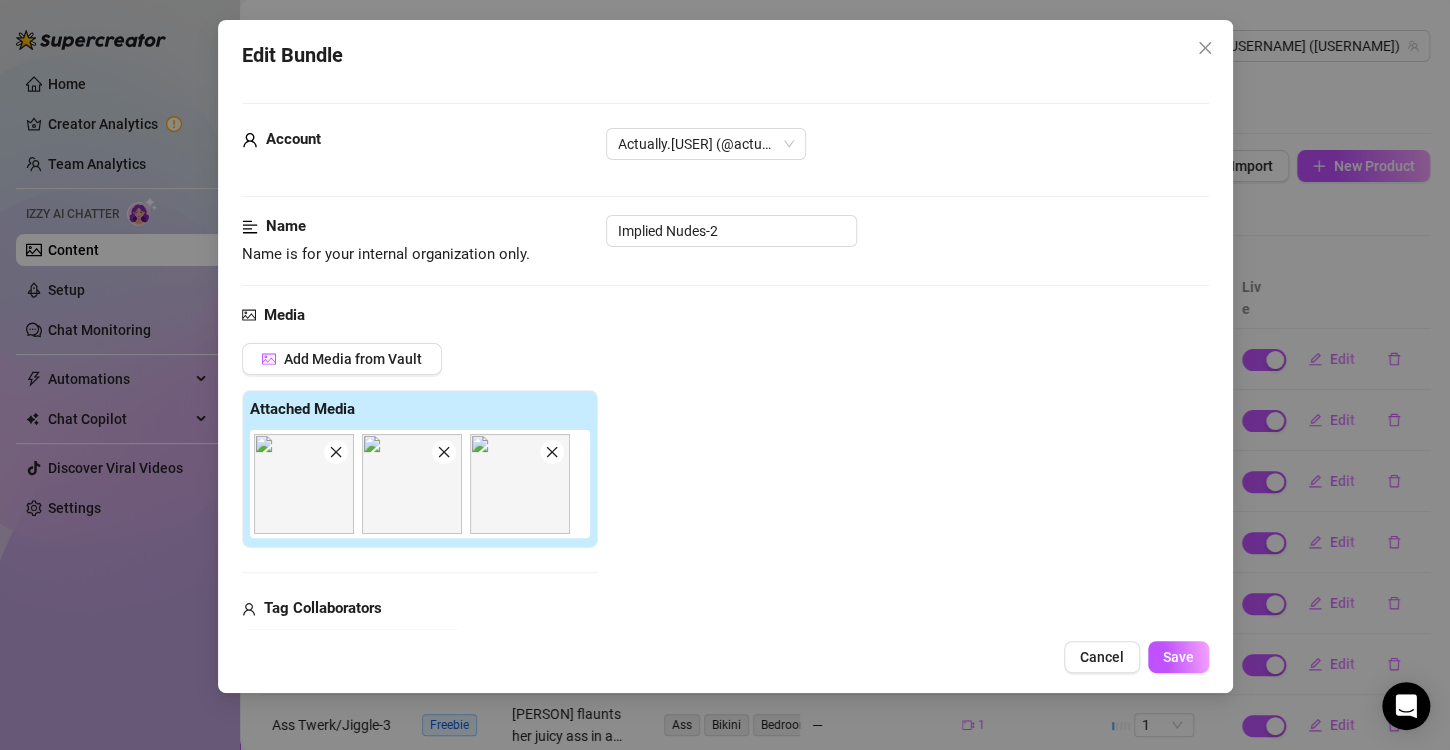 click at bounding box center [662, 742] 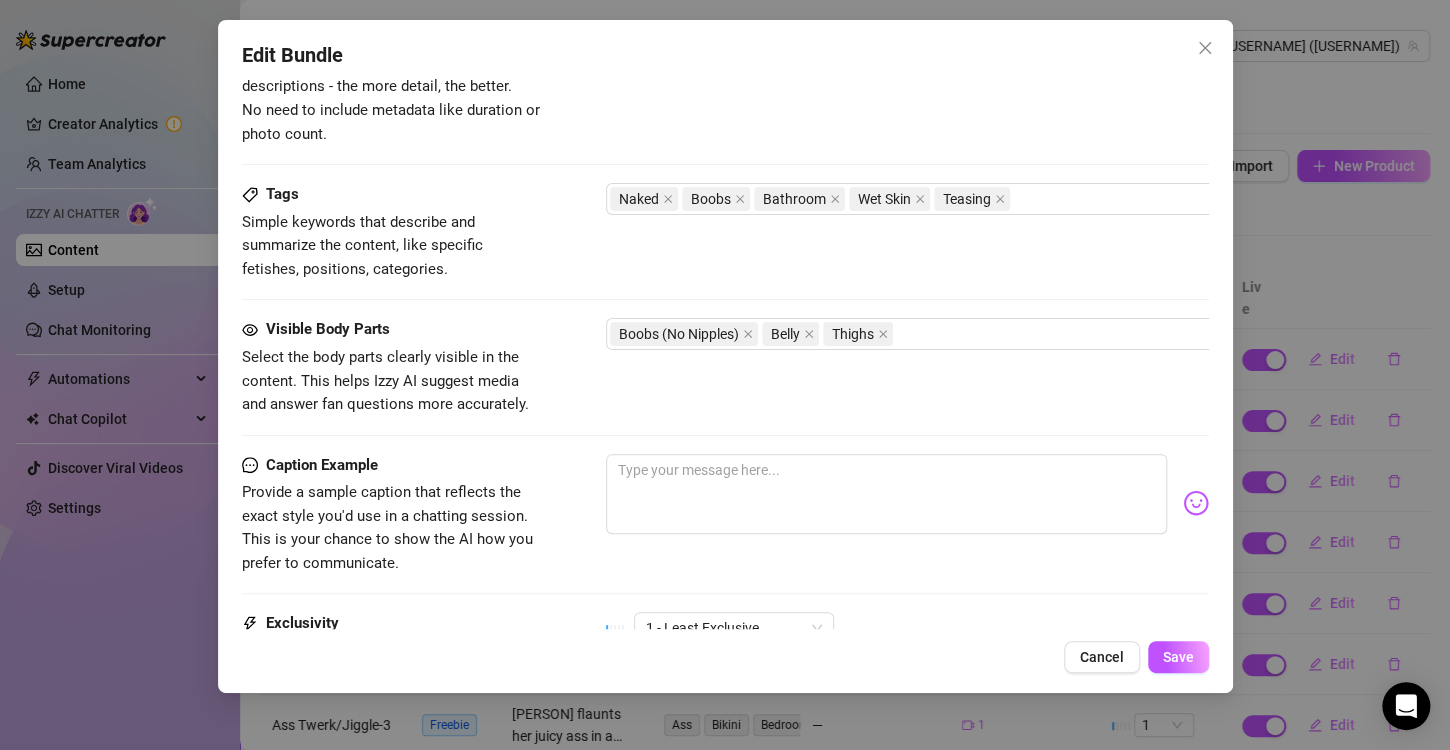 scroll, scrollTop: 1143, scrollLeft: 0, axis: vertical 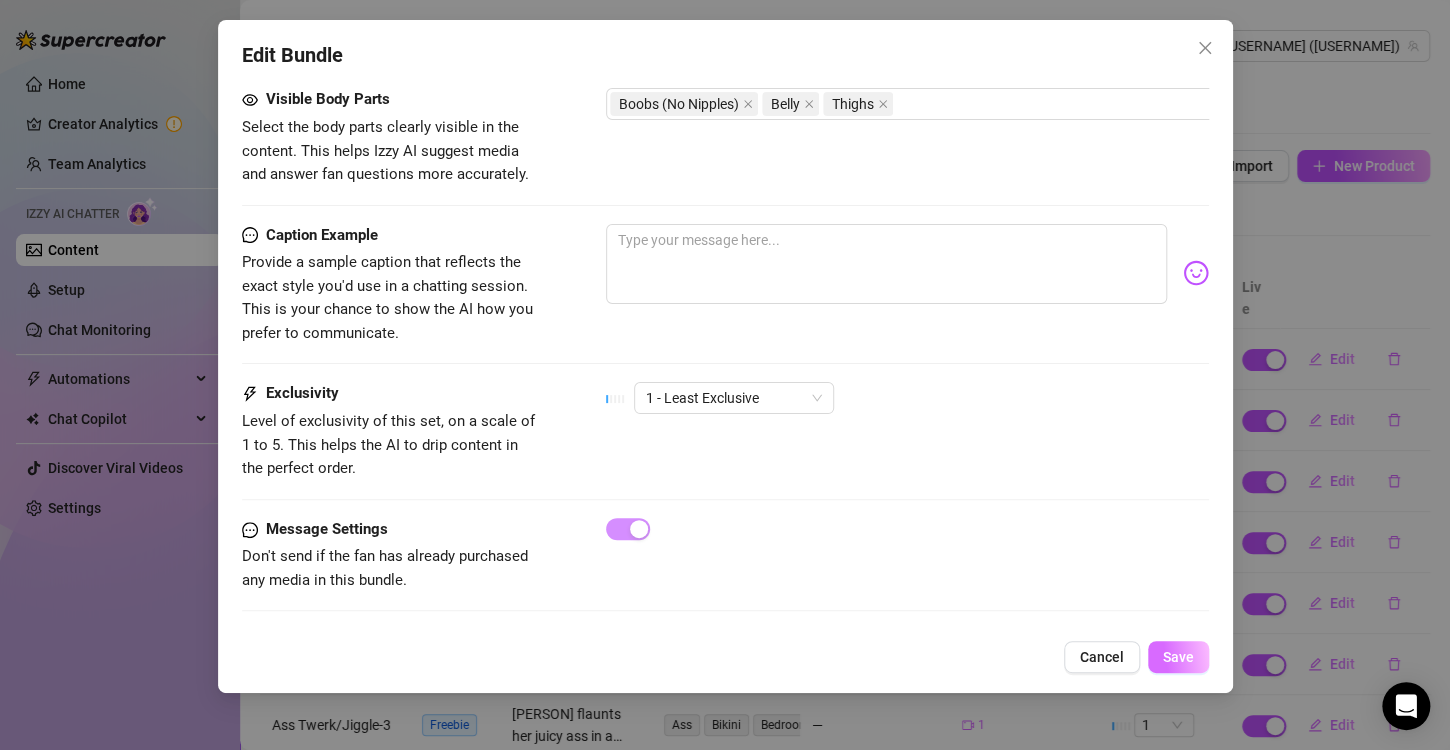 type on "125" 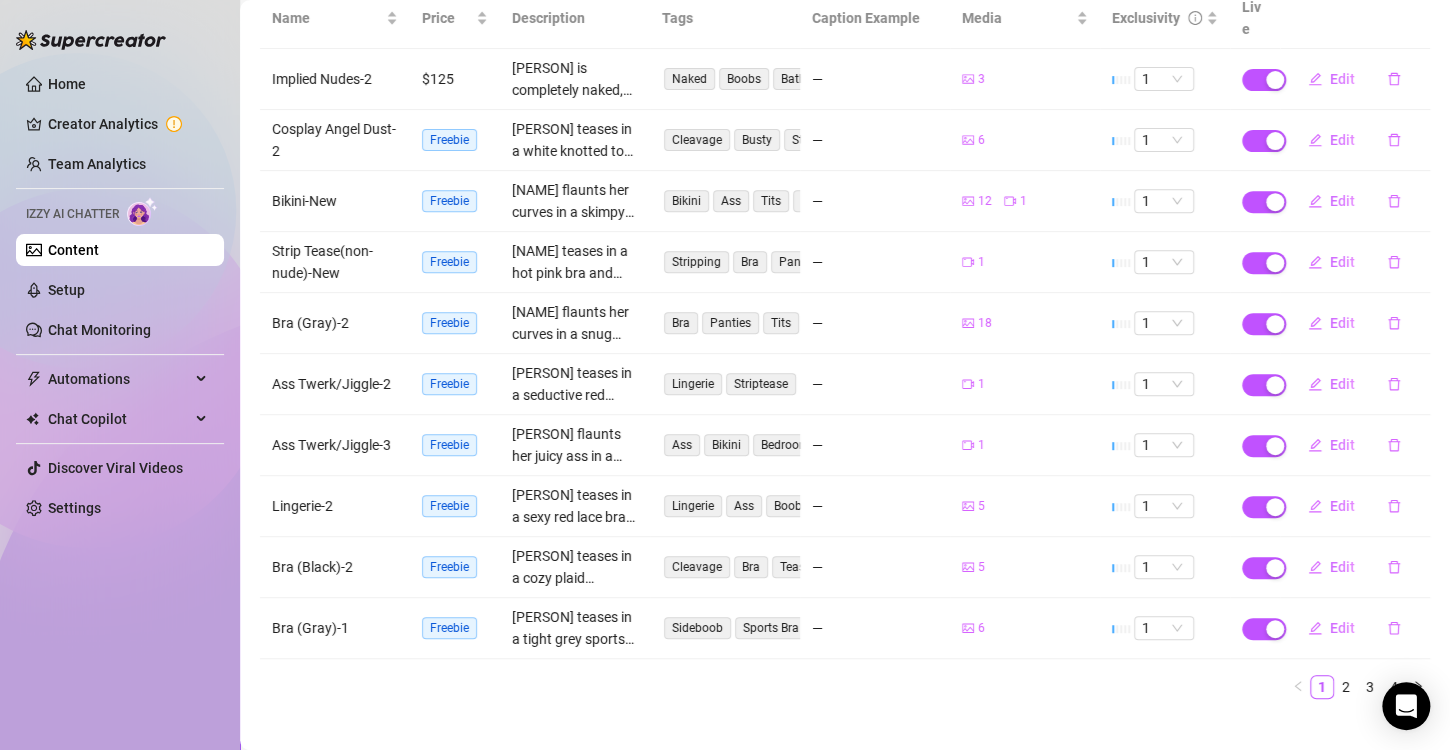 scroll, scrollTop: 0, scrollLeft: 0, axis: both 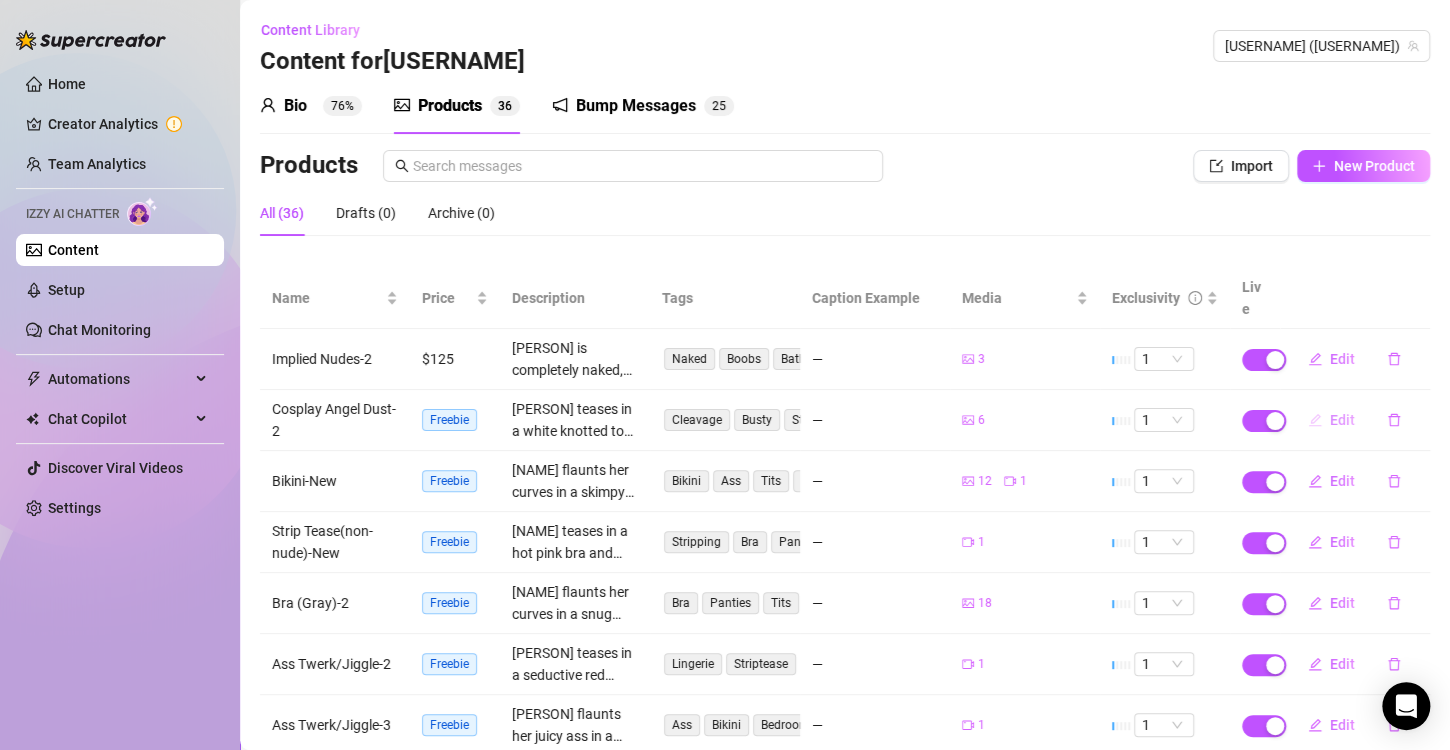 click on "Edit" at bounding box center [1342, 420] 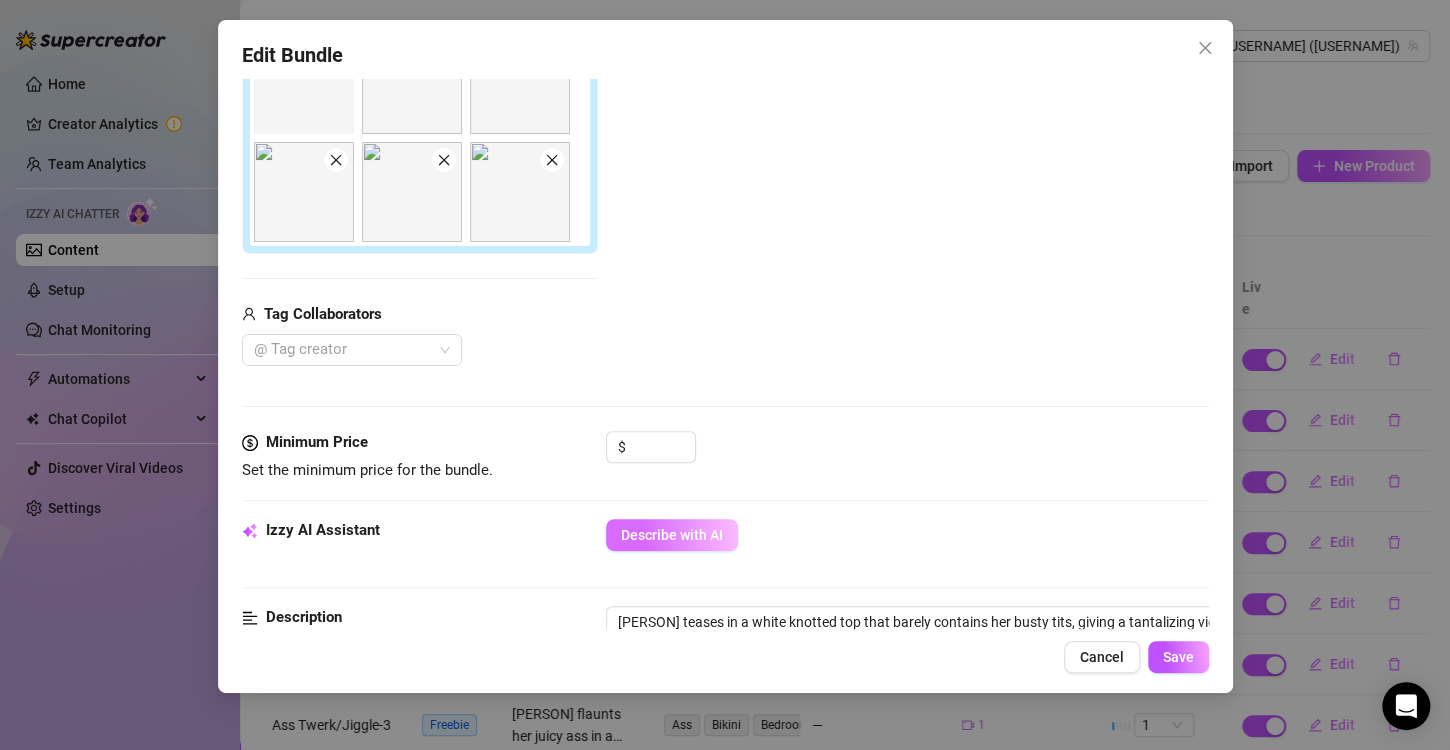 scroll, scrollTop: 500, scrollLeft: 0, axis: vertical 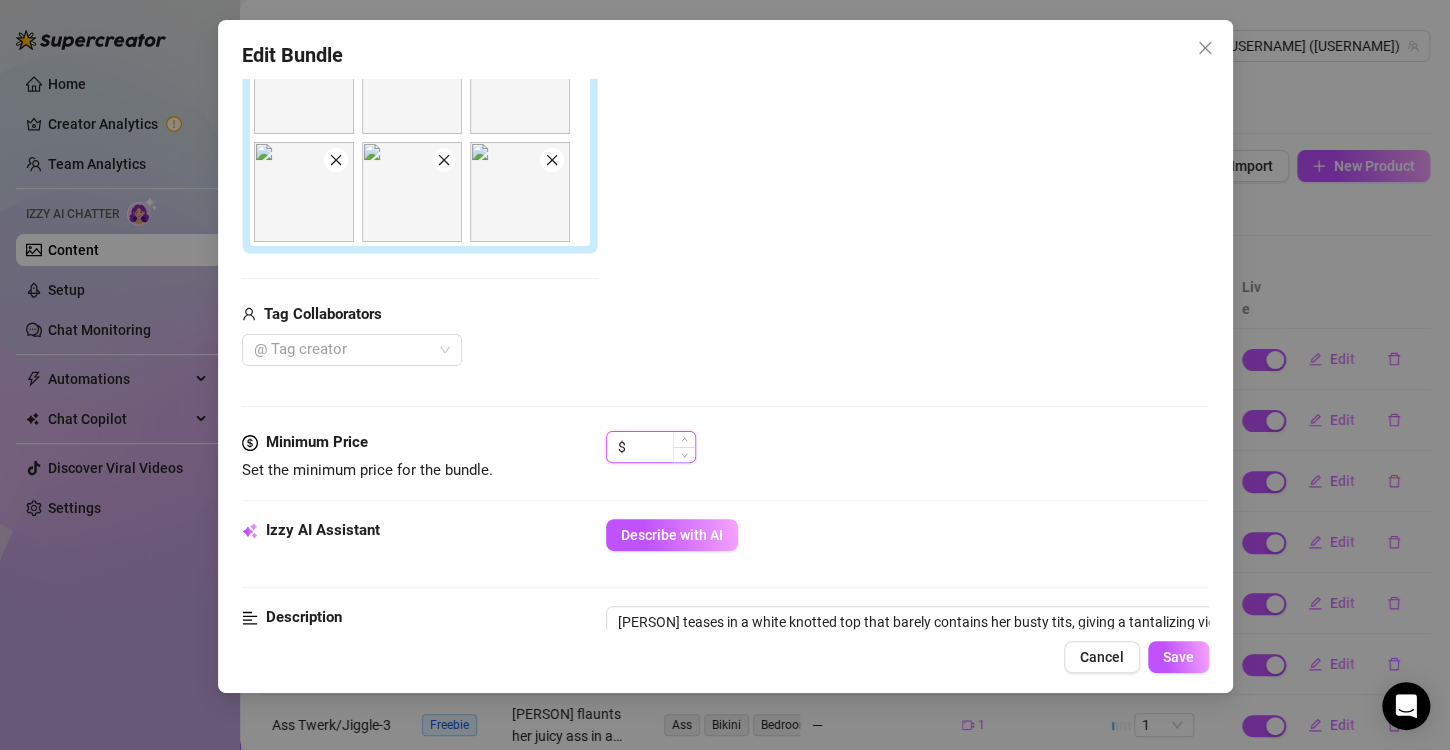 click at bounding box center [662, 447] 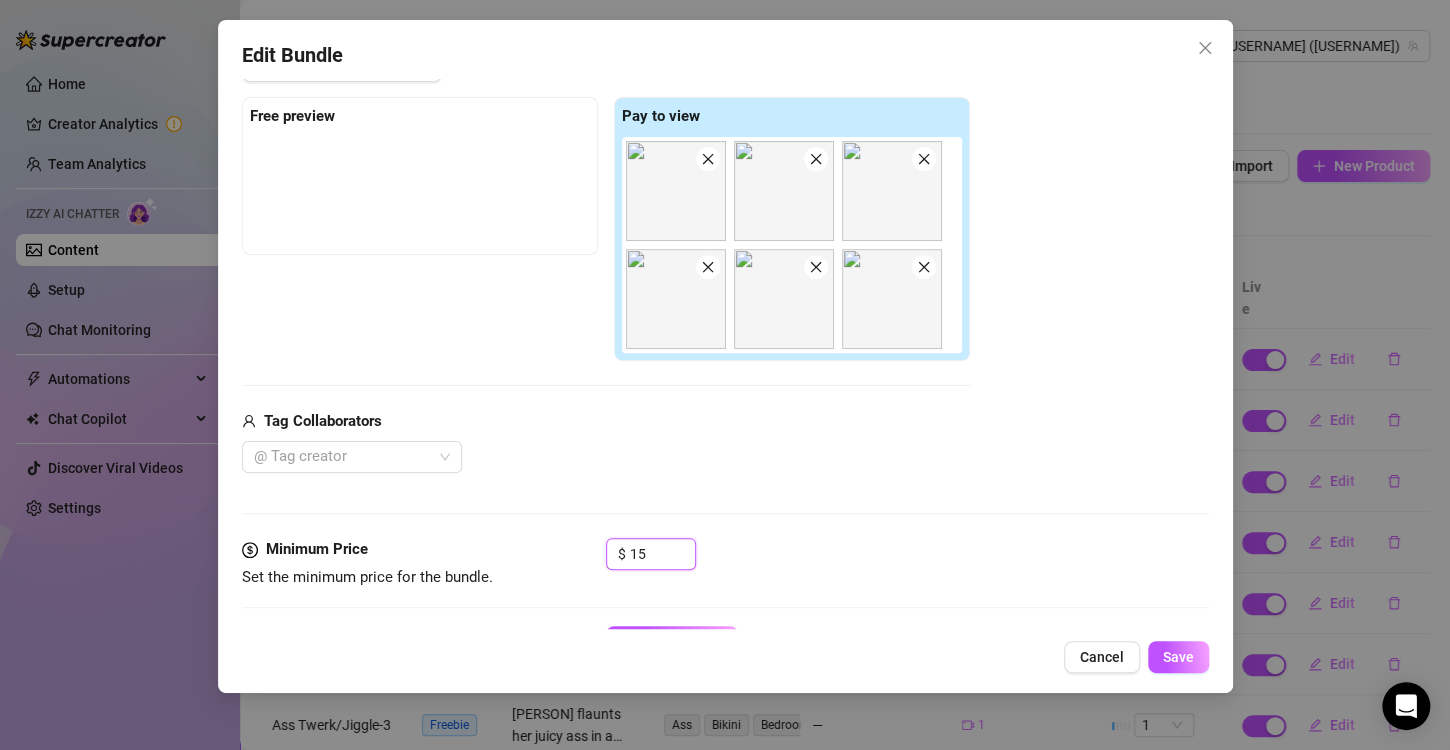 scroll, scrollTop: 300, scrollLeft: 0, axis: vertical 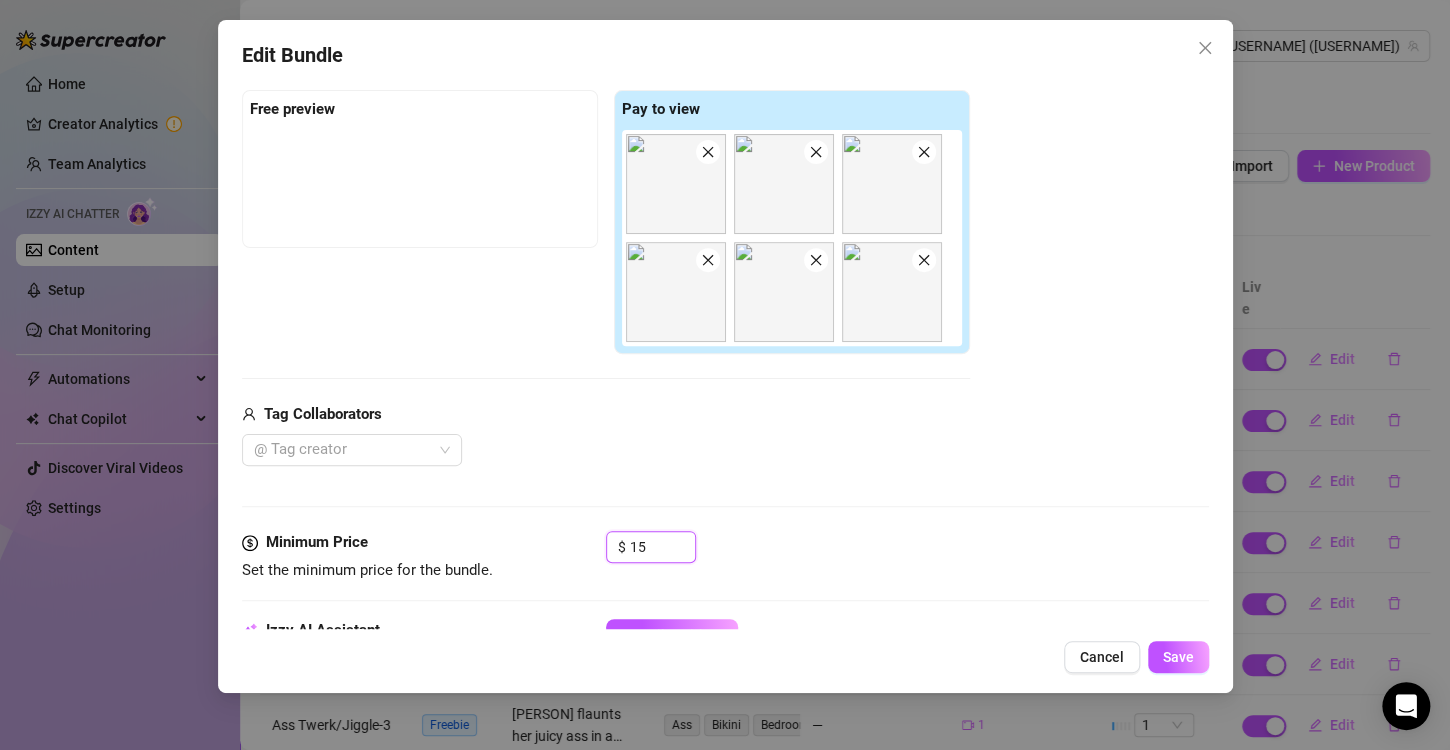 type on "1" 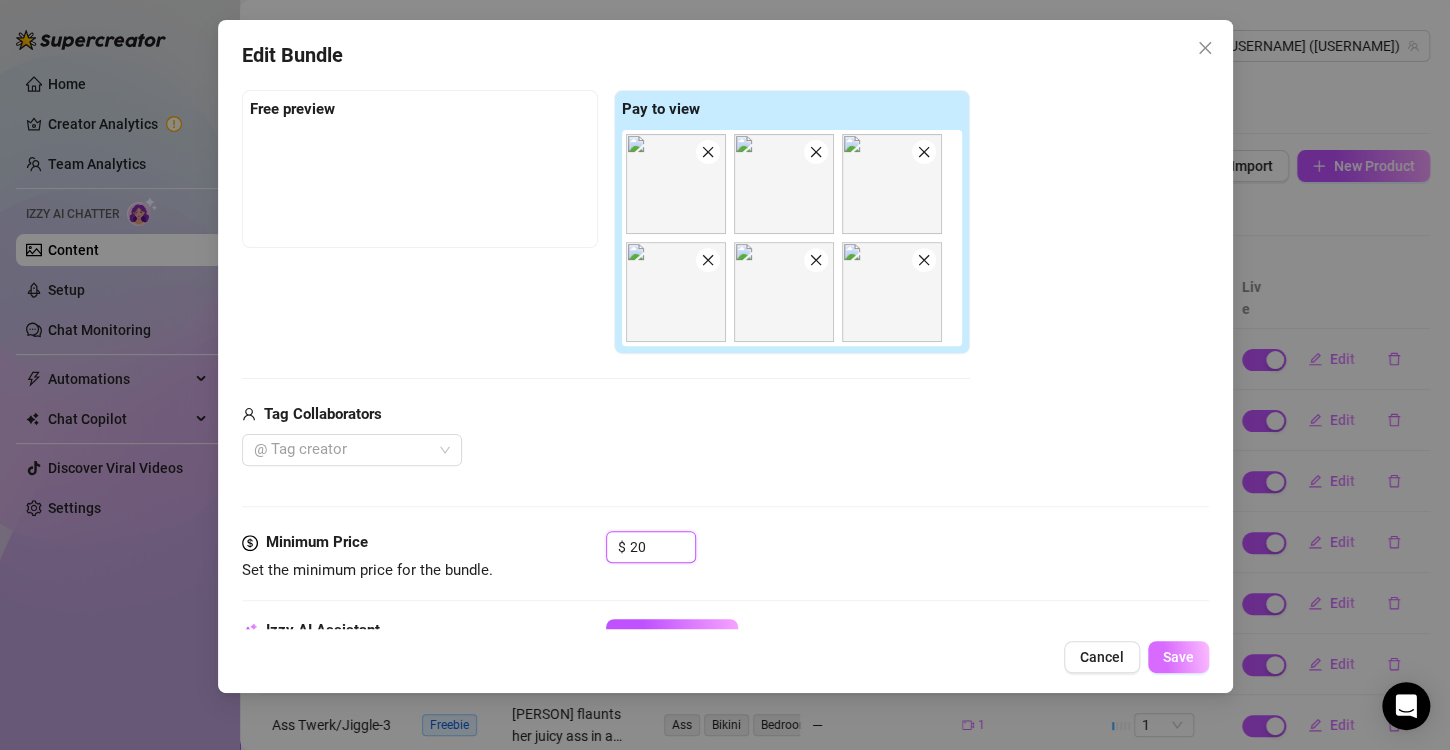 type on "20" 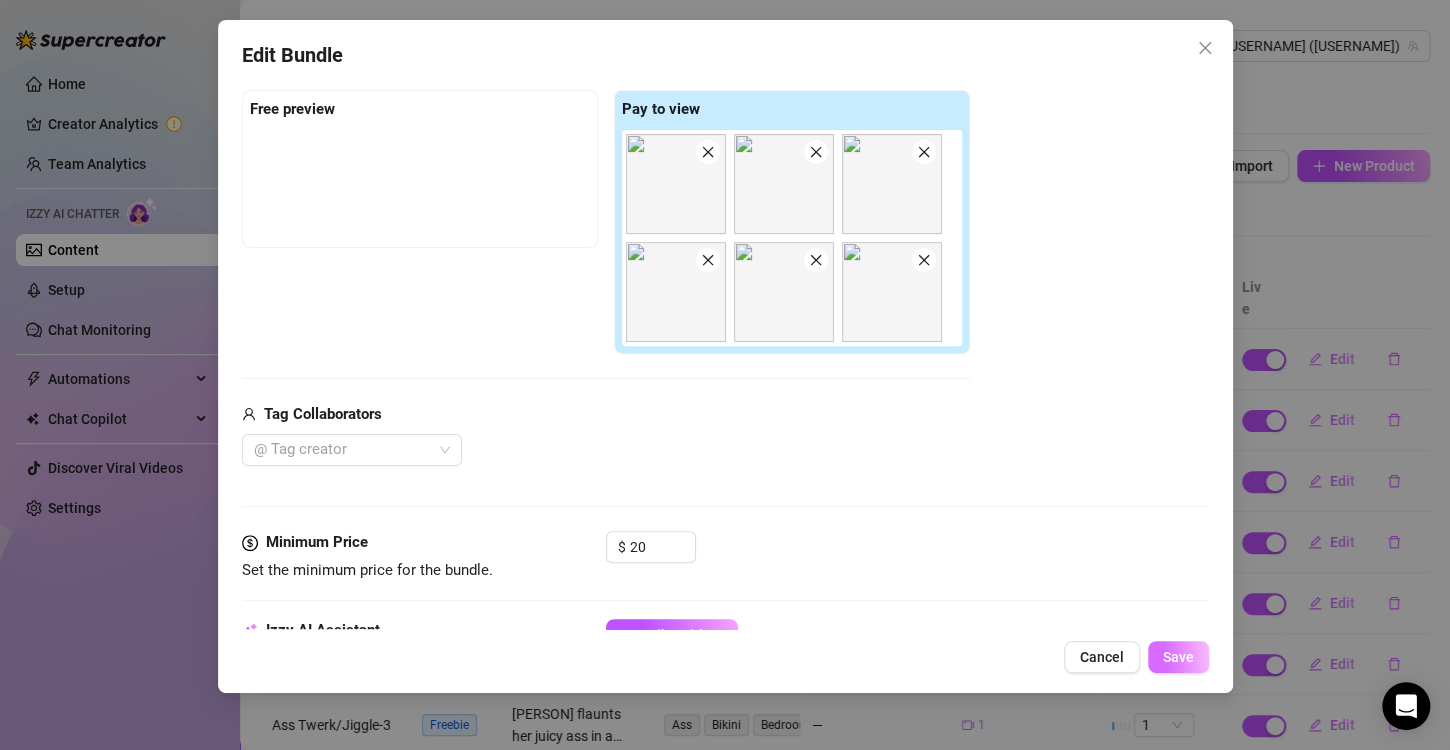 click on "Save" at bounding box center (1178, 657) 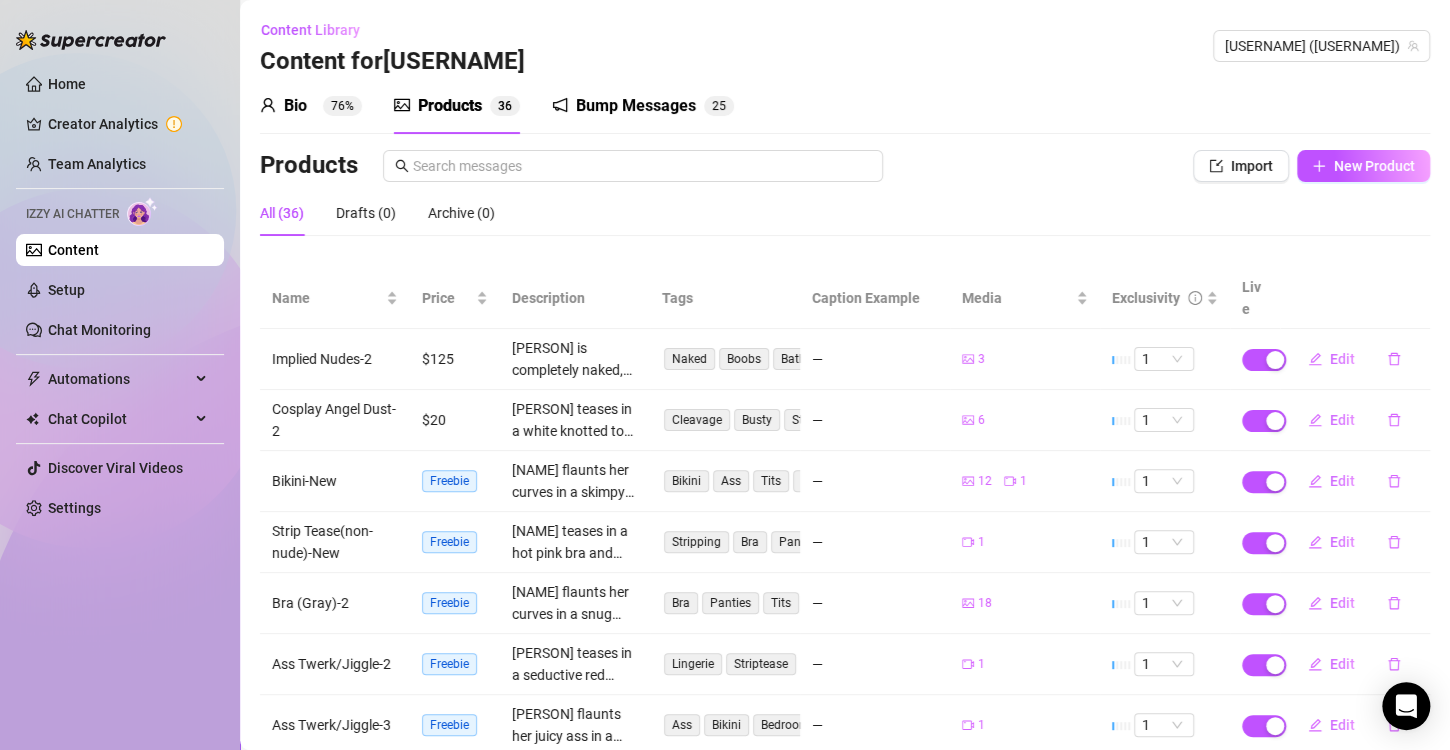 scroll, scrollTop: 100, scrollLeft: 0, axis: vertical 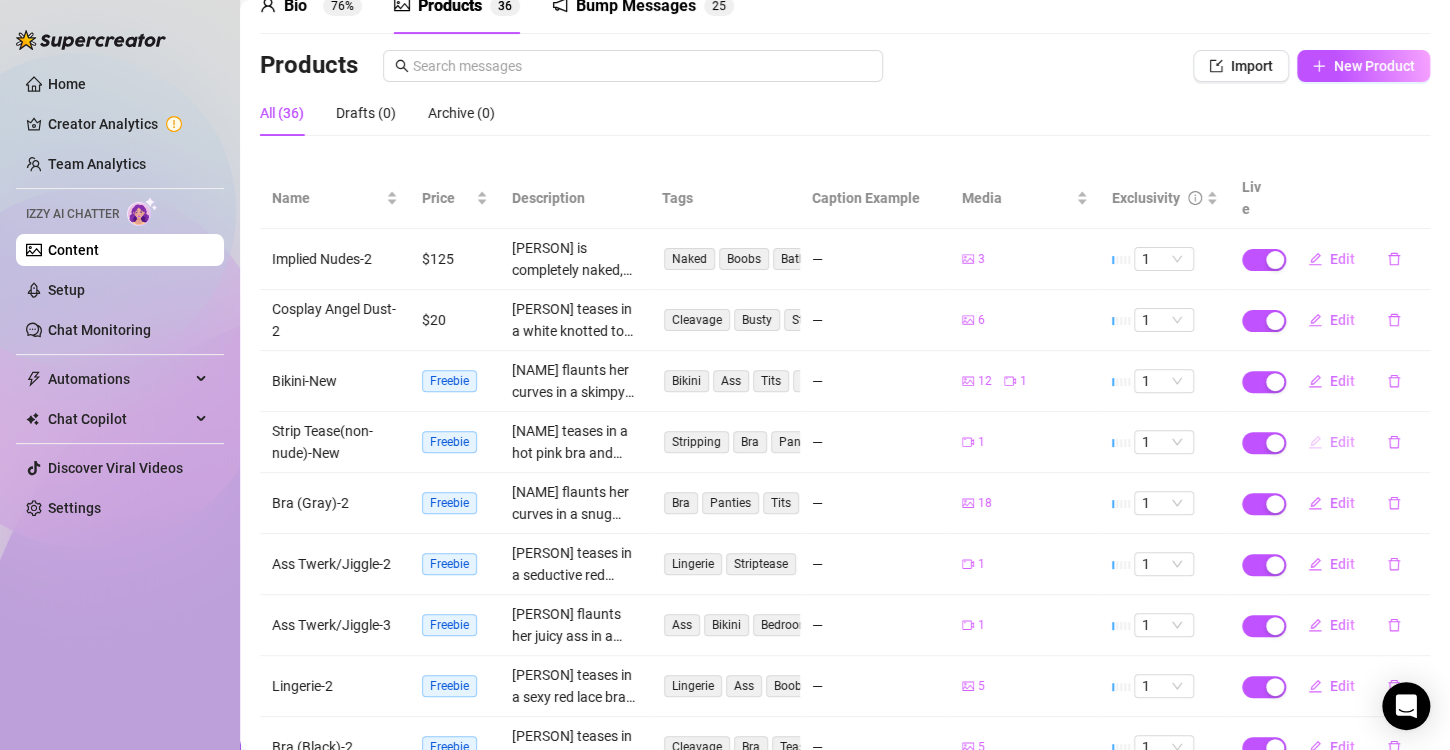 click on "Edit" at bounding box center (1342, 442) 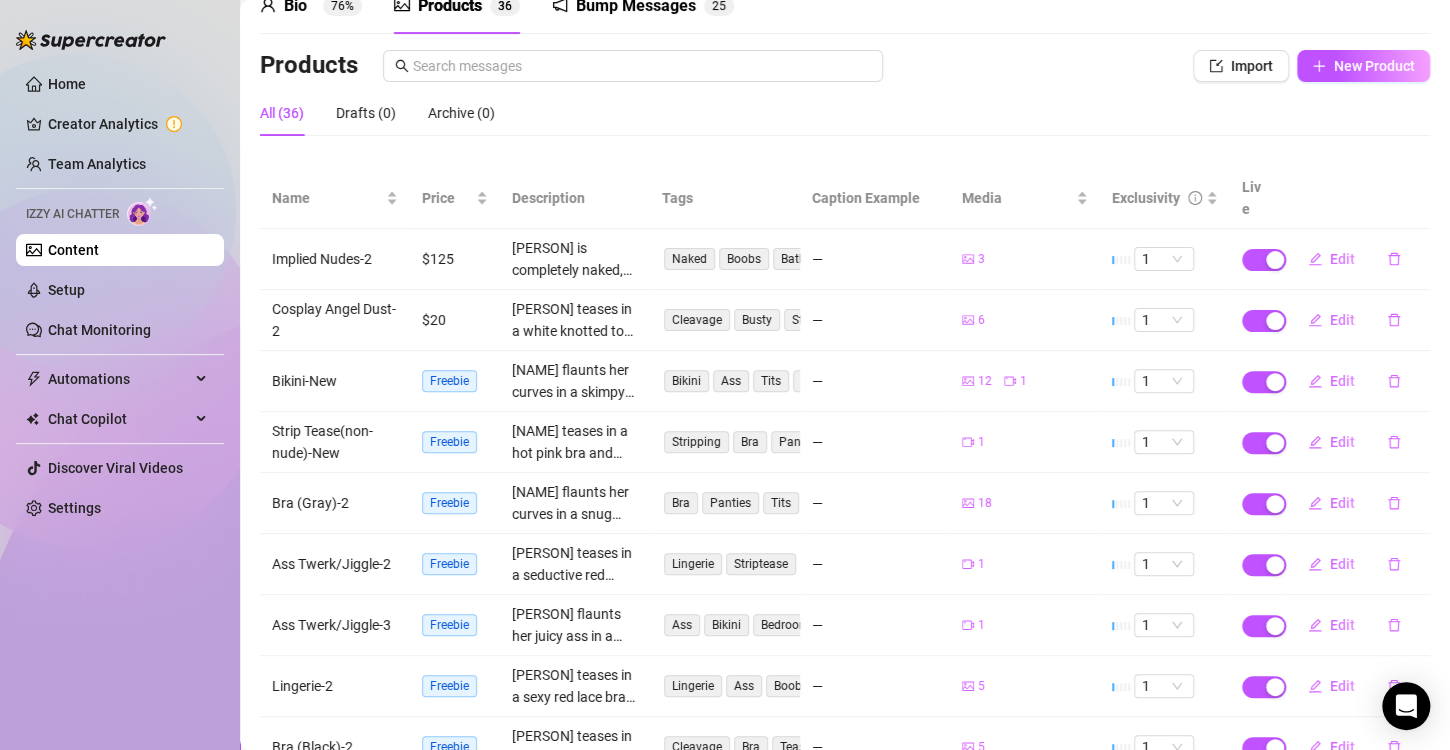 type on "Type your message here..." 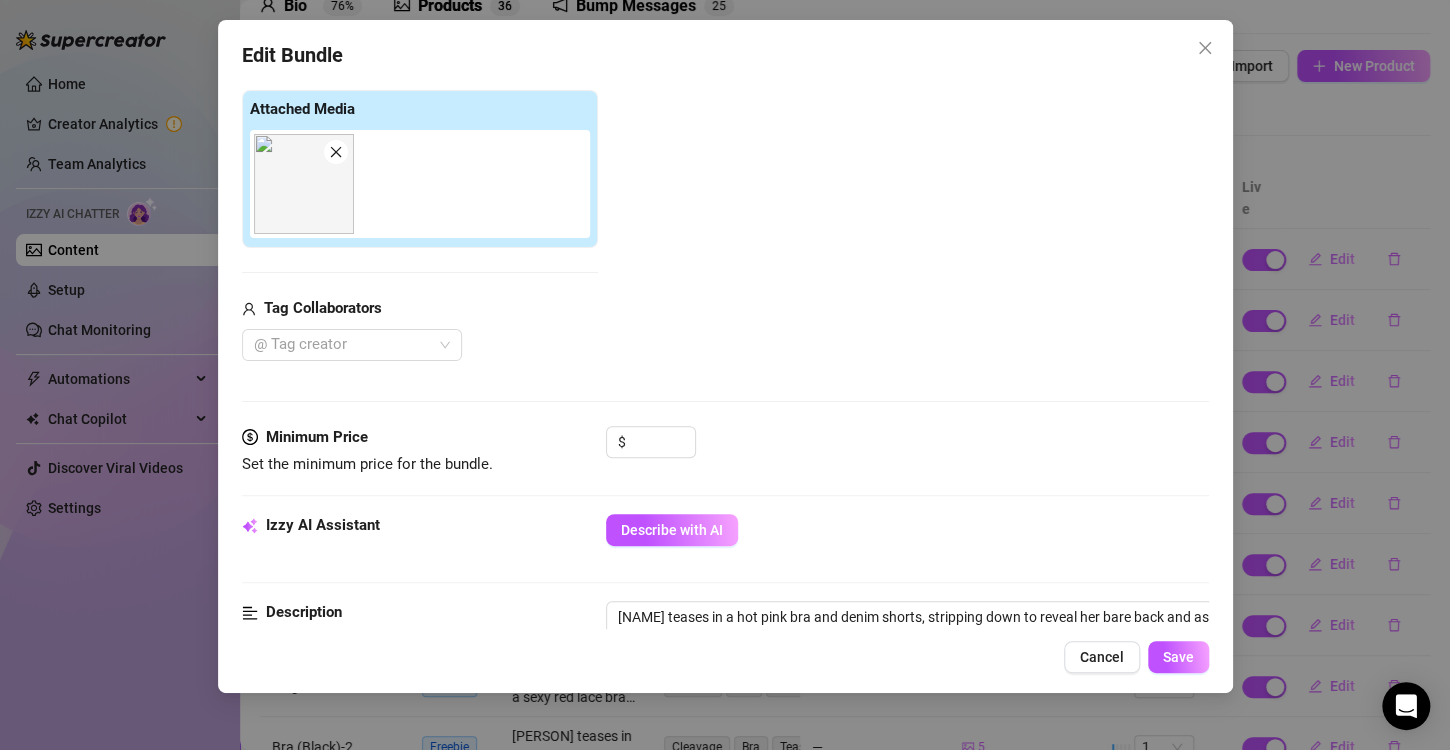 scroll, scrollTop: 400, scrollLeft: 0, axis: vertical 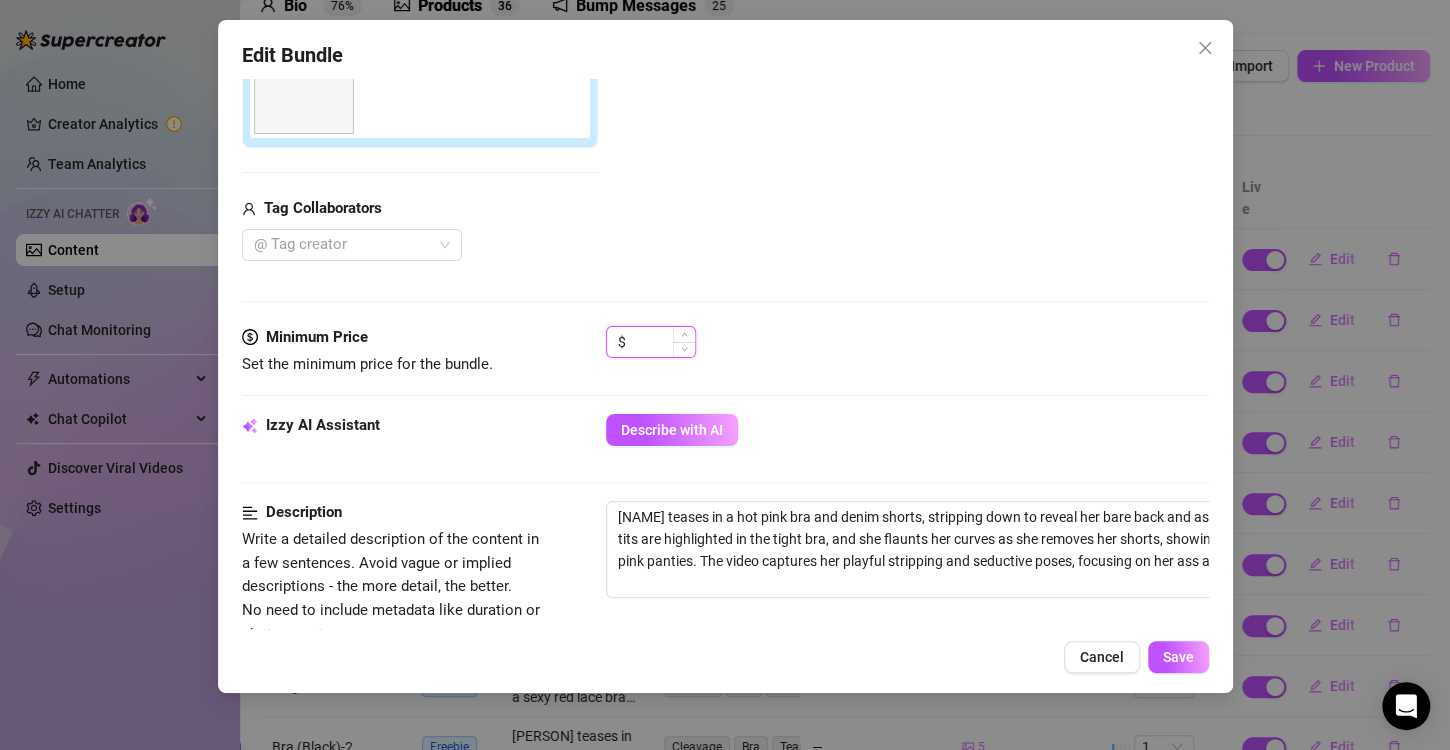 click at bounding box center [662, 342] 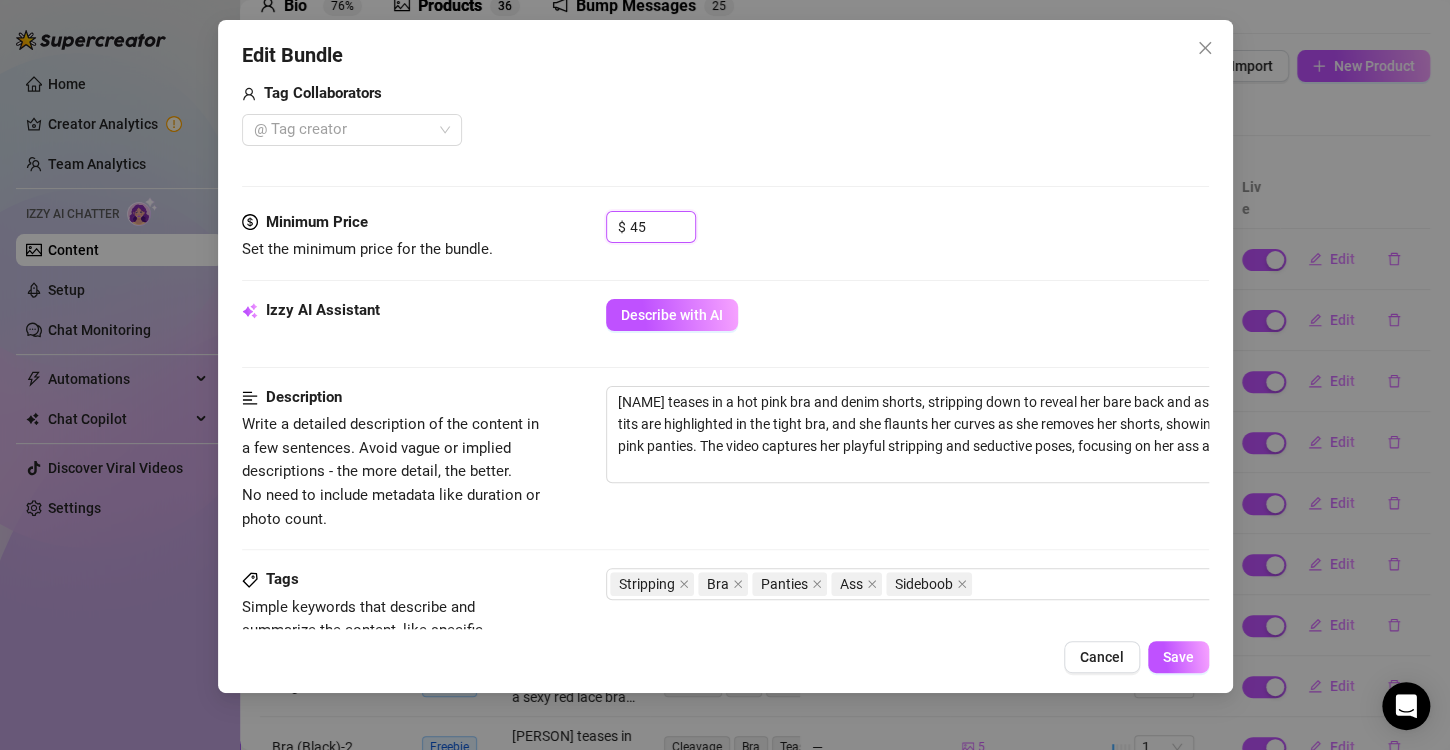 scroll, scrollTop: 600, scrollLeft: 0, axis: vertical 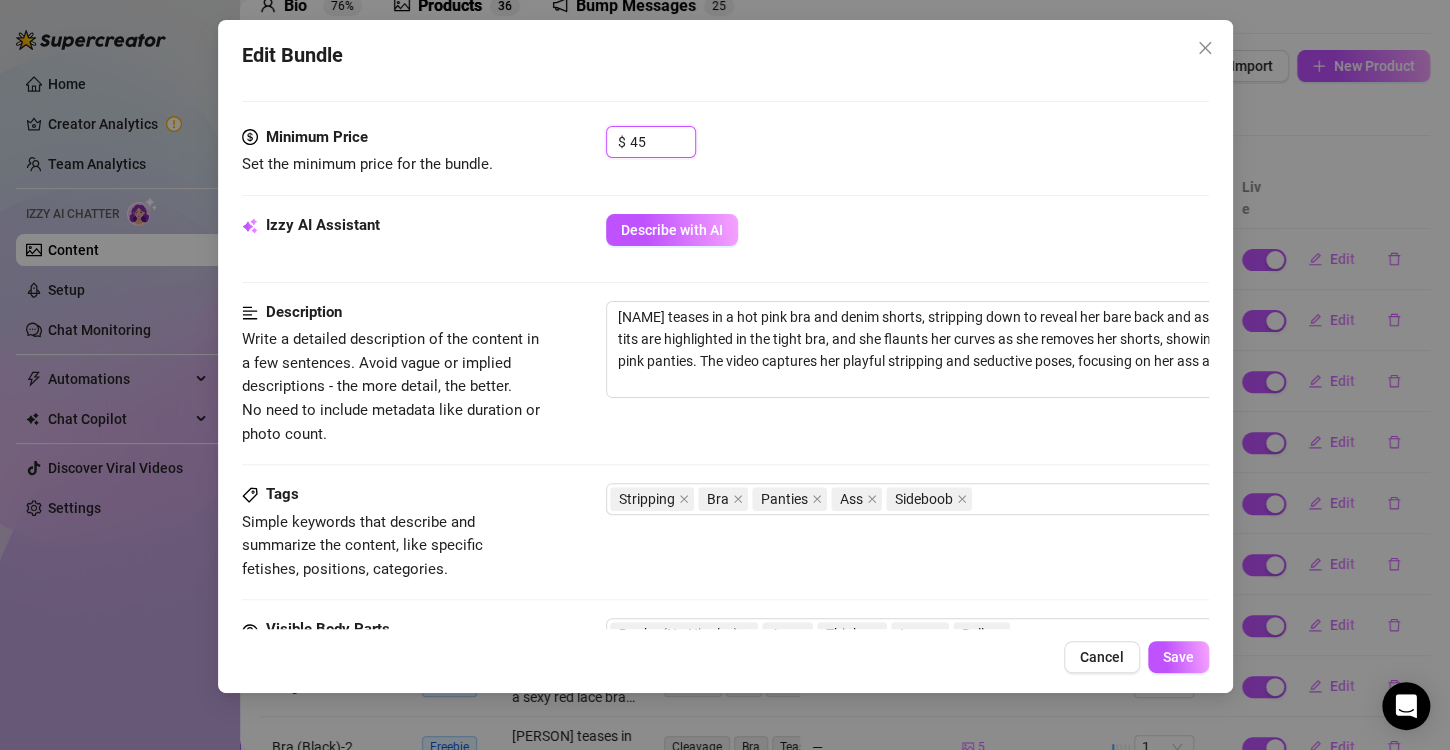 type on "4" 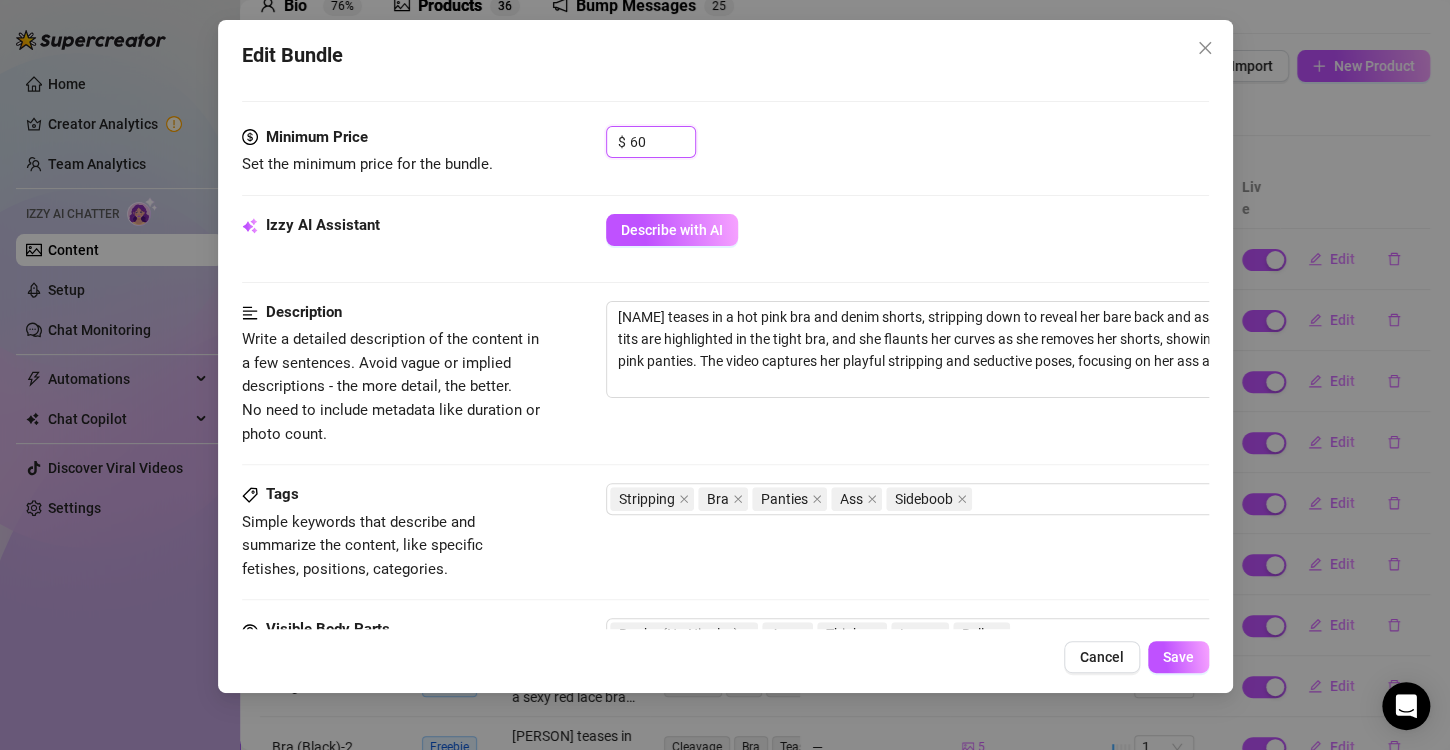 type on "6" 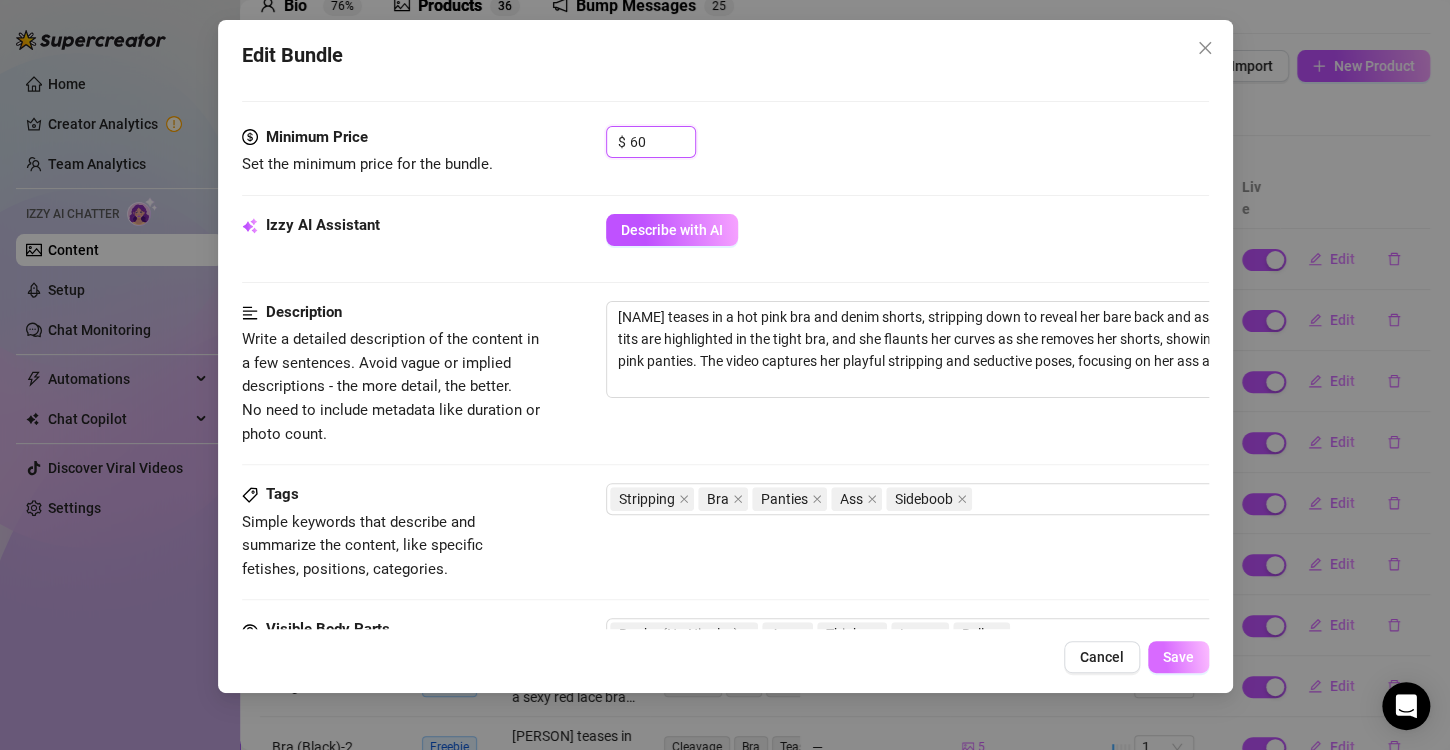 type on "60" 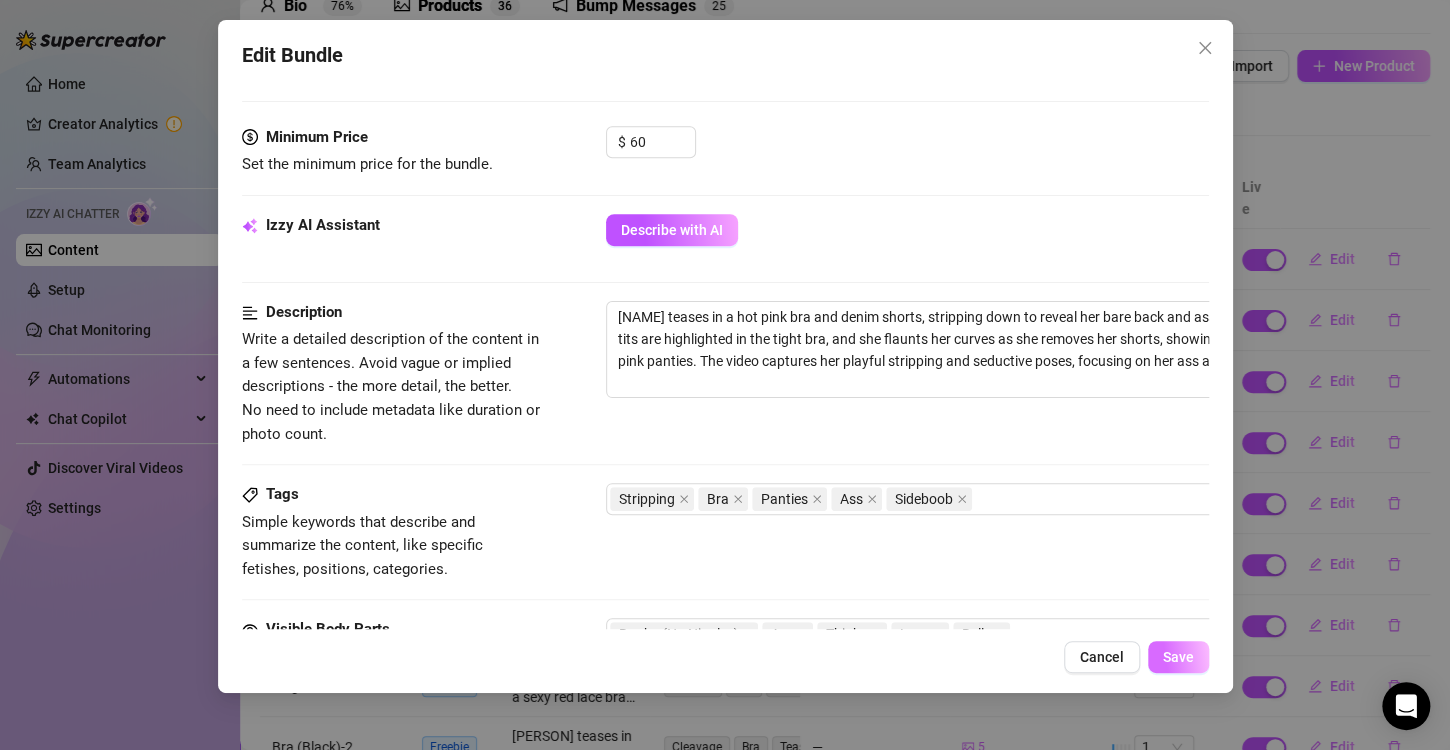 click on "Save" at bounding box center [1178, 657] 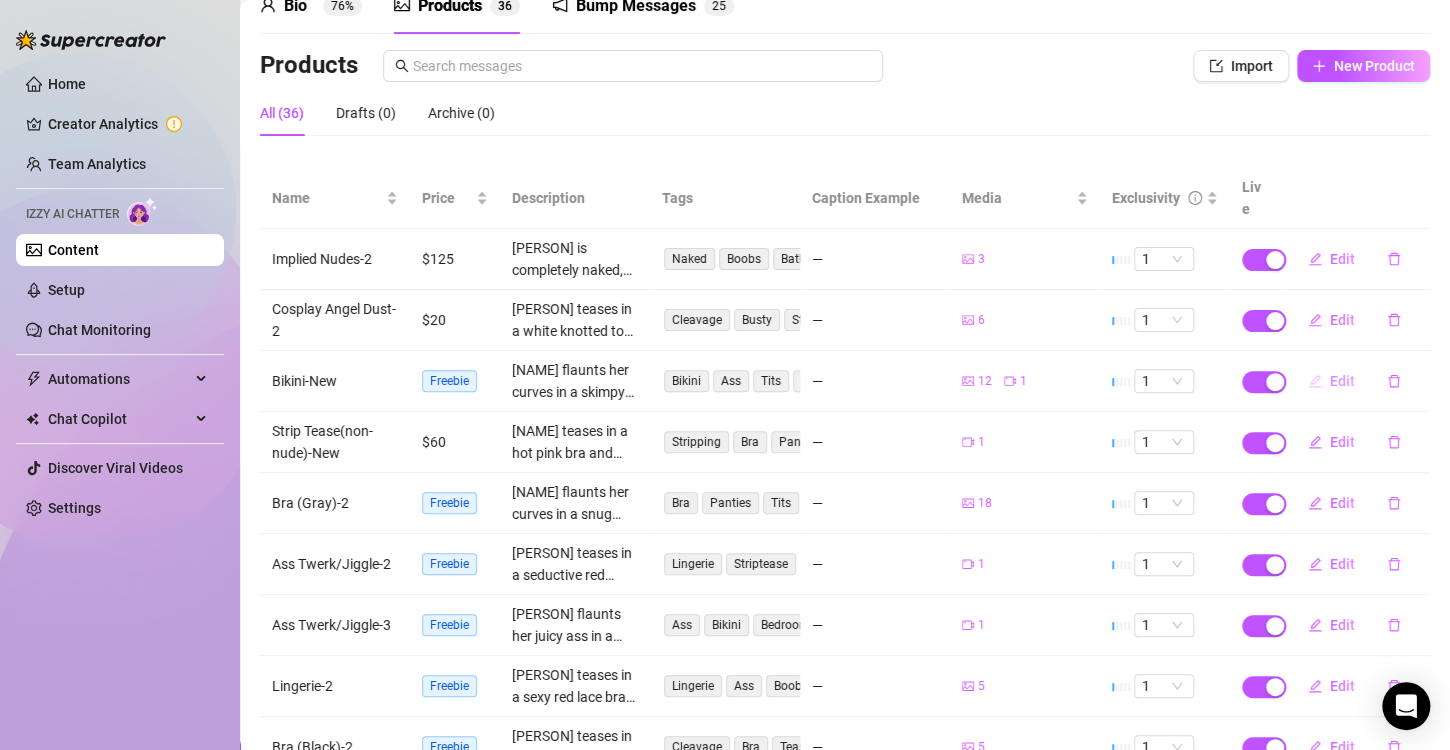 click on "Edit" at bounding box center [1342, 381] 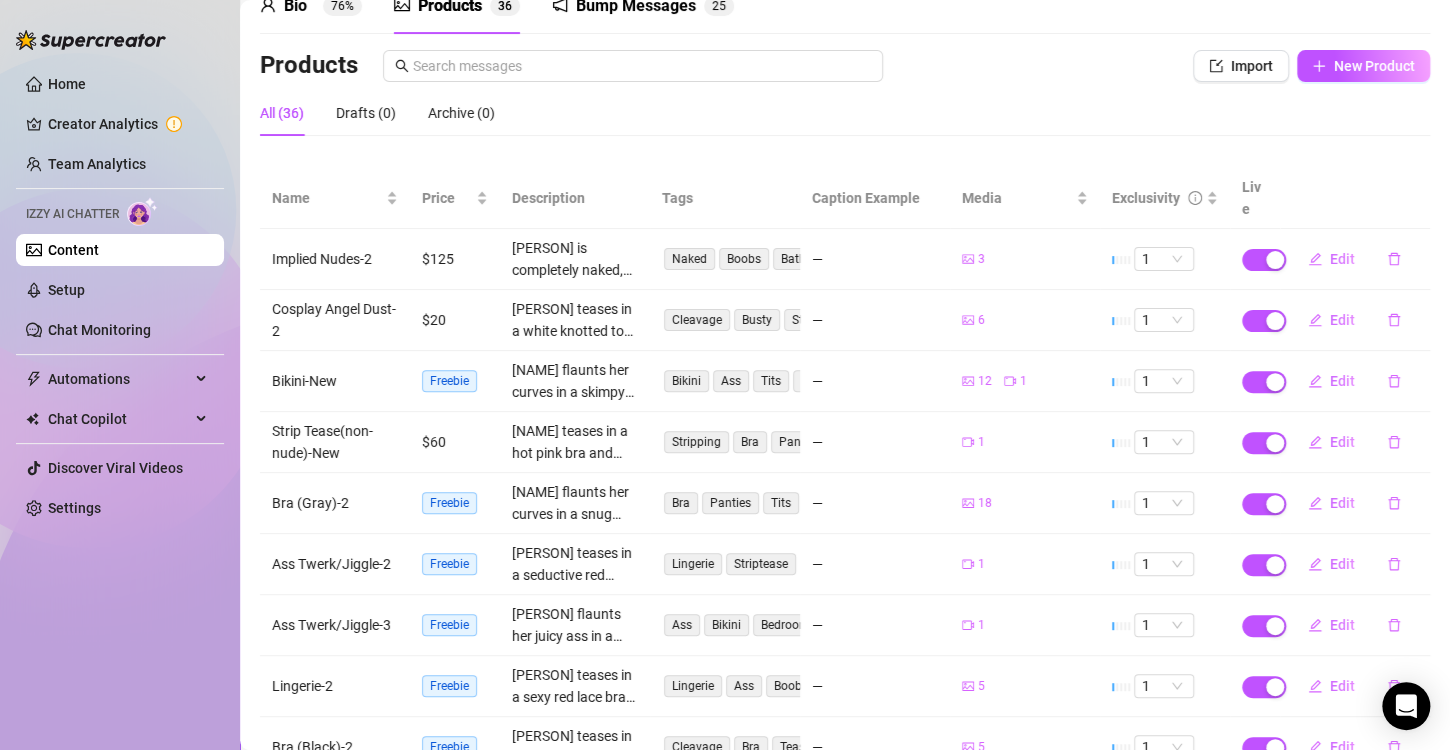 type on "Type your message here..." 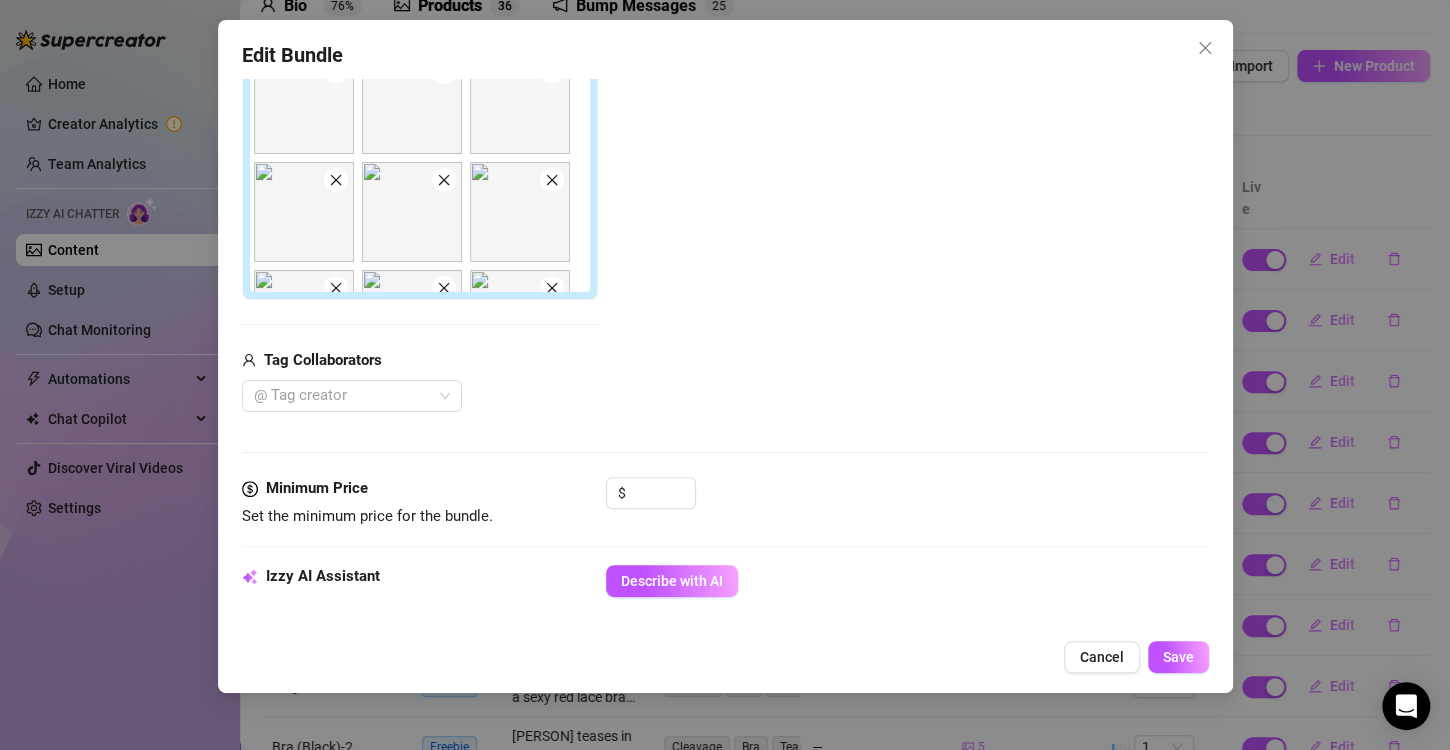 scroll, scrollTop: 500, scrollLeft: 0, axis: vertical 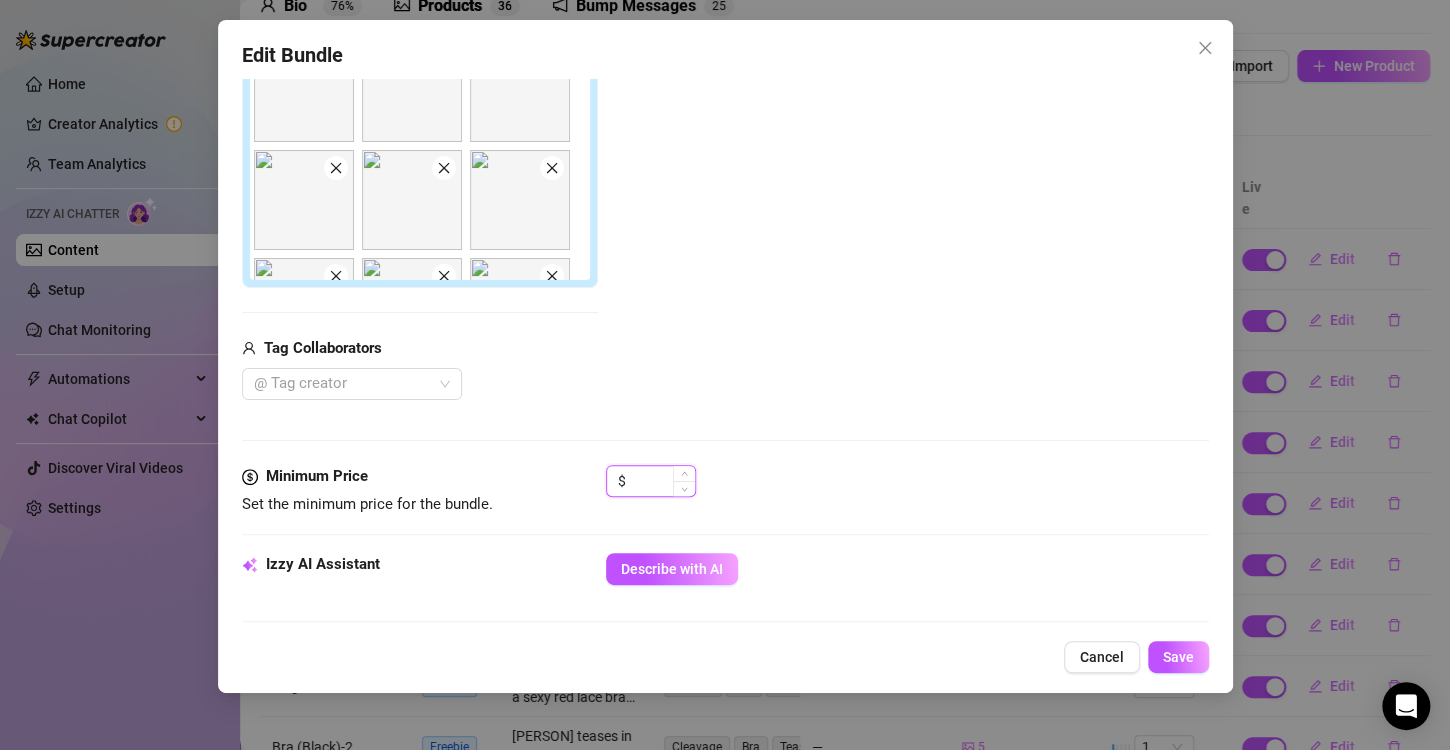 click at bounding box center [662, 481] 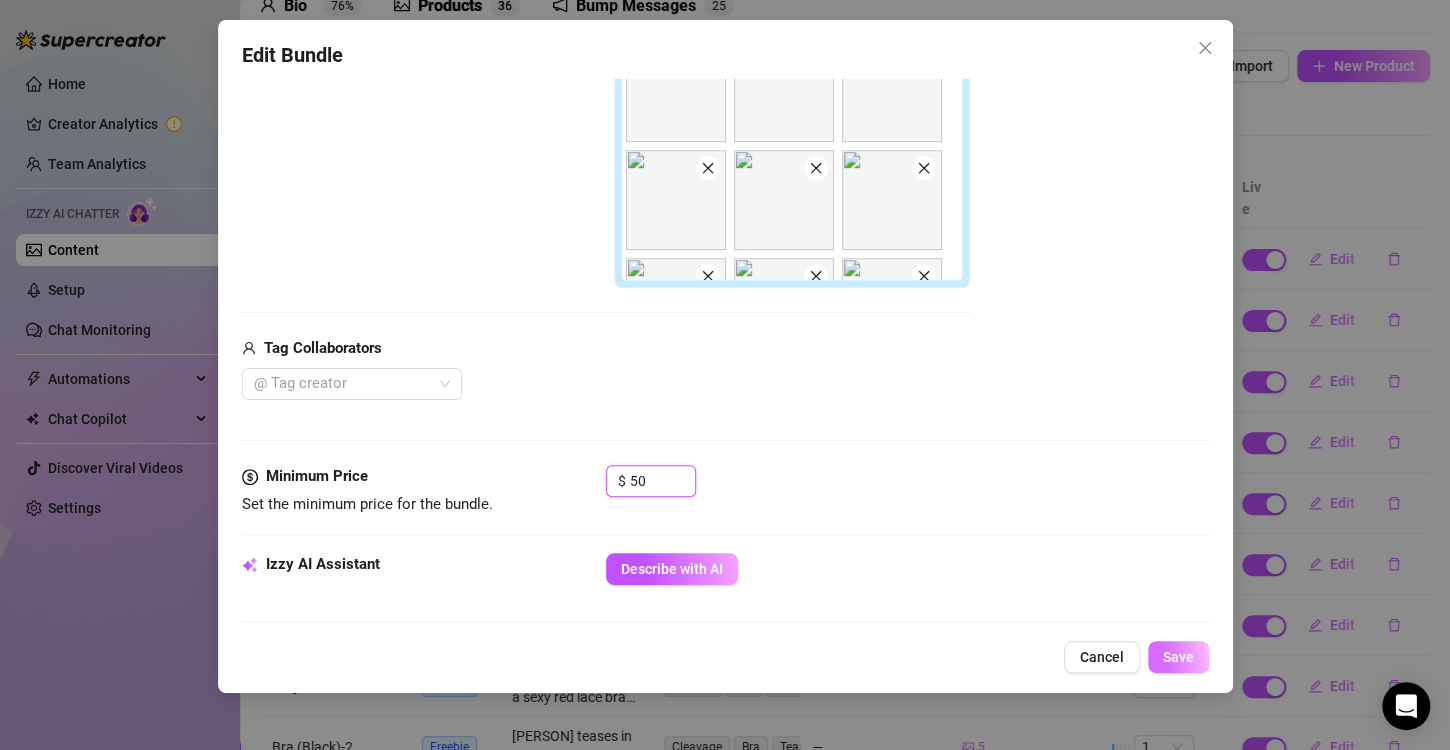 type on "50" 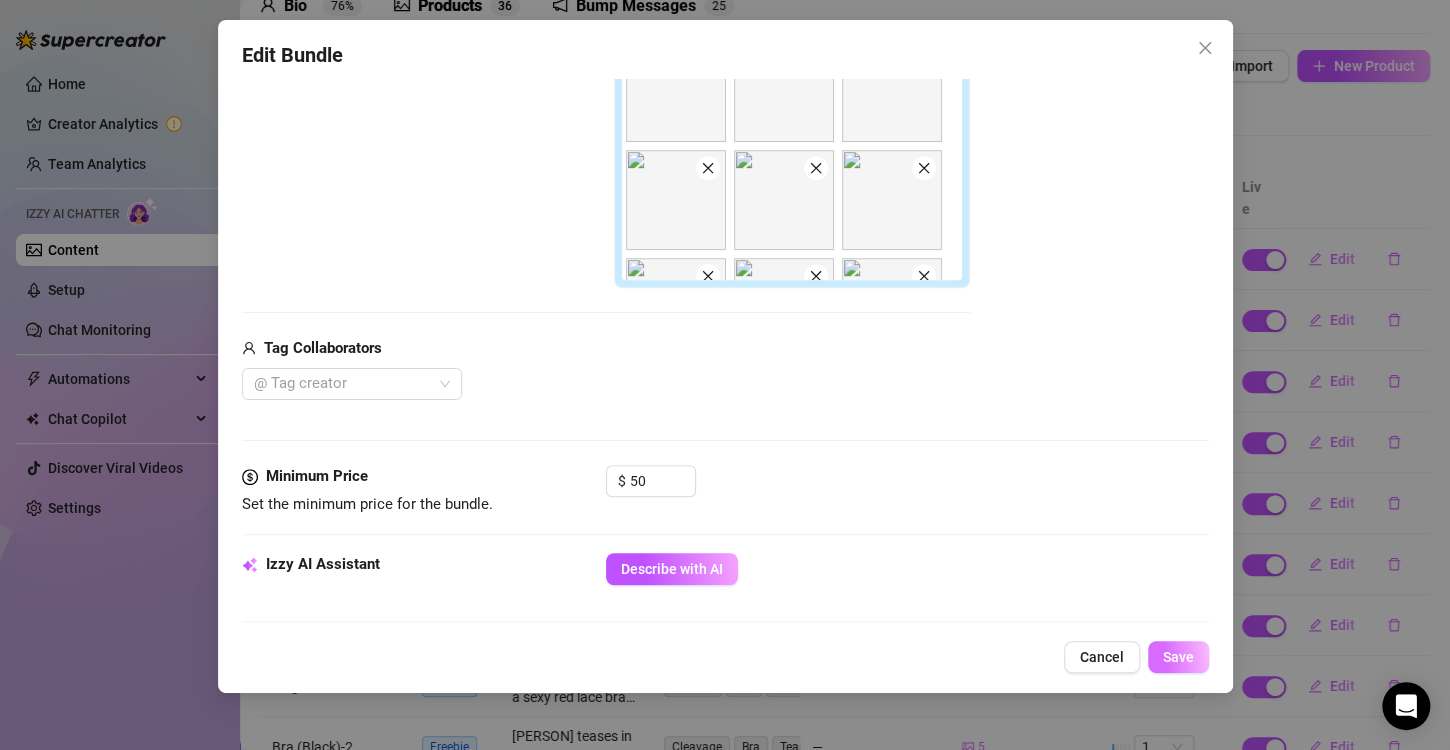 click on "Save" at bounding box center (1178, 657) 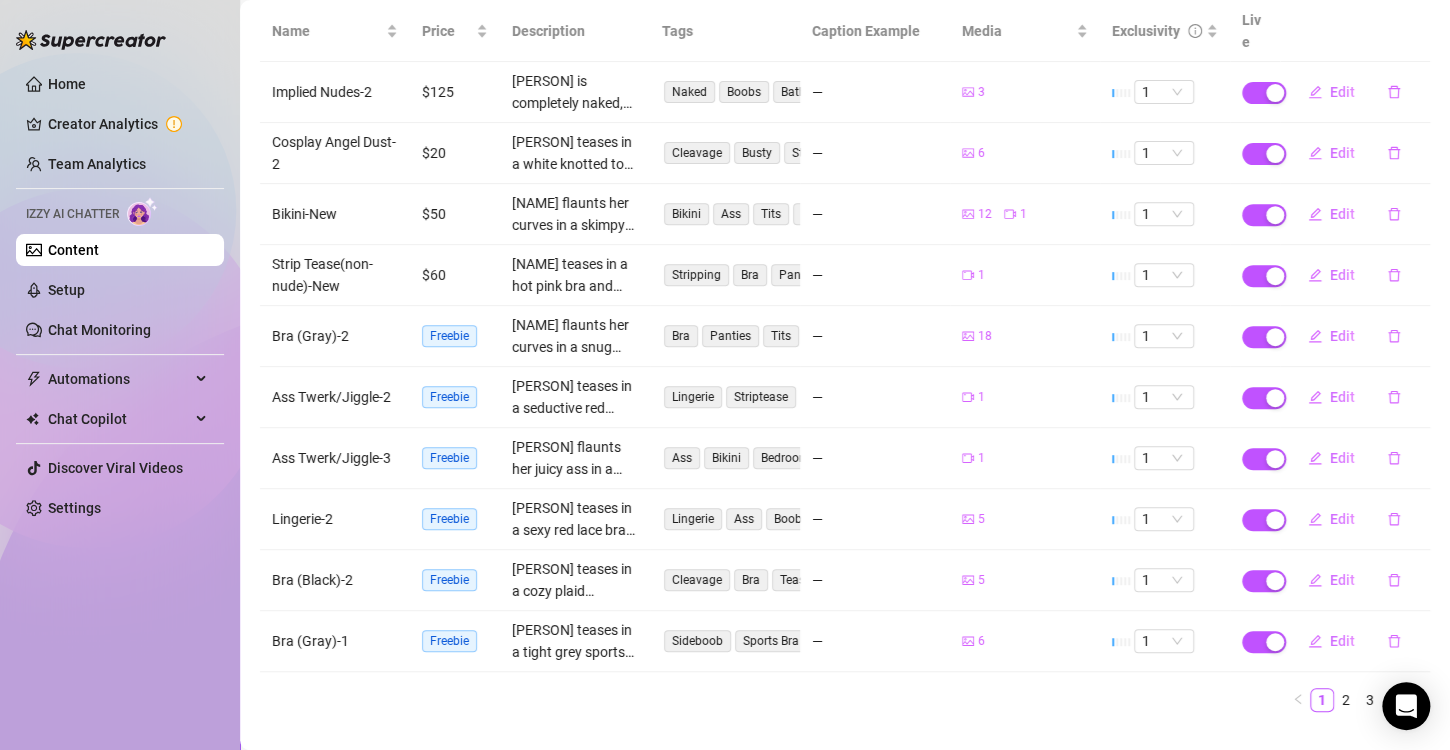 scroll, scrollTop: 280, scrollLeft: 0, axis: vertical 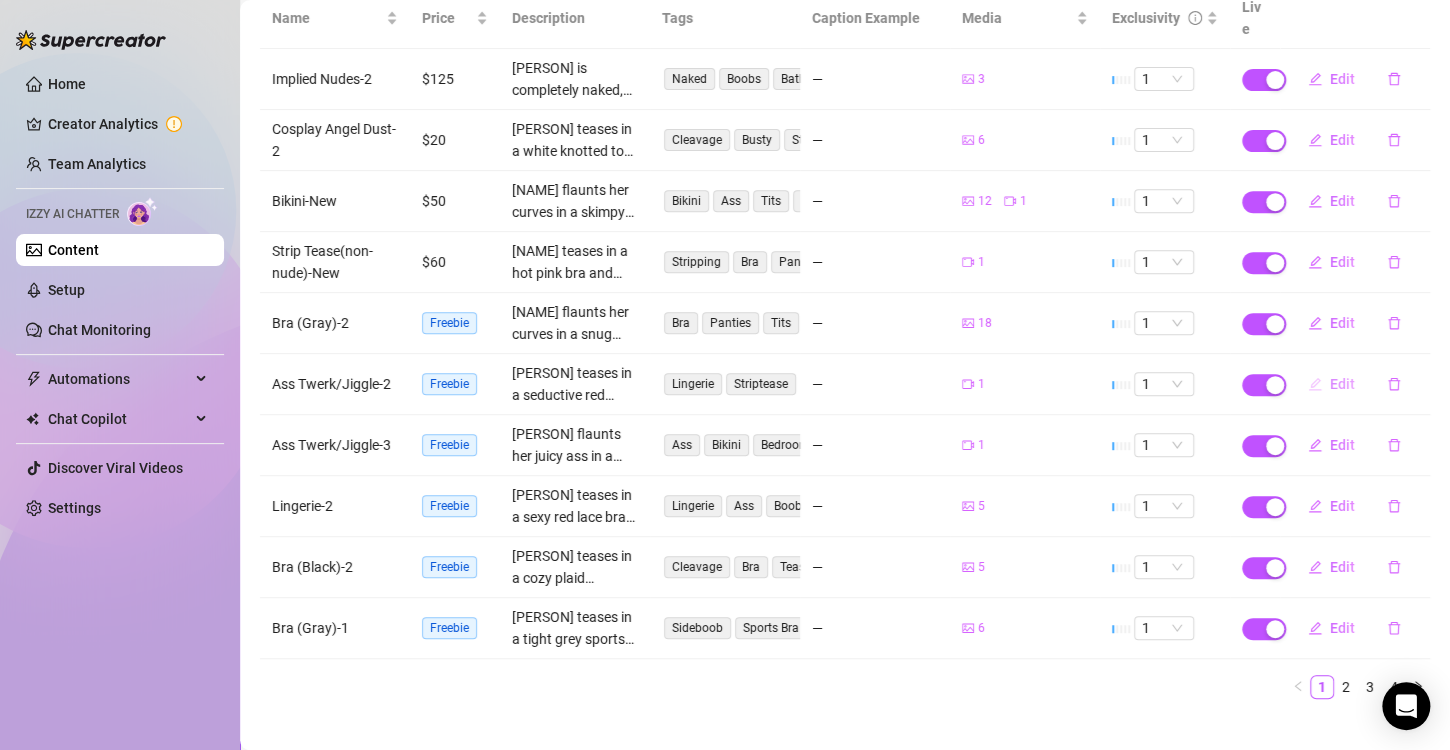 click on "Edit" at bounding box center [1342, 384] 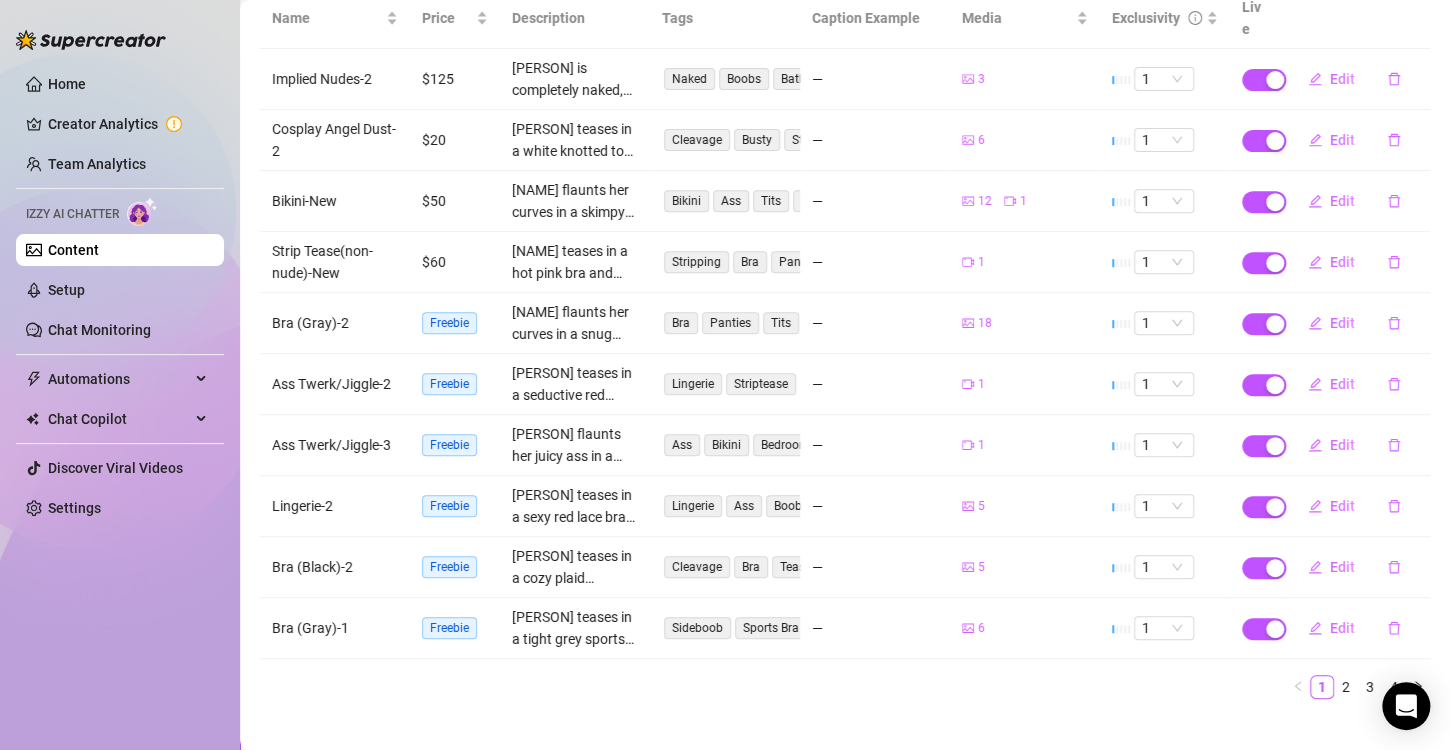 type on "Type your message here..." 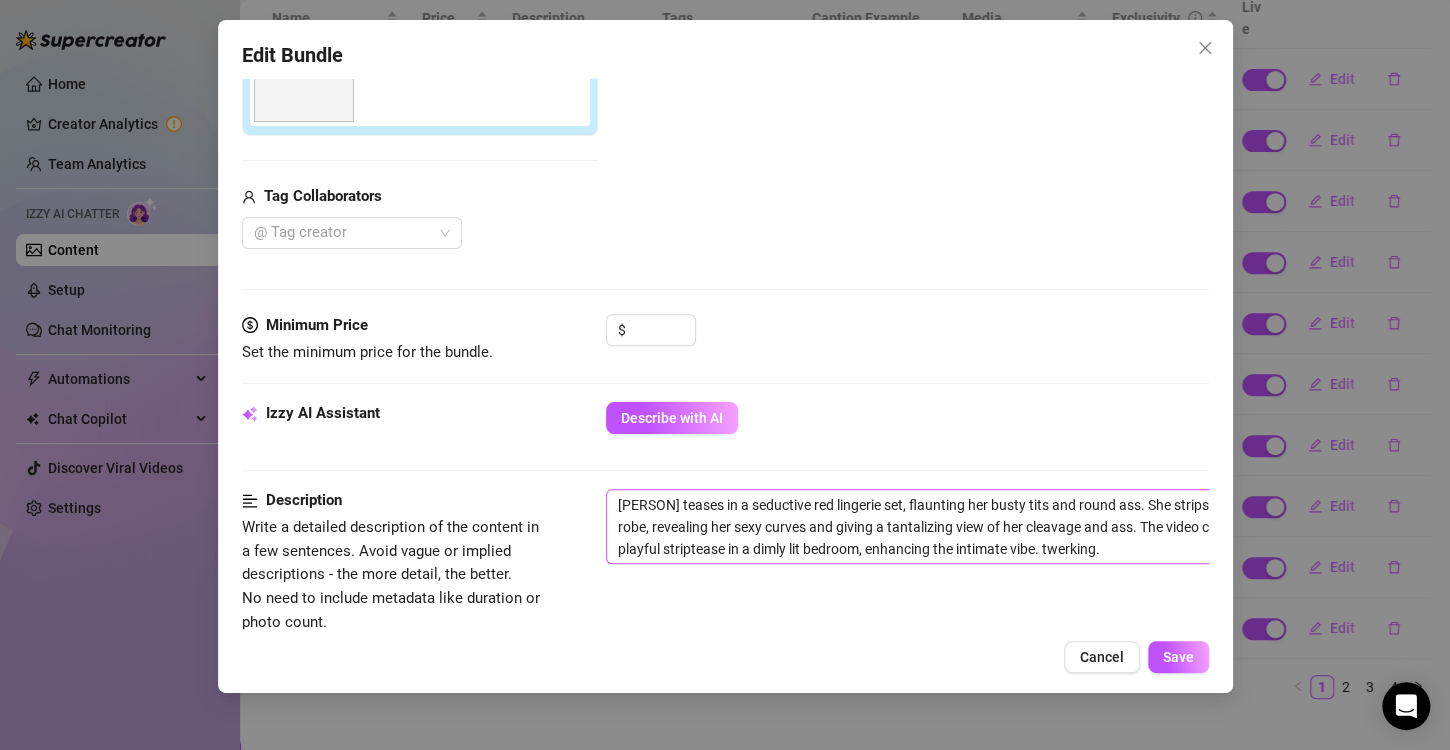 scroll, scrollTop: 500, scrollLeft: 0, axis: vertical 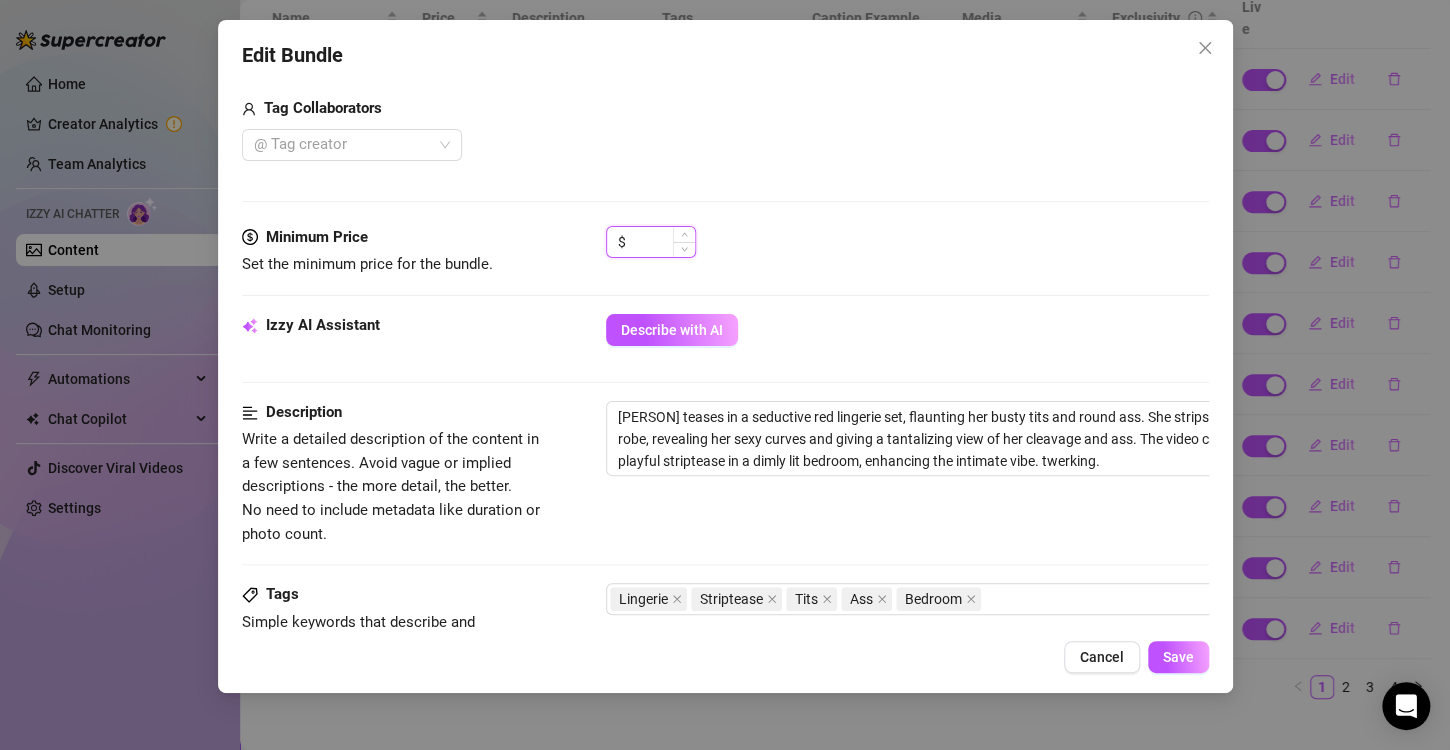 click at bounding box center [662, 242] 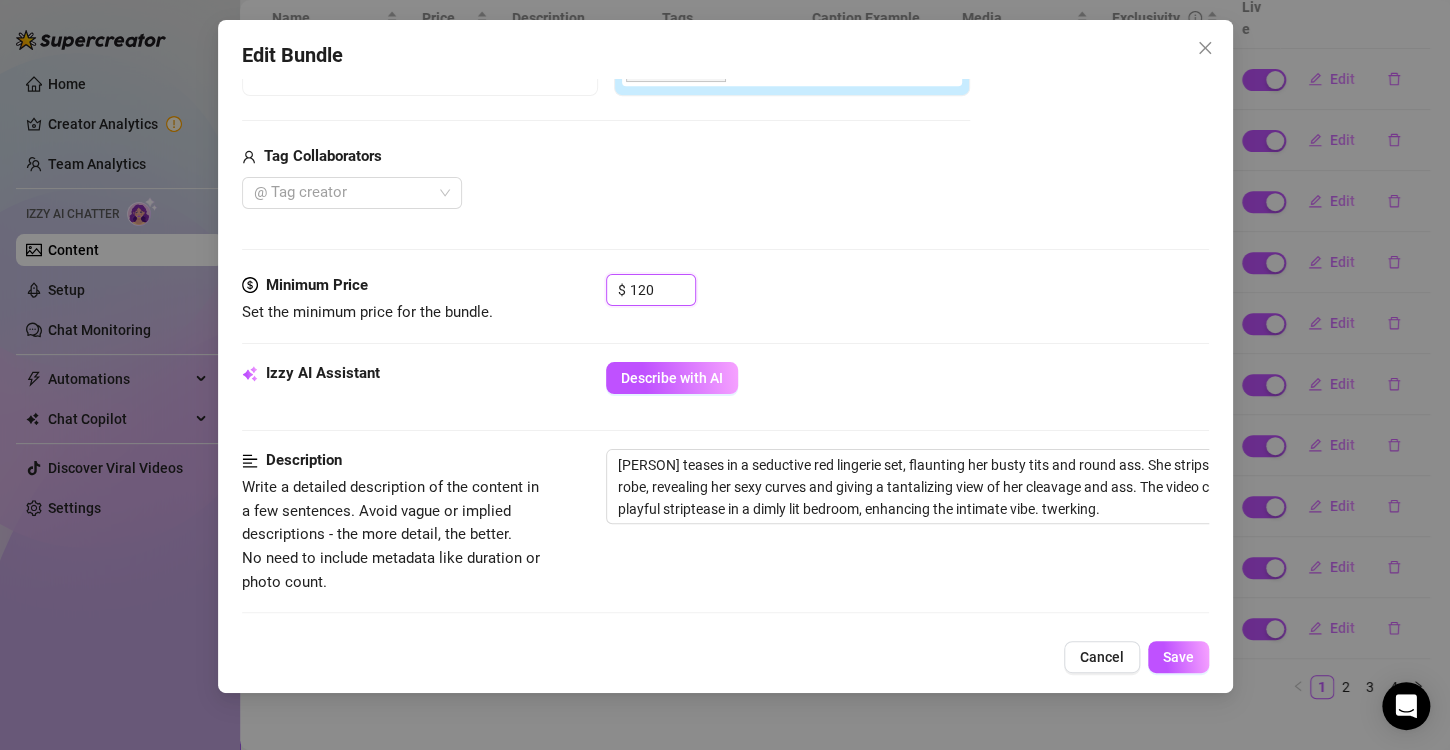 scroll, scrollTop: 452, scrollLeft: 0, axis: vertical 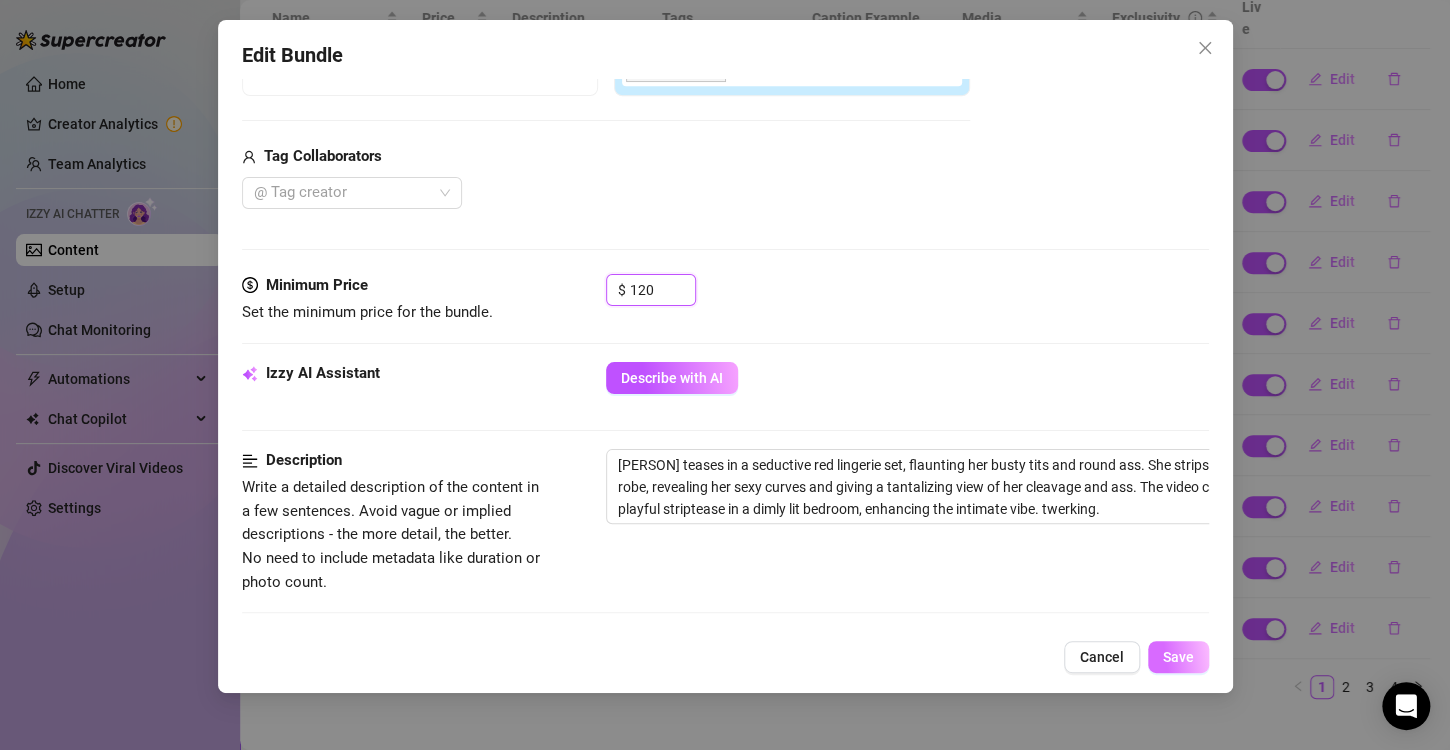 type on "120" 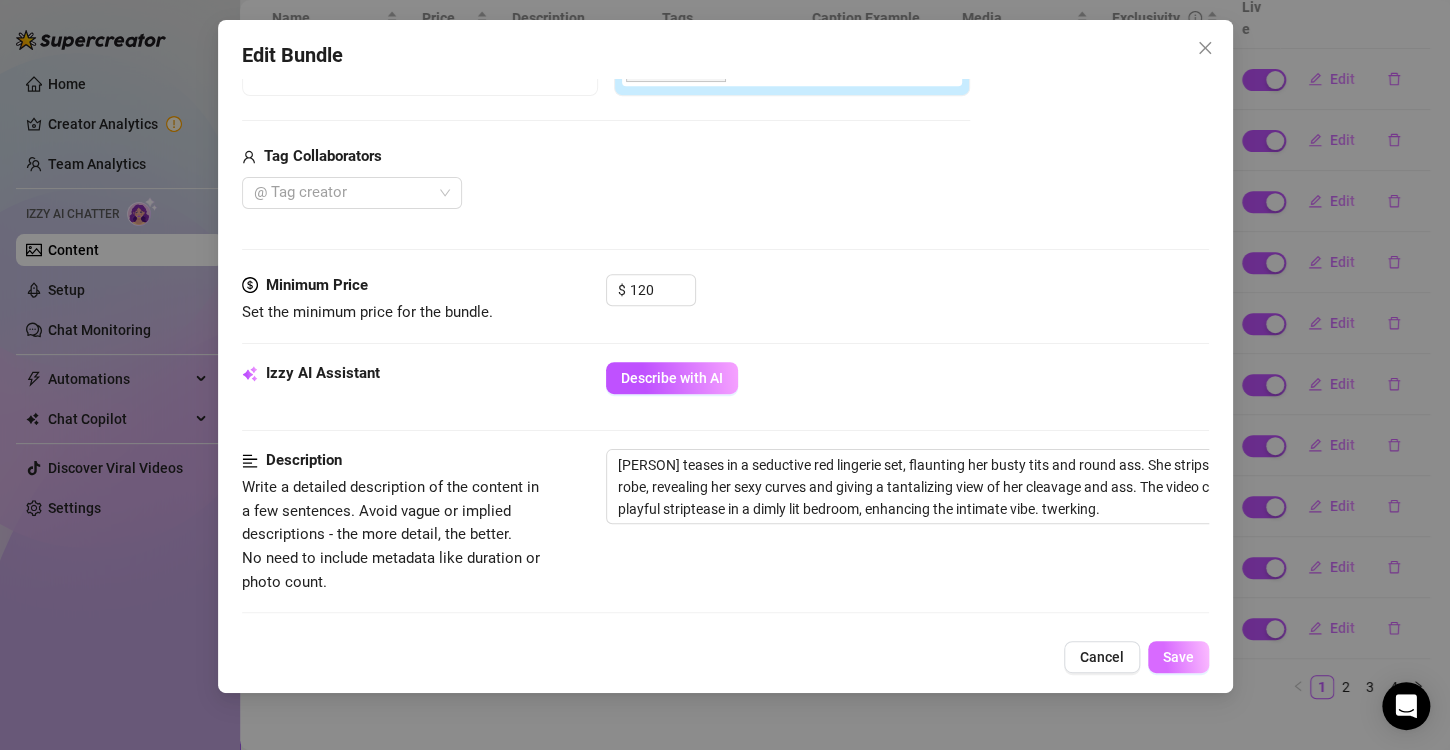 click on "Save" at bounding box center [1178, 657] 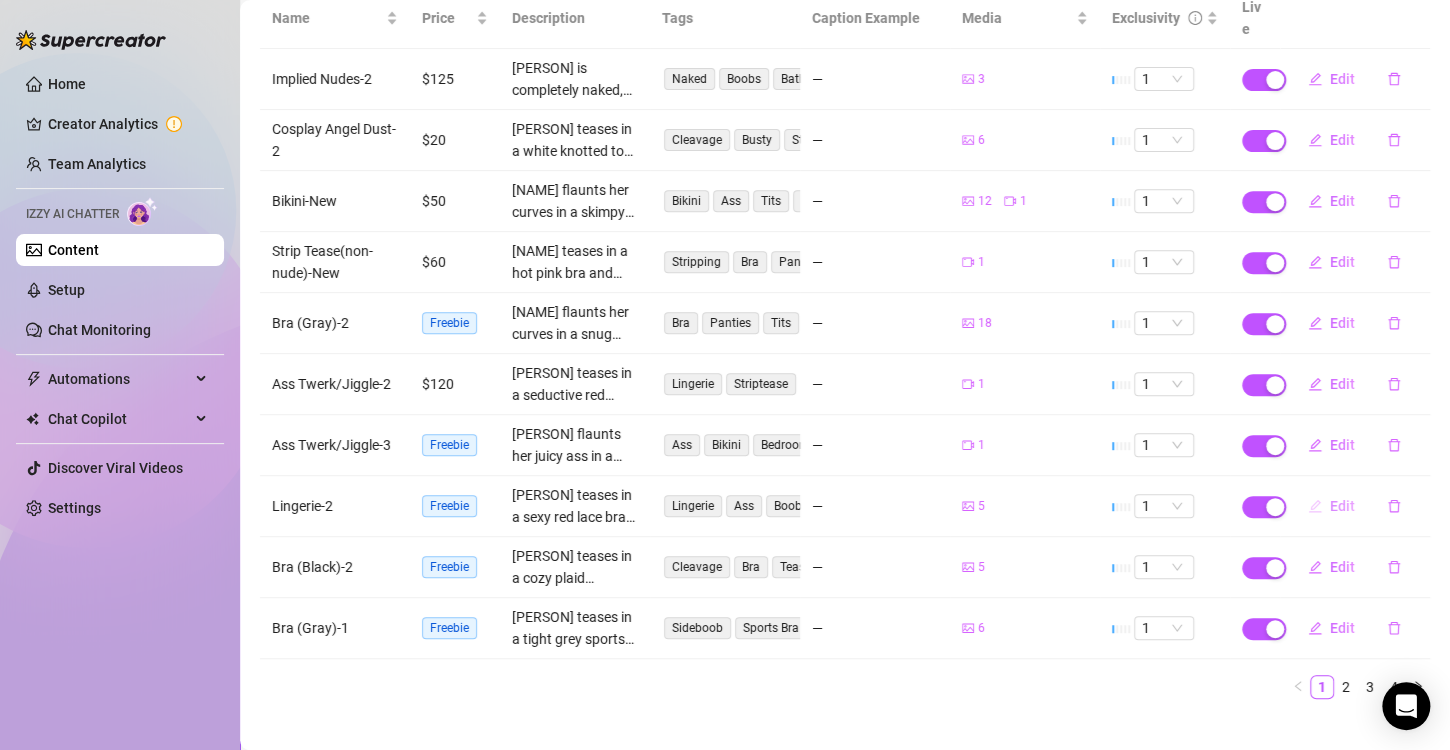 click on "Edit" at bounding box center [1342, 506] 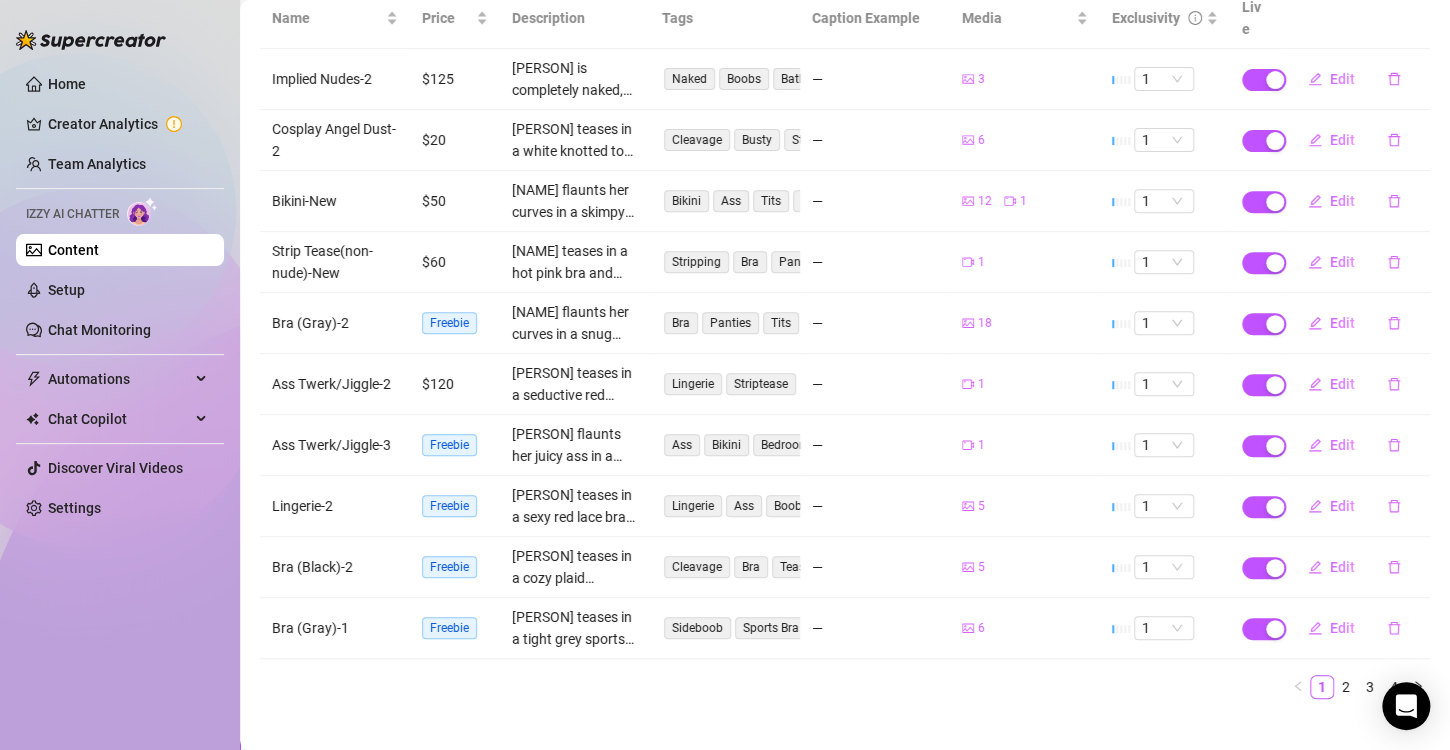 type on "Type your message here..." 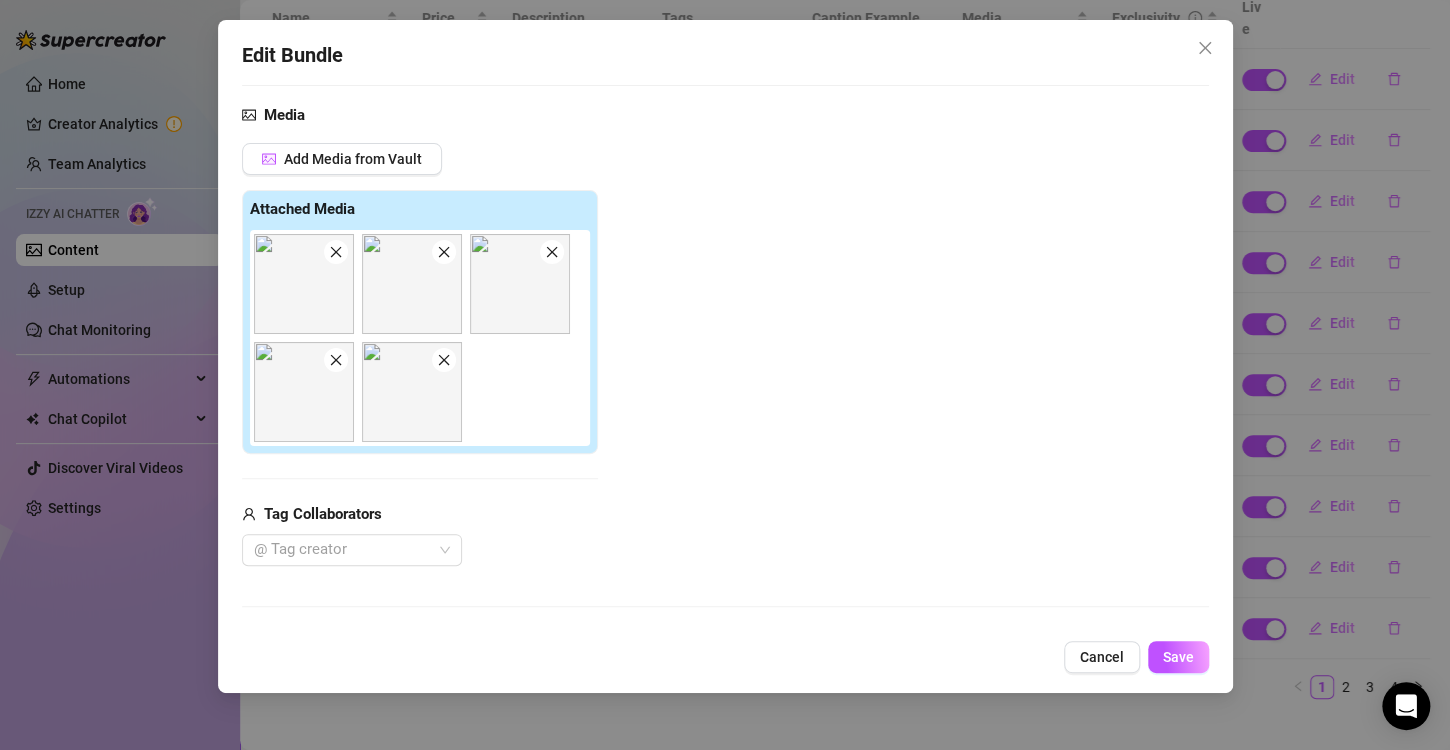 scroll, scrollTop: 400, scrollLeft: 0, axis: vertical 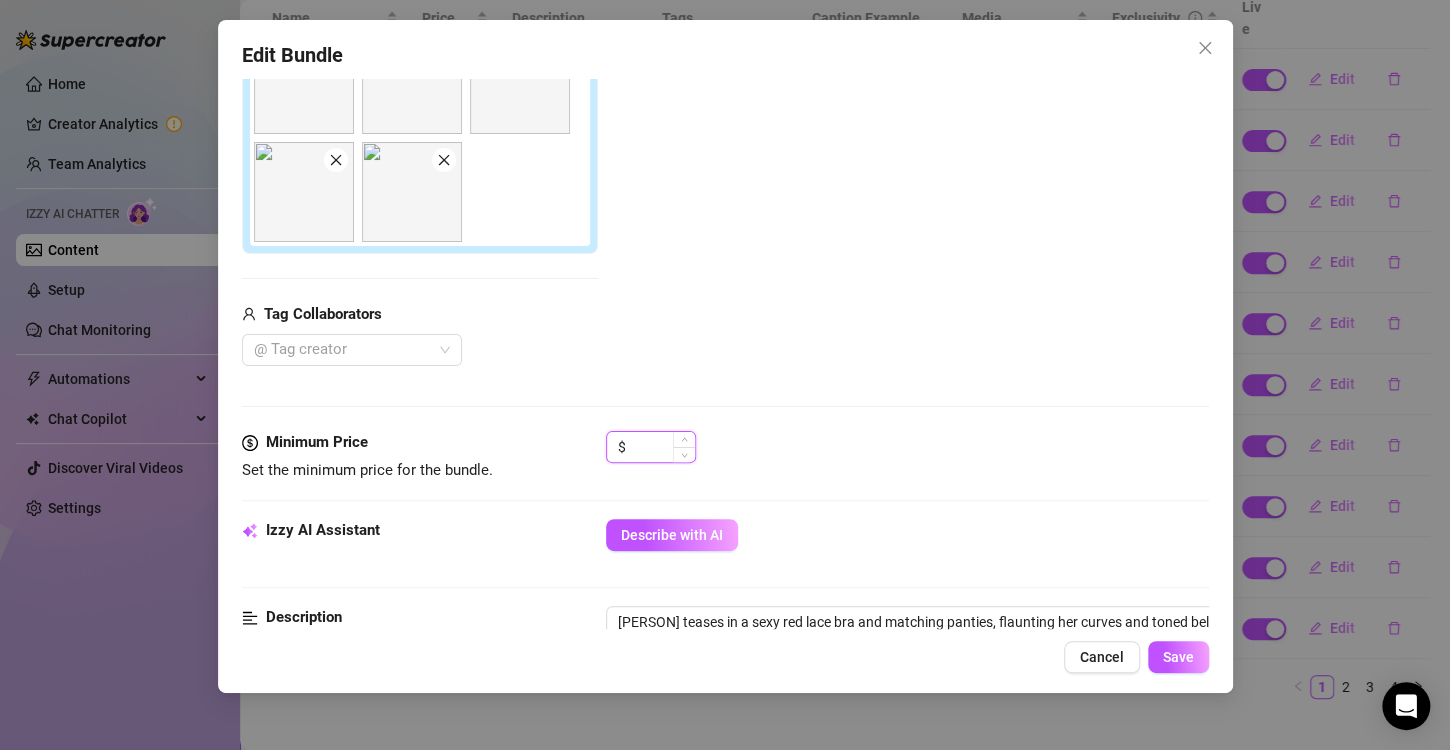 click at bounding box center [662, 447] 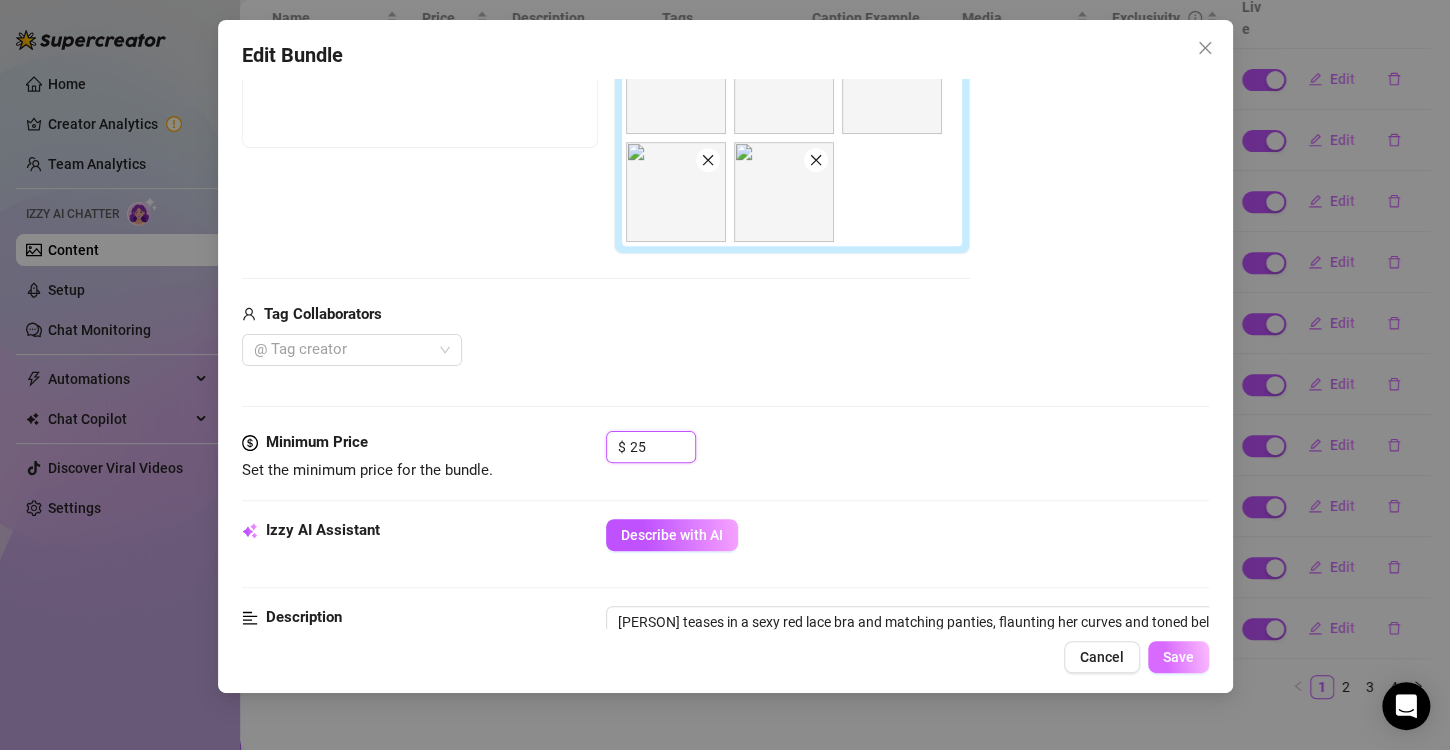 type on "2" 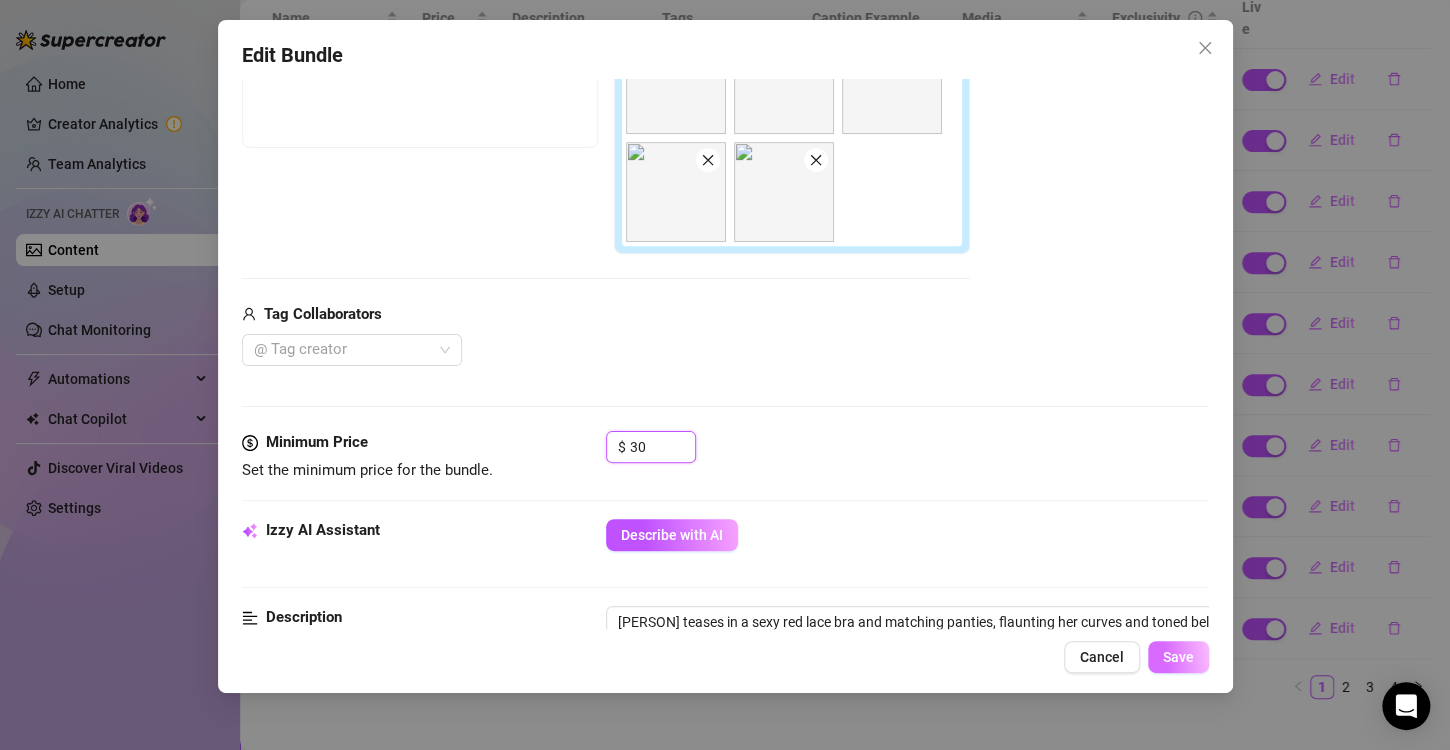 type on "30" 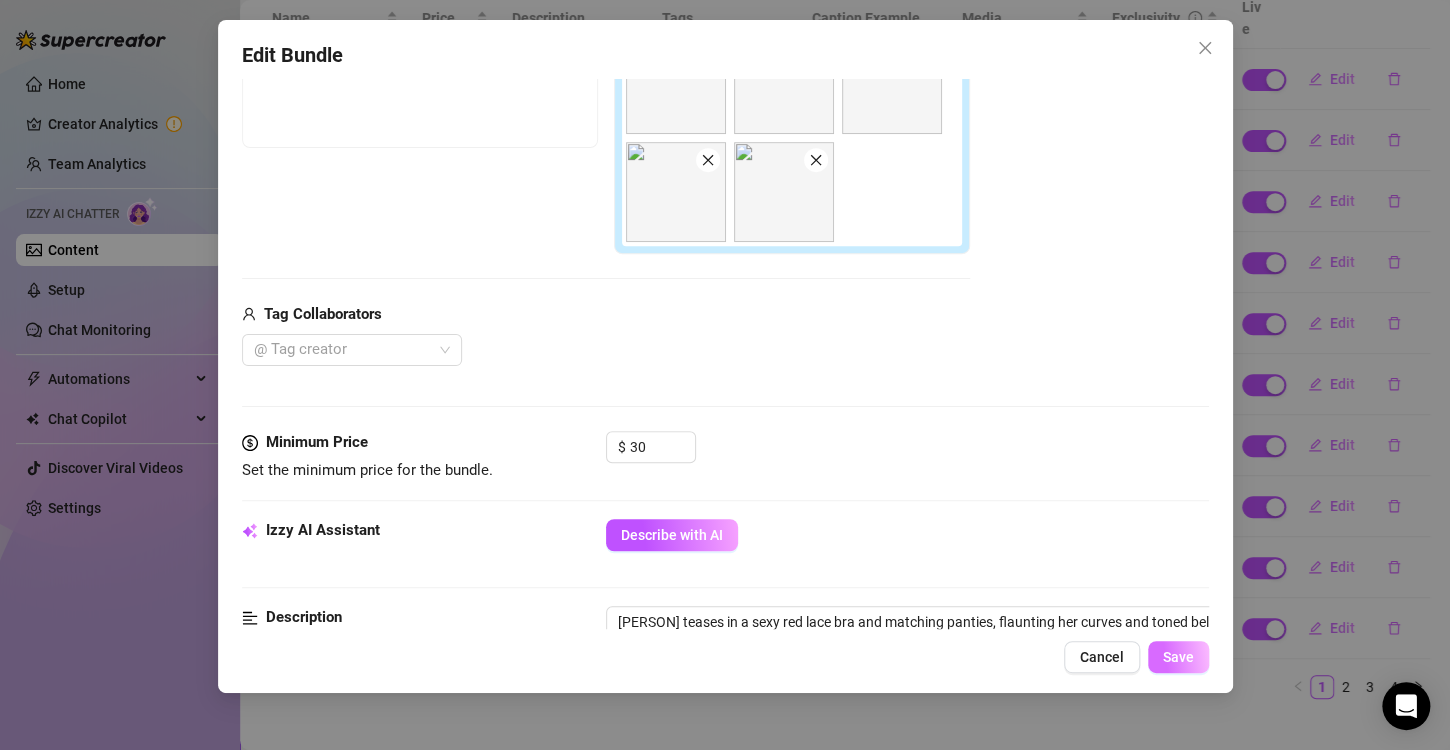 click on "Save" at bounding box center (1178, 657) 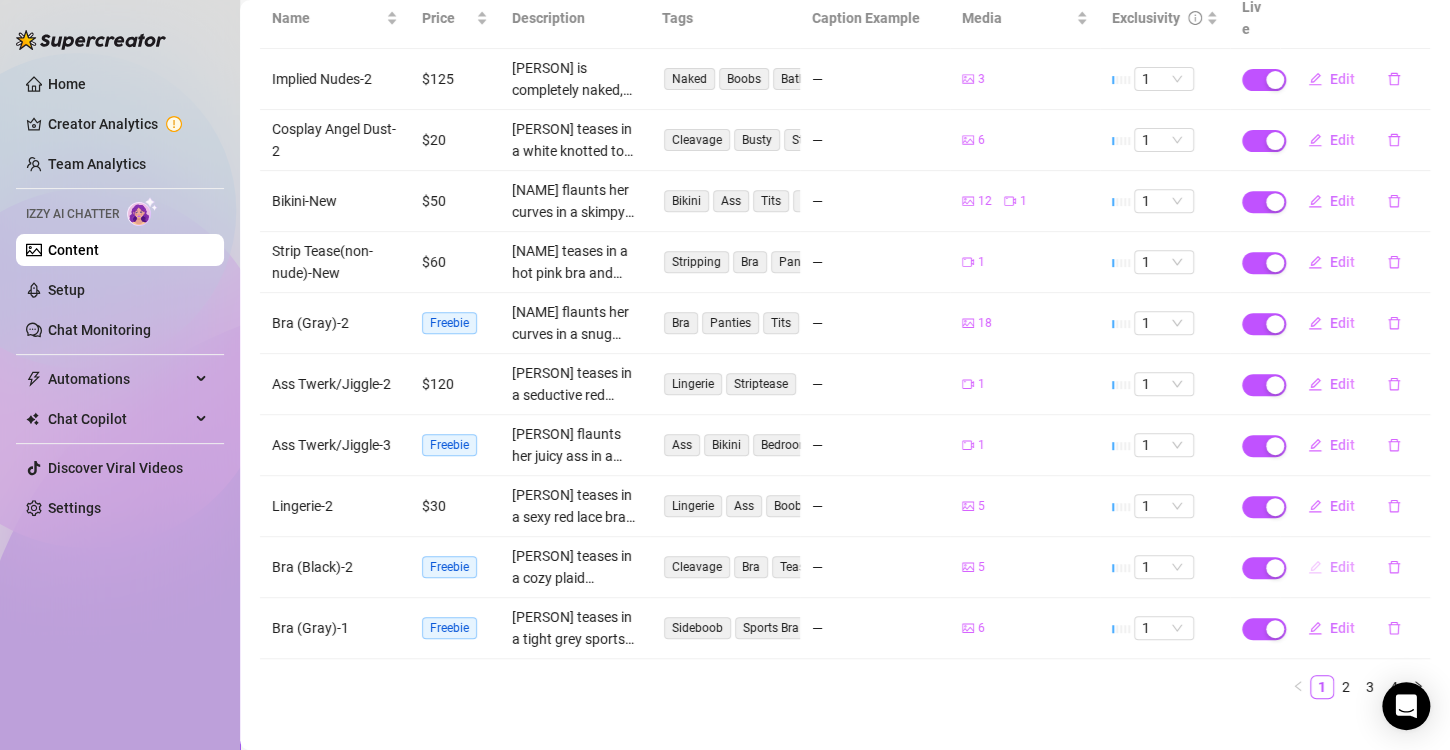 click on "Edit" at bounding box center [1342, 567] 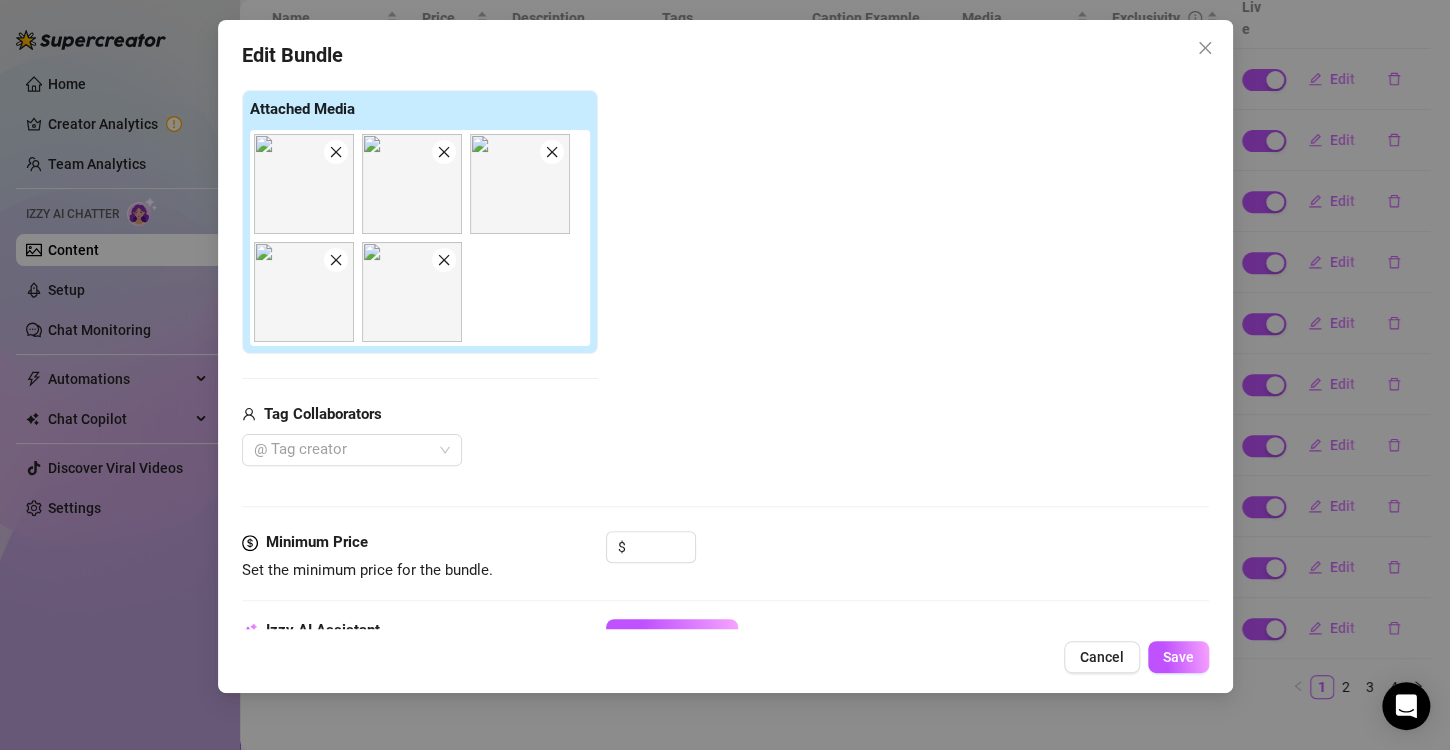 scroll, scrollTop: 400, scrollLeft: 0, axis: vertical 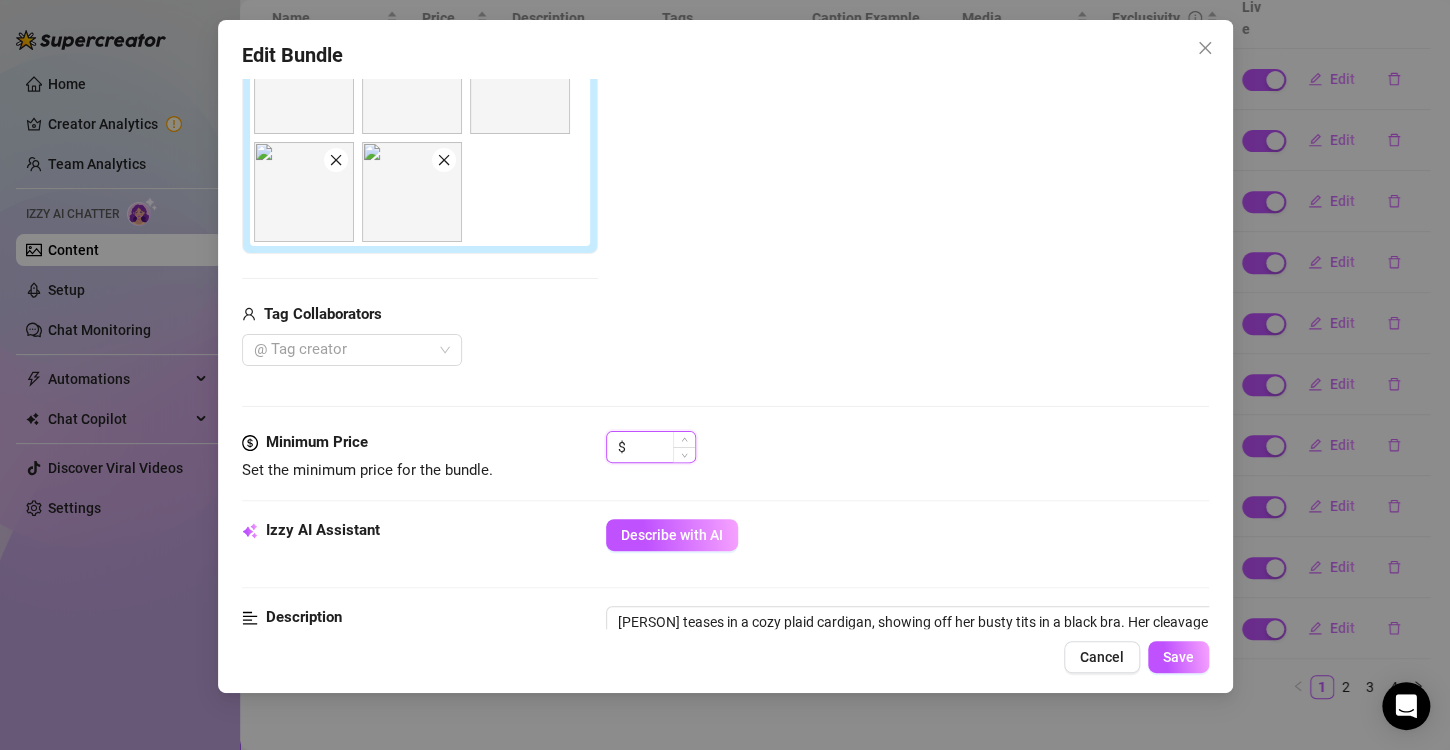 click at bounding box center (662, 447) 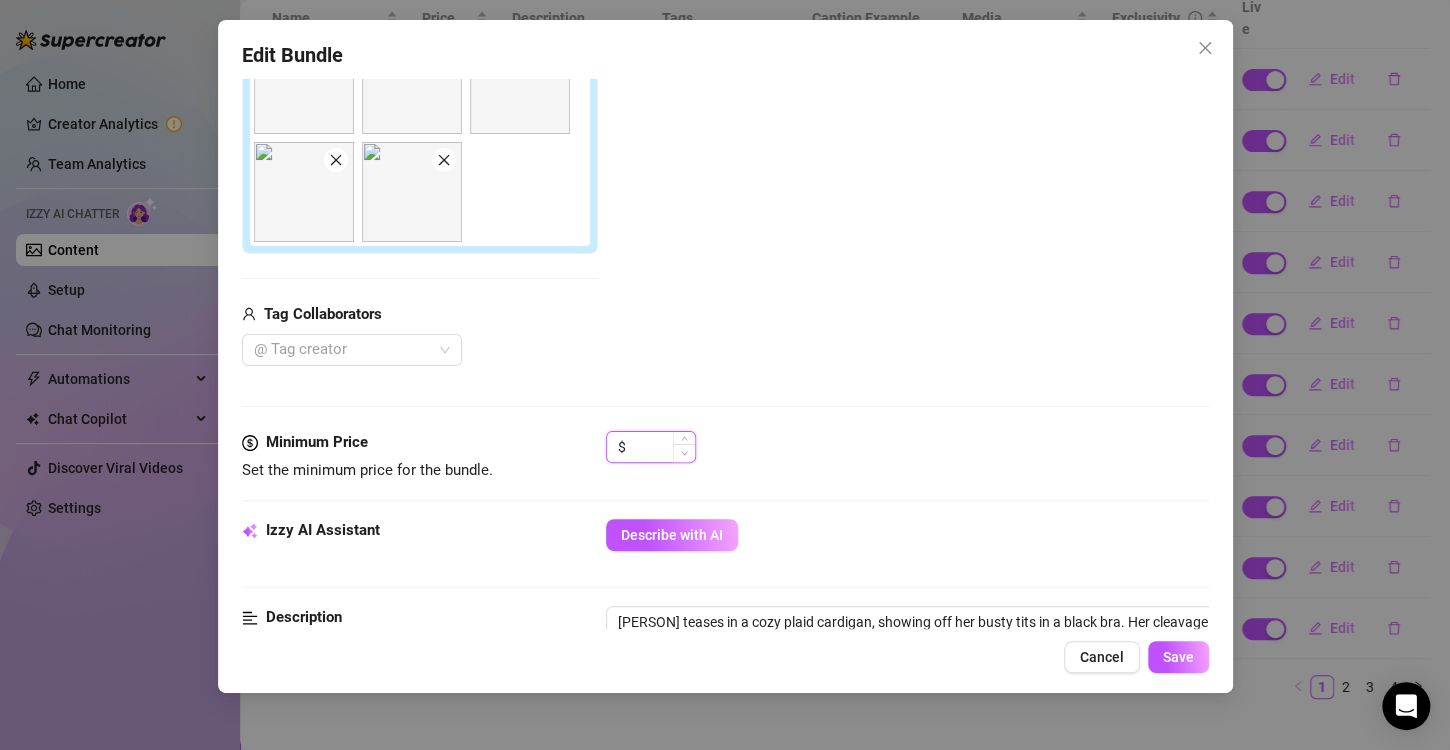 type on "2" 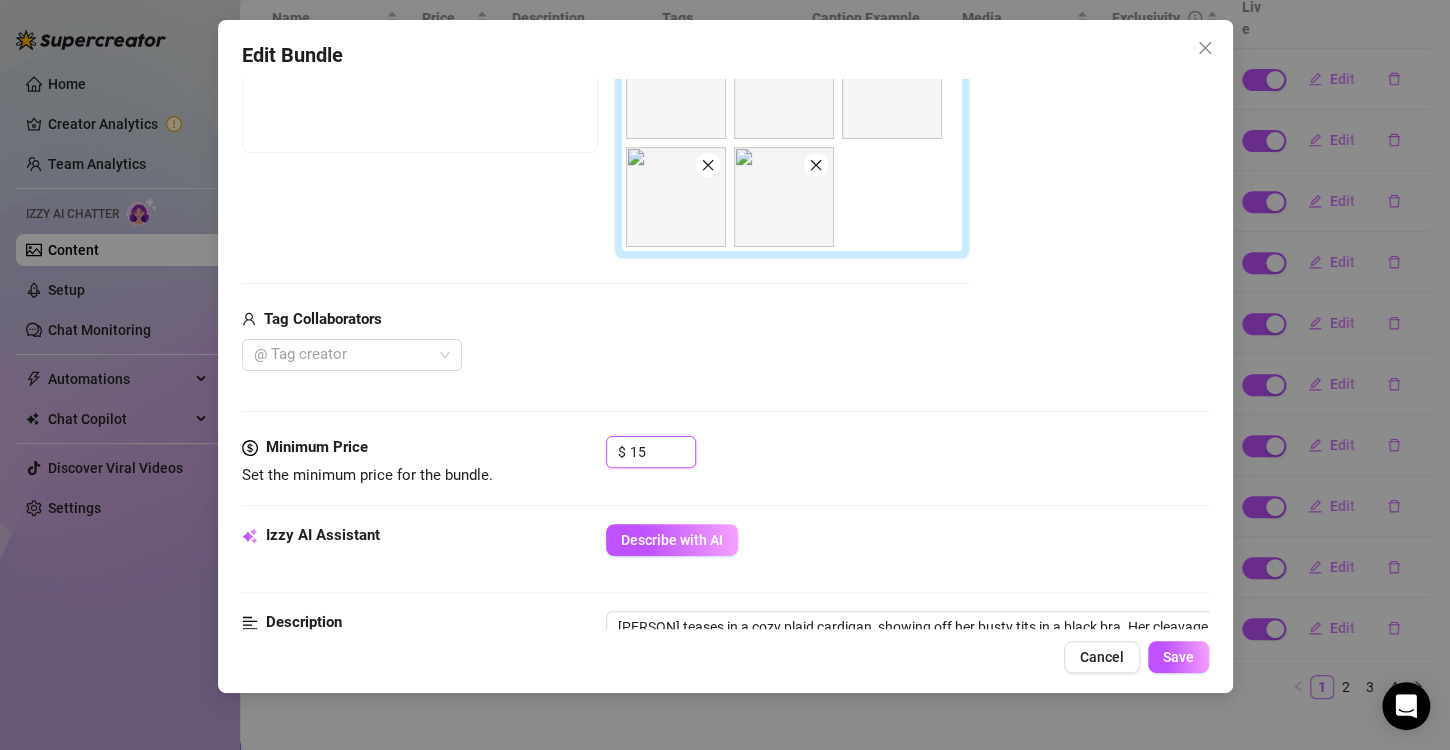 scroll, scrollTop: 400, scrollLeft: 0, axis: vertical 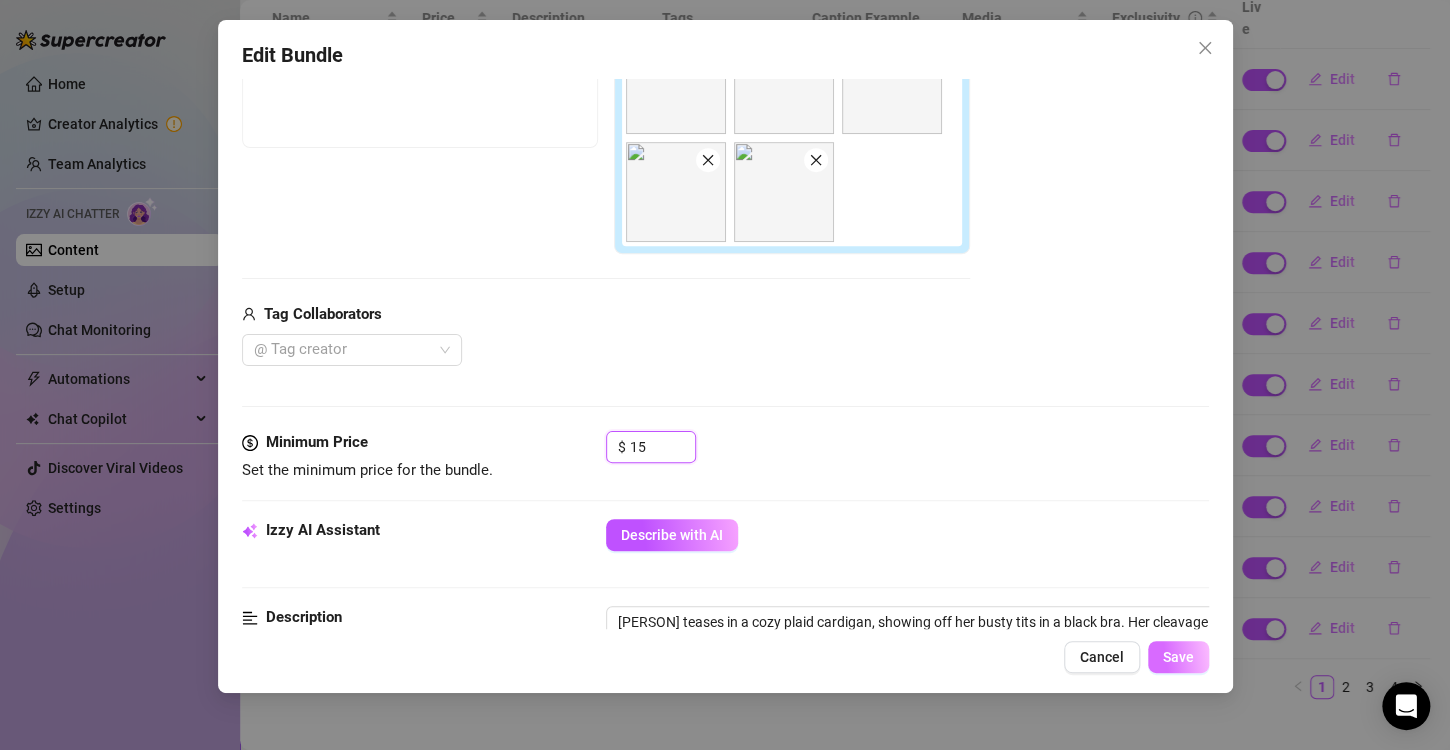 type on "15" 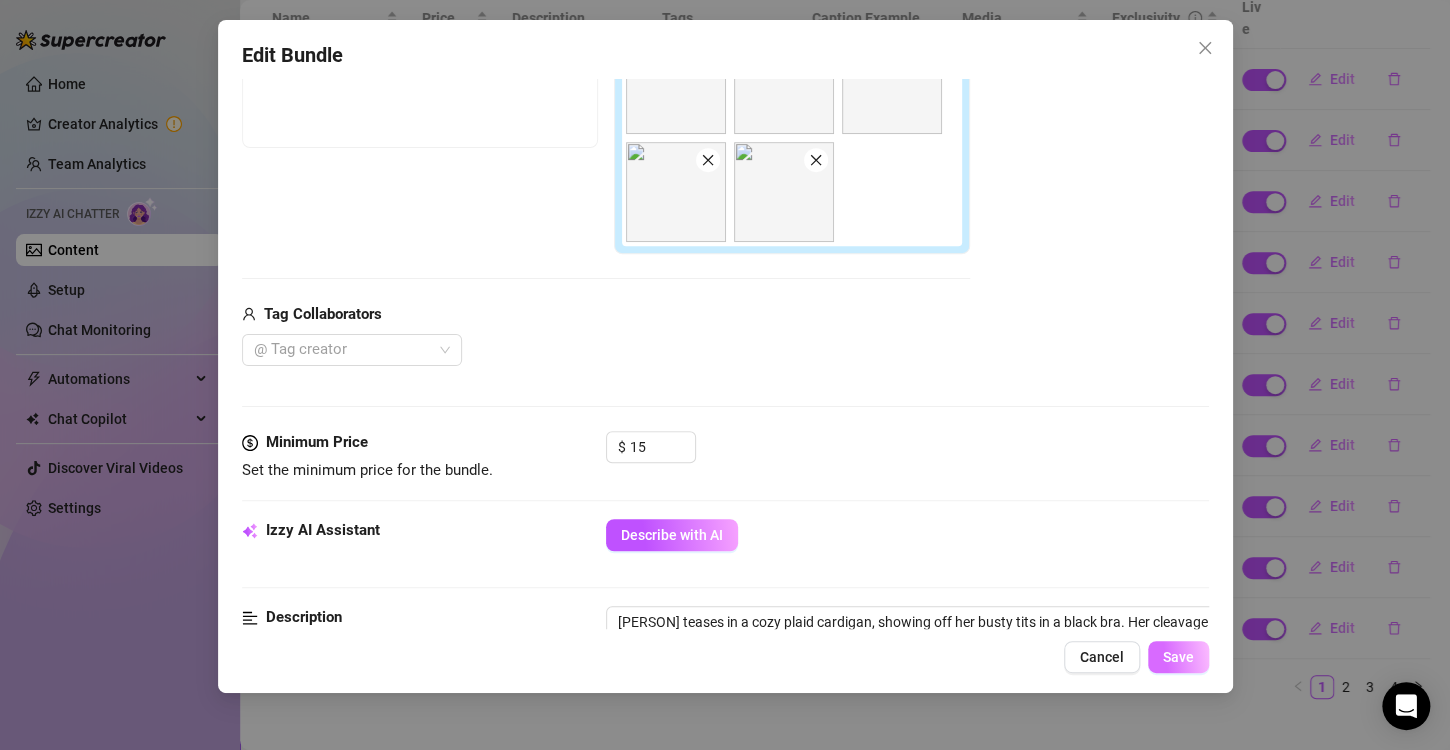 click on "Save" at bounding box center [1178, 657] 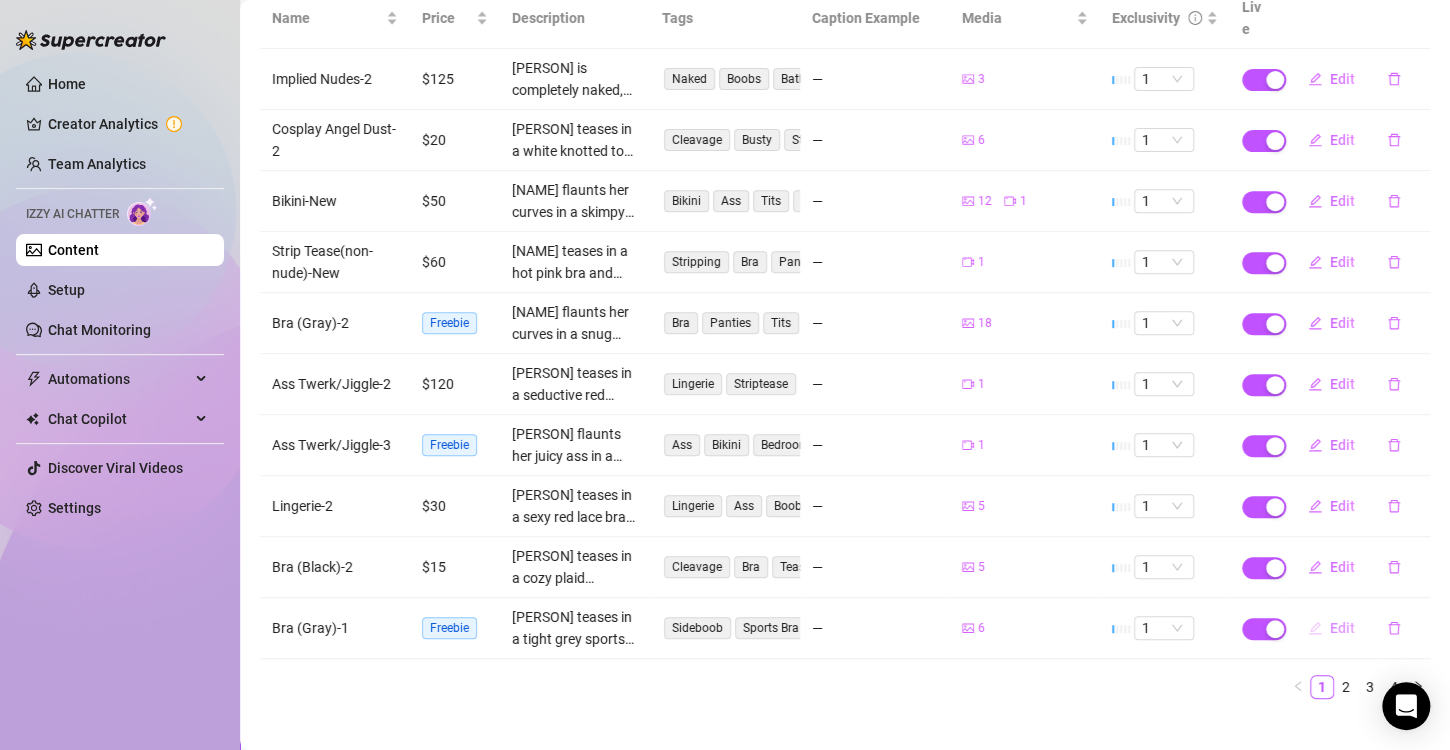 click on "Edit" at bounding box center (1342, 628) 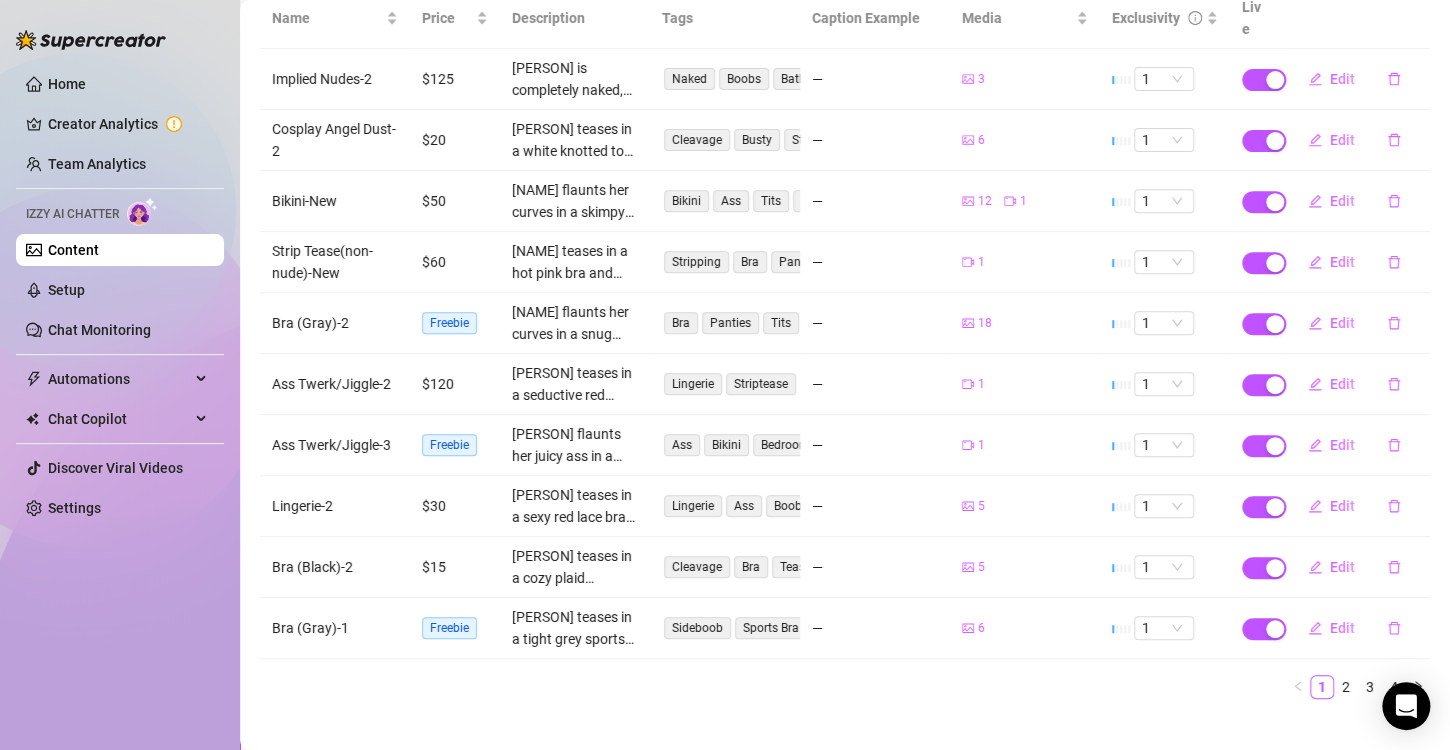 type on "Type your message here..." 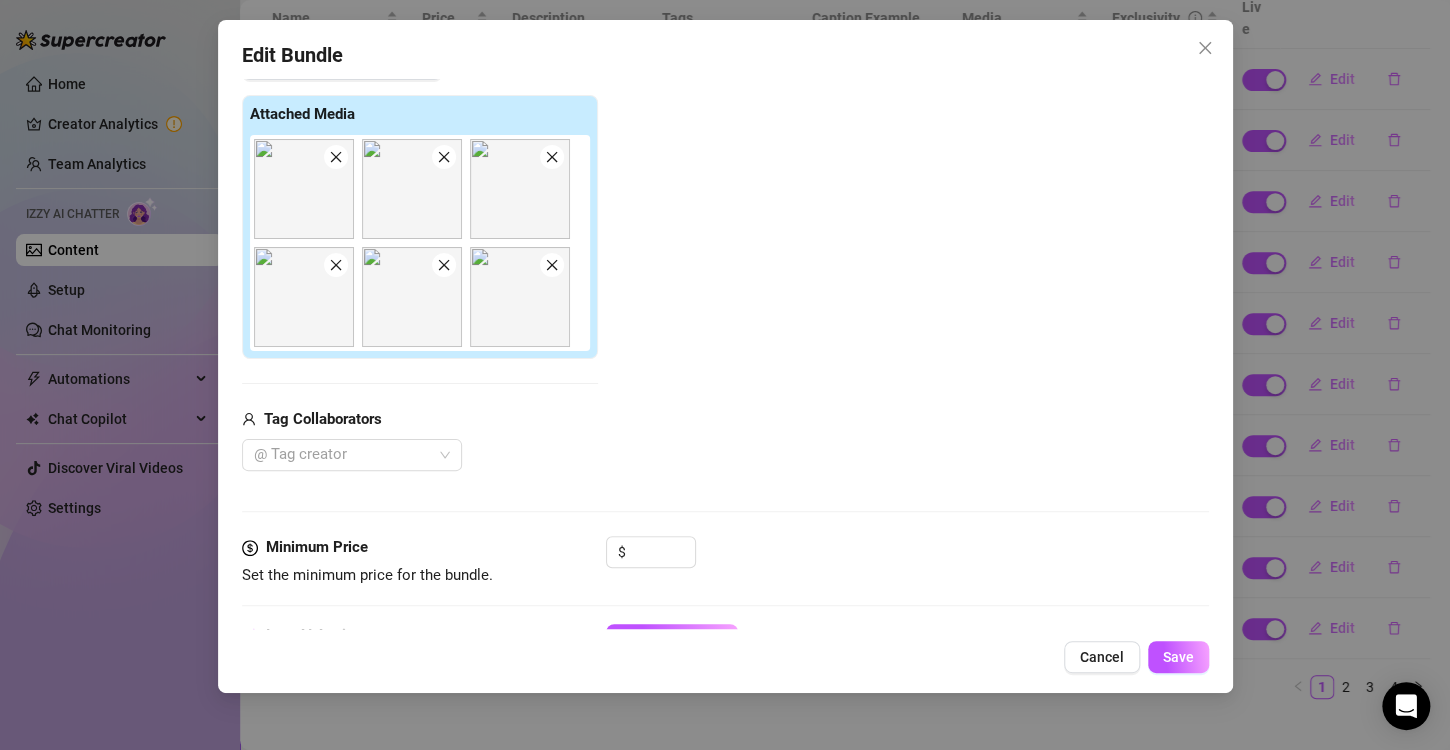 scroll, scrollTop: 300, scrollLeft: 0, axis: vertical 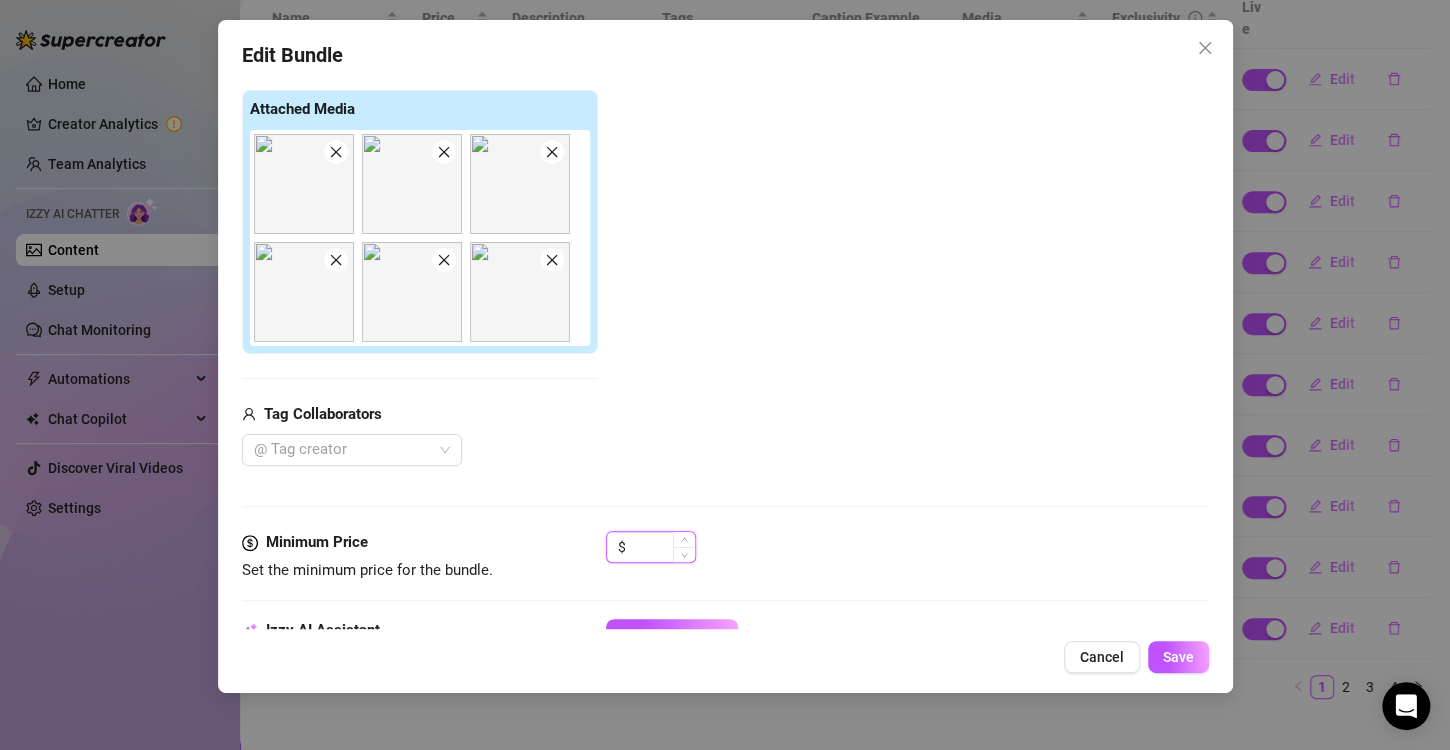click at bounding box center [662, 547] 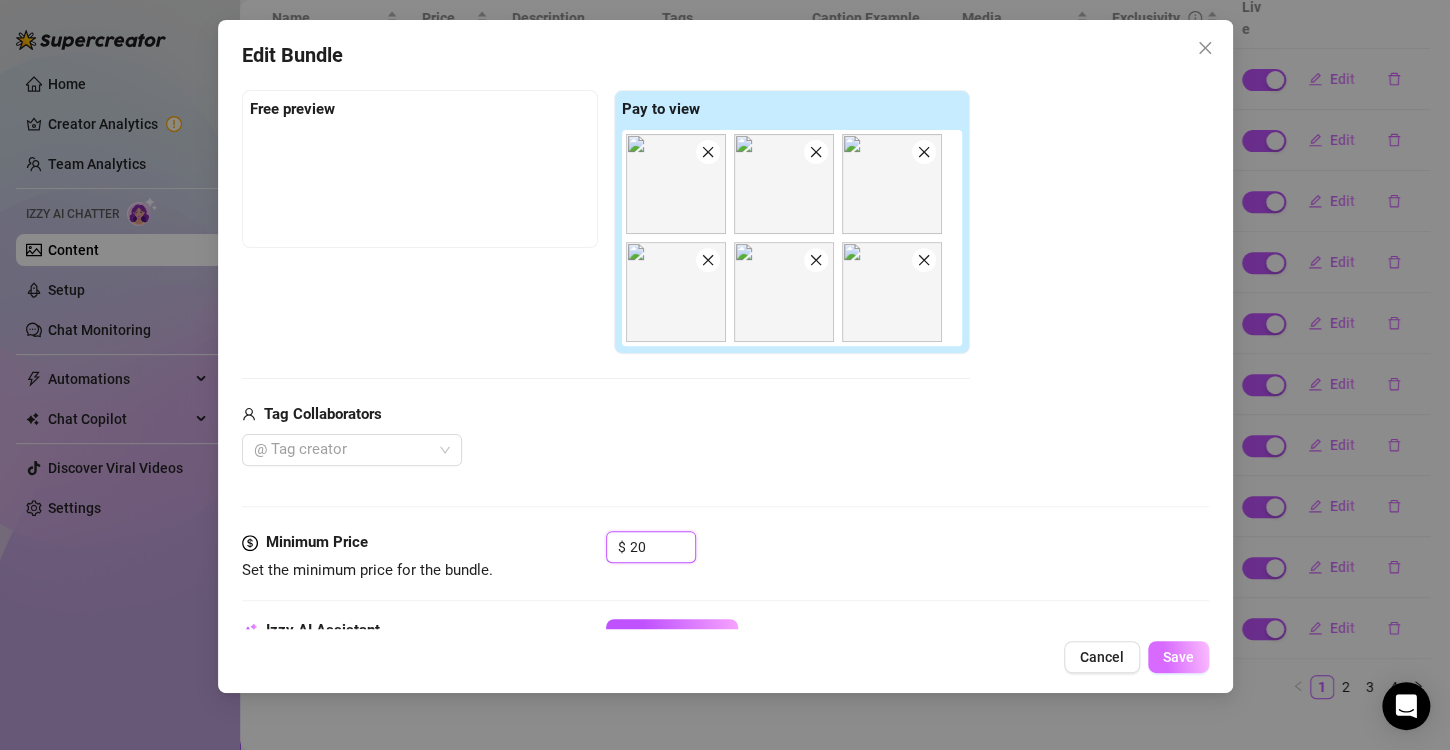 type on "20" 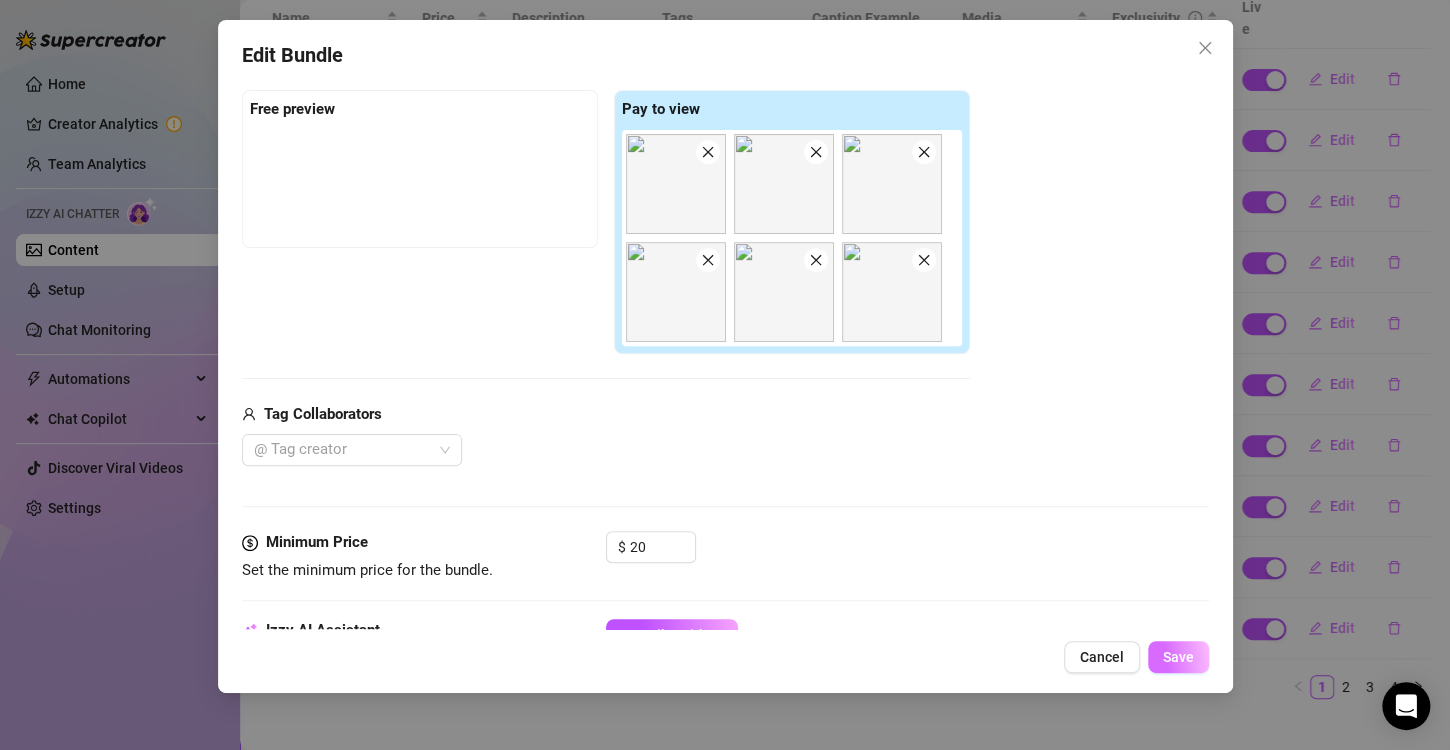 click on "Save" at bounding box center (1178, 657) 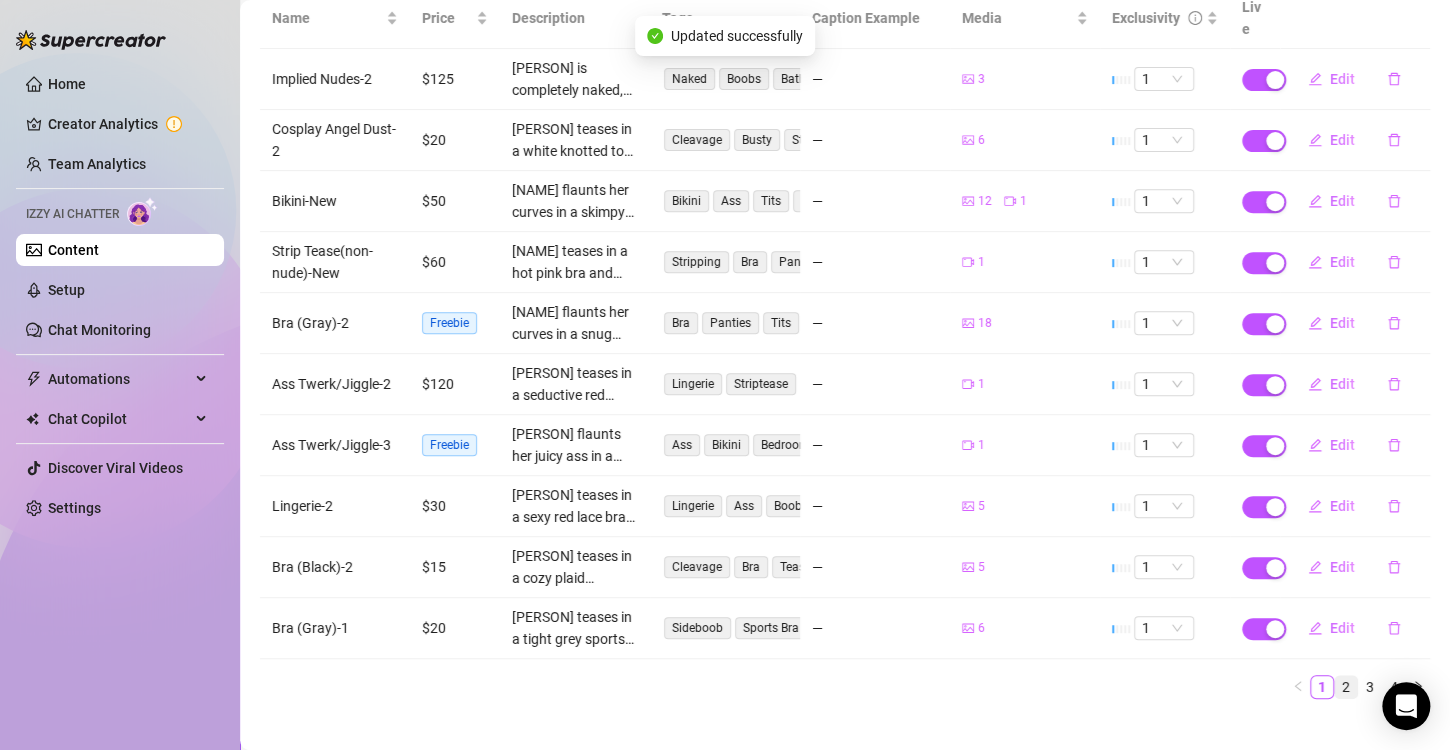 click on "2" at bounding box center (1346, 687) 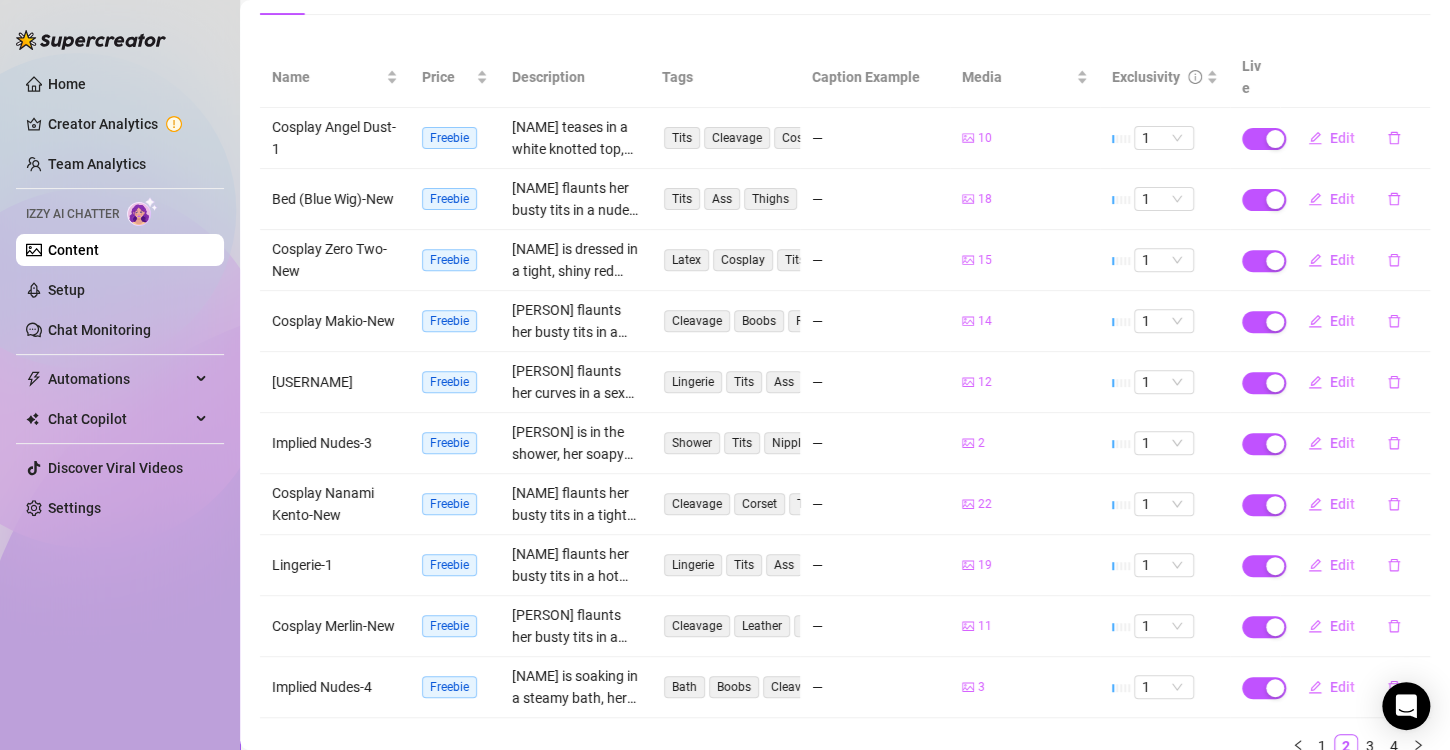 scroll, scrollTop: 80, scrollLeft: 0, axis: vertical 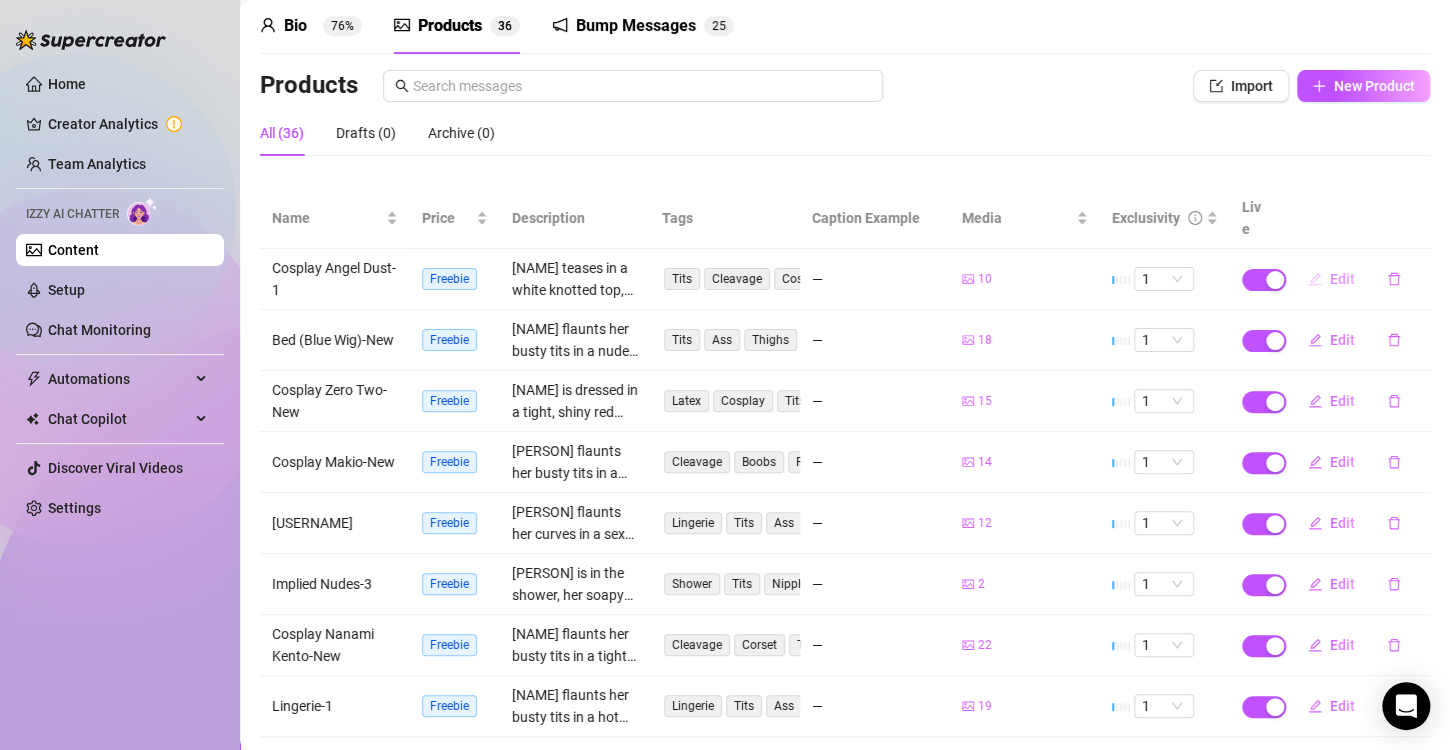 click on "Edit" at bounding box center (1342, 279) 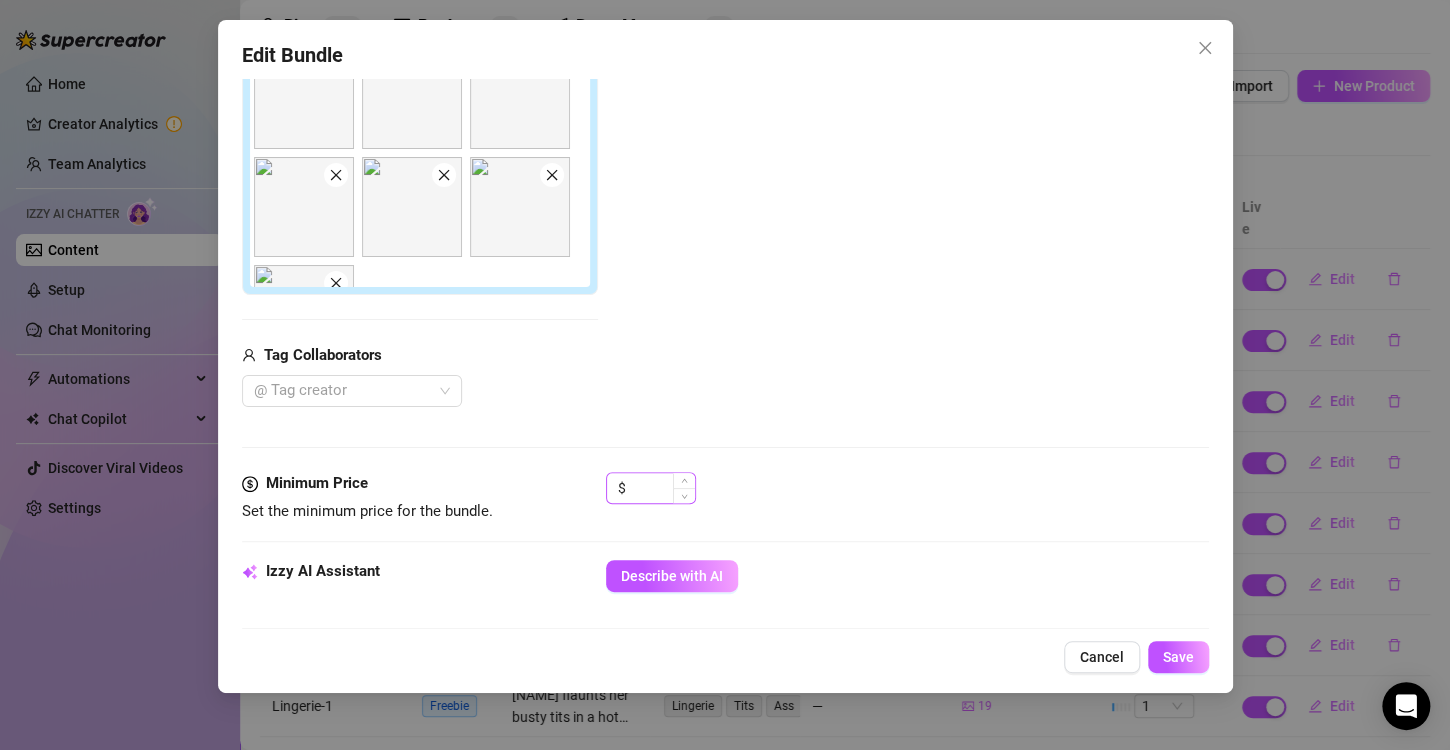 scroll, scrollTop: 500, scrollLeft: 0, axis: vertical 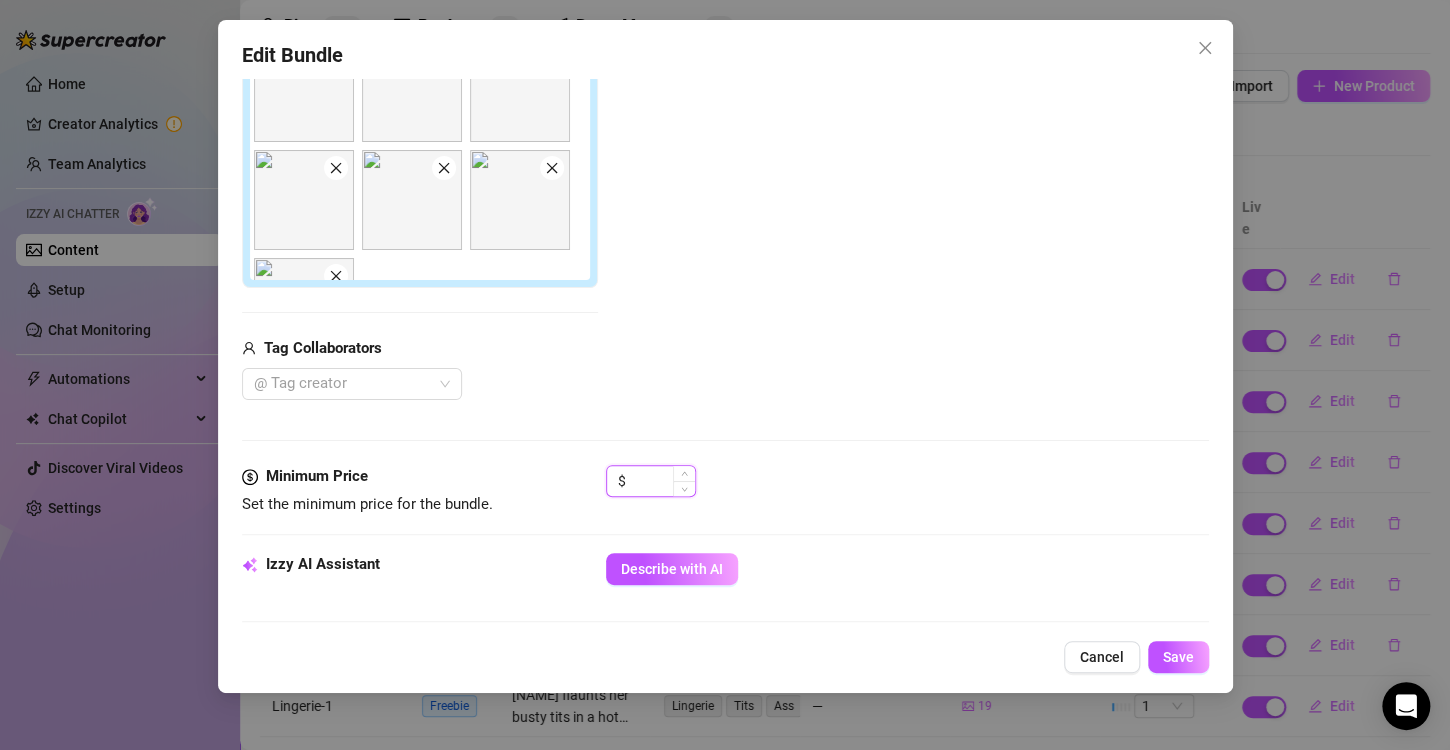 click at bounding box center [662, 481] 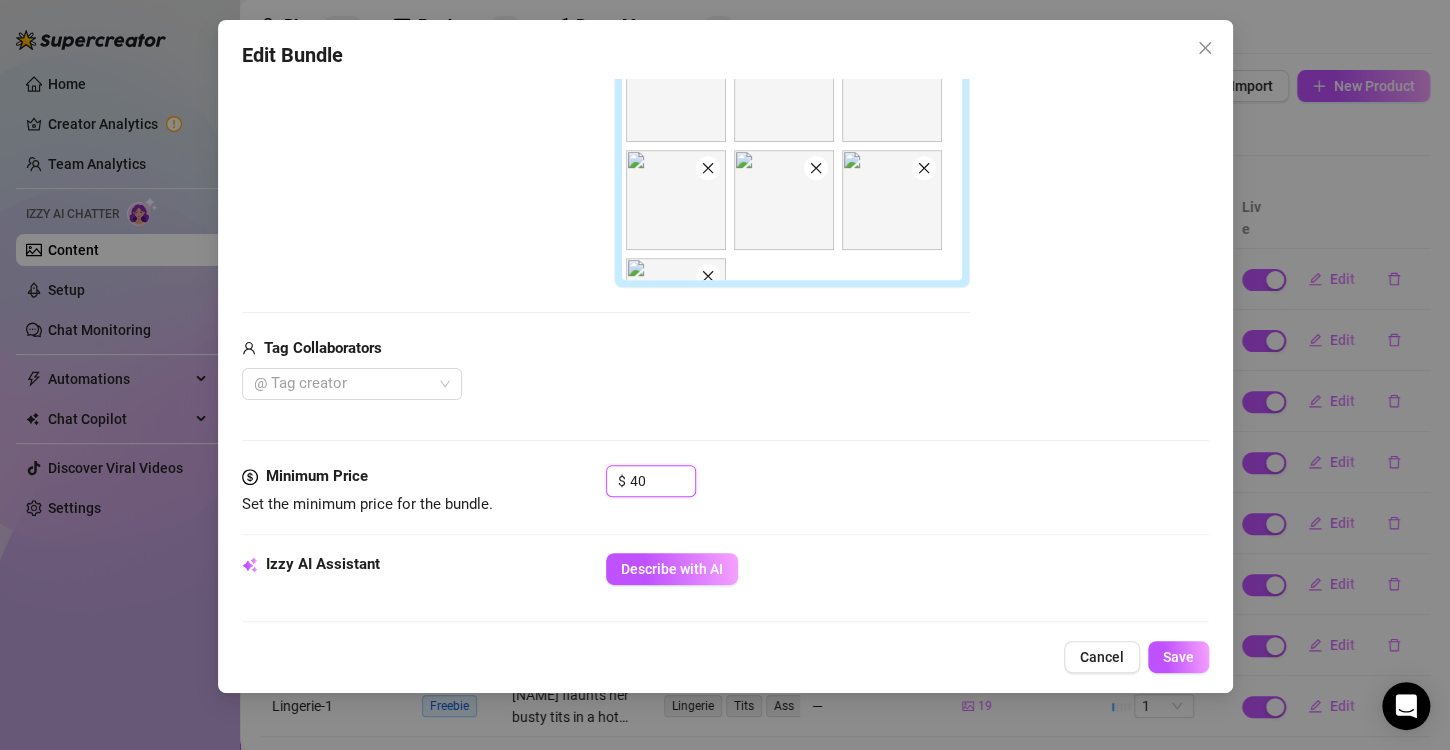 scroll, scrollTop: 81, scrollLeft: 0, axis: vertical 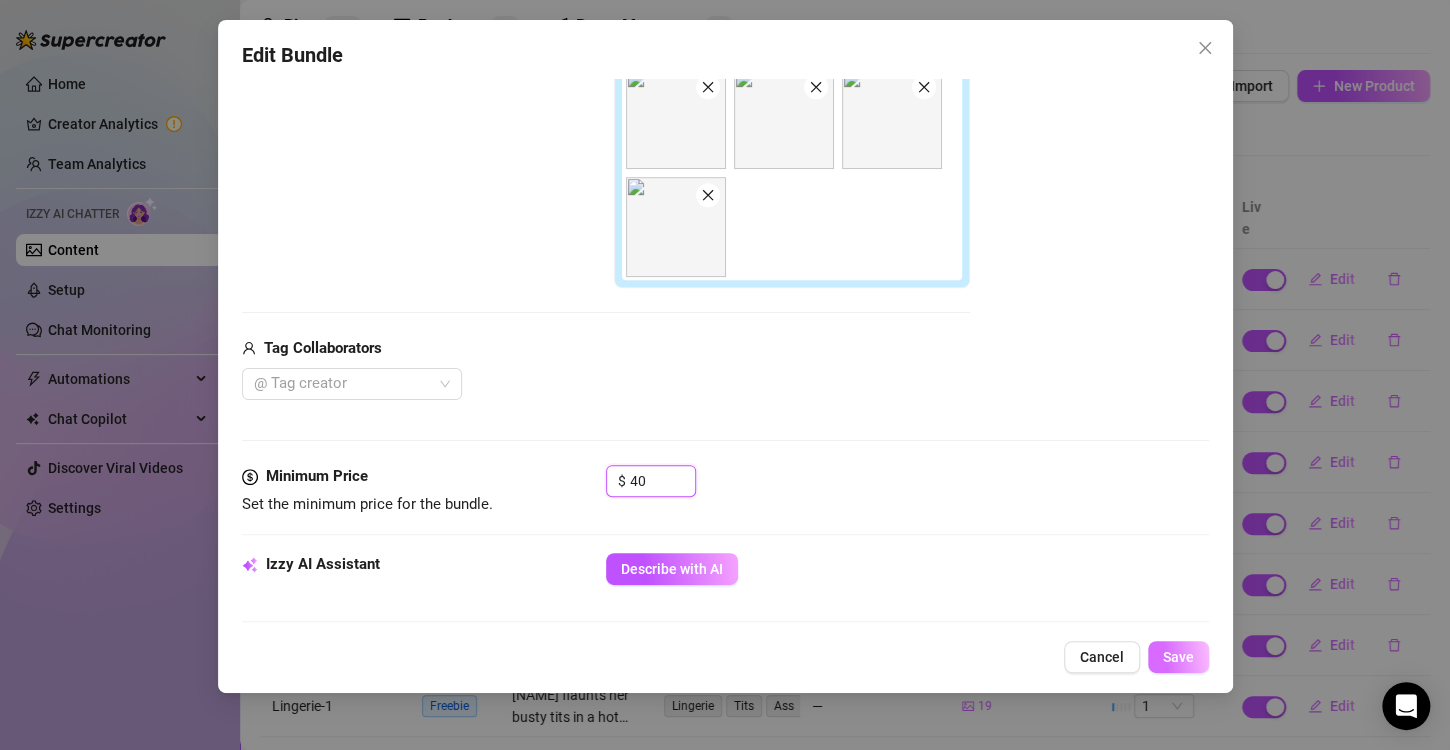 type on "40" 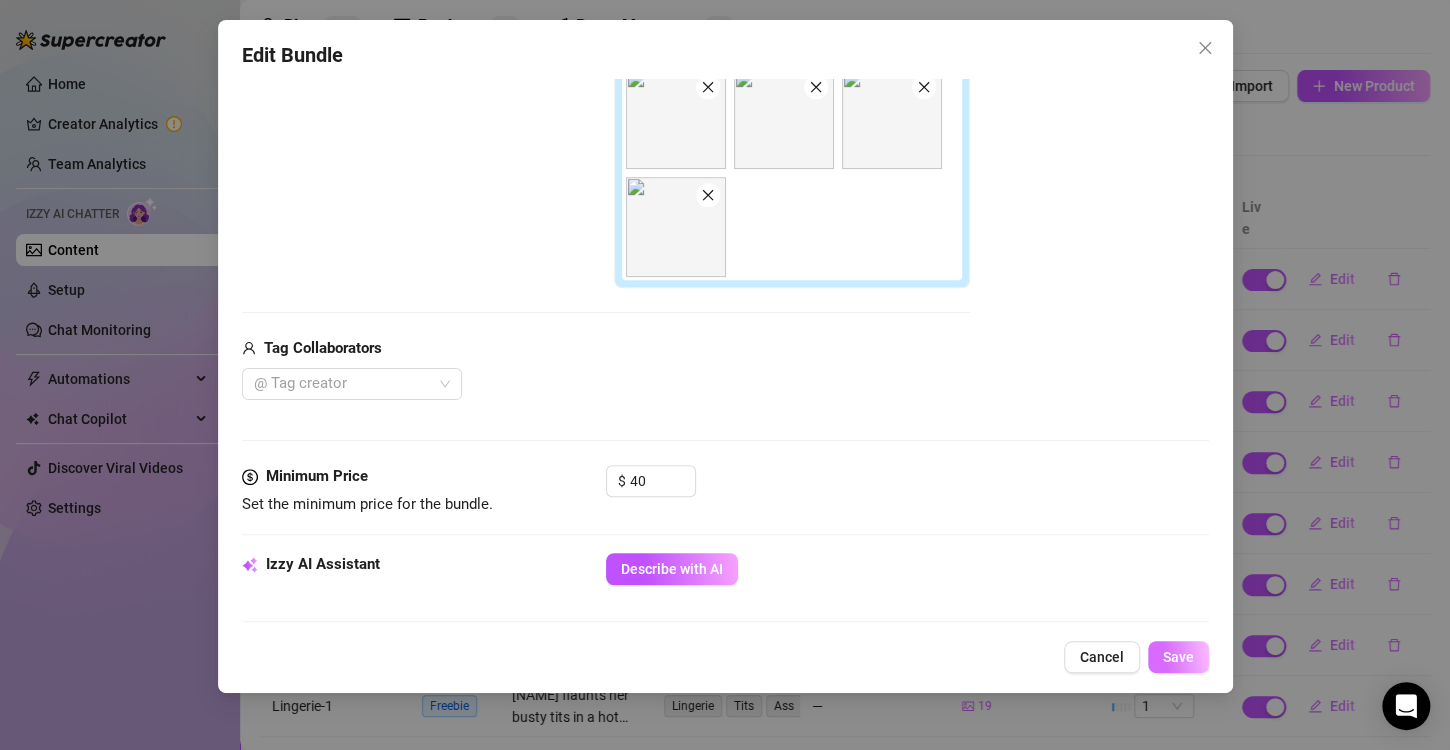 click on "Save" at bounding box center (1178, 657) 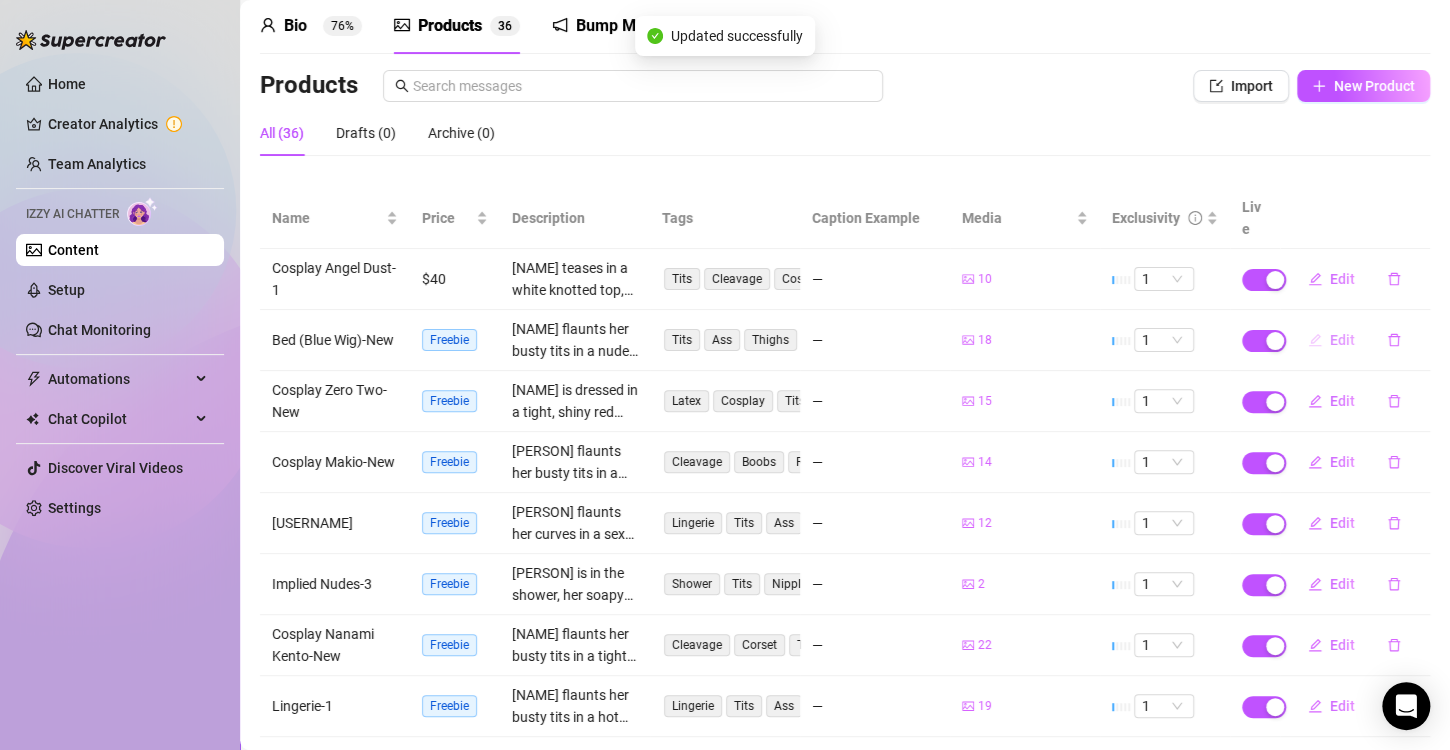 click on "Edit" at bounding box center (1331, 340) 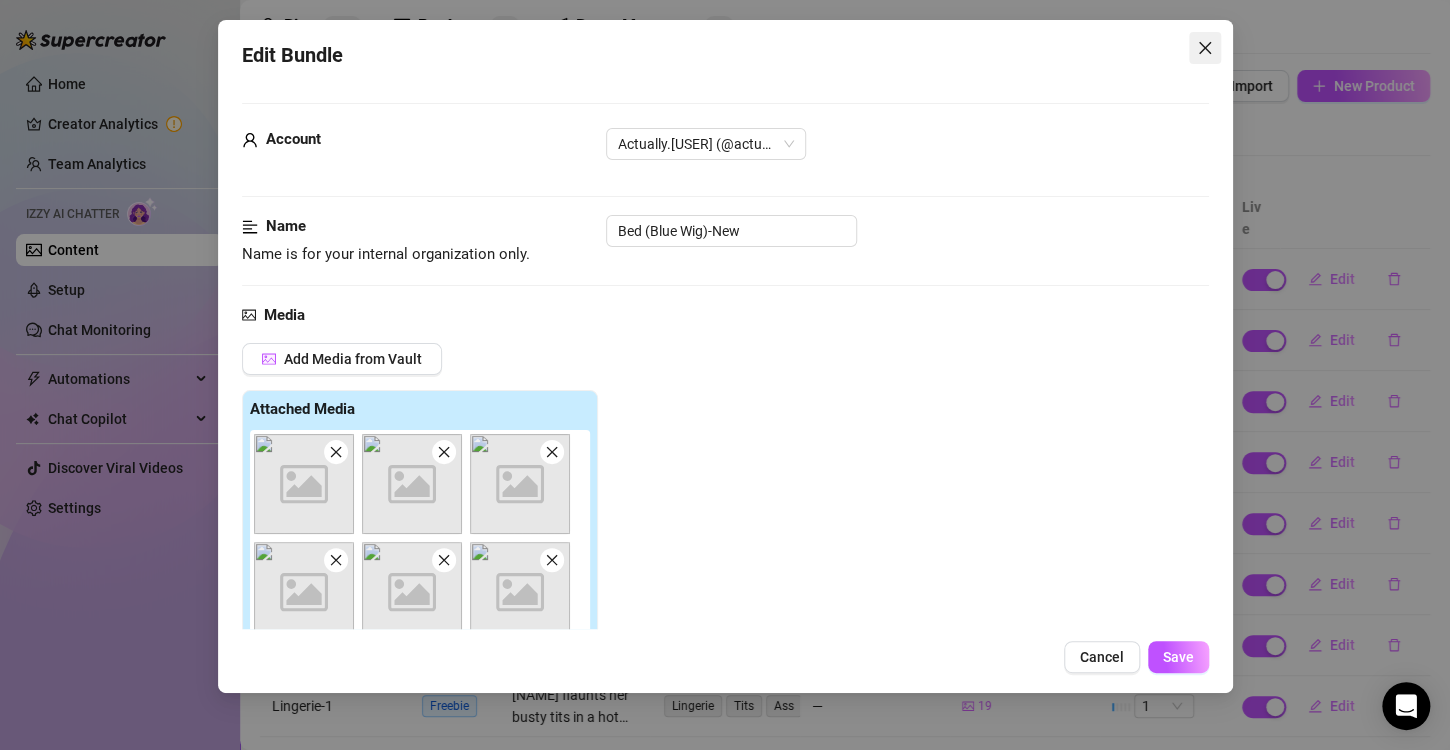 click at bounding box center [1205, 48] 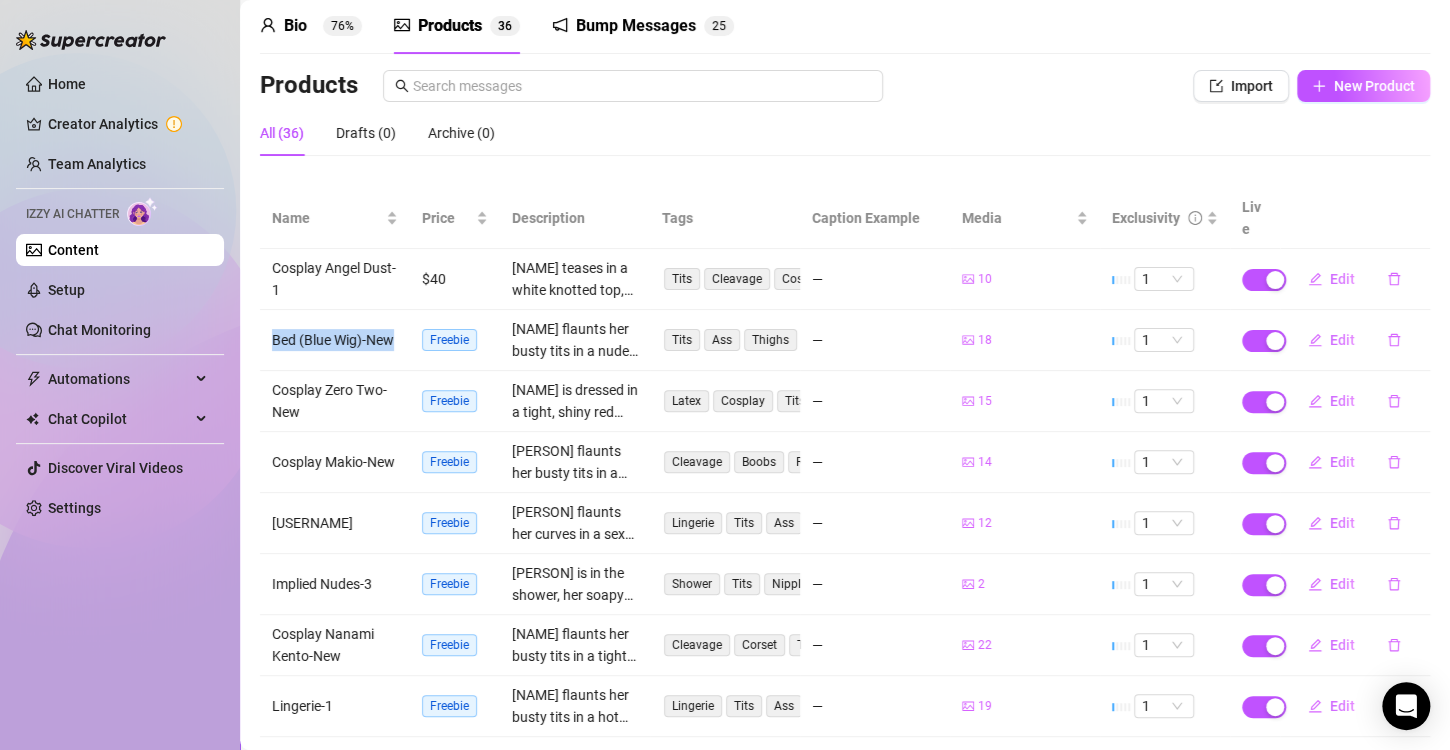 drag, startPoint x: 276, startPoint y: 307, endPoint x: 263, endPoint y: 301, distance: 14.3178215 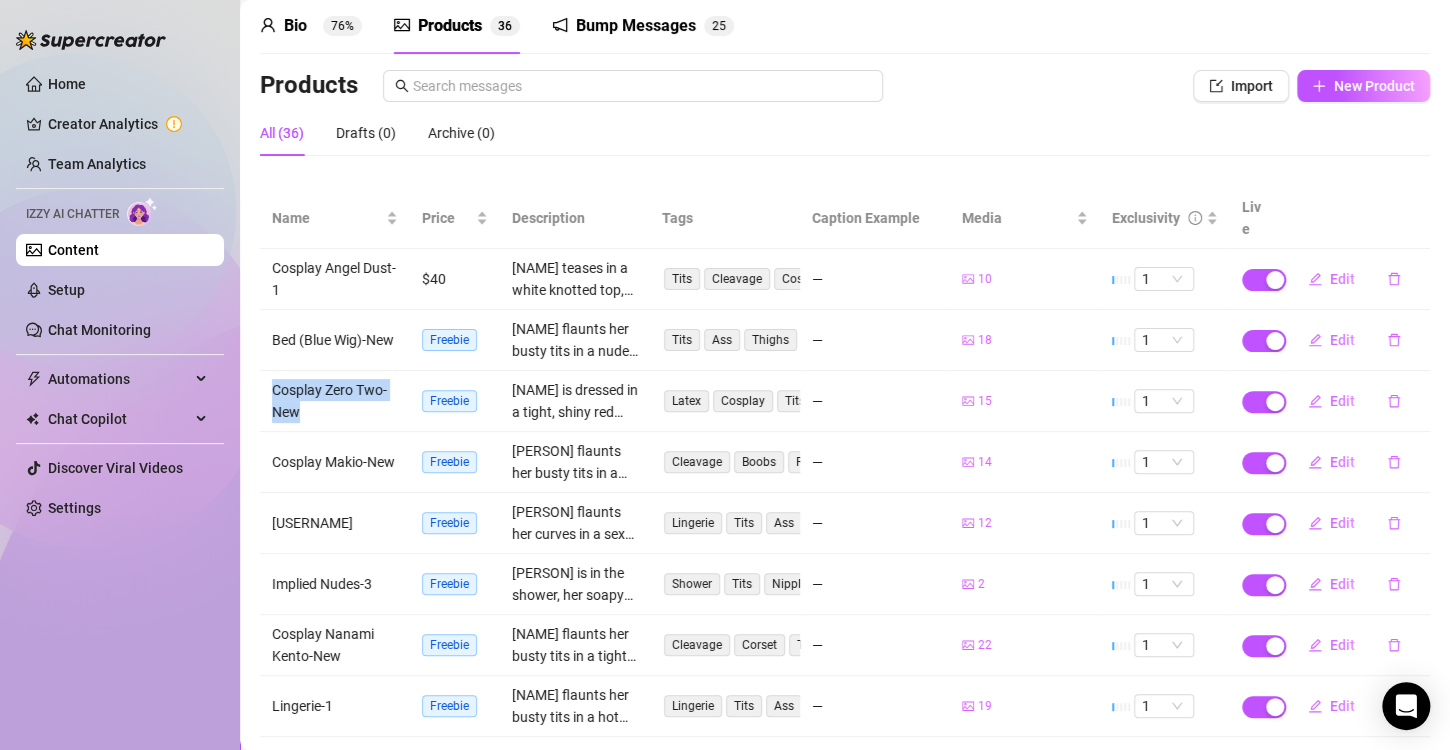 drag, startPoint x: 307, startPoint y: 390, endPoint x: 270, endPoint y: 376, distance: 39.56008 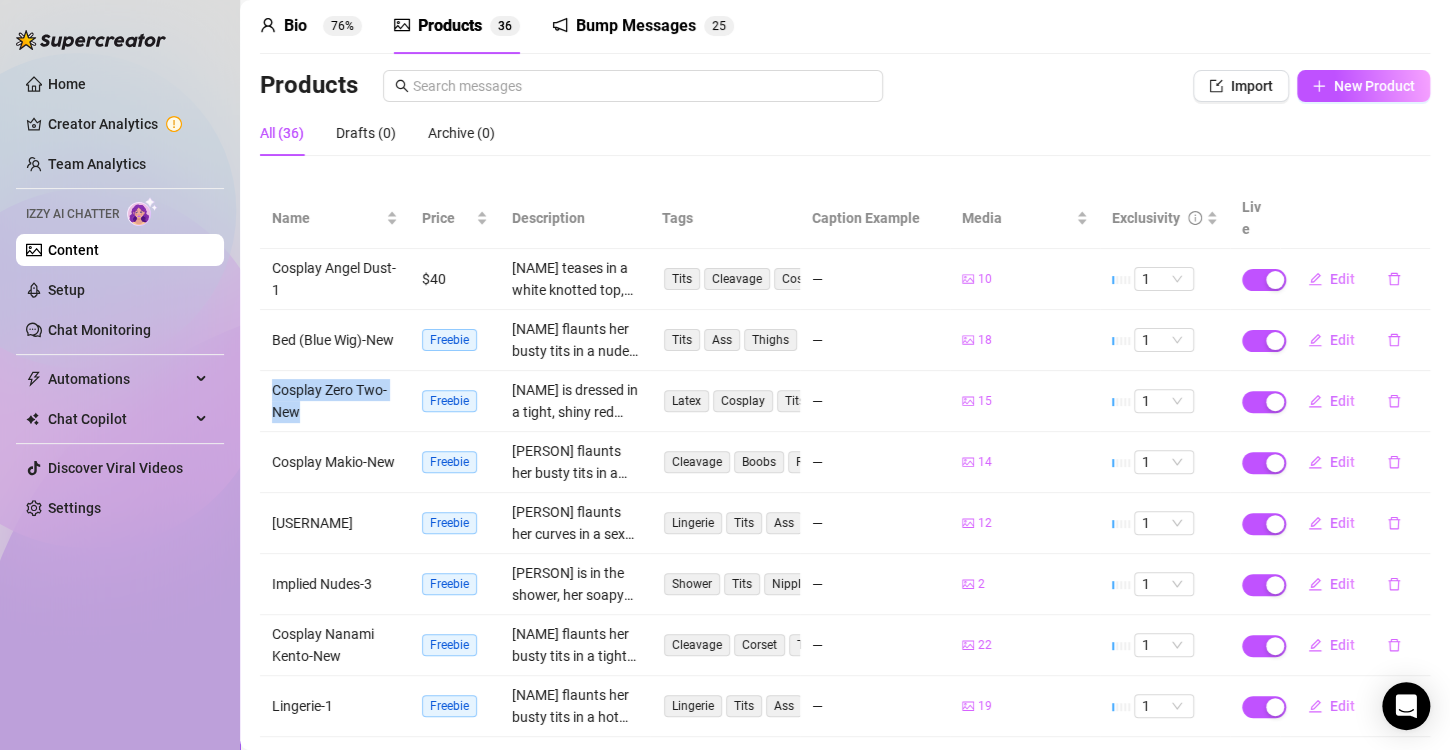 copy on "Cosplay Zero Two-New" 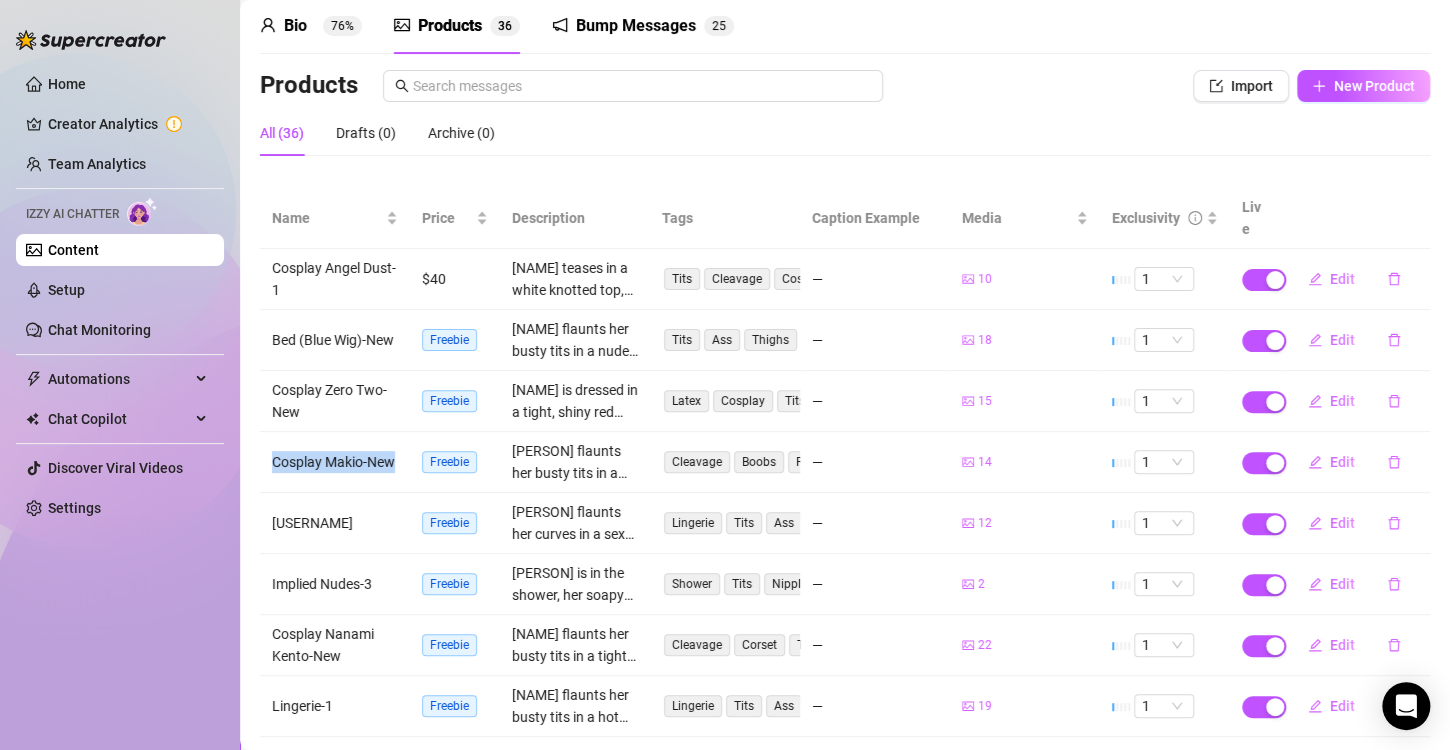 drag, startPoint x: 319, startPoint y: 460, endPoint x: 268, endPoint y: 433, distance: 57.706154 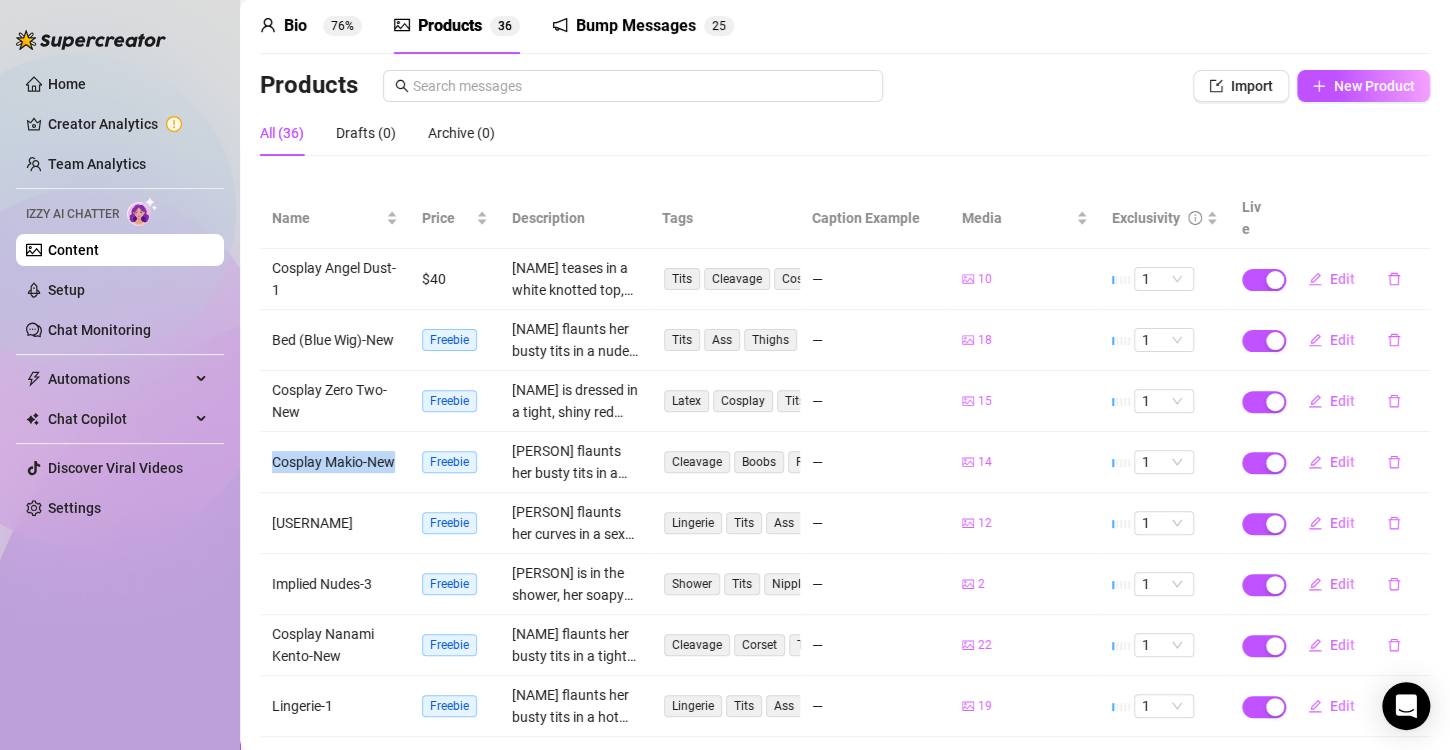 drag, startPoint x: 376, startPoint y: 504, endPoint x: 267, endPoint y: 498, distance: 109.165016 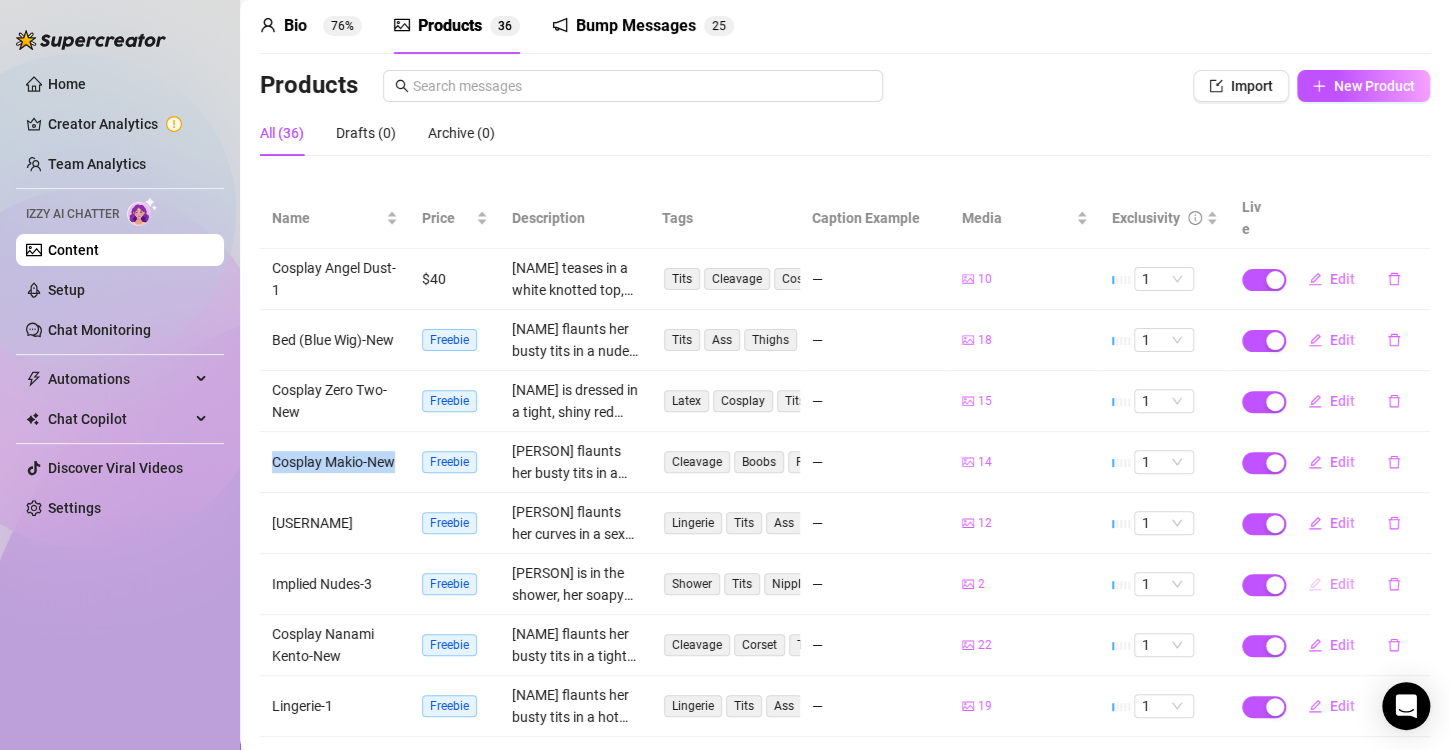 click on "Edit" at bounding box center (1342, 584) 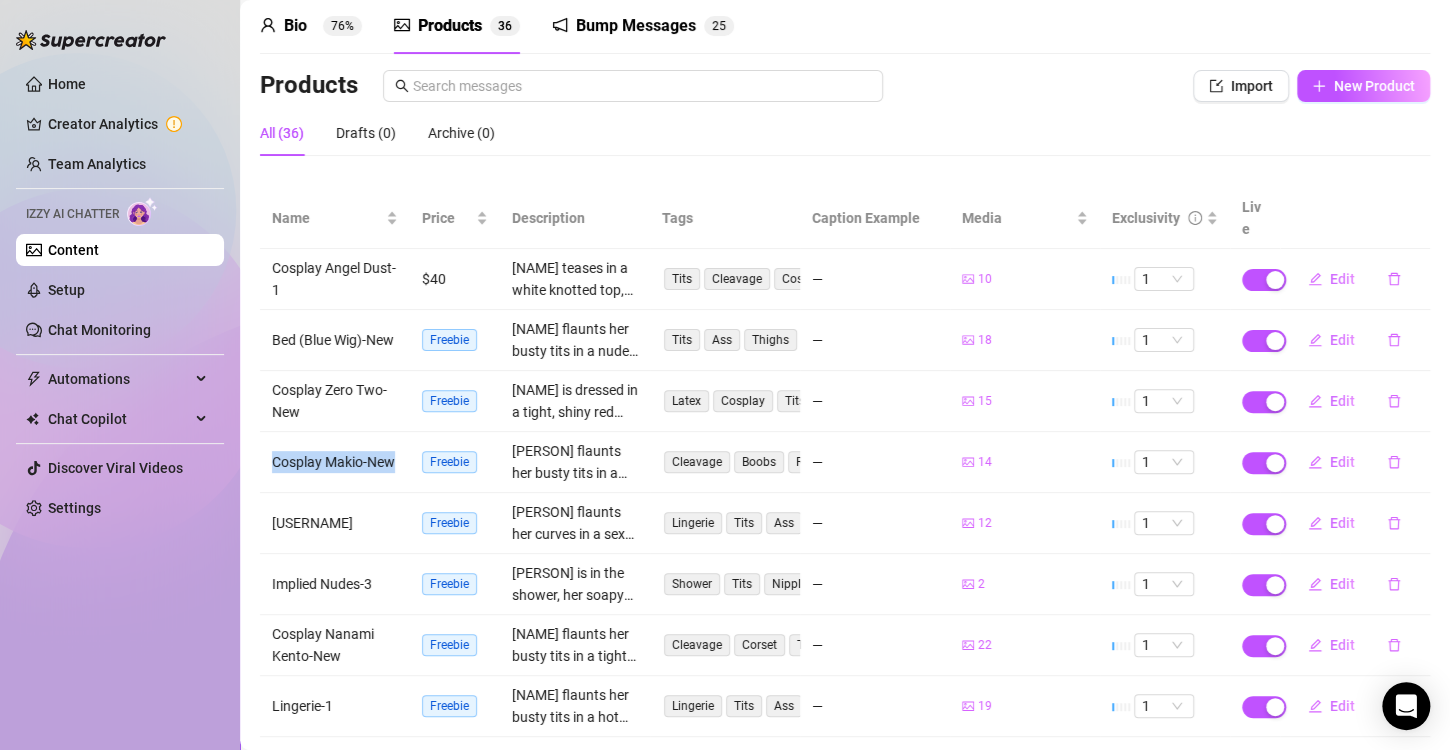 type on "Type your message here..." 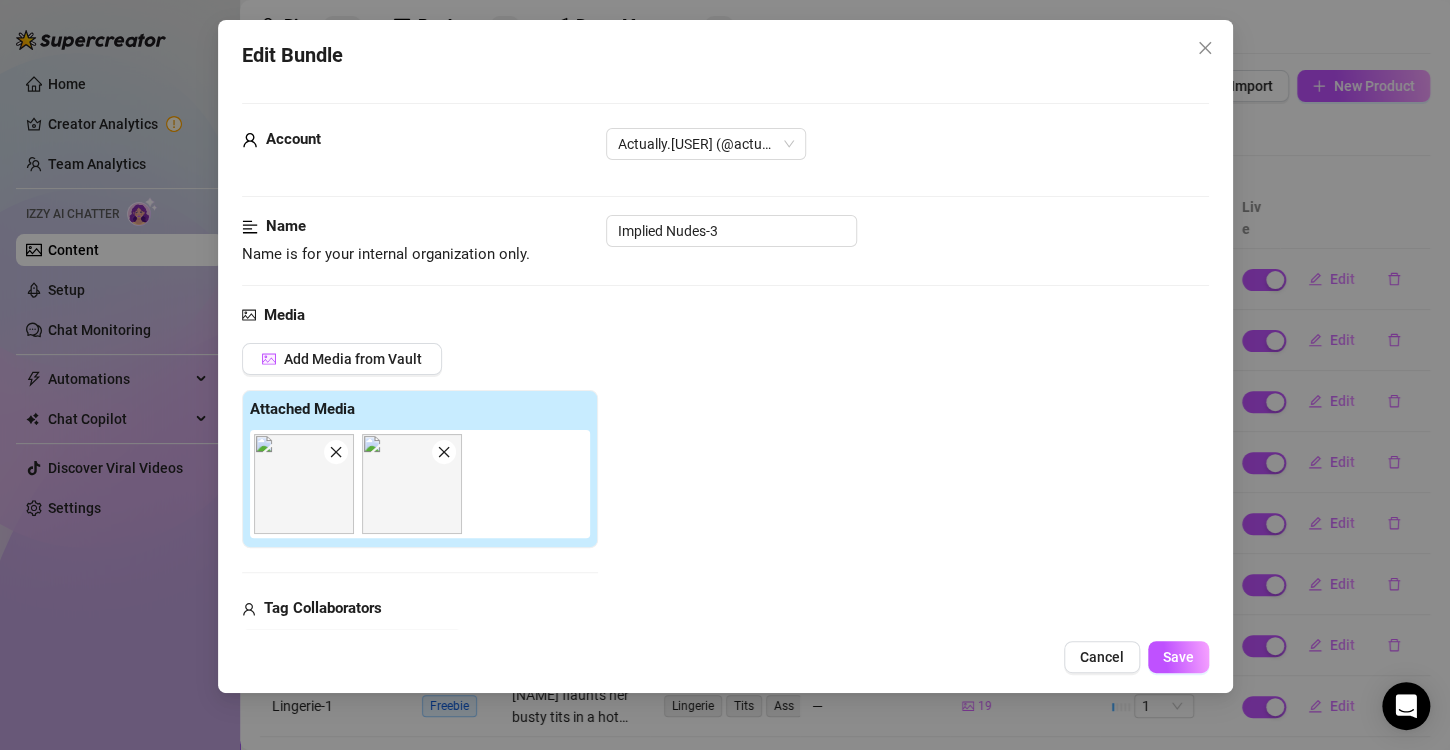 scroll, scrollTop: 100, scrollLeft: 0, axis: vertical 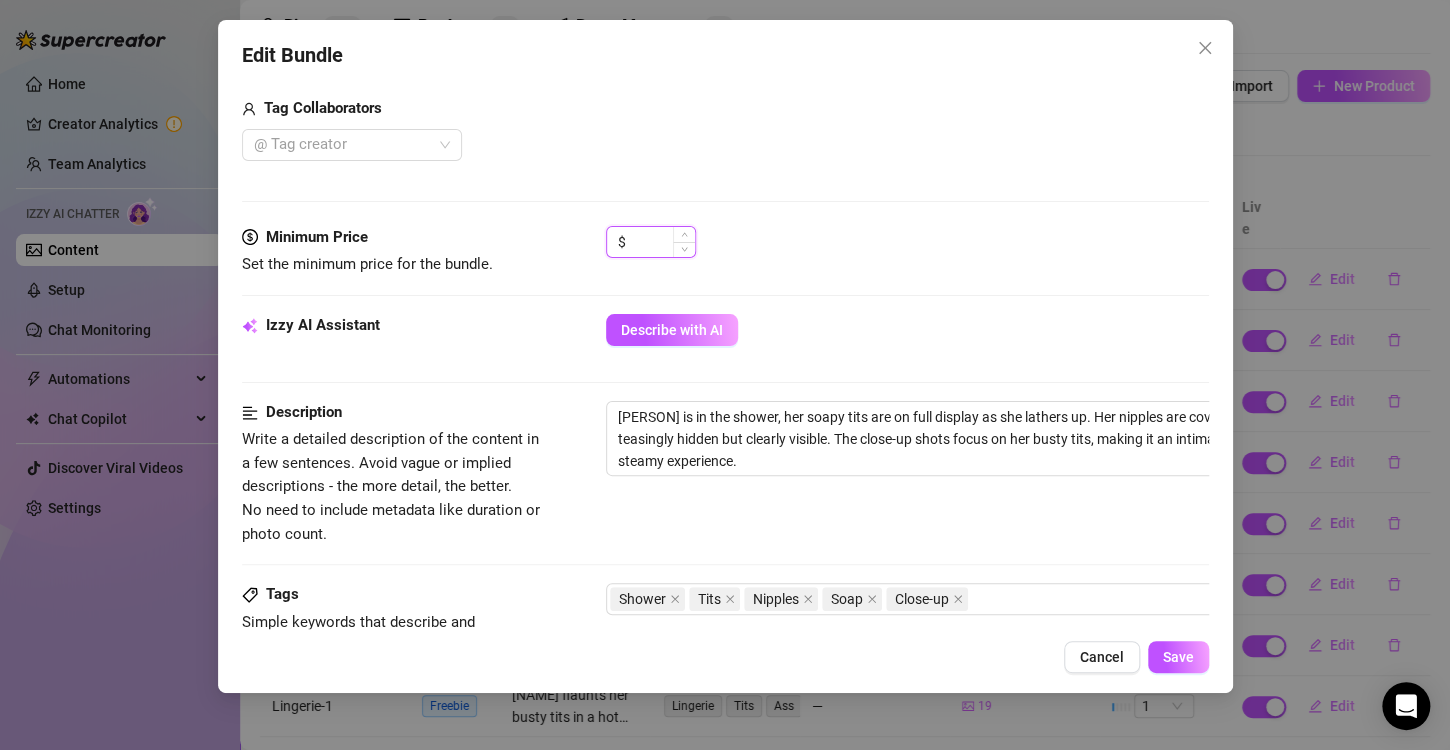 click at bounding box center (684, 234) 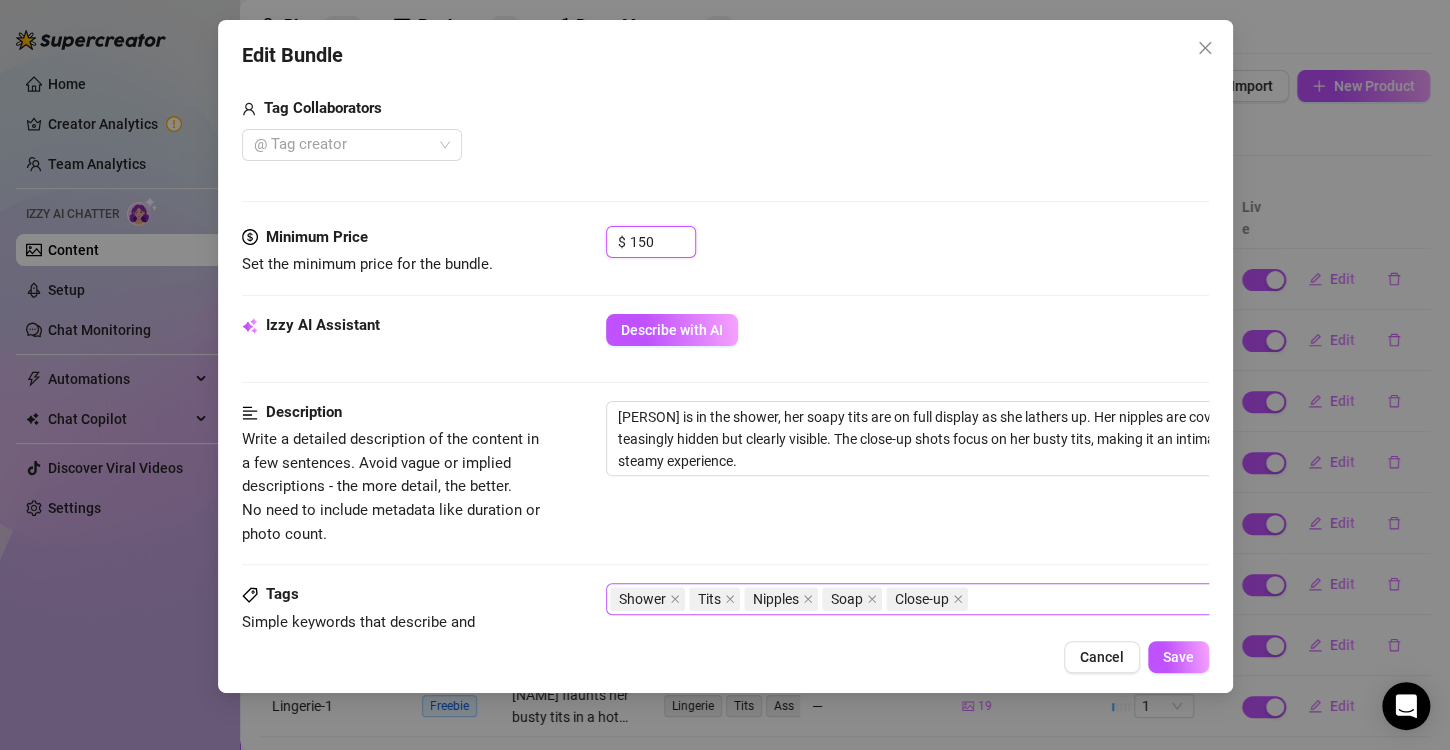 click on "150" at bounding box center (662, 242) 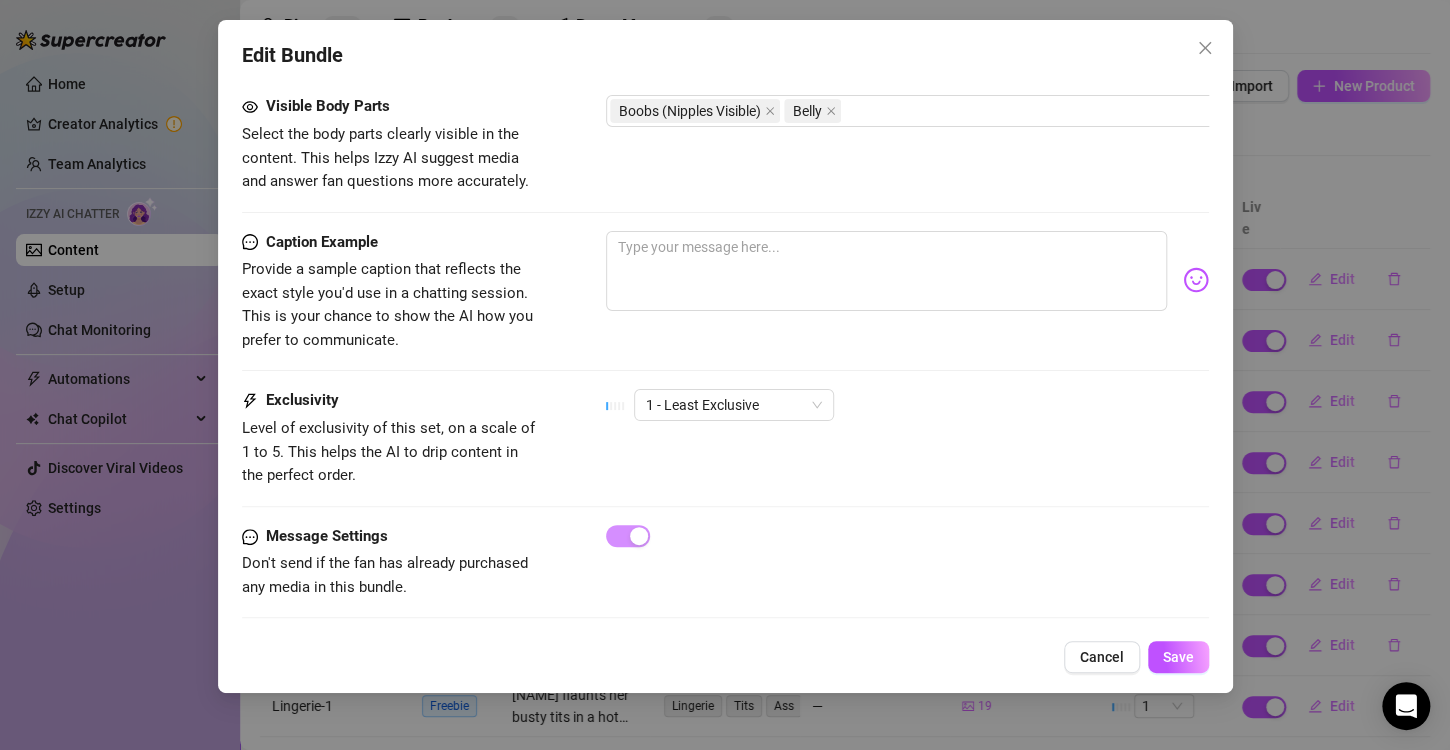 scroll, scrollTop: 1143, scrollLeft: 0, axis: vertical 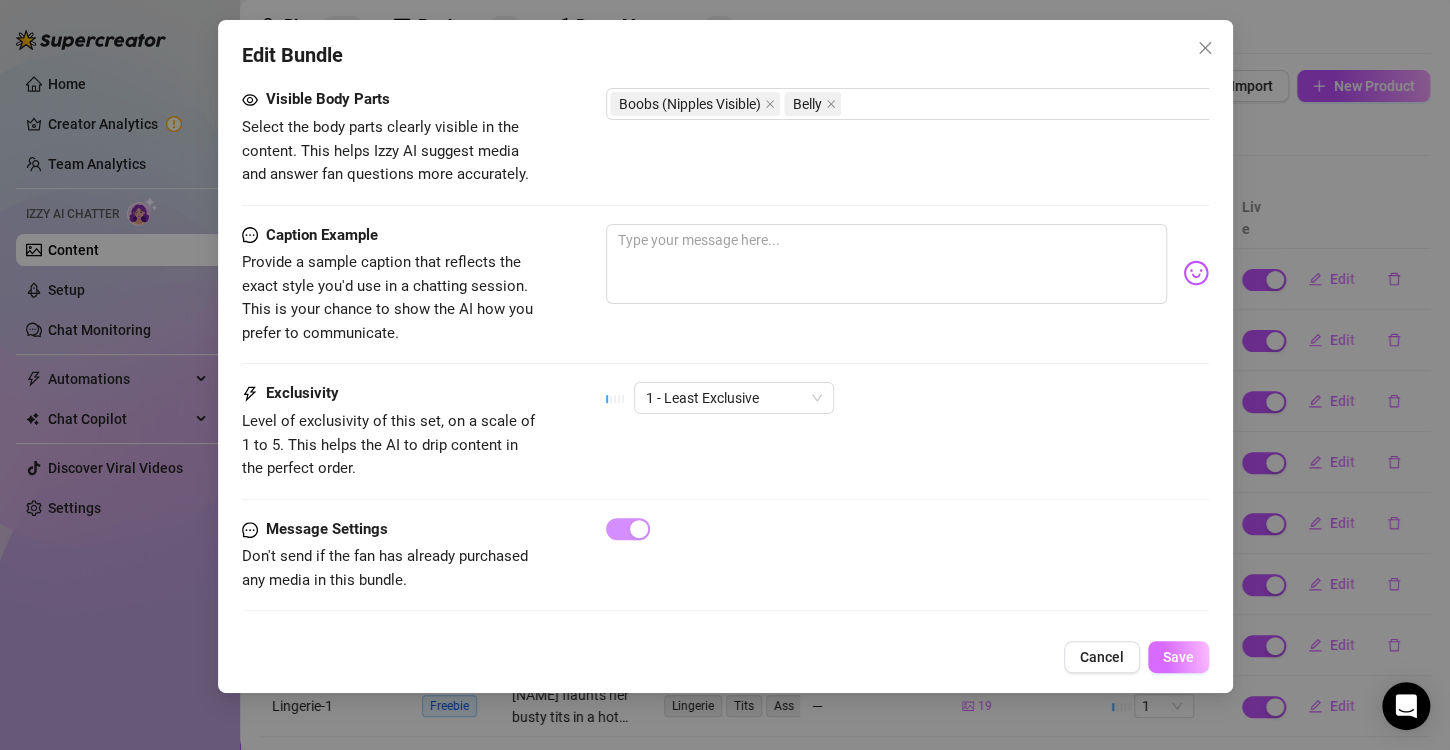 type on "150" 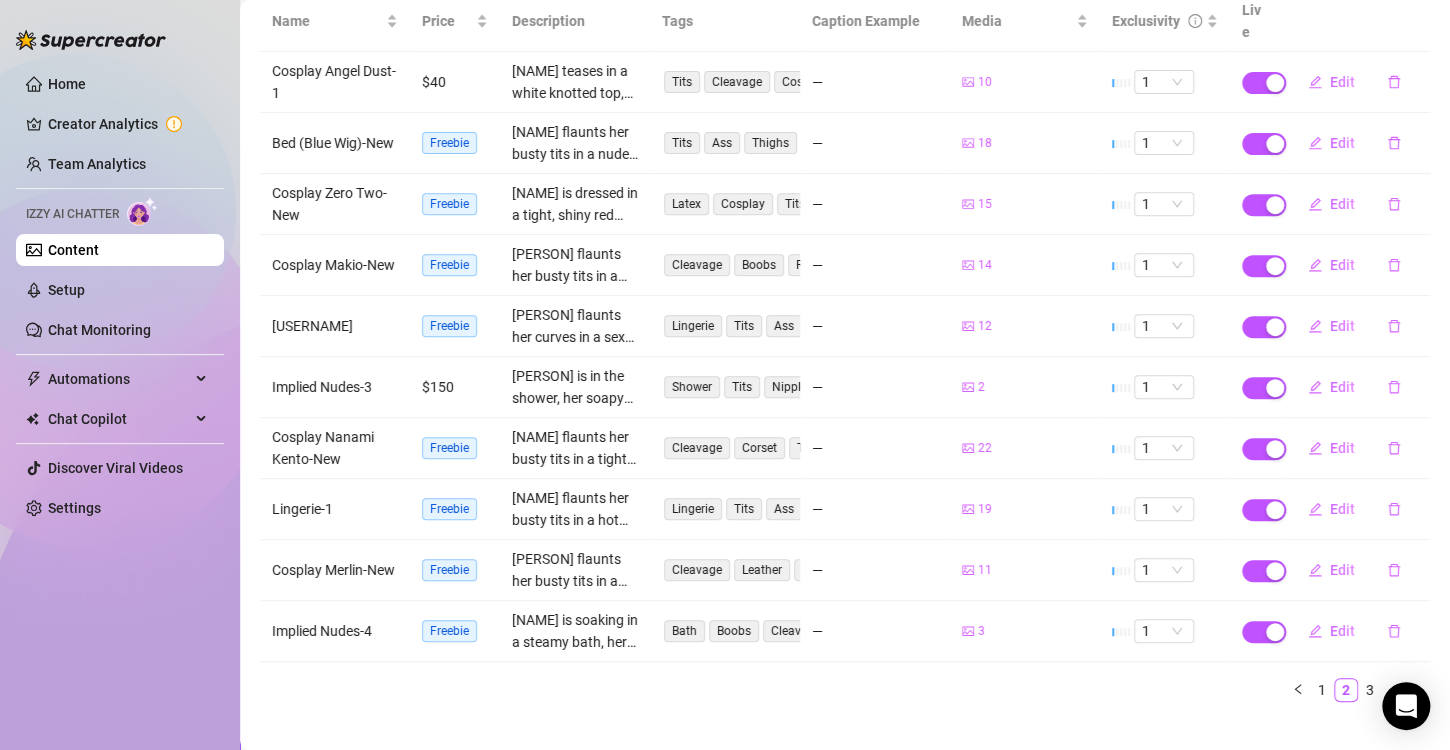 scroll, scrollTop: 280, scrollLeft: 0, axis: vertical 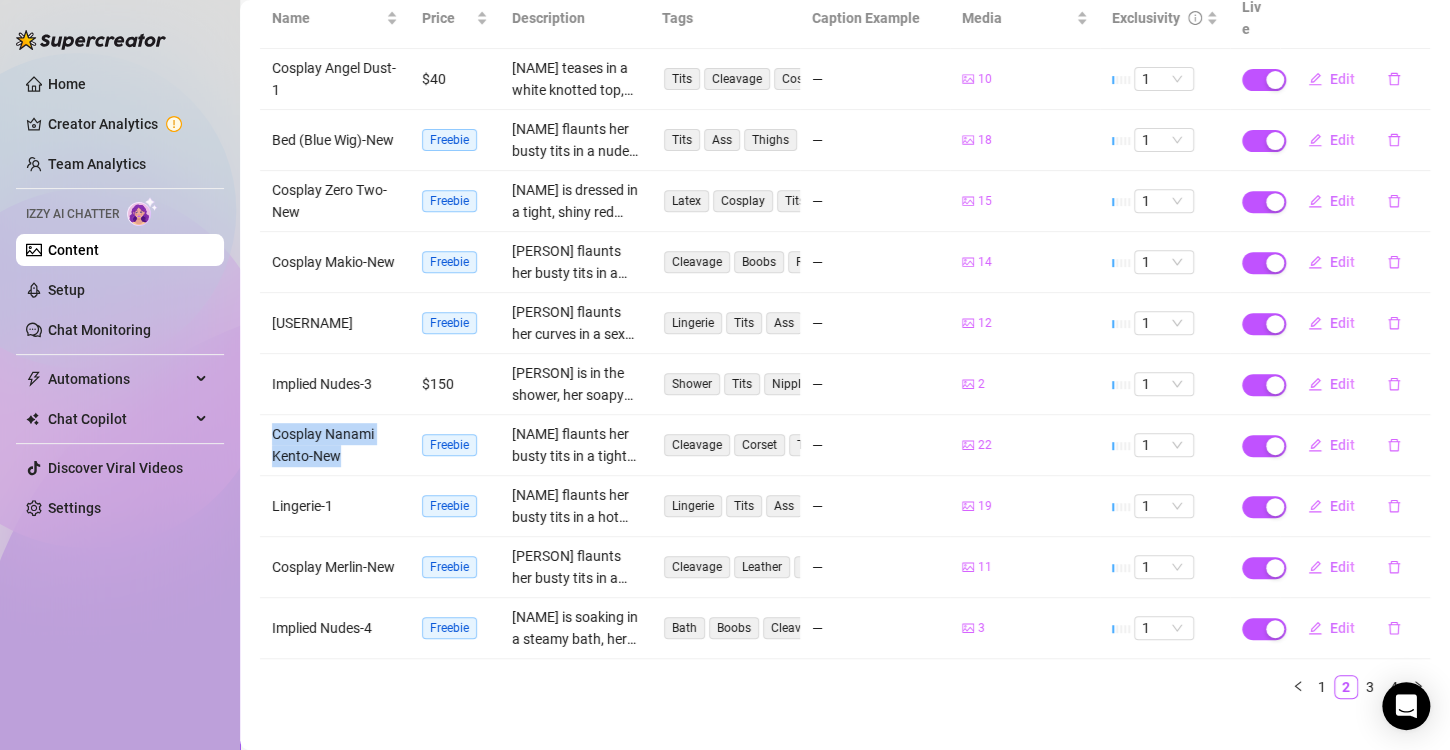 drag, startPoint x: 353, startPoint y: 433, endPoint x: 274, endPoint y: 416, distance: 80.80842 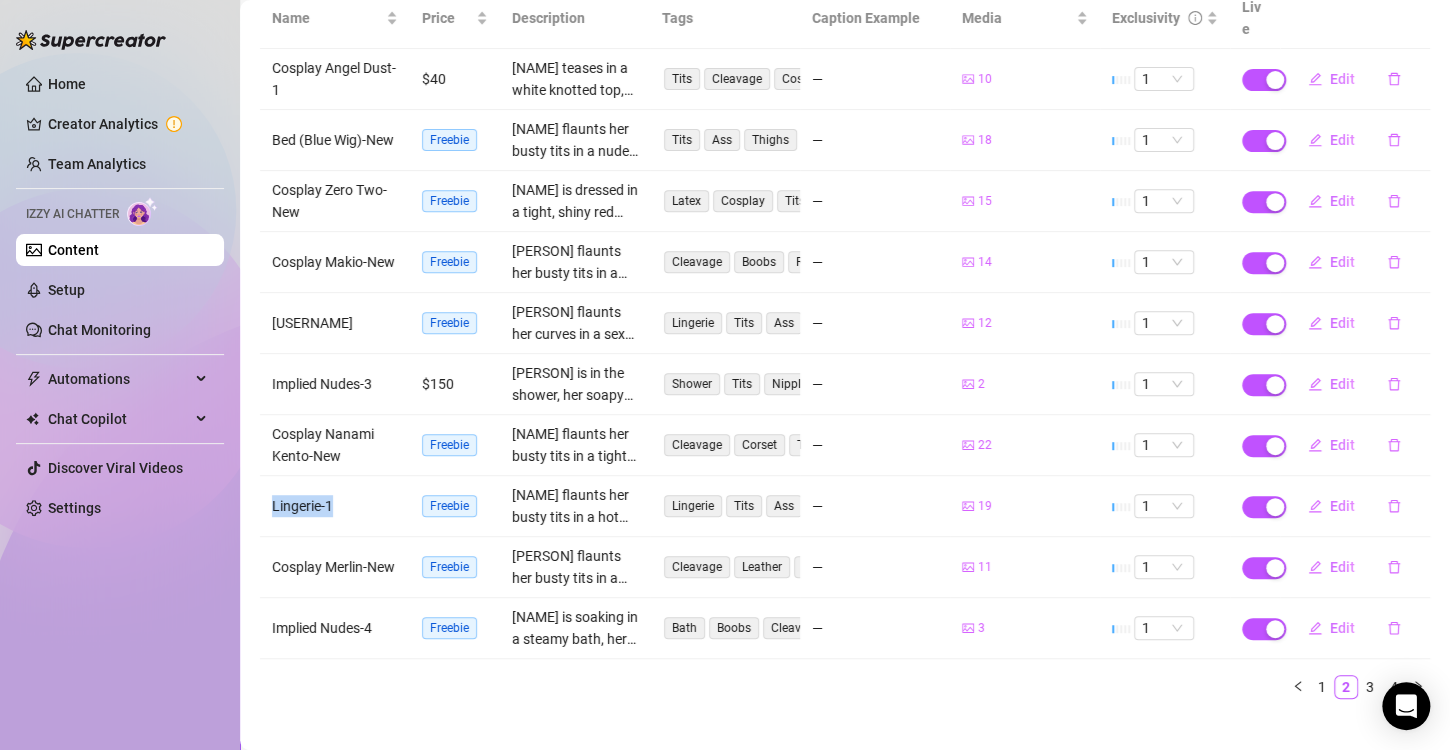 drag, startPoint x: 334, startPoint y: 485, endPoint x: 264, endPoint y: 477, distance: 70.45566 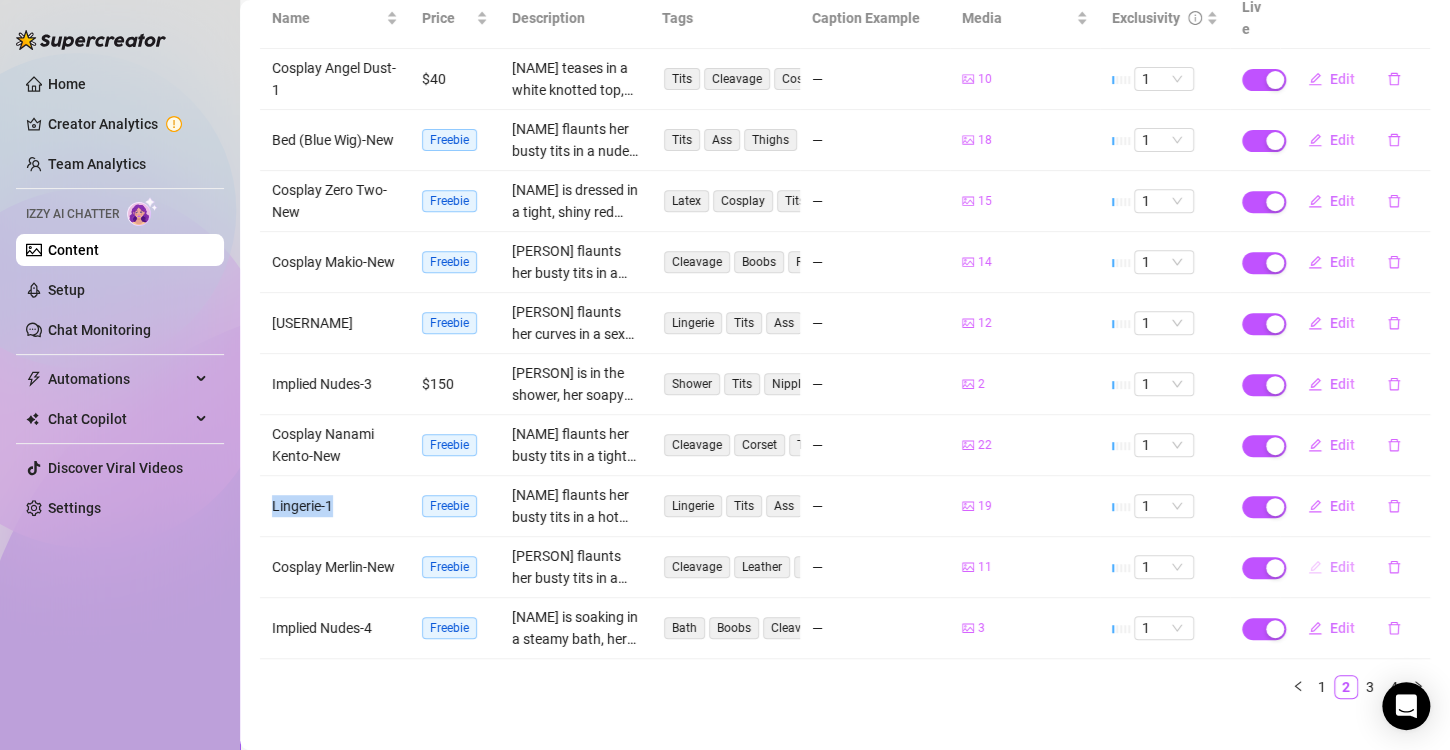 click on "Edit" at bounding box center (1342, 567) 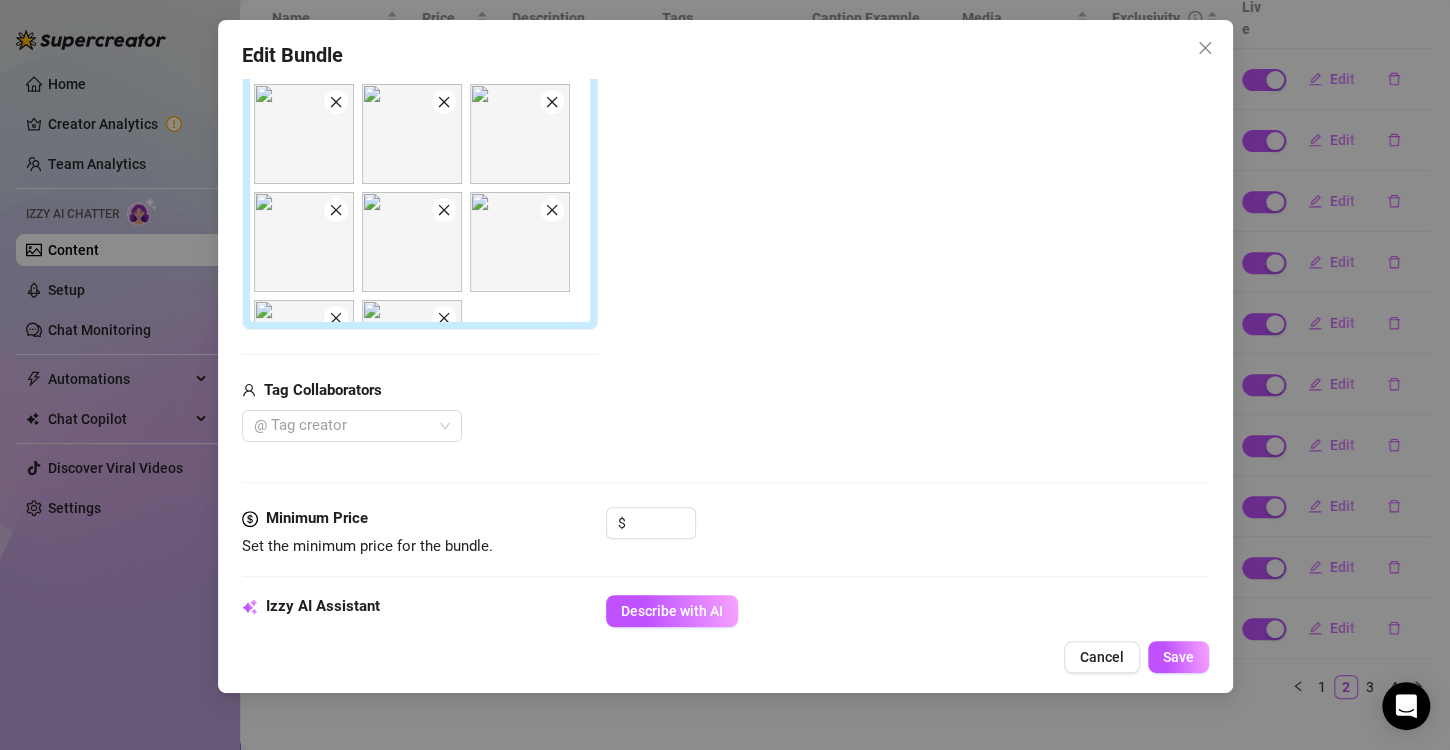 scroll, scrollTop: 500, scrollLeft: 0, axis: vertical 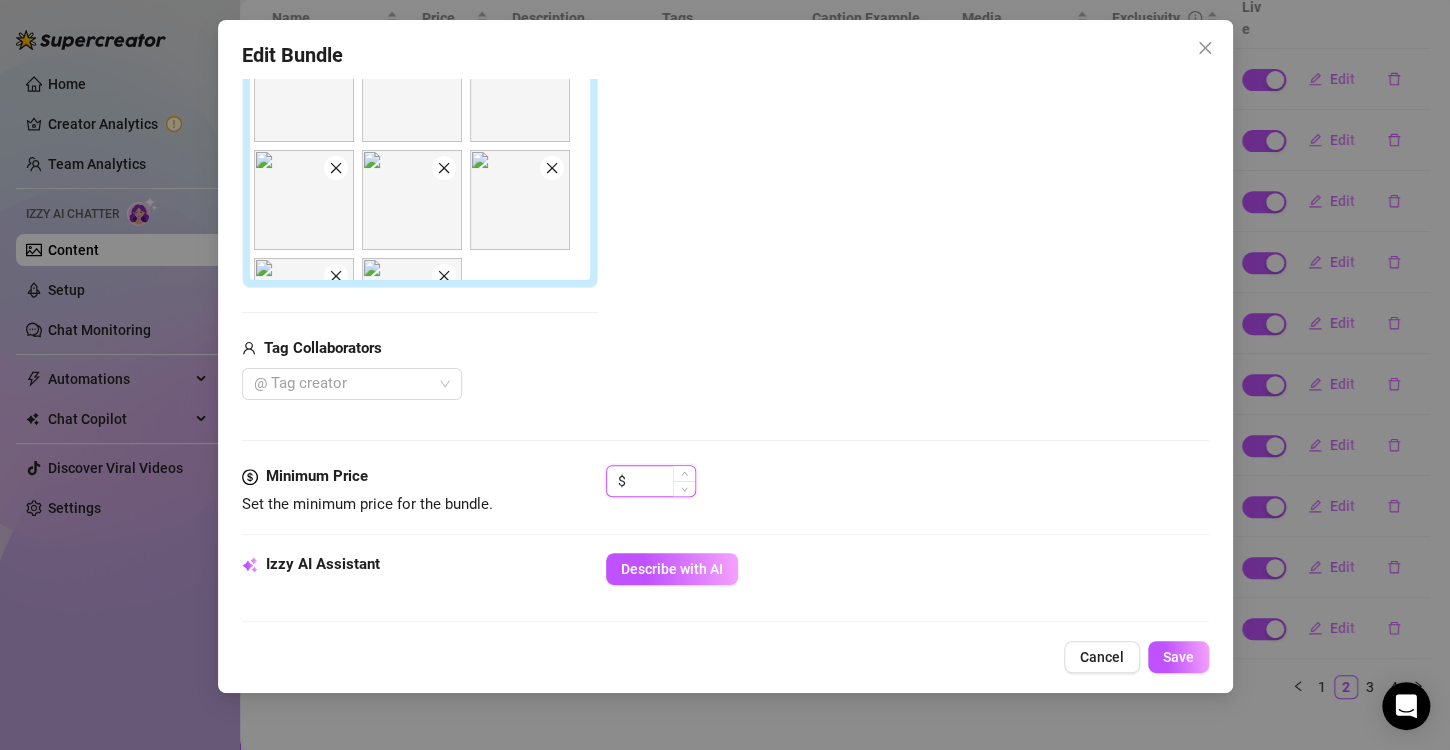 click at bounding box center [662, 481] 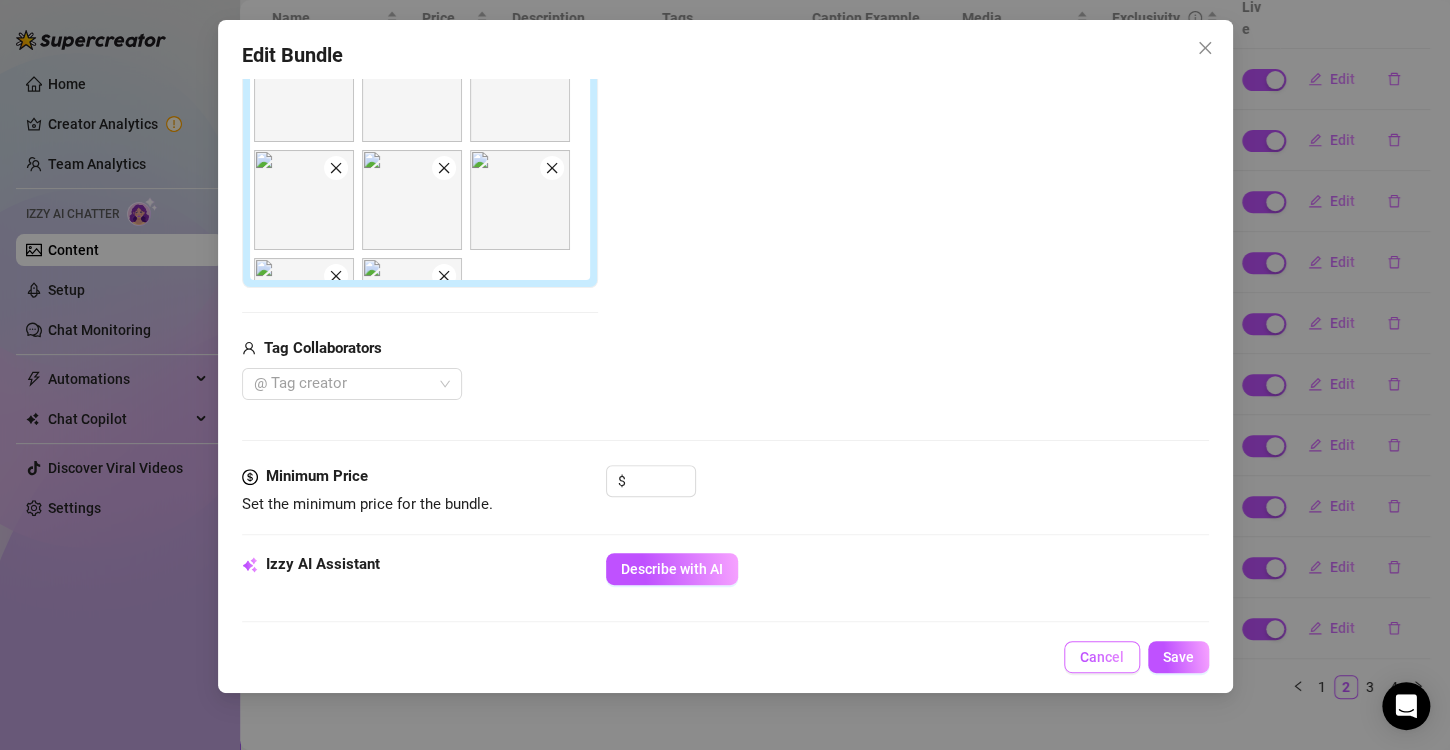 click on "Cancel" at bounding box center (1102, 657) 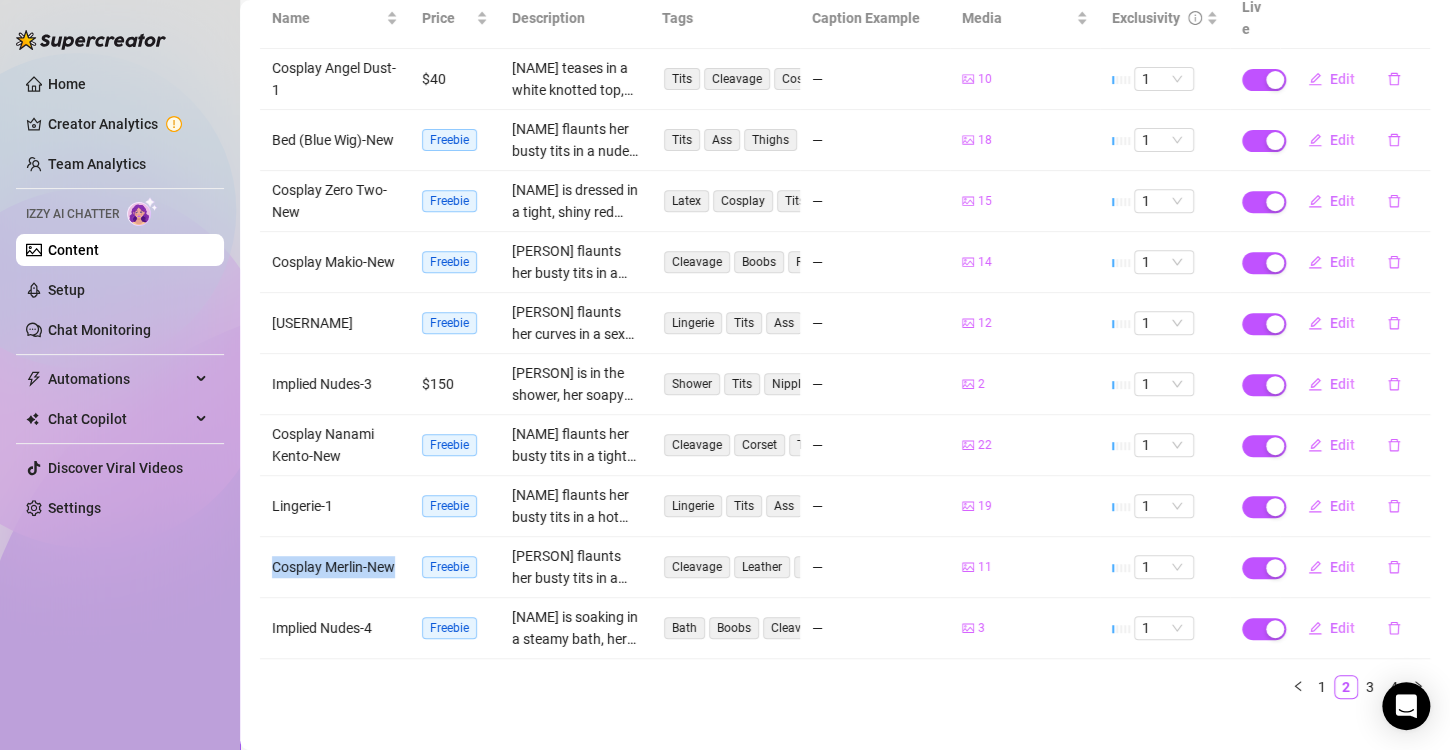 drag, startPoint x: 323, startPoint y: 548, endPoint x: 276, endPoint y: 533, distance: 49.335587 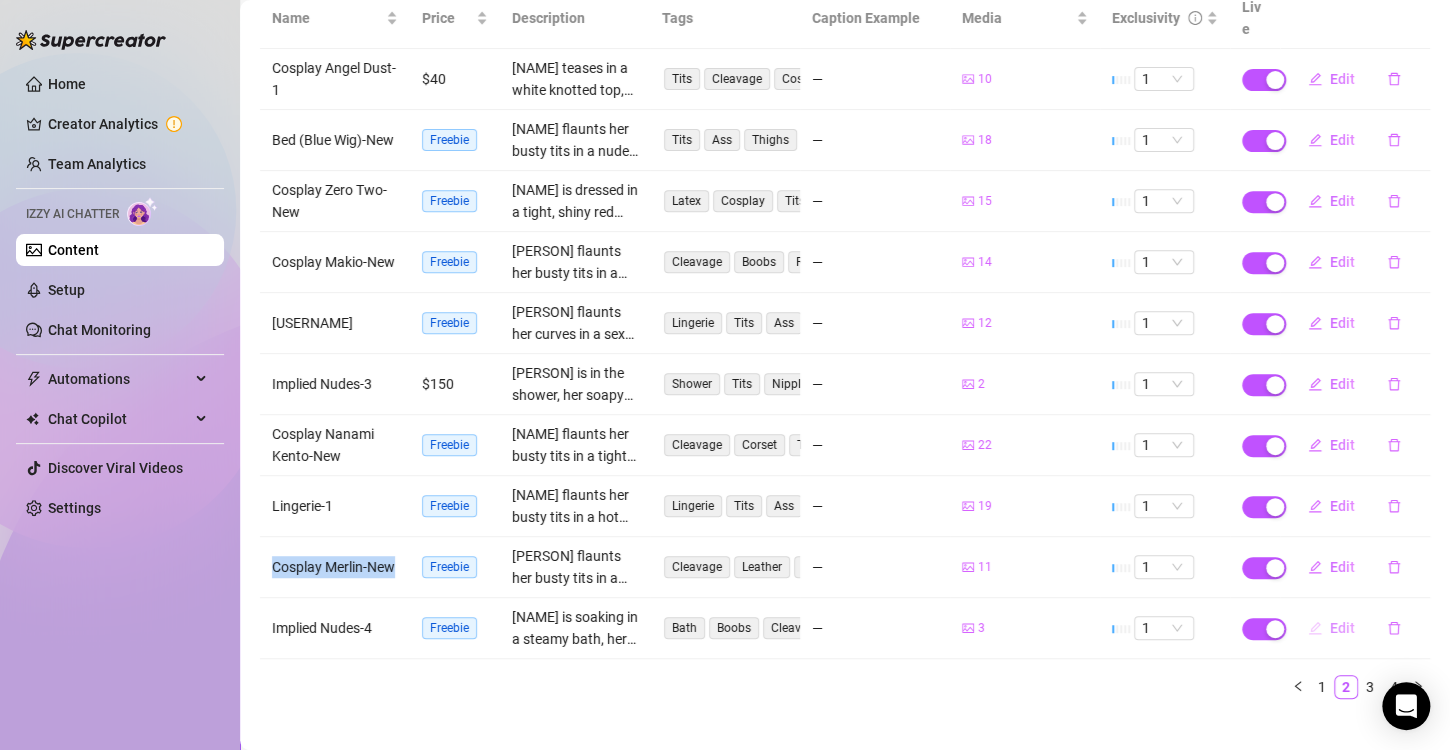 click on "Edit" at bounding box center [1331, 628] 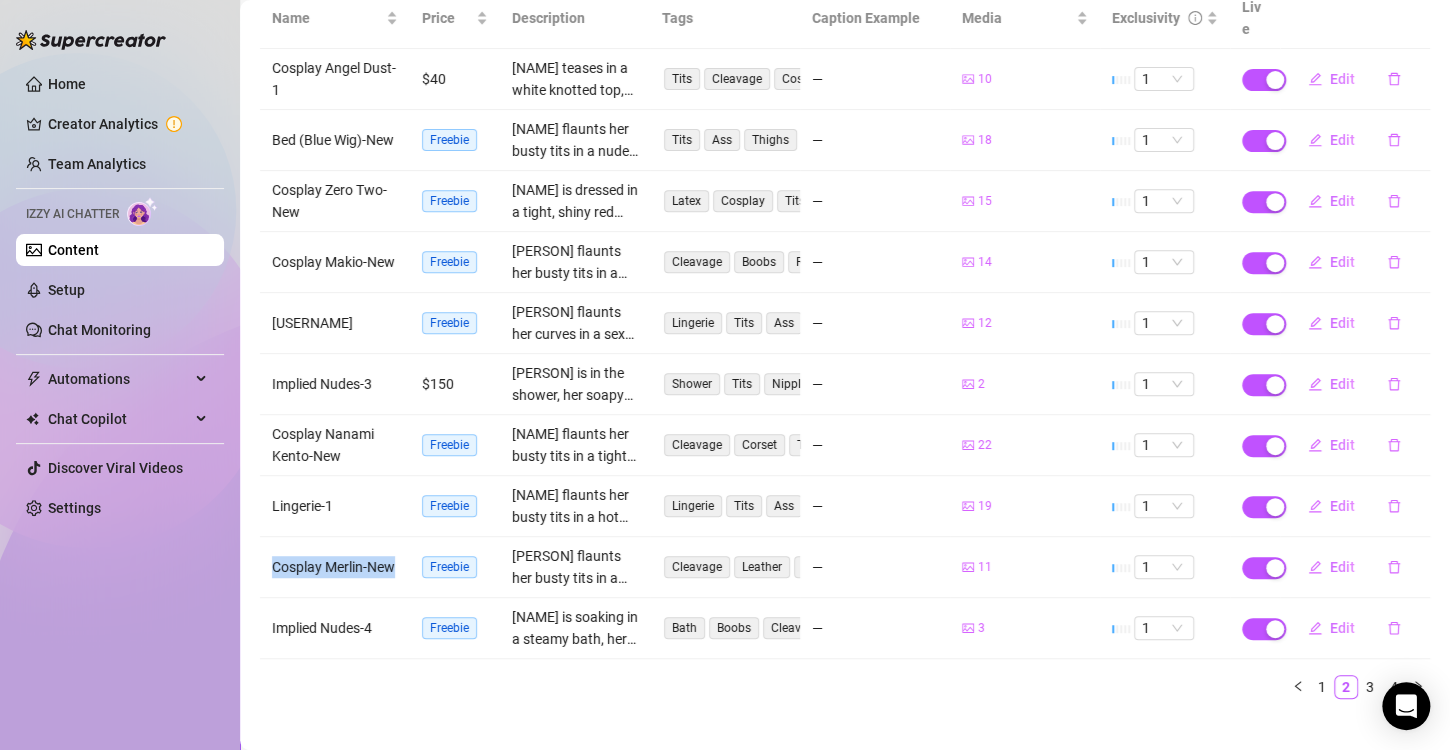 type on "Type your message here..." 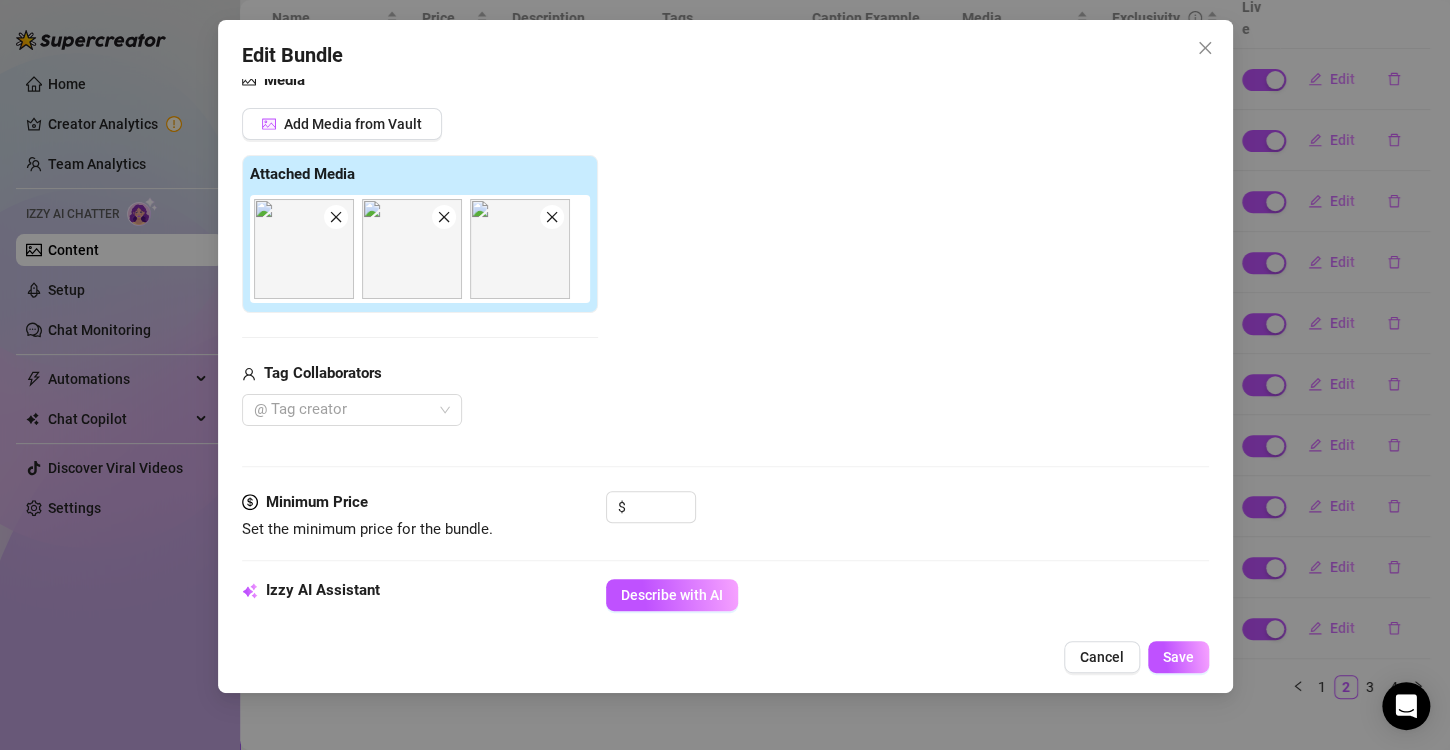 scroll, scrollTop: 300, scrollLeft: 0, axis: vertical 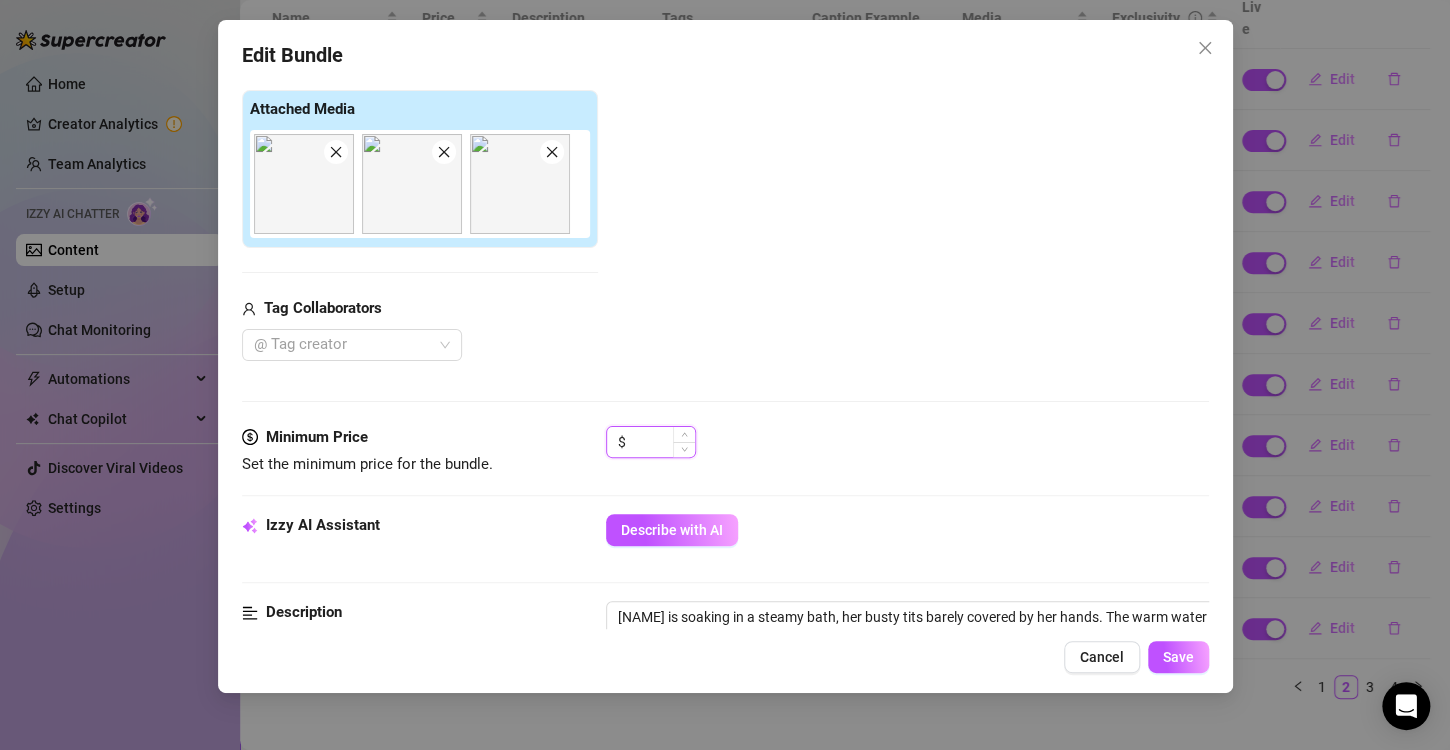 click at bounding box center (662, 442) 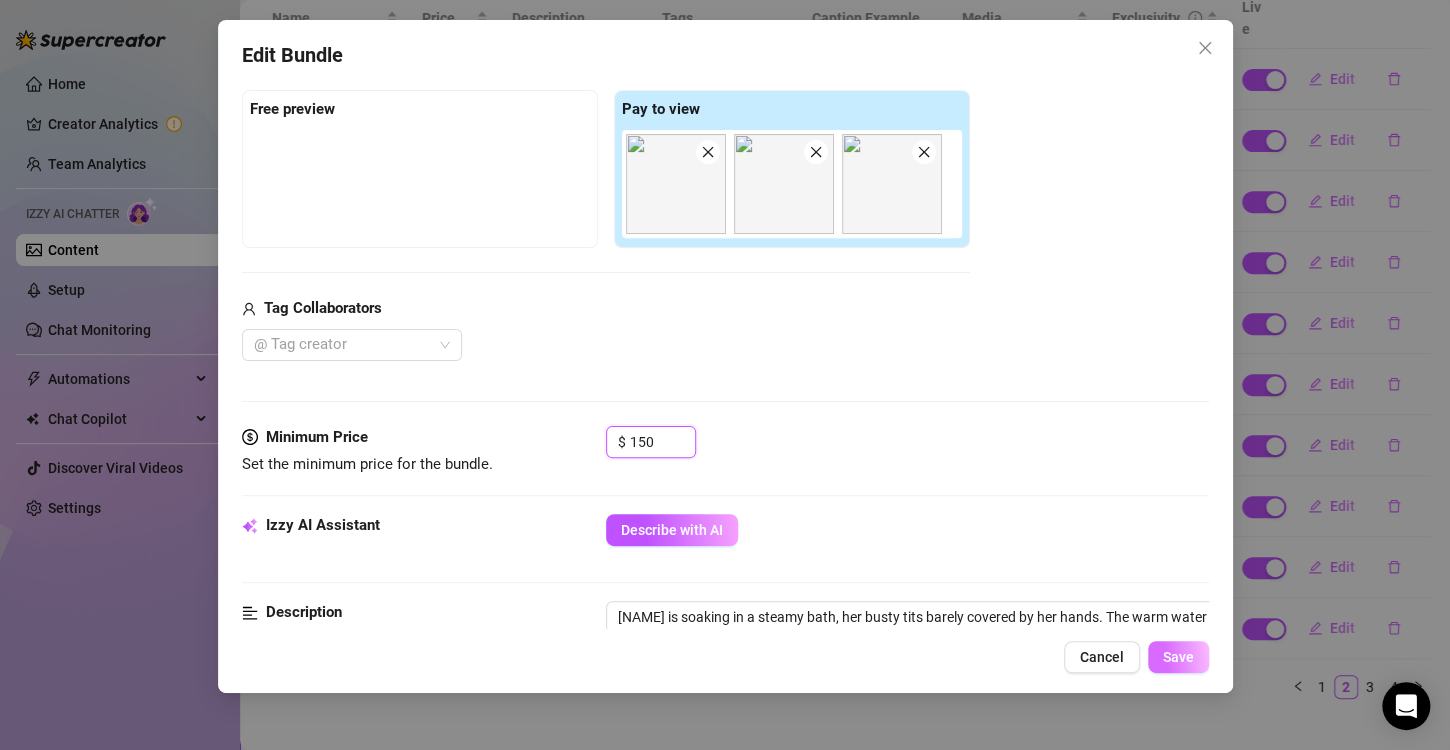 type on "150" 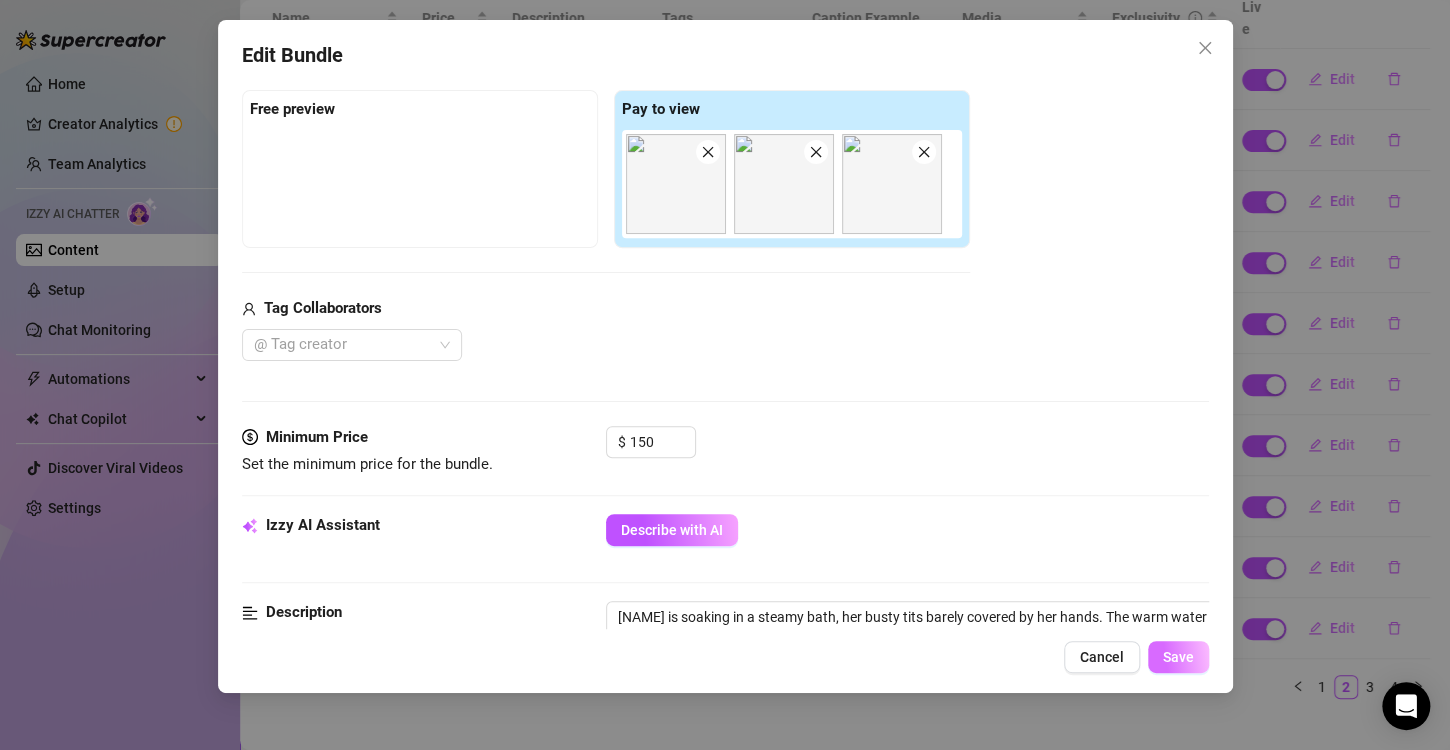 click on "Save" at bounding box center [1178, 657] 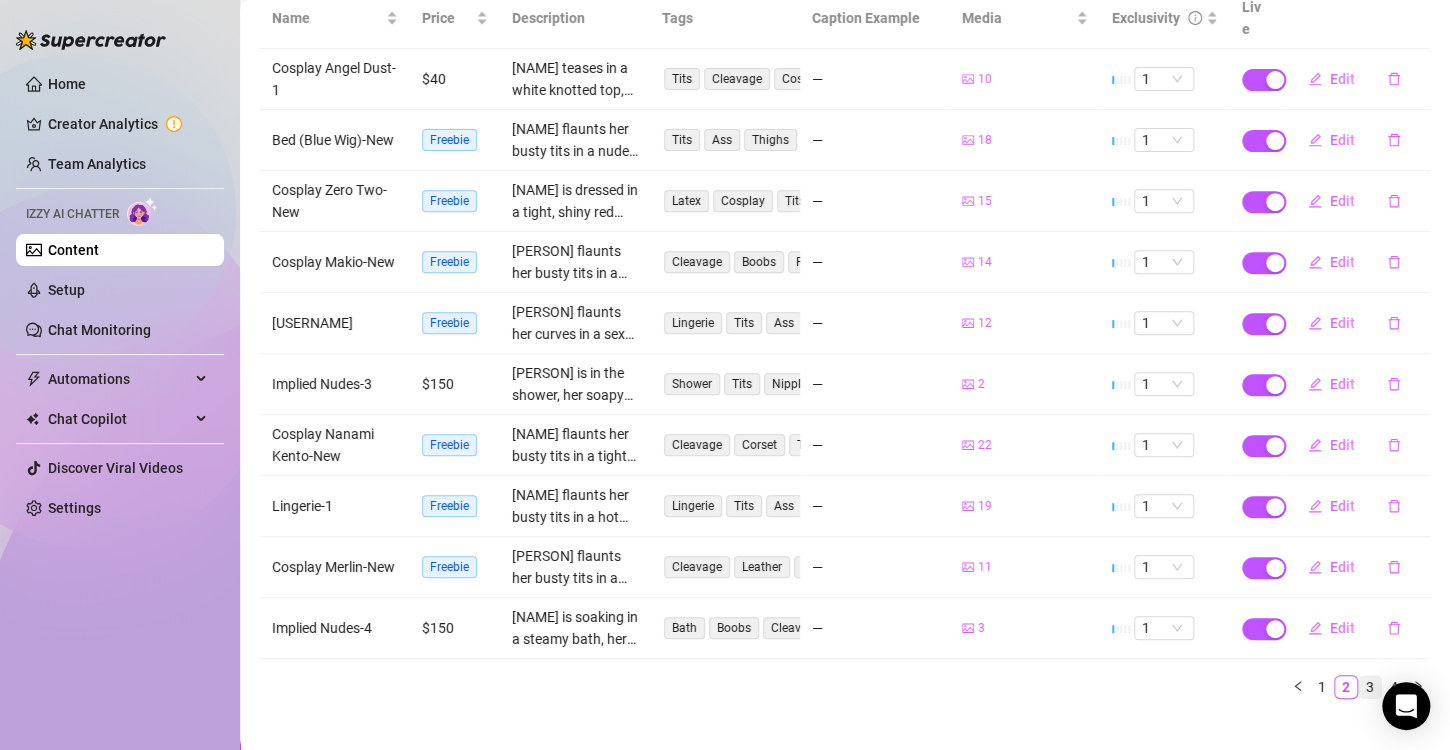 click on "3" at bounding box center [1370, 687] 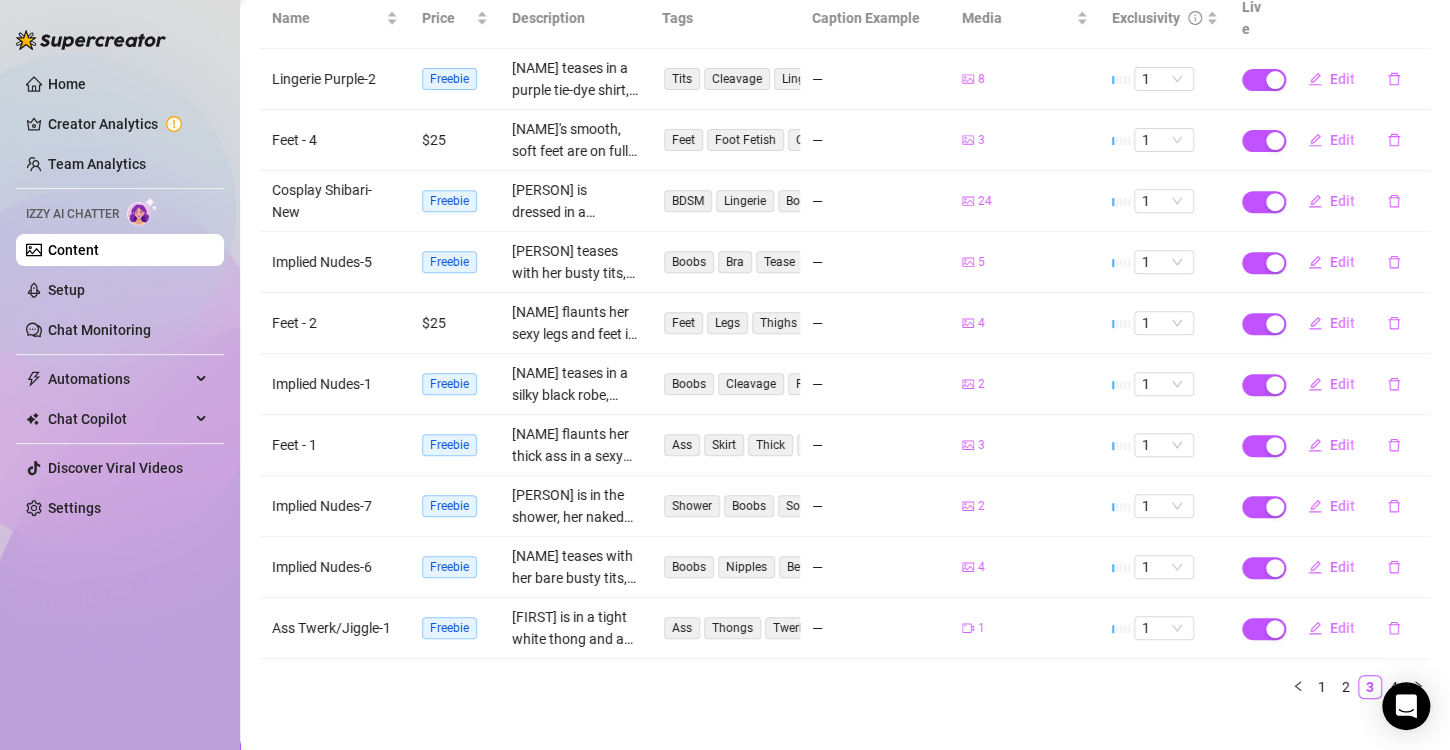 scroll, scrollTop: 80, scrollLeft: 0, axis: vertical 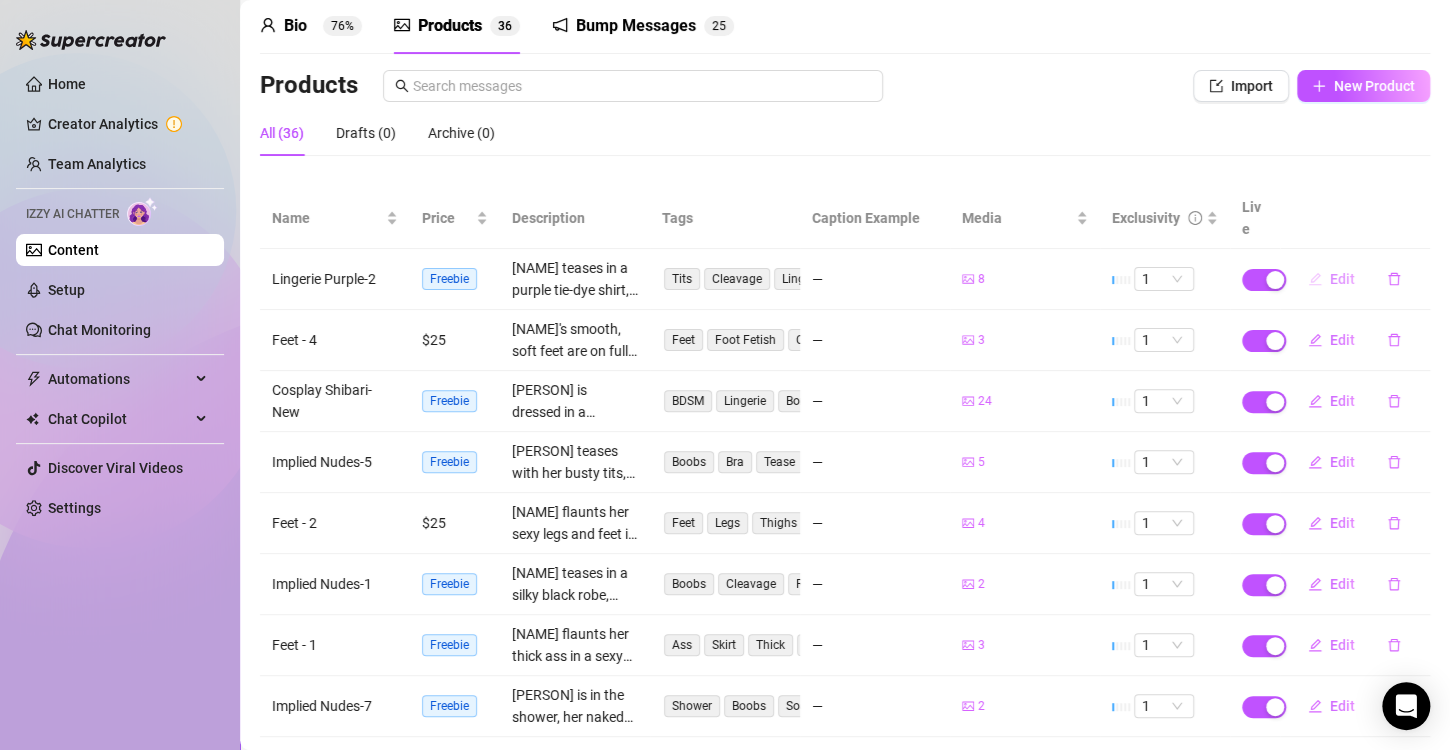 click on "Edit" at bounding box center [1331, 279] 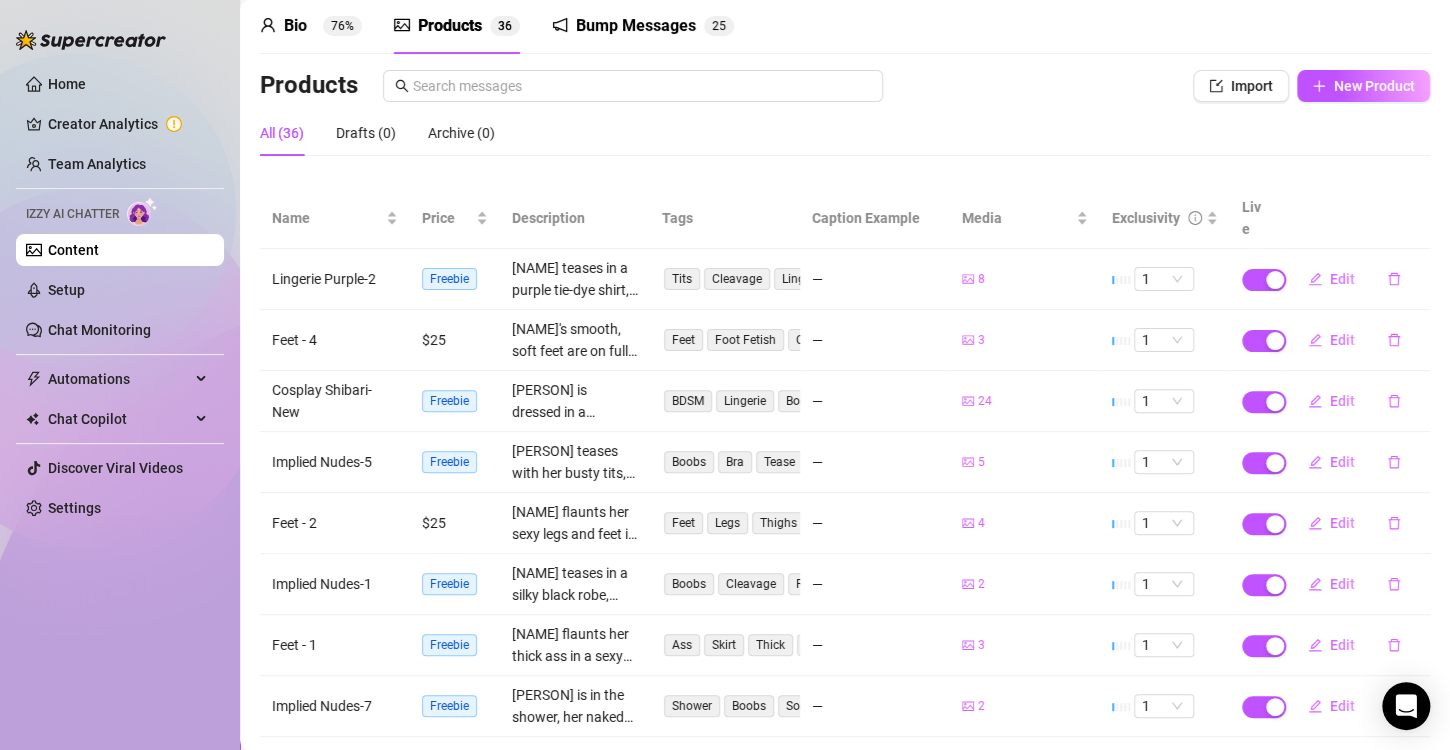 type on "Type your message here..." 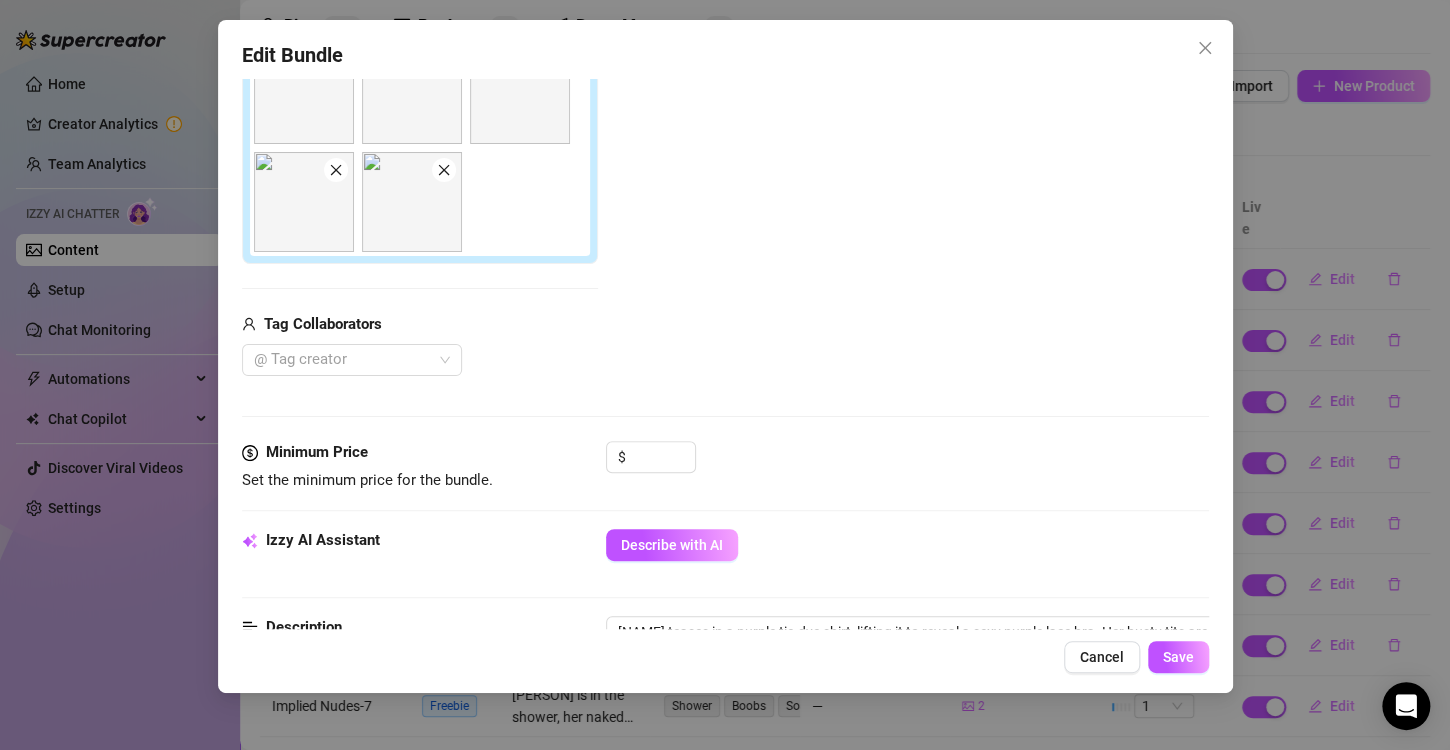 scroll, scrollTop: 500, scrollLeft: 0, axis: vertical 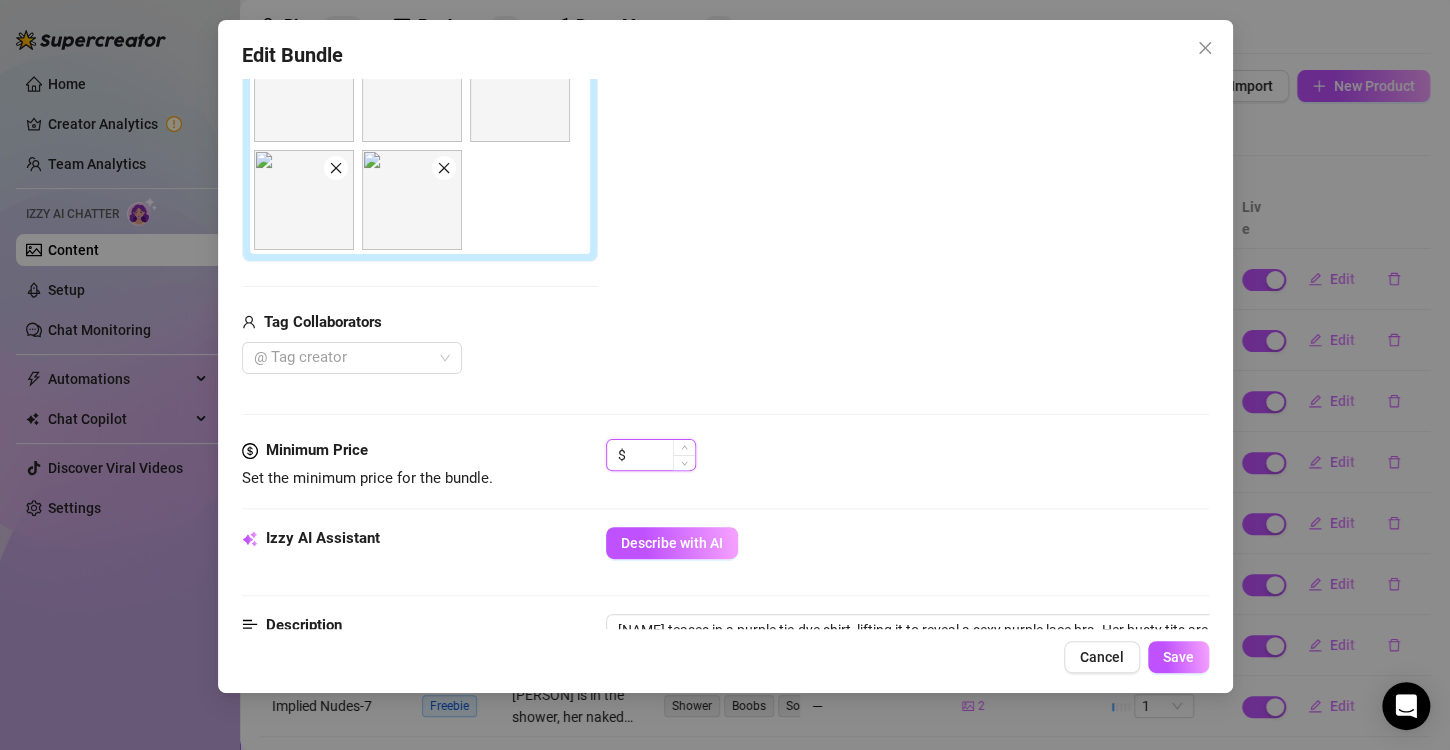 click at bounding box center (662, 455) 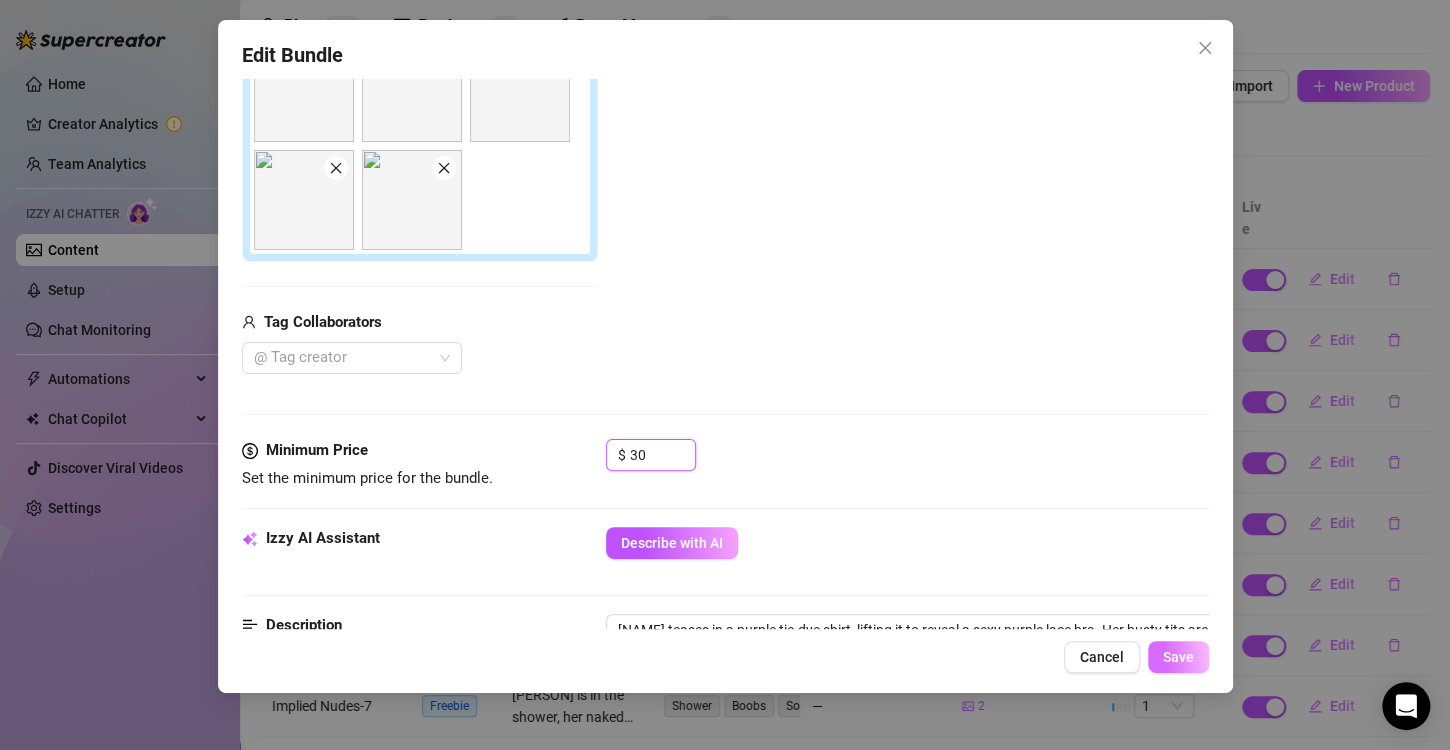 type on "30" 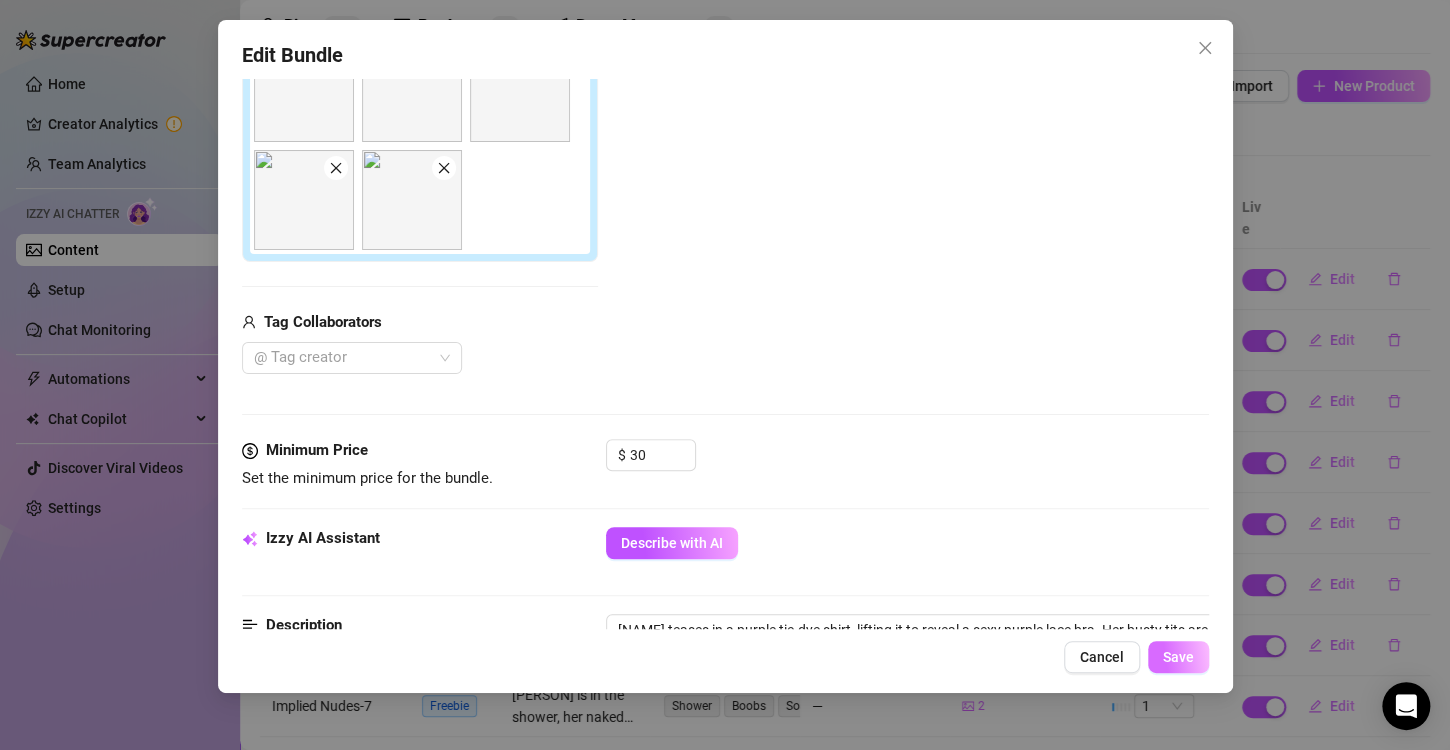 click on "Save" at bounding box center (1178, 657) 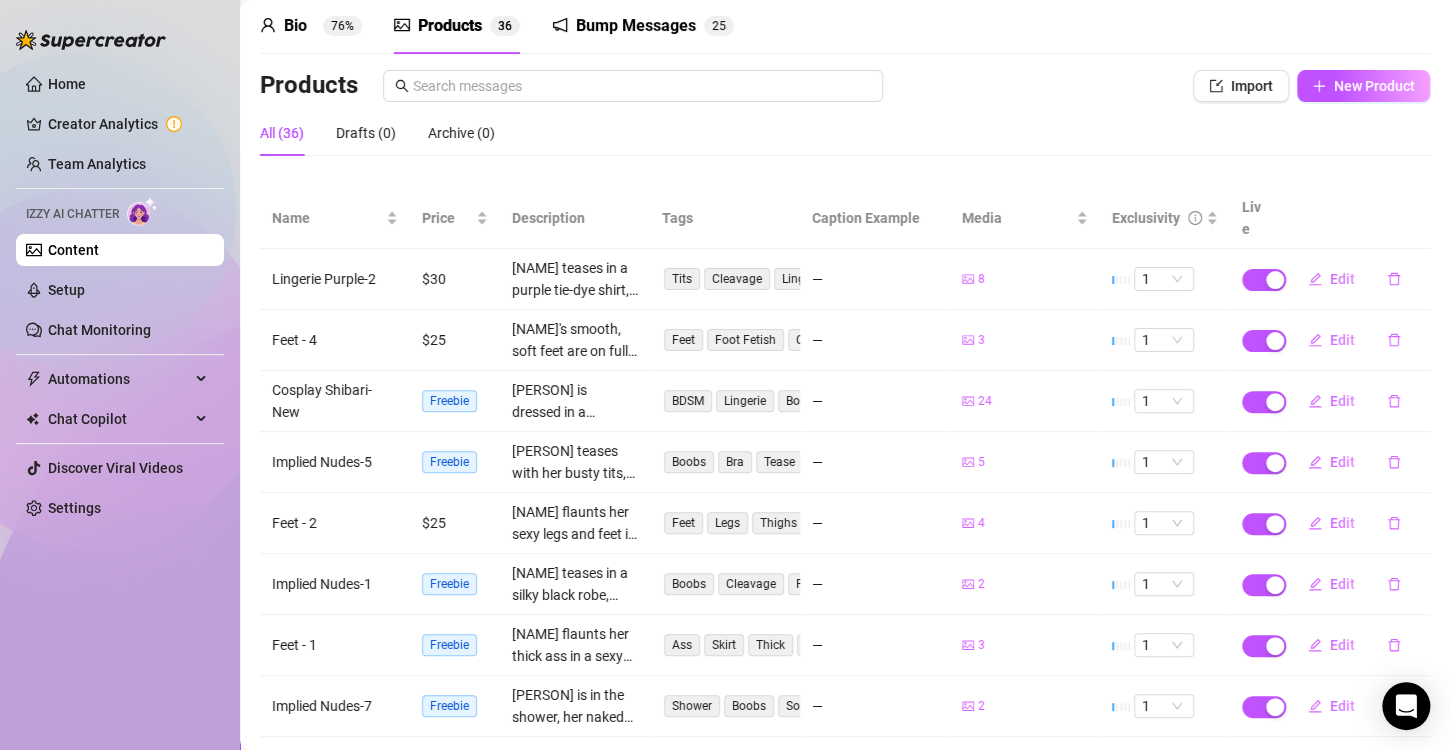 click on "Content Library Content for  [USERNAME] [USERNAME] ([USERNAME]) Bio   76% Products 3 6 Bump Messages 2 5 Bio Import Bio from other creator Personal Info Chatting Lifestyle Physique Content Intimate Details Socials Train Izzy Name Required [NAME] Nickname(s) Gender Required Female Male Non-Binary / Genderqueer Agender Bigender Genderfluid Other Where did you grow up? Required Hawaii Where is your current homebase? (City/Area of your home) Required [CITY] What is your timezone of your current location? If you are currently traveling, choose your current location Required [COUNTRY]  ( [TIMEZONE] ) Are you currently traveling? If so, where are you right now? what are you doing there? Birth Date Required [MONTH] [DAY]th, [YEAR] Zodiac Sign Pisces Sexual Orientation Required Bisexual Relationship Status Required Single Do you have any siblings? How many? Do you have any children? How many? Do you have any pets? two cats What do you do for work currently? content creation full time College degree" at bounding box center (845, 447) 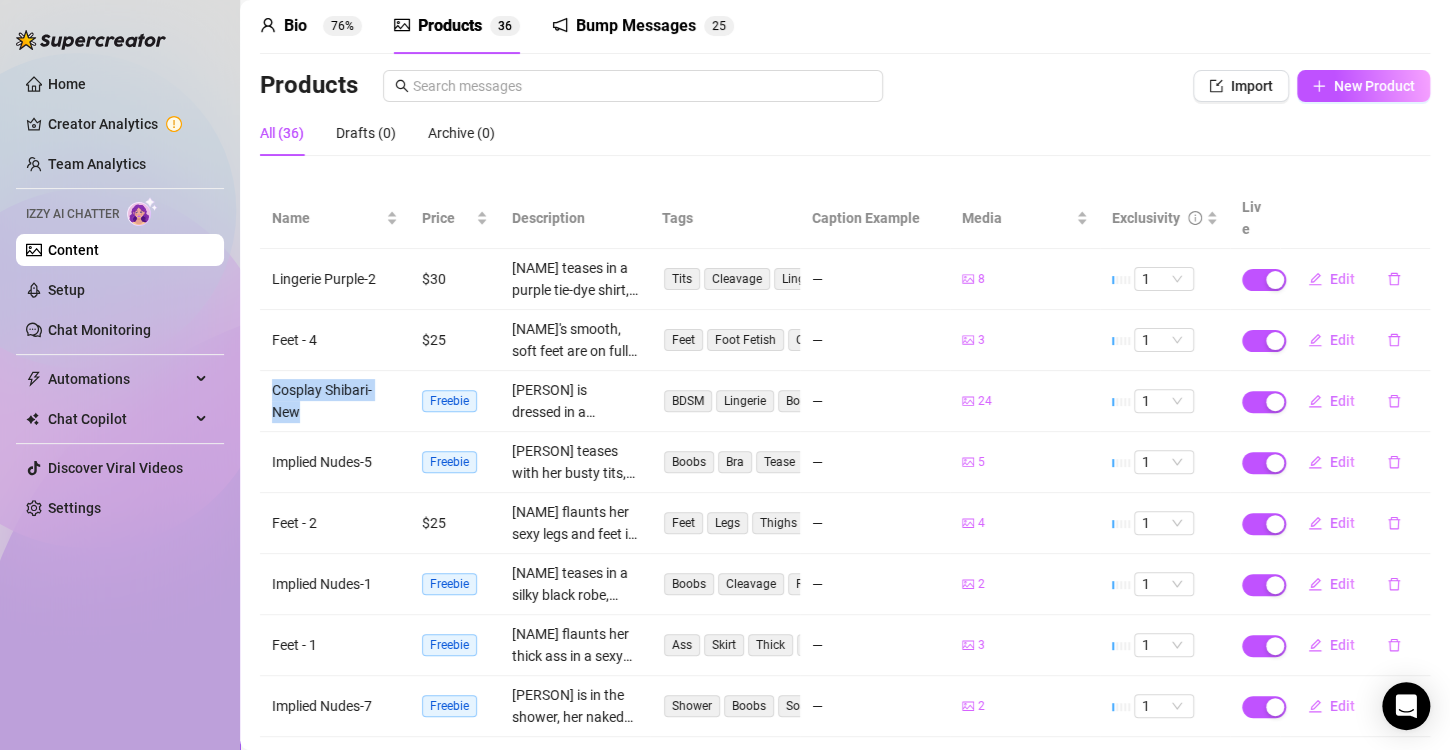 drag, startPoint x: 307, startPoint y: 392, endPoint x: 268, endPoint y: 367, distance: 46.32494 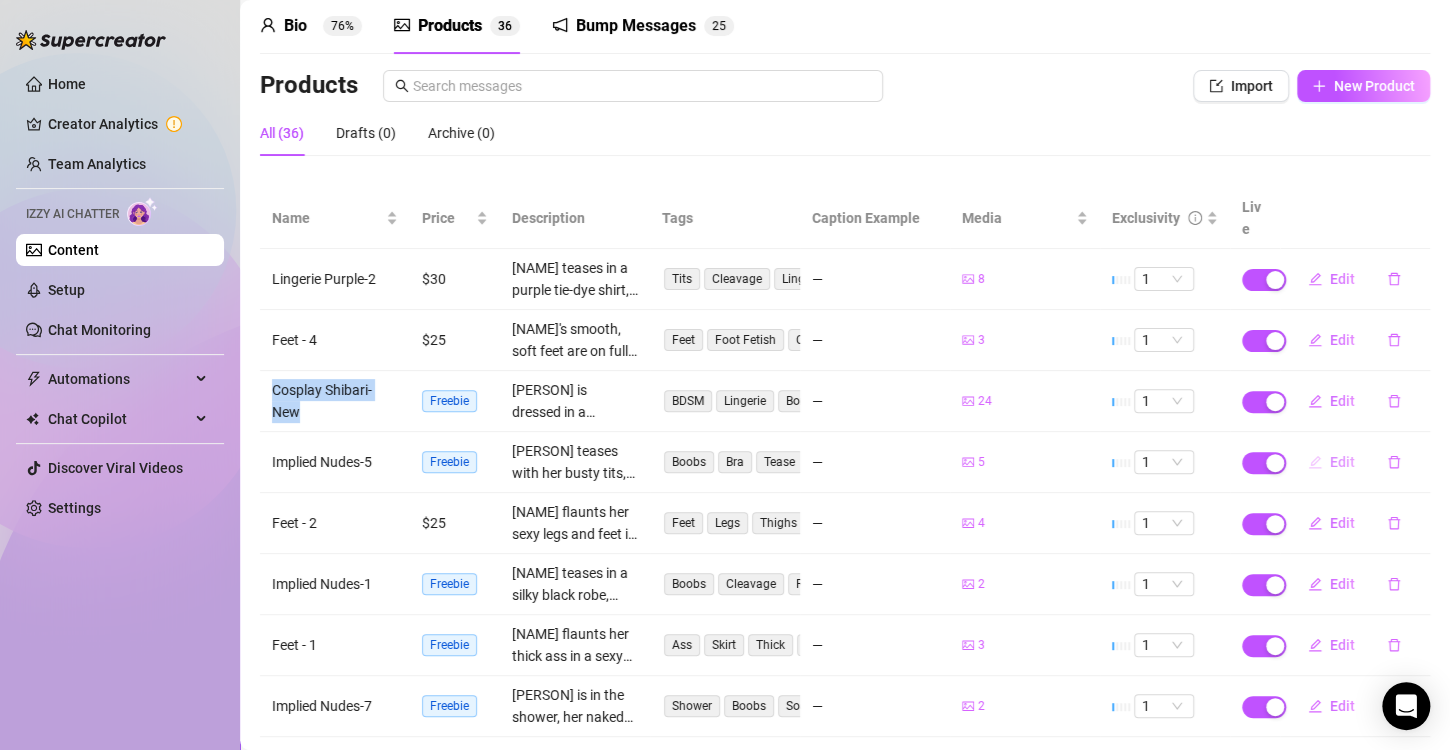 click on "Edit" at bounding box center (1342, 462) 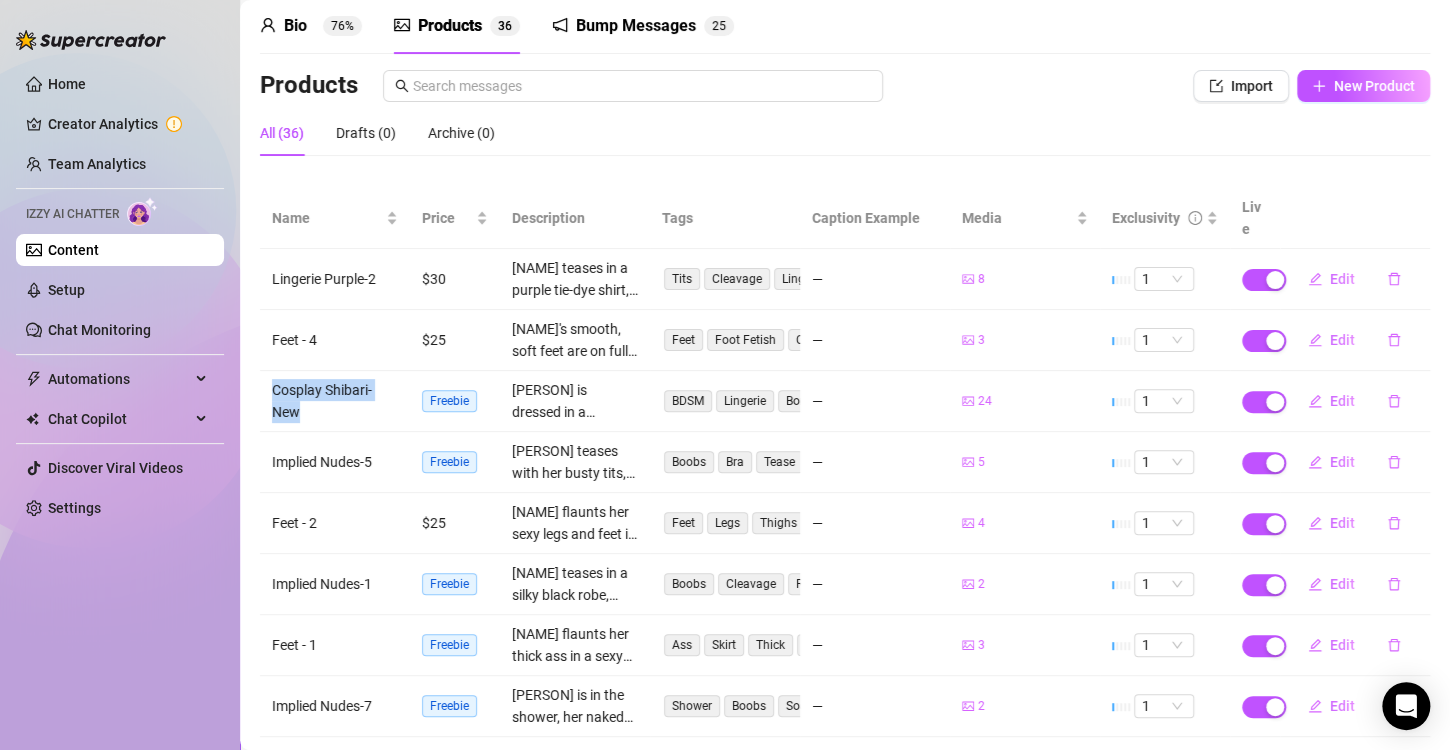 type on "Type your message here..." 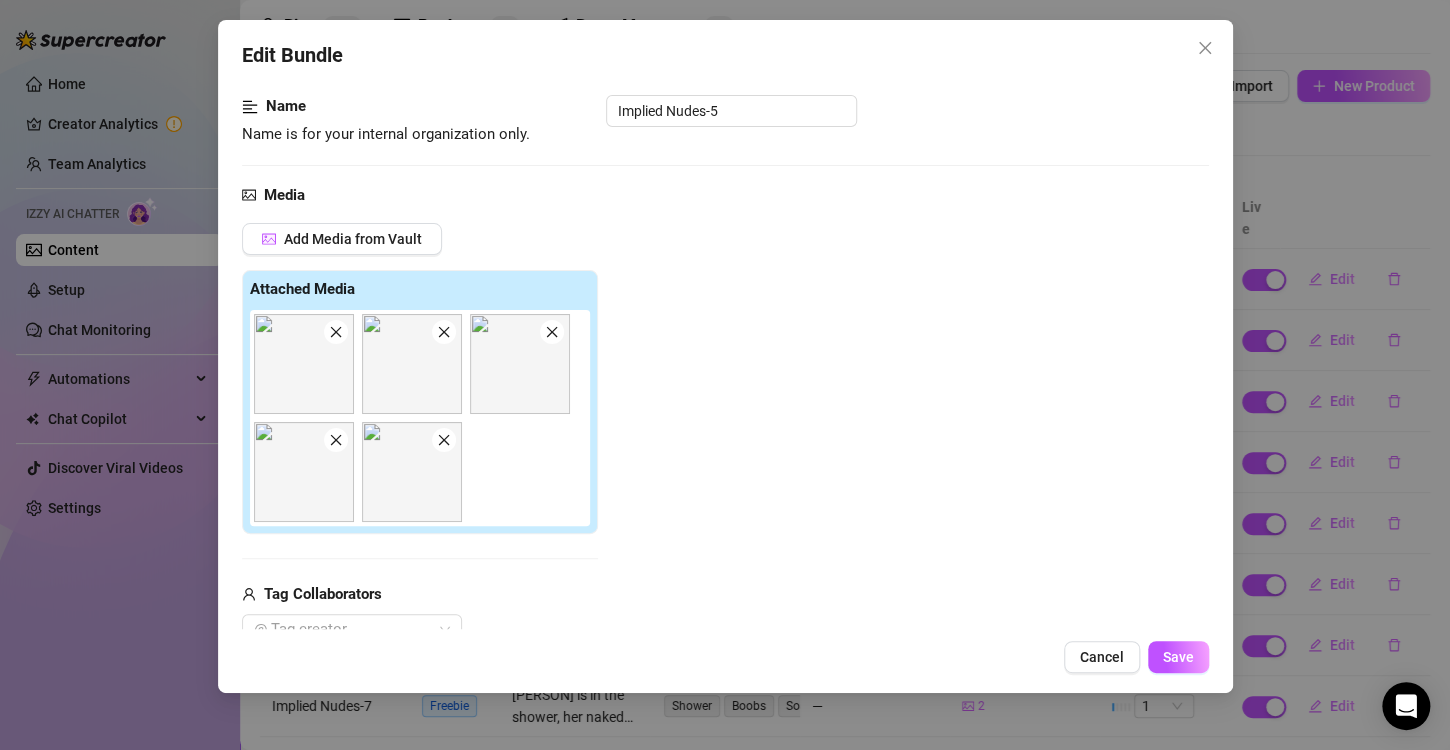 scroll, scrollTop: 500, scrollLeft: 0, axis: vertical 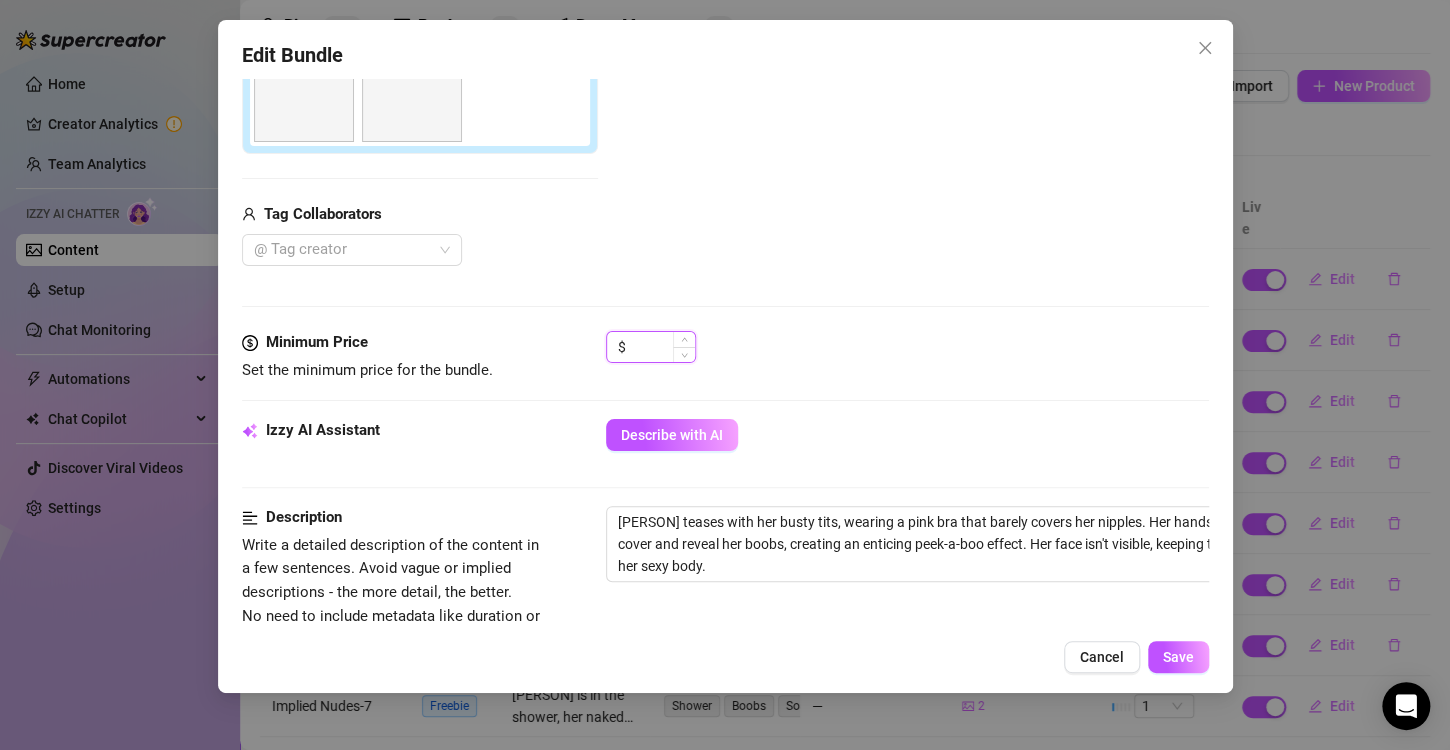 click at bounding box center (662, 347) 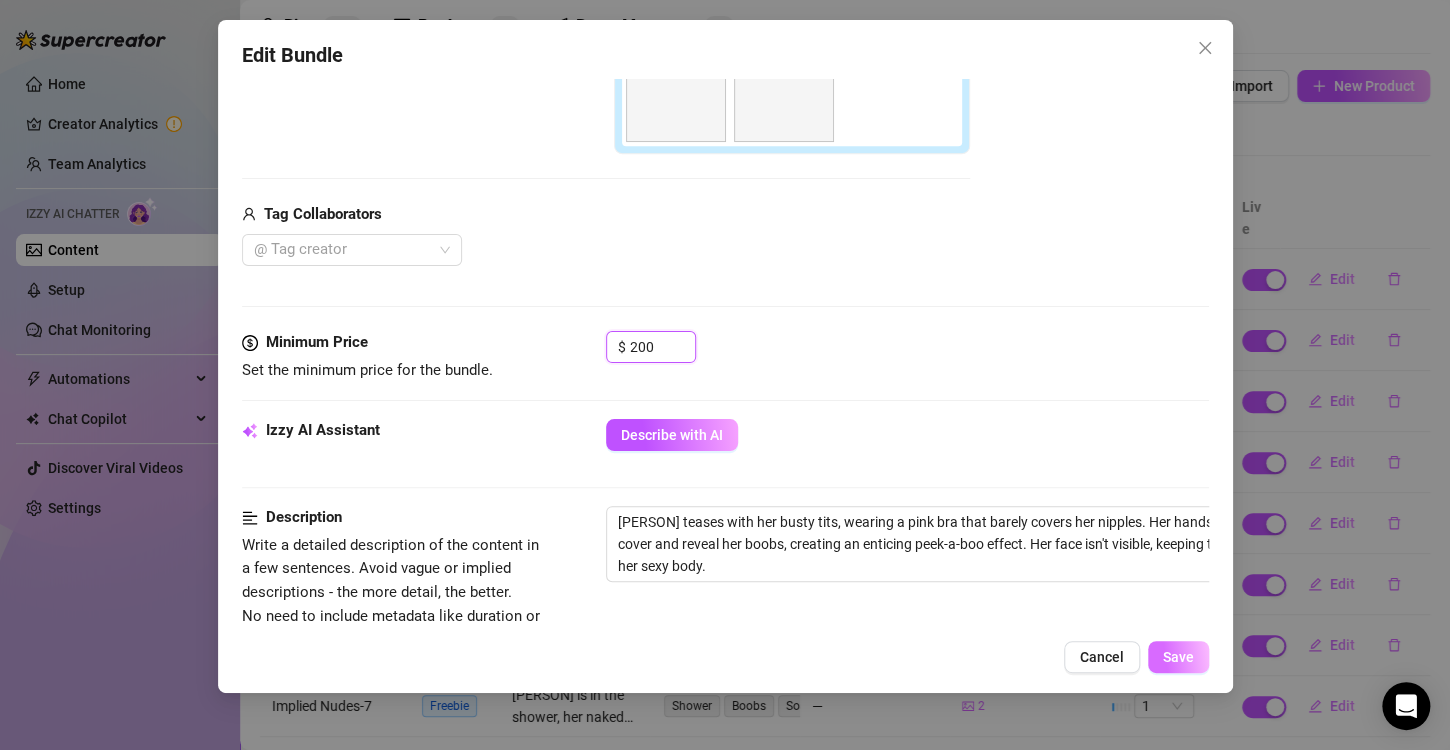 type on "200" 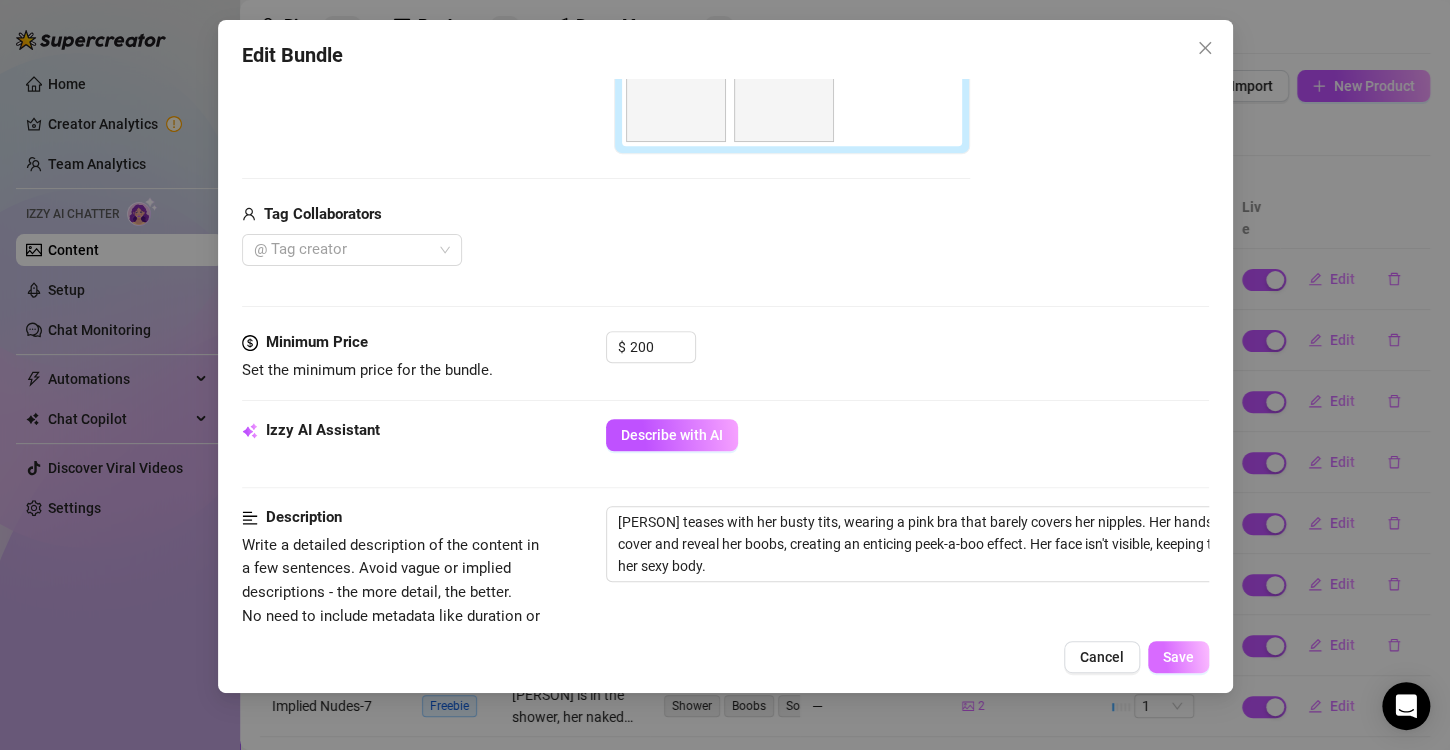 click on "Save" at bounding box center (1178, 657) 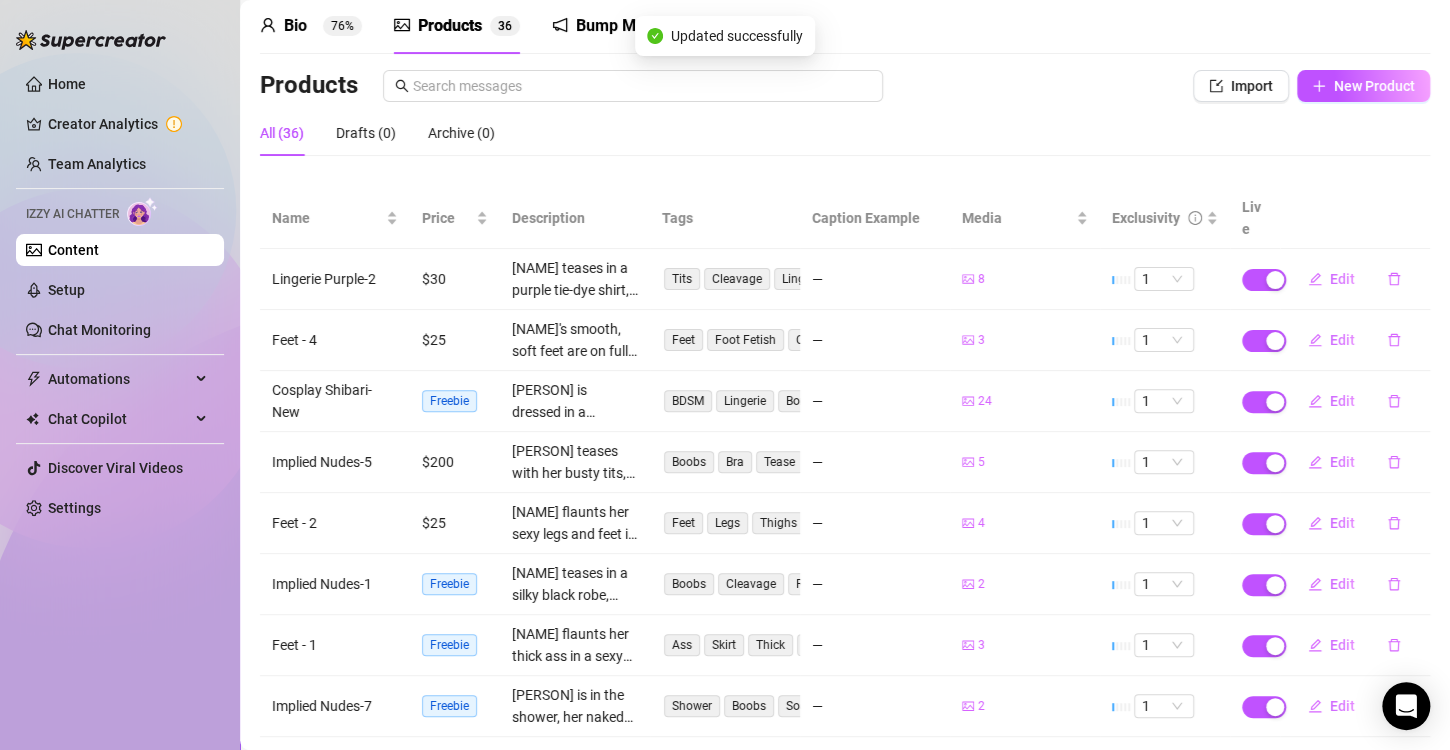 scroll, scrollTop: 180, scrollLeft: 0, axis: vertical 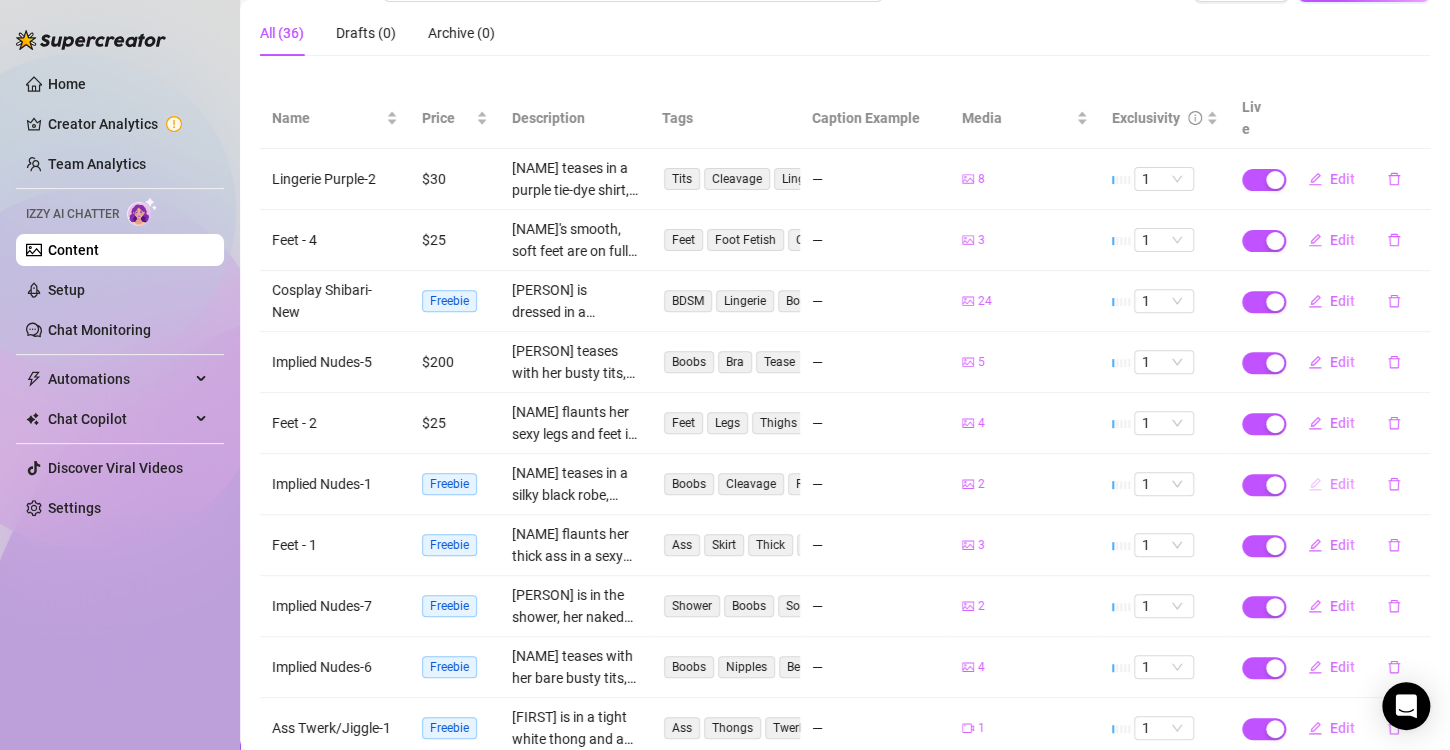 click on "Edit" at bounding box center [1342, 484] 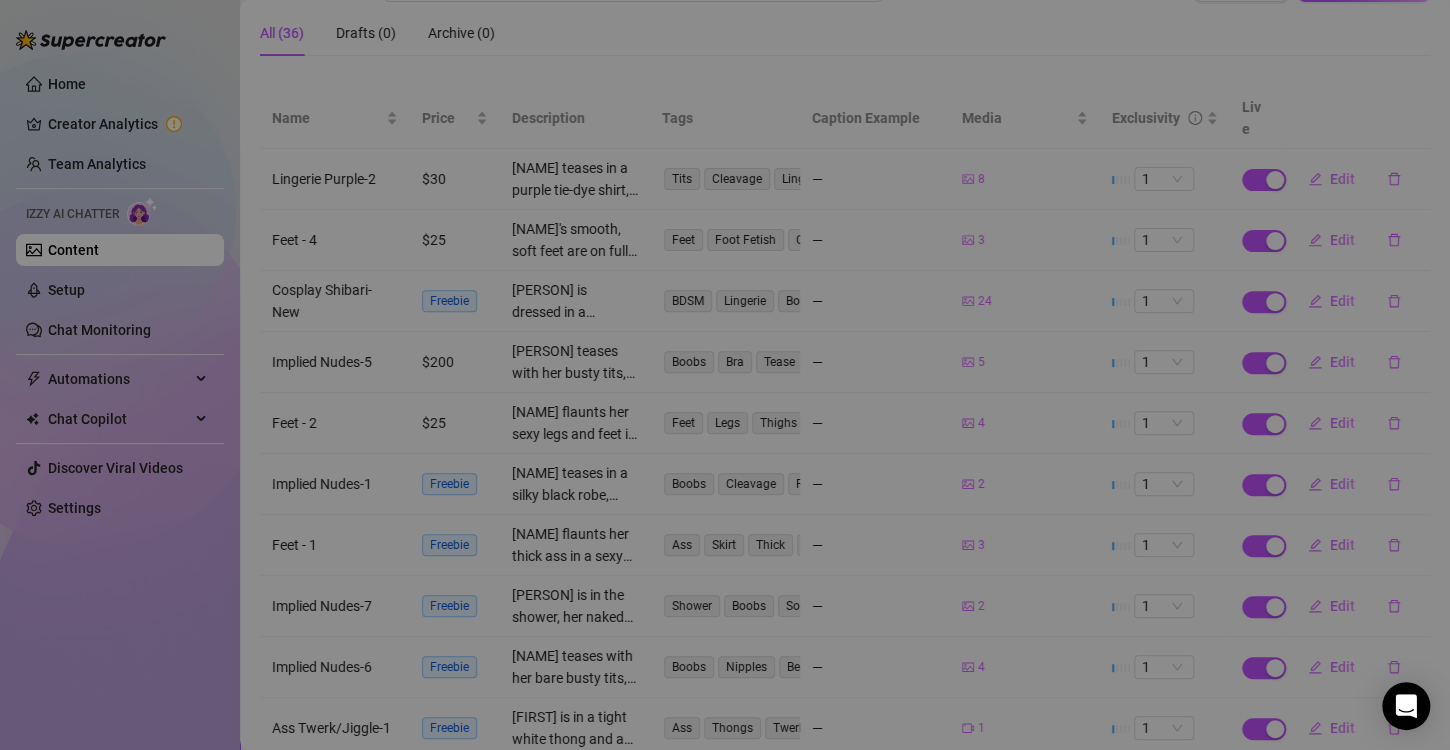 type on "Type your message here..." 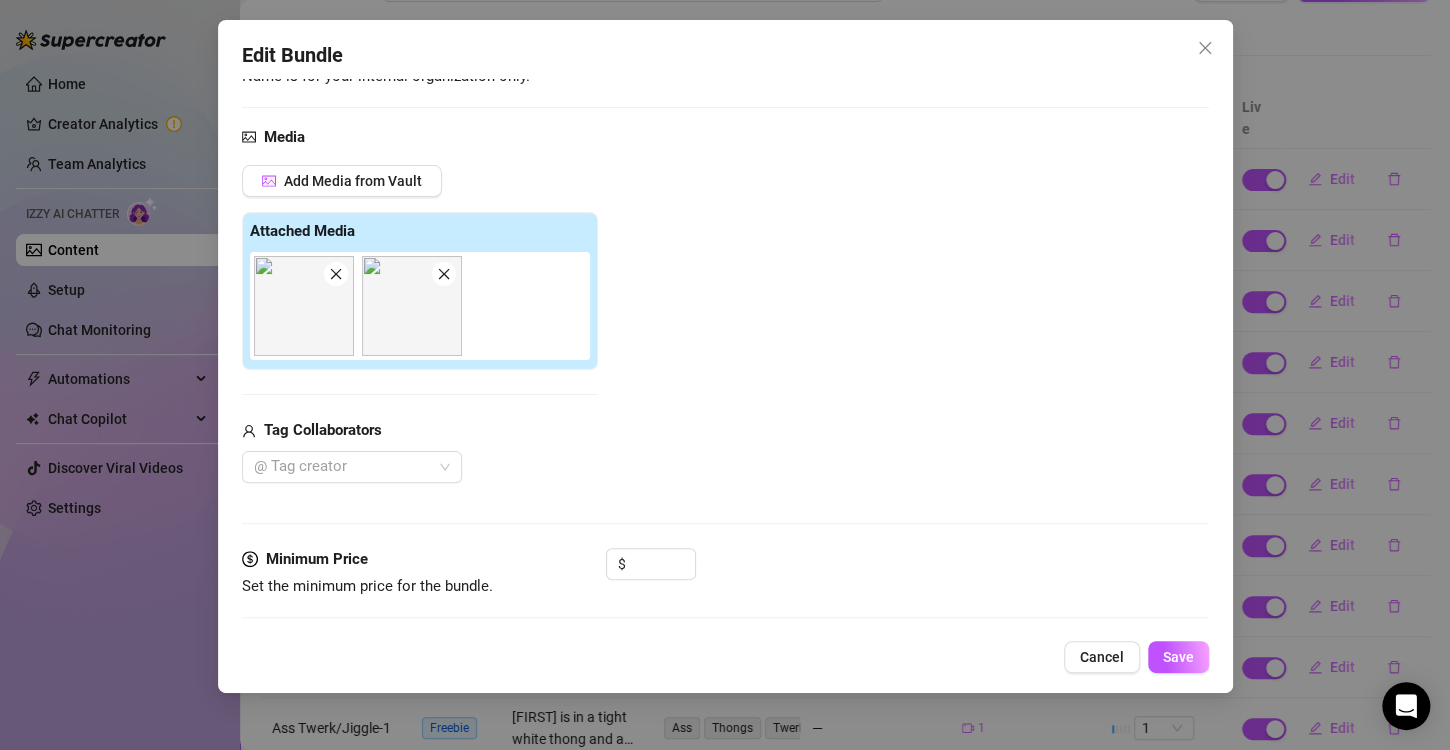 scroll, scrollTop: 300, scrollLeft: 0, axis: vertical 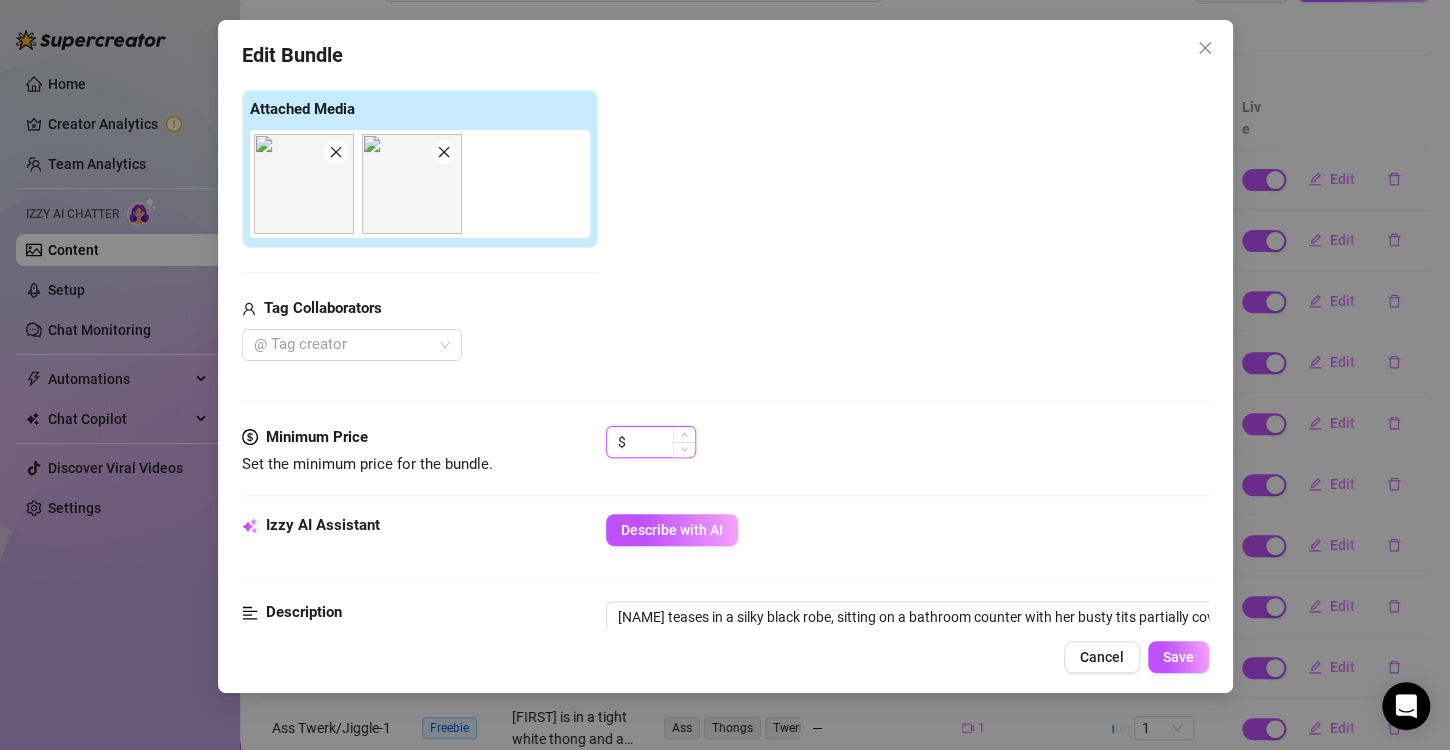 click at bounding box center [662, 442] 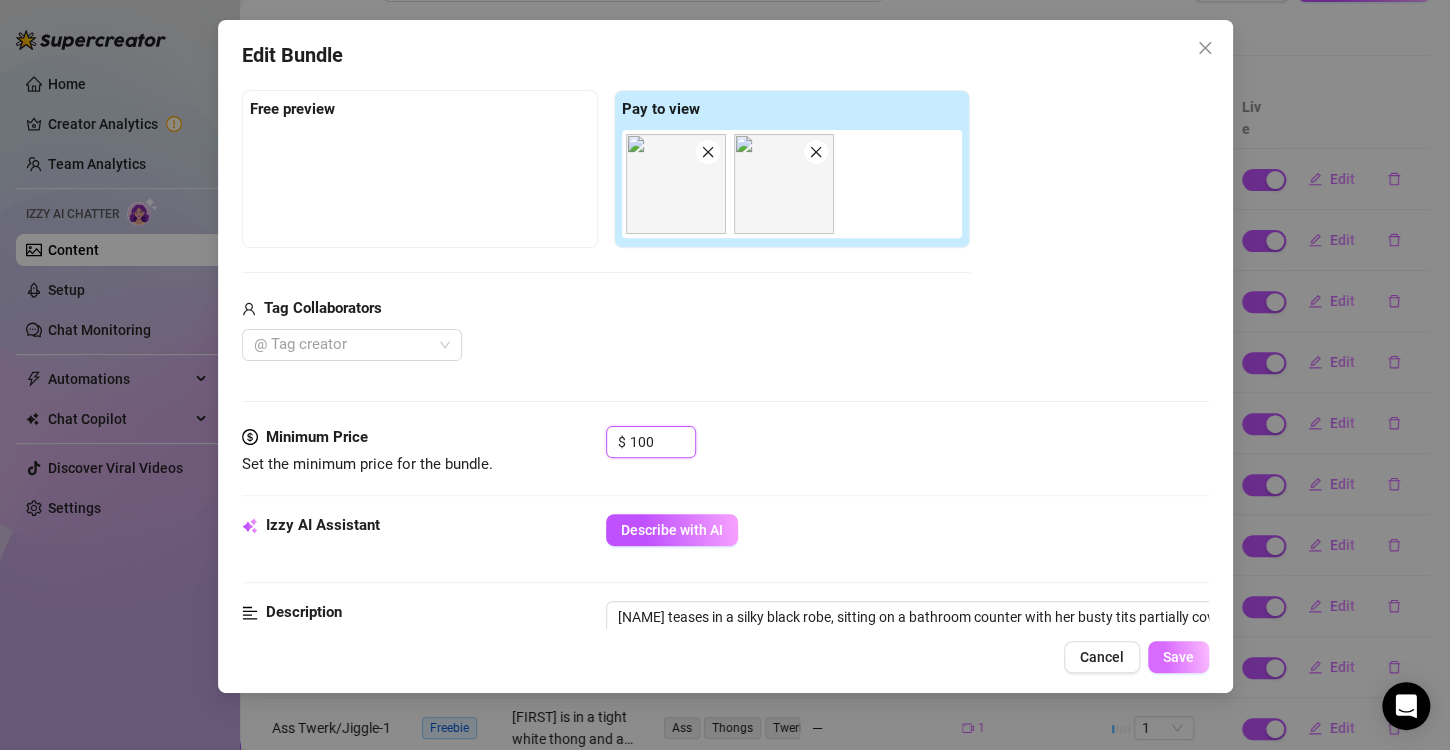 type on "100" 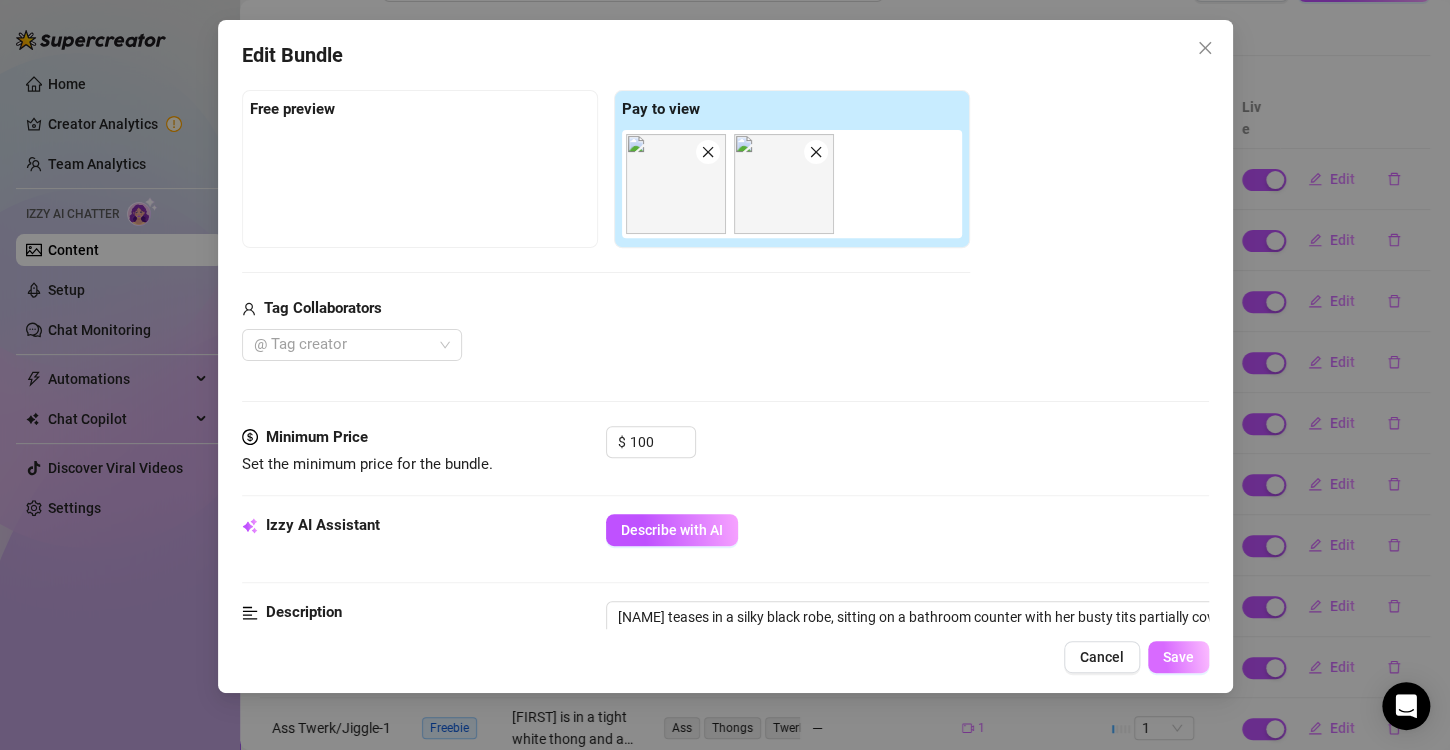 click on "Save" at bounding box center [1178, 657] 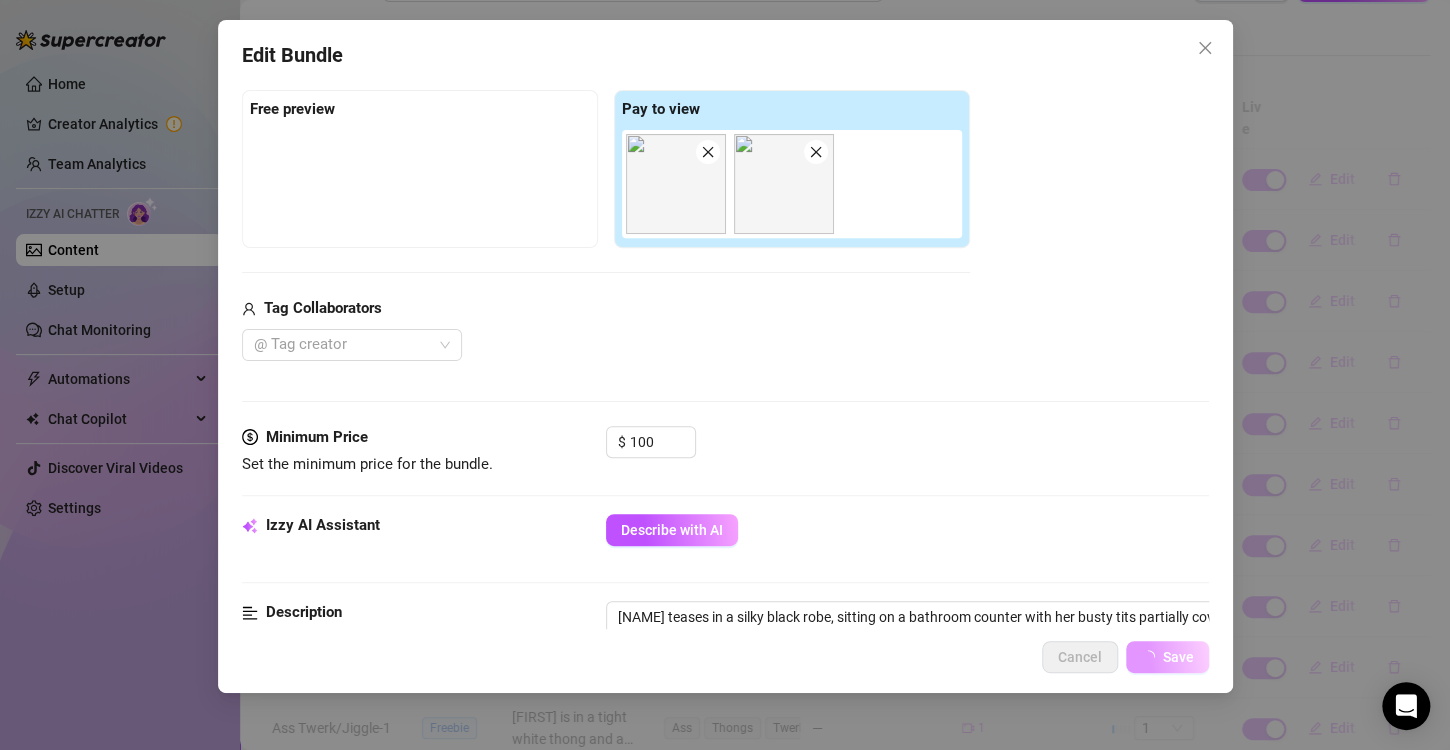 click on "Save" at bounding box center [1167, 657] 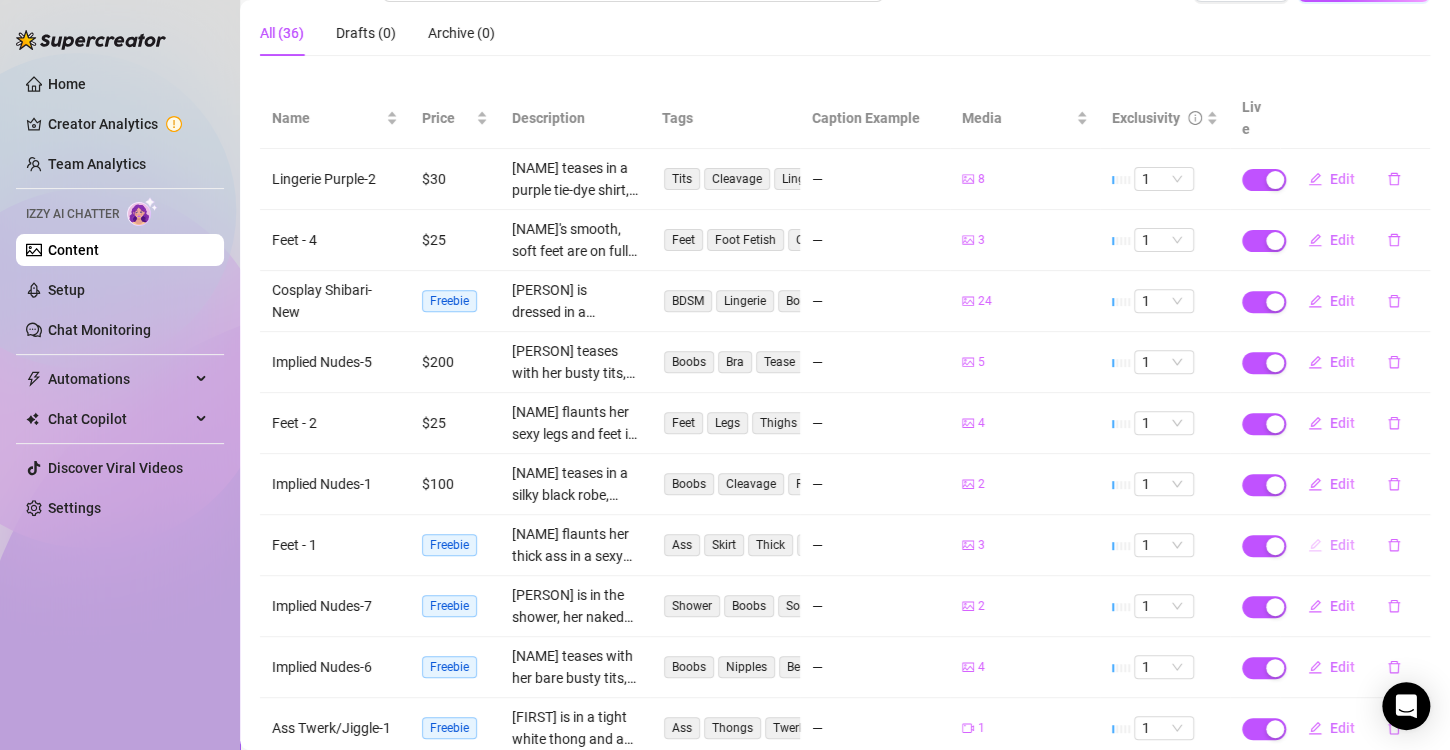 click on "Edit" at bounding box center (1342, 545) 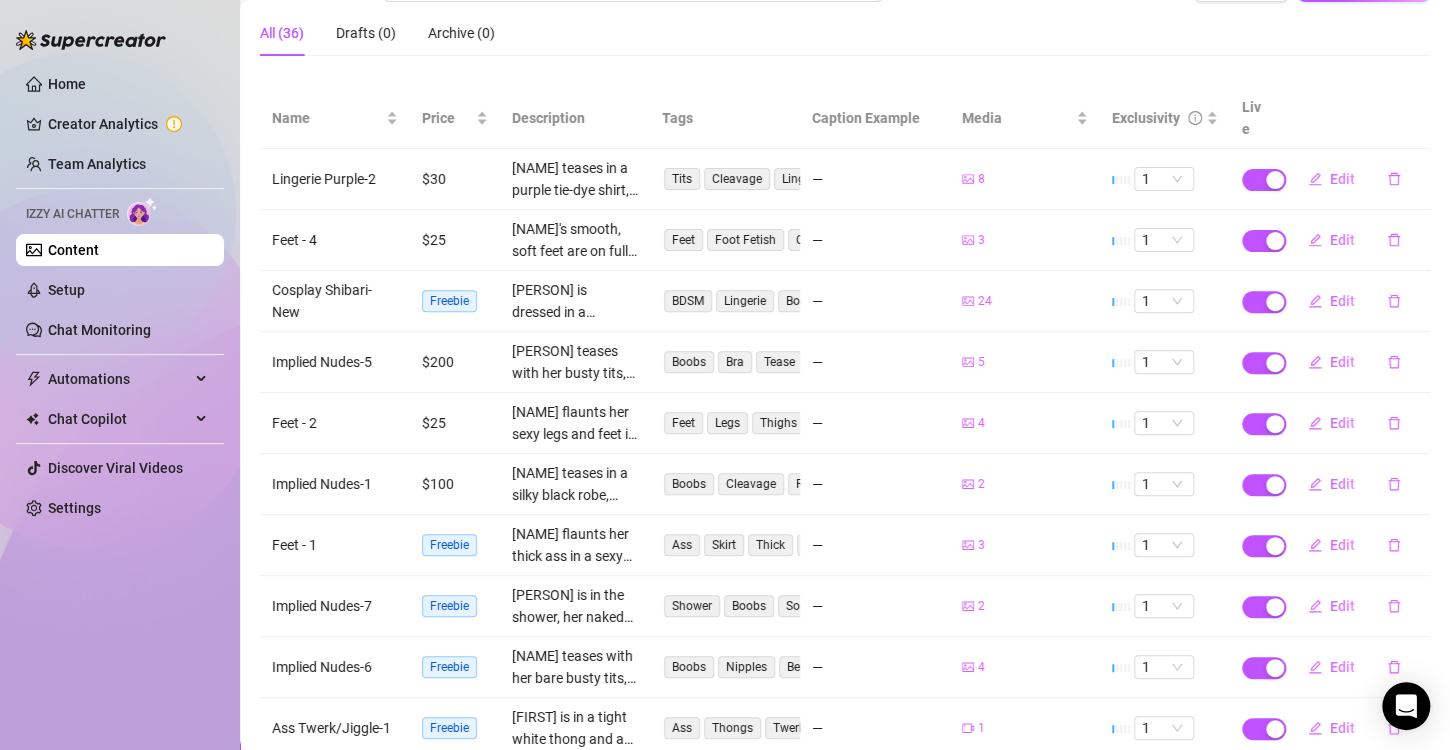 type on "Type your message here..." 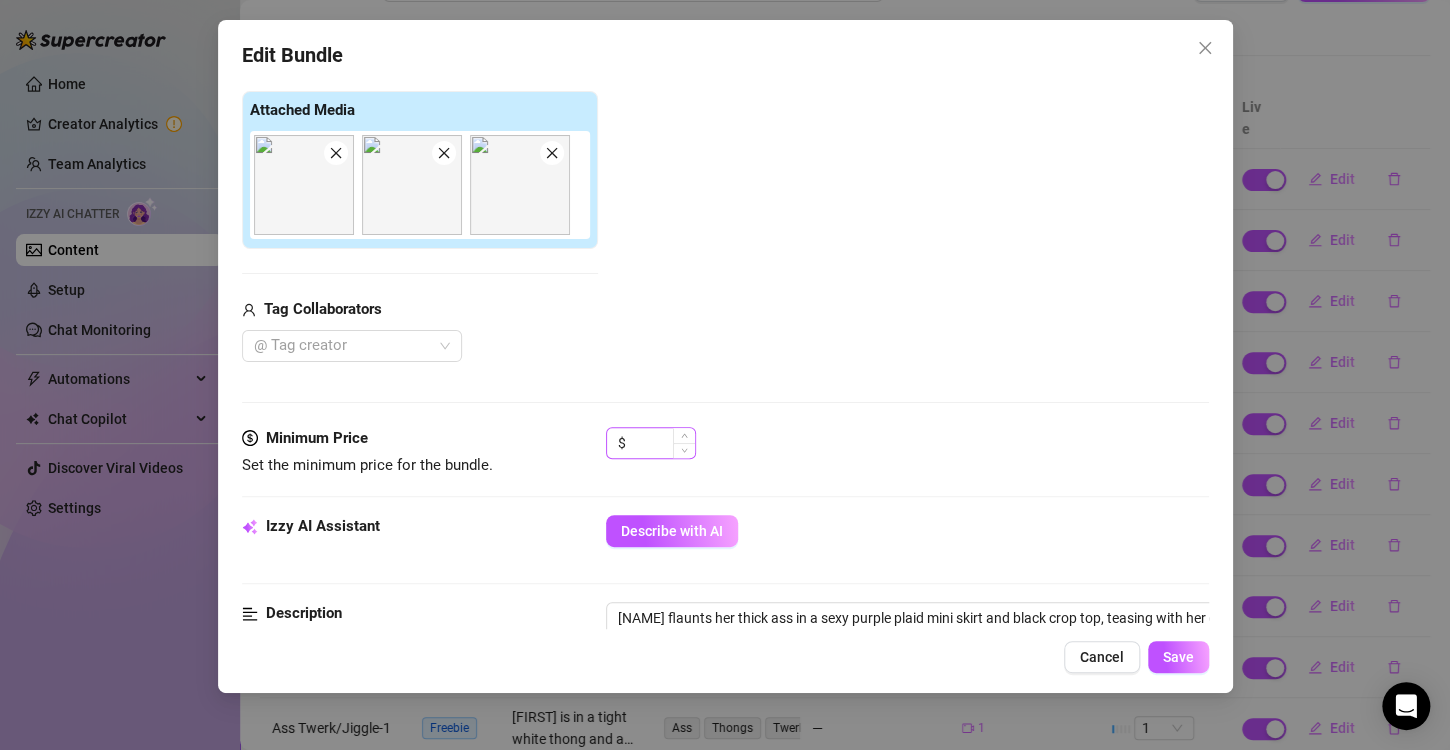 scroll, scrollTop: 300, scrollLeft: 0, axis: vertical 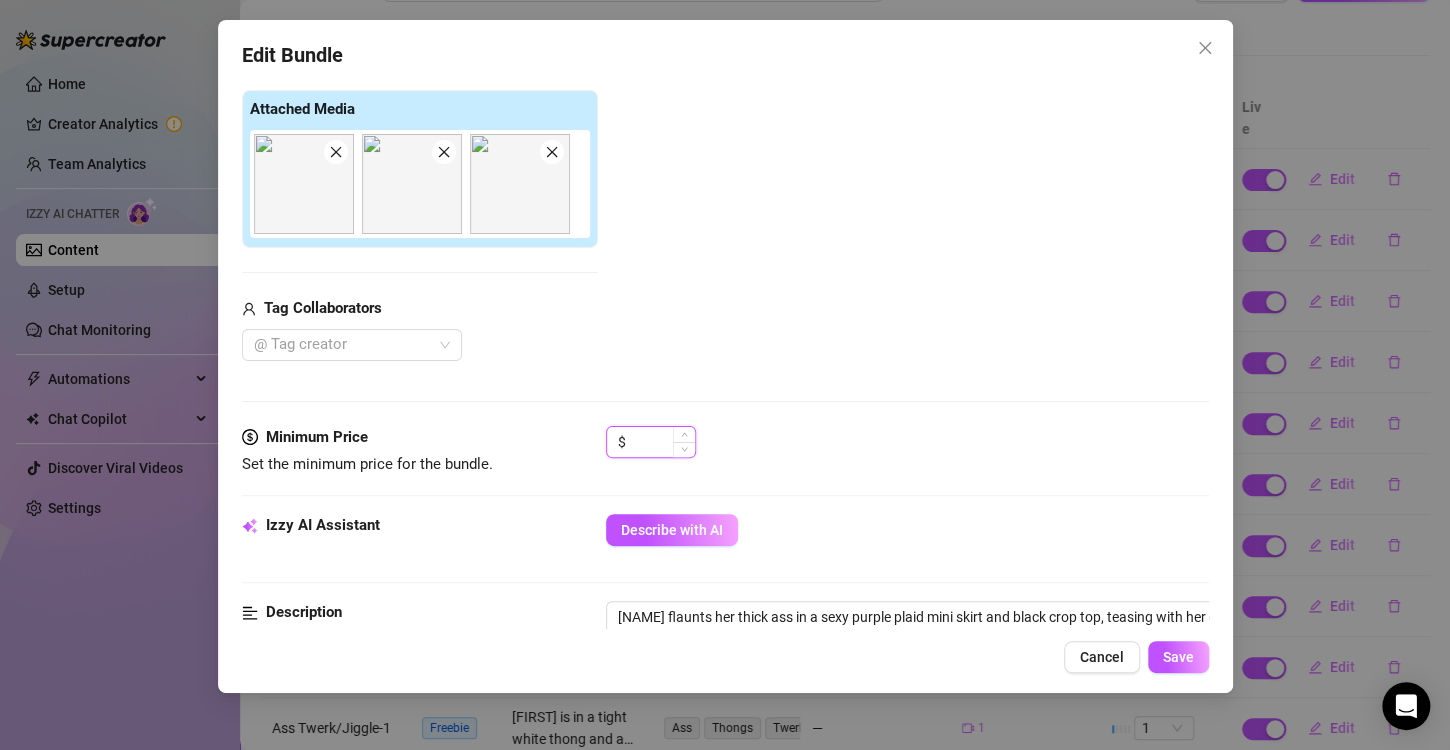 click at bounding box center (662, 442) 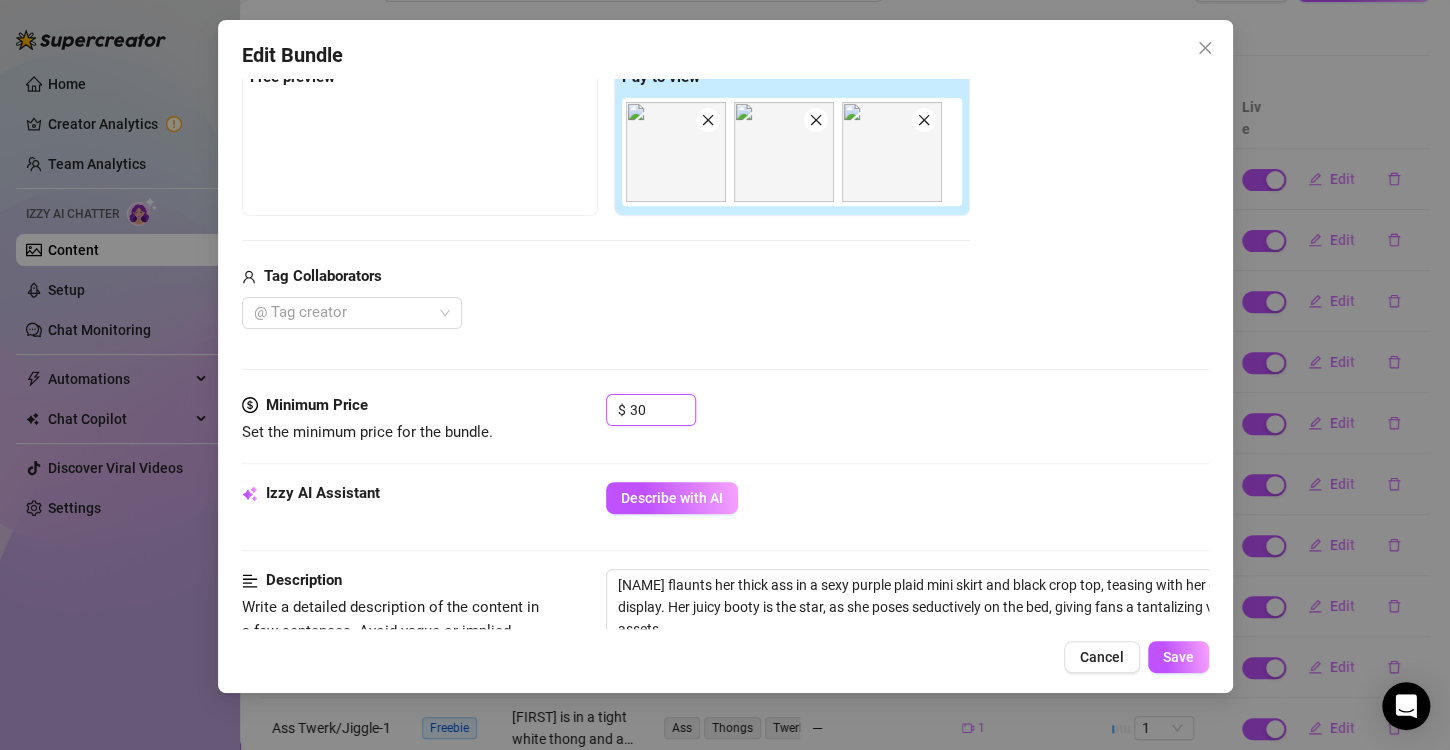 scroll, scrollTop: 500, scrollLeft: 0, axis: vertical 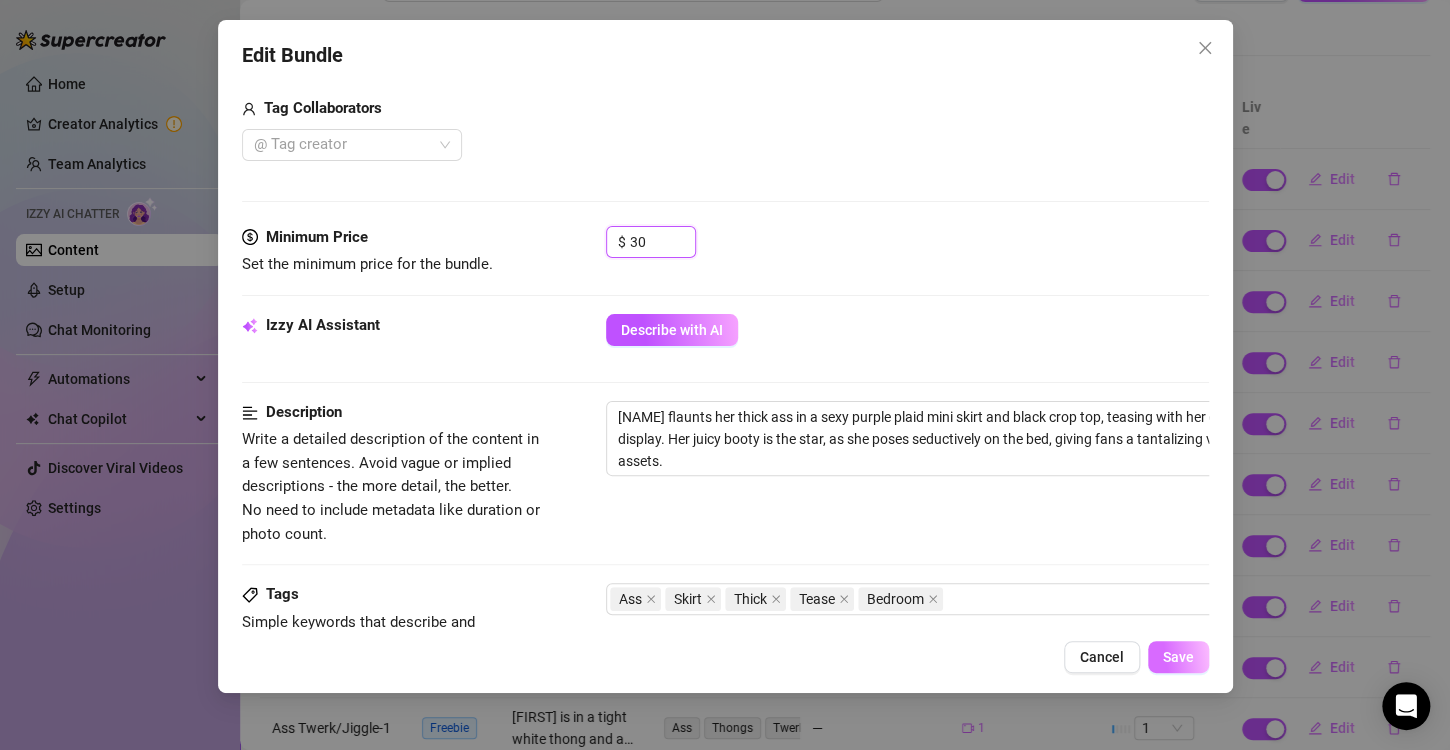 type on "30" 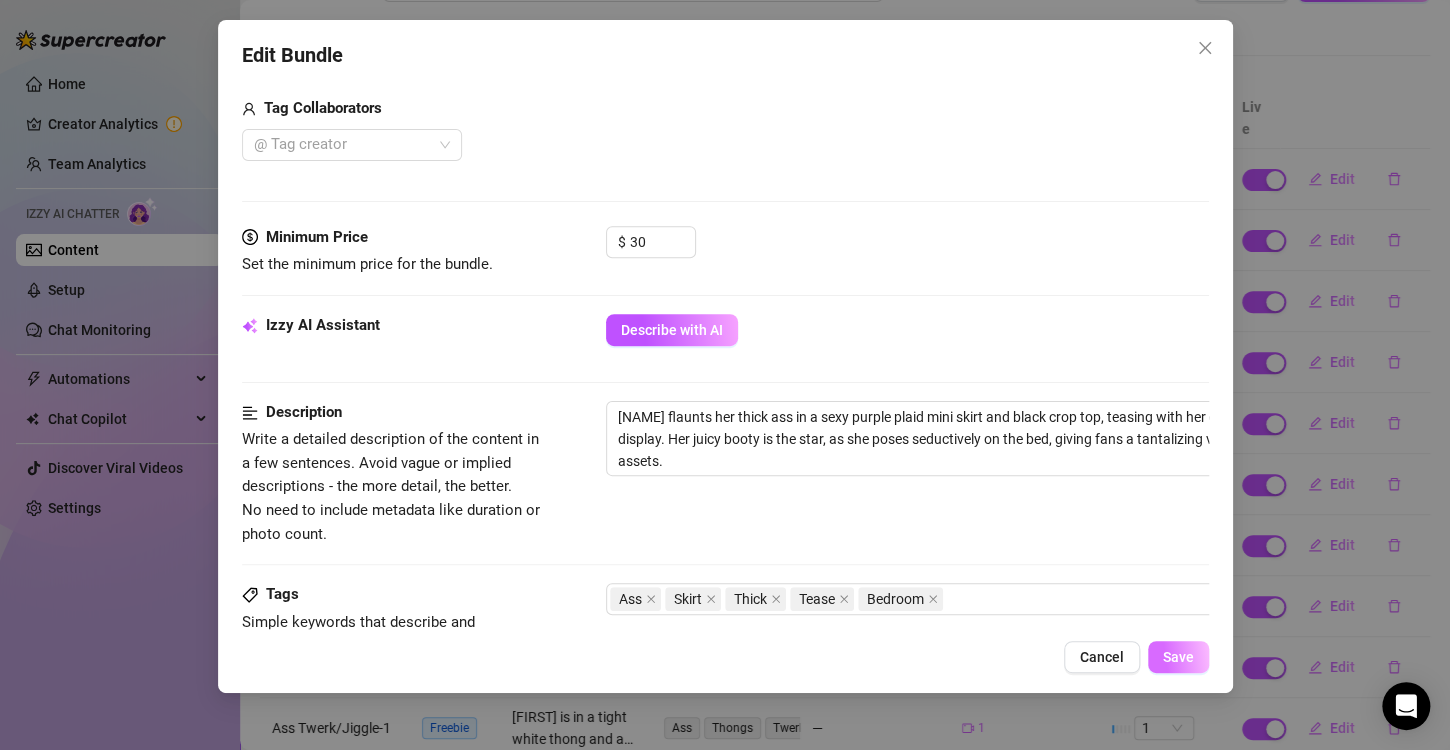 click on "Save" at bounding box center [1178, 657] 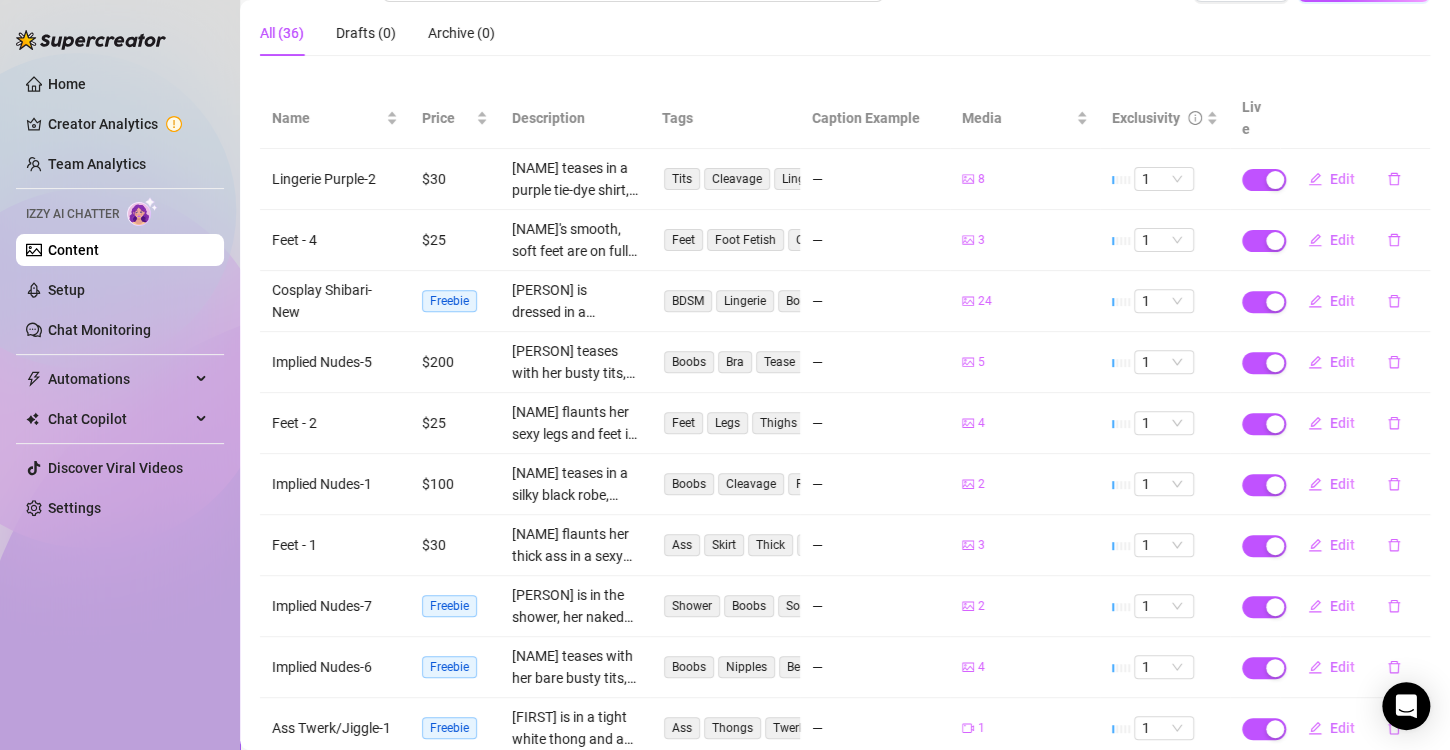 scroll, scrollTop: 280, scrollLeft: 0, axis: vertical 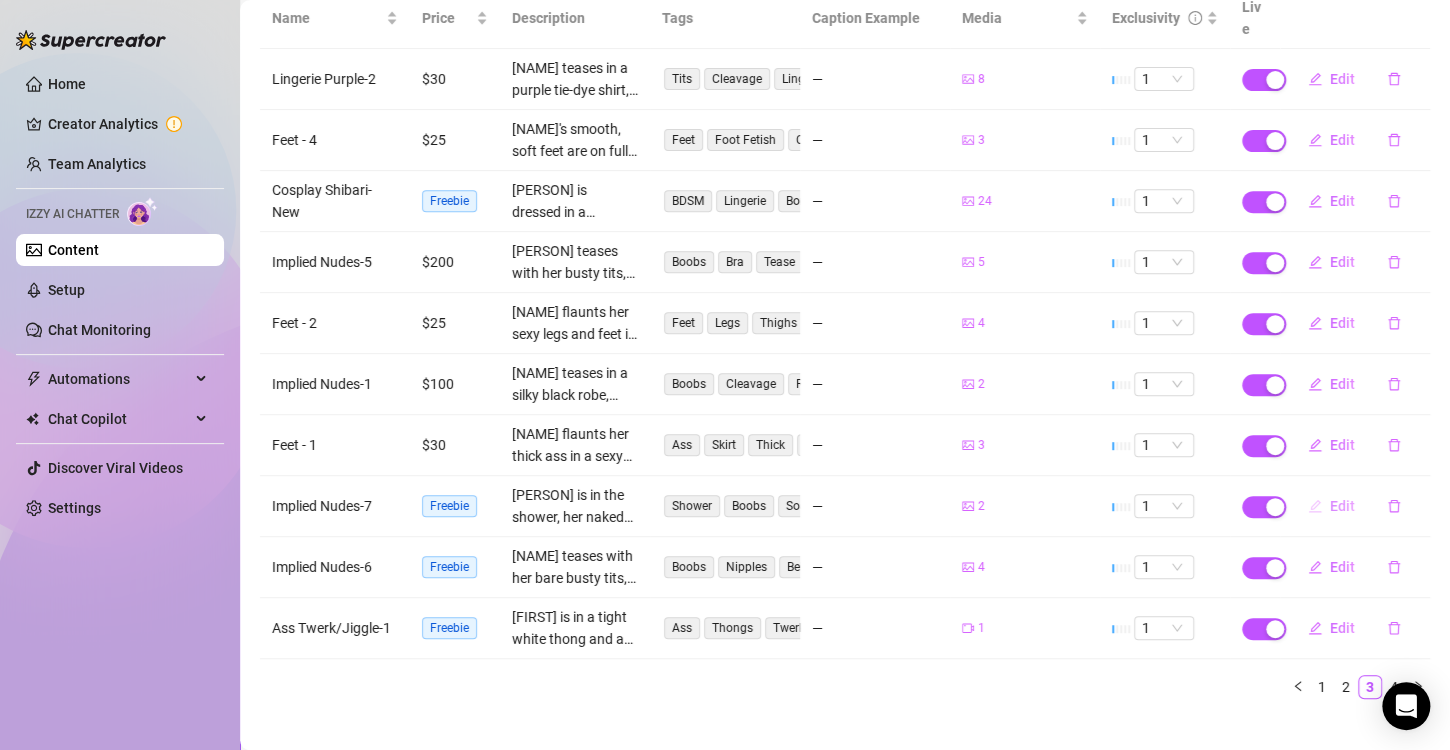 click on "Edit" at bounding box center (1342, 506) 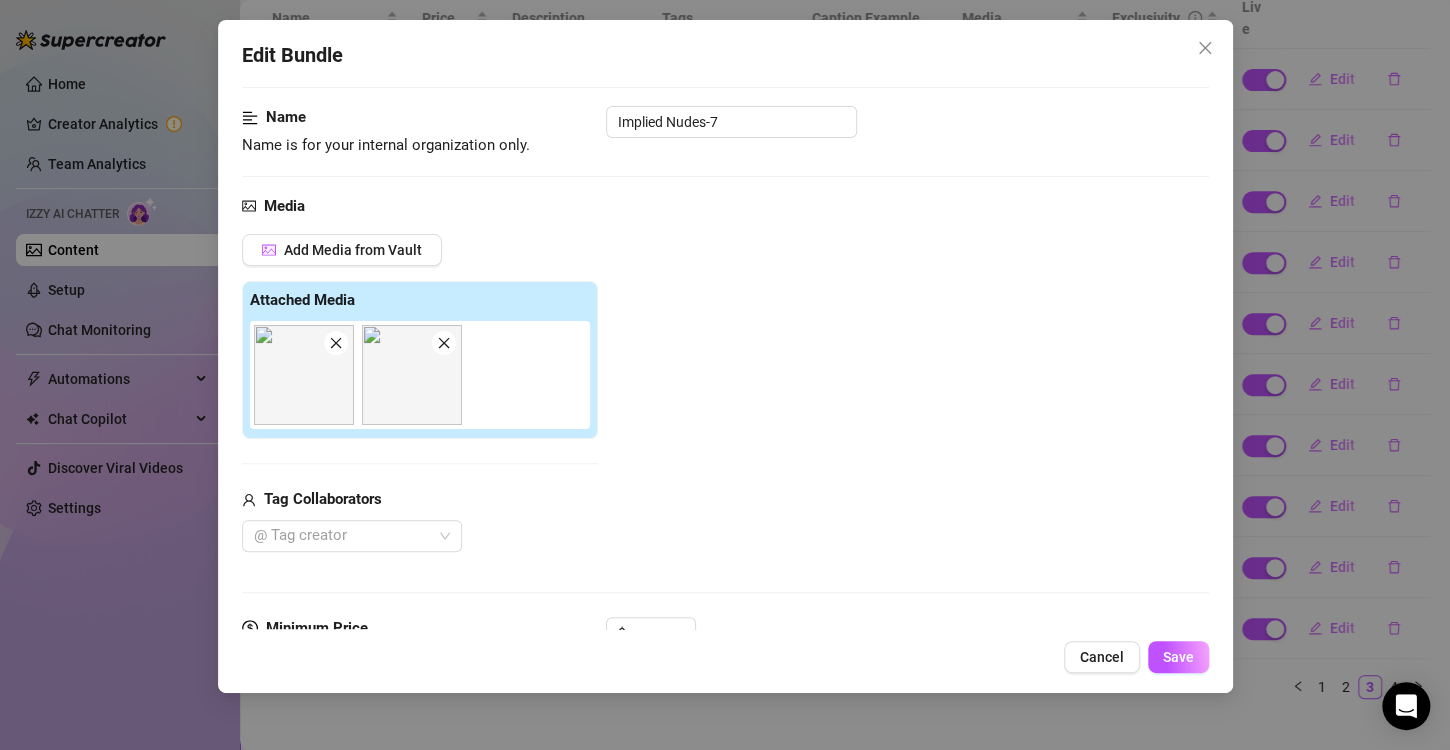 scroll, scrollTop: 200, scrollLeft: 0, axis: vertical 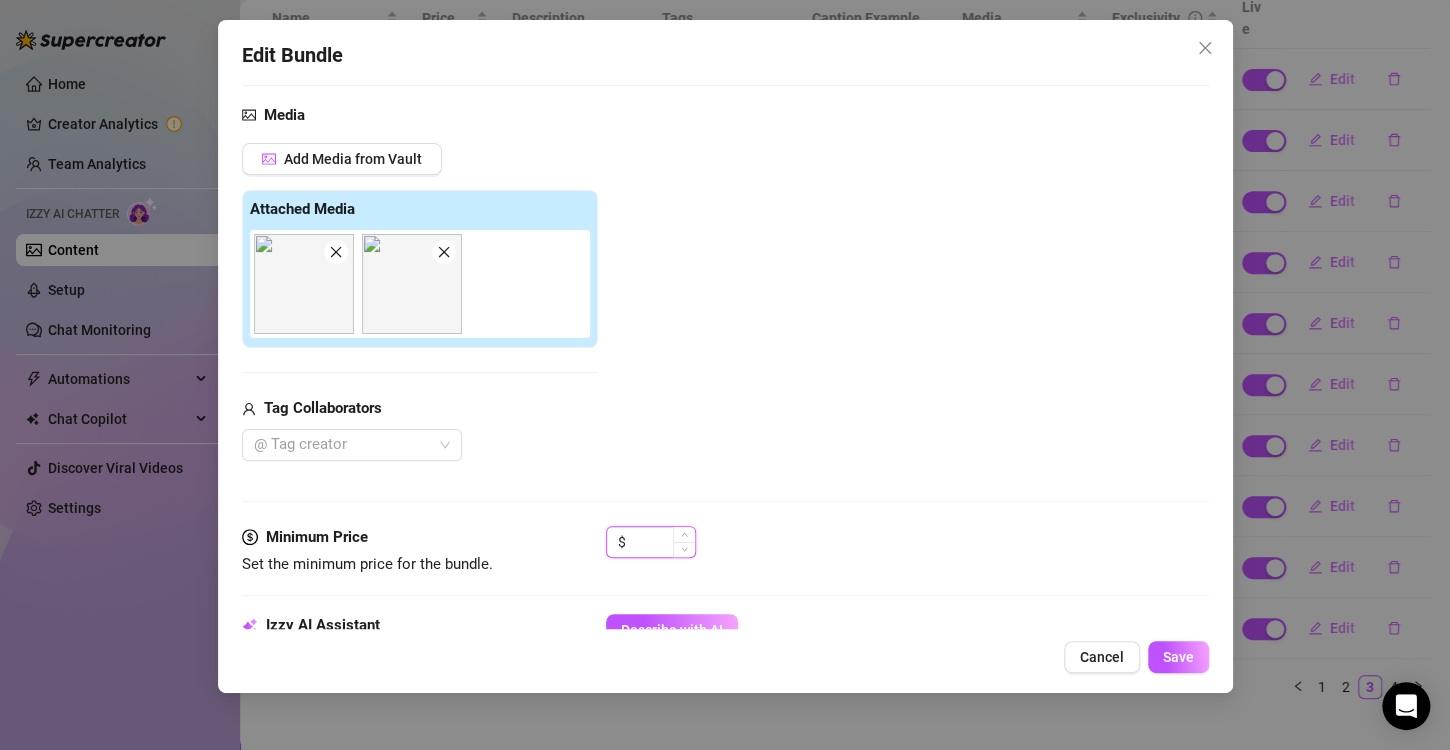 click at bounding box center (662, 542) 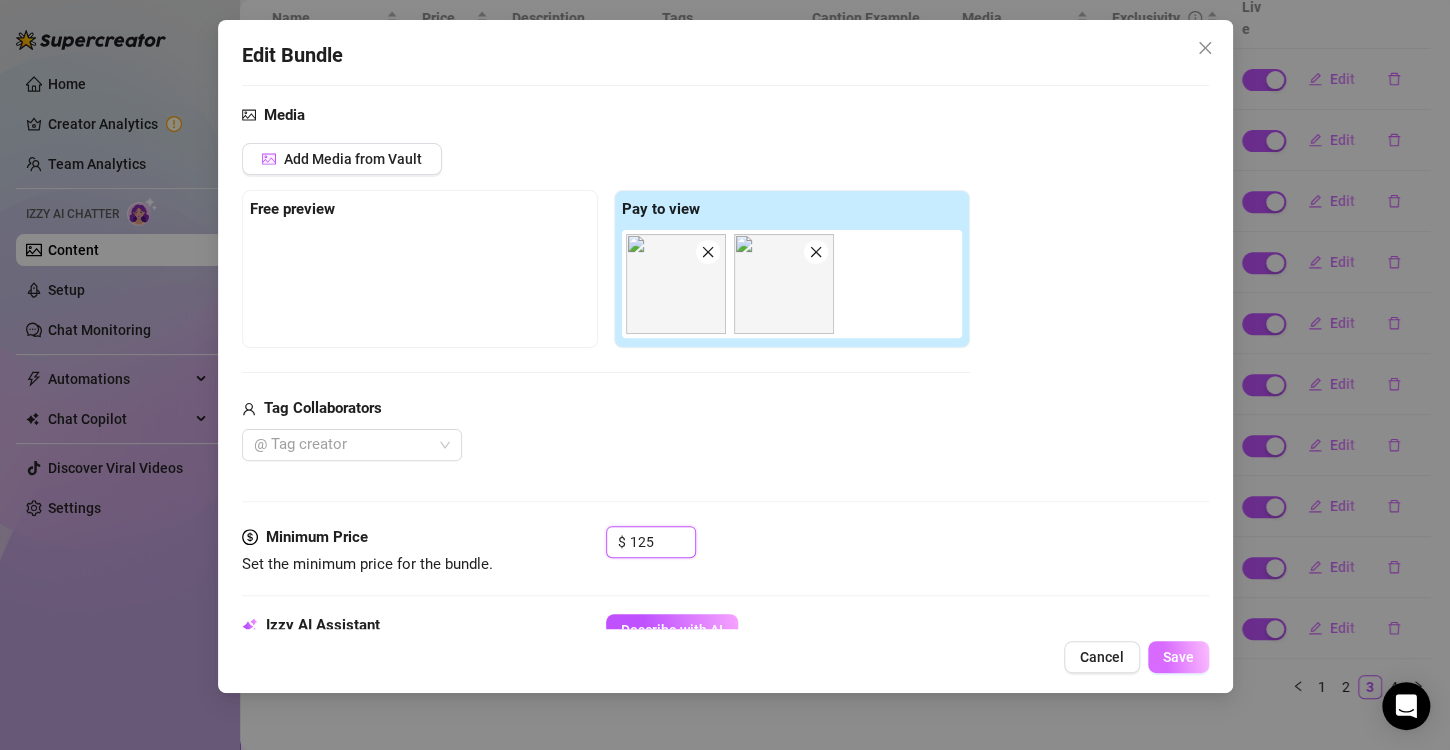 type on "125" 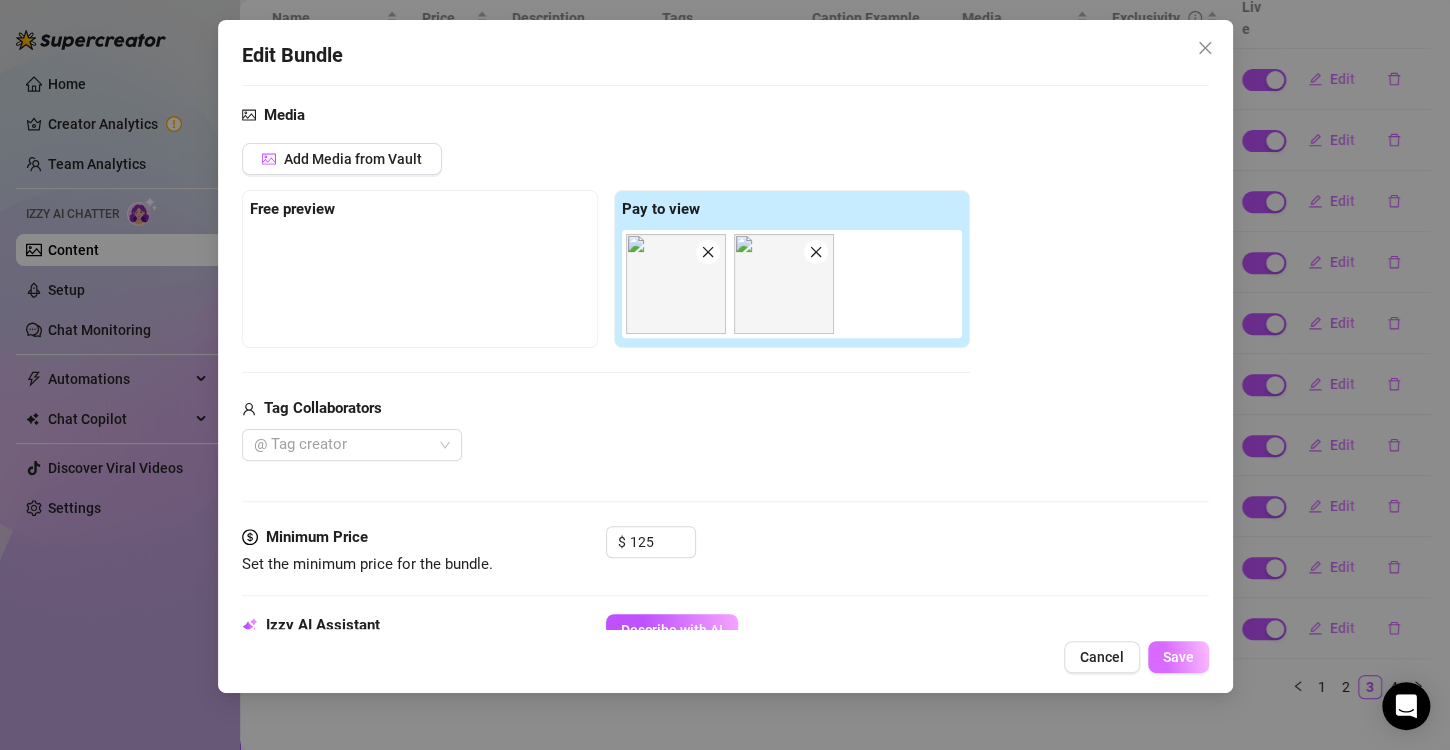 click on "Save" at bounding box center [1178, 657] 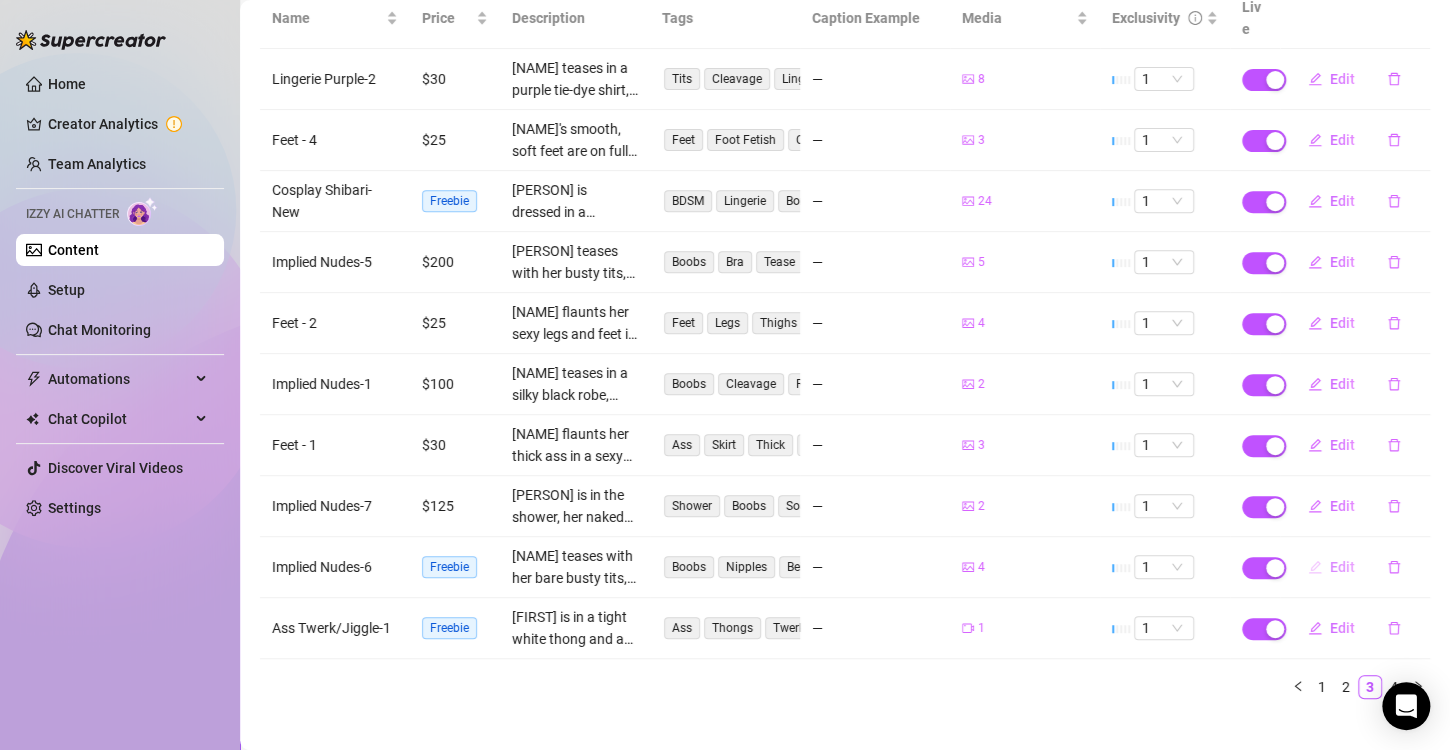 click on "Edit" at bounding box center [1342, 567] 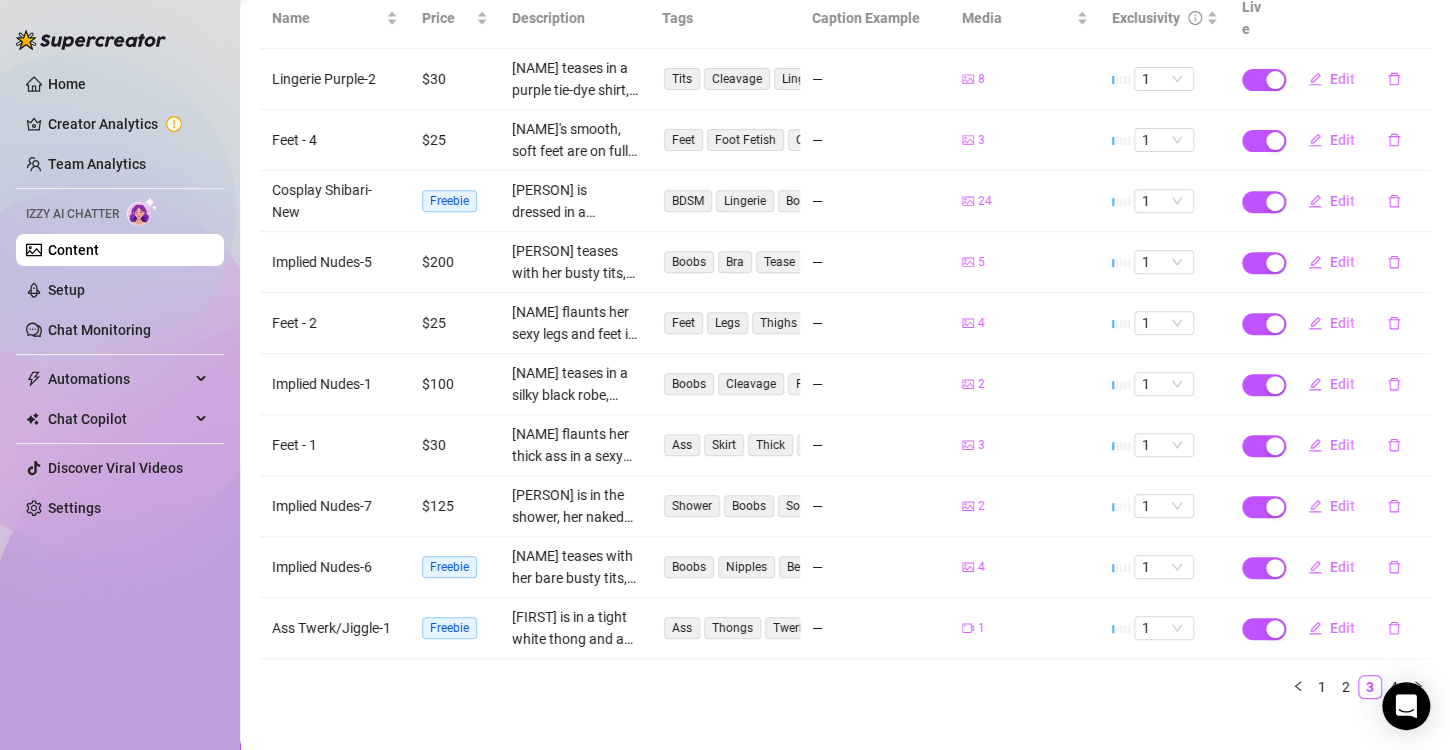type on "Type your message here..." 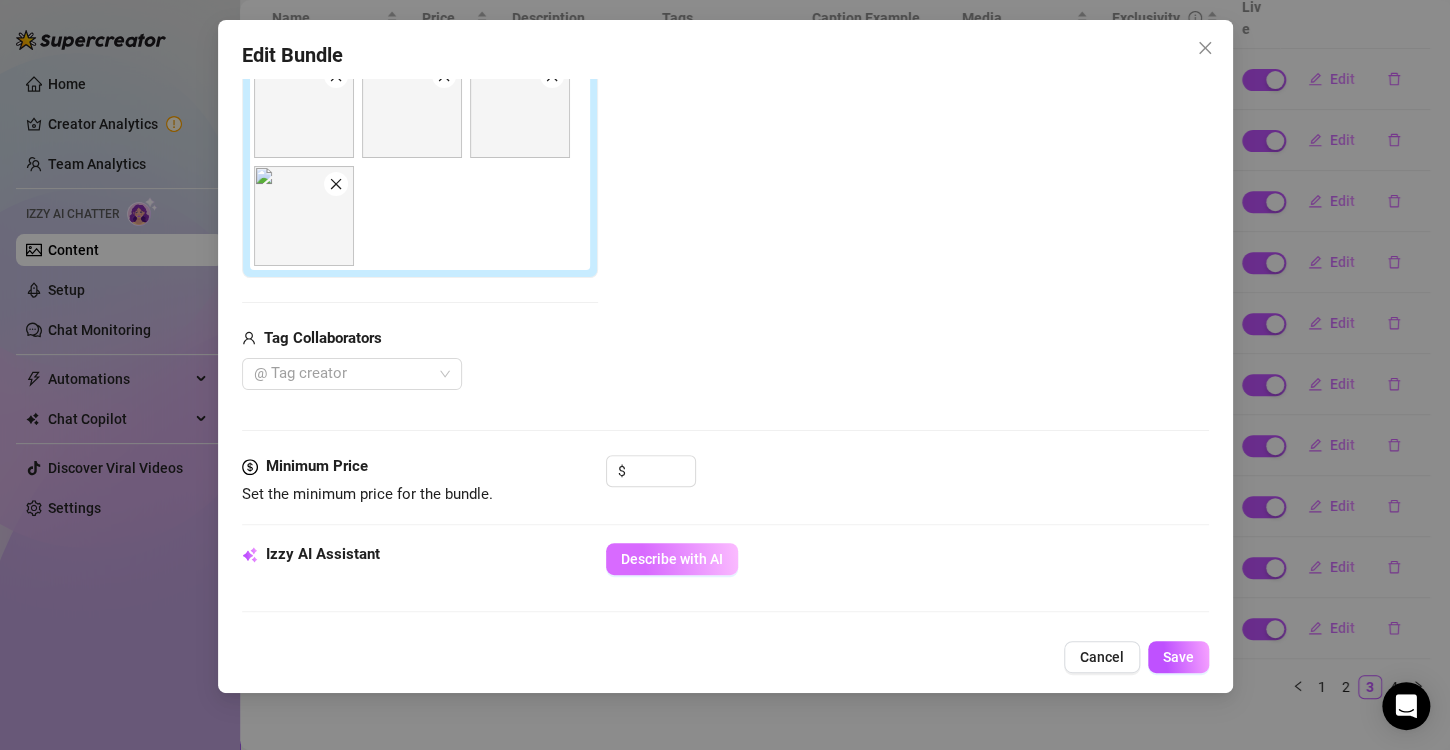 scroll, scrollTop: 400, scrollLeft: 0, axis: vertical 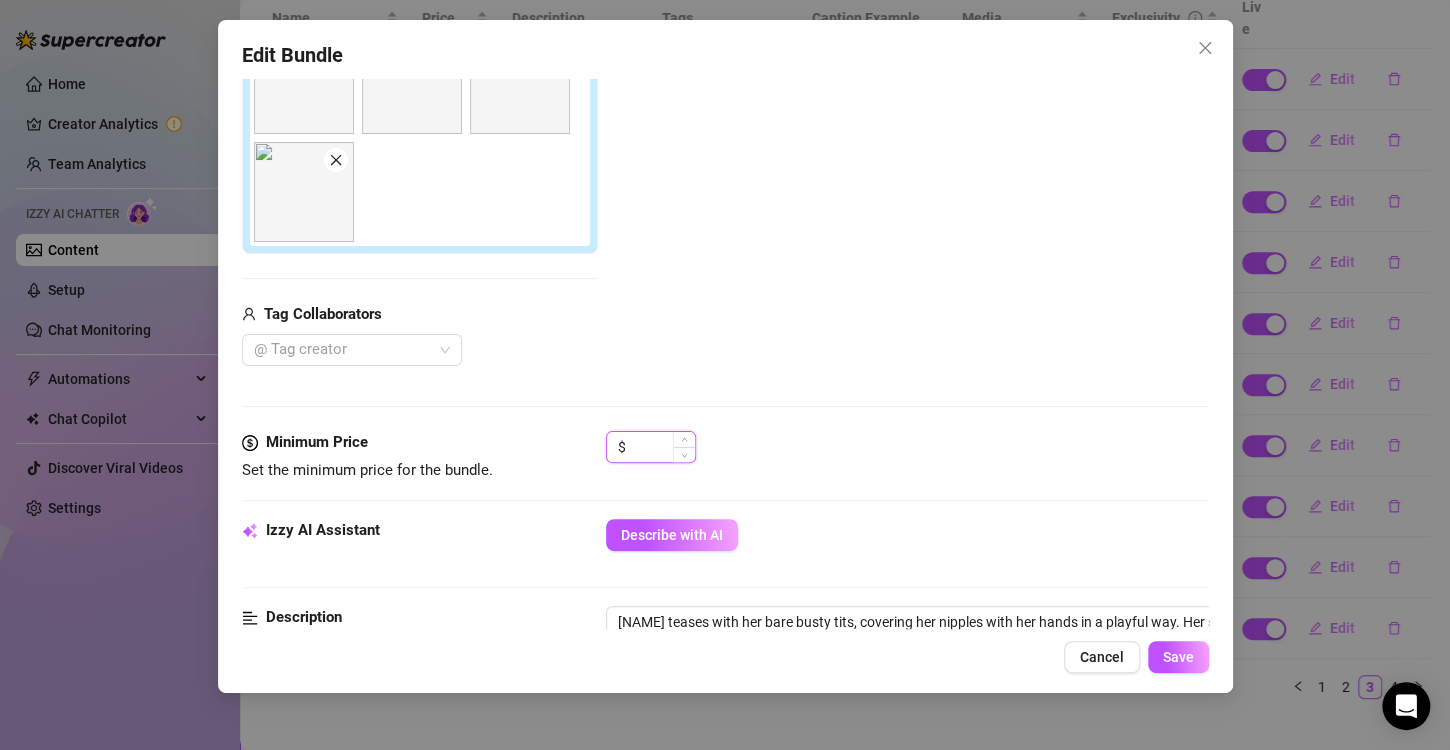 click at bounding box center [662, 447] 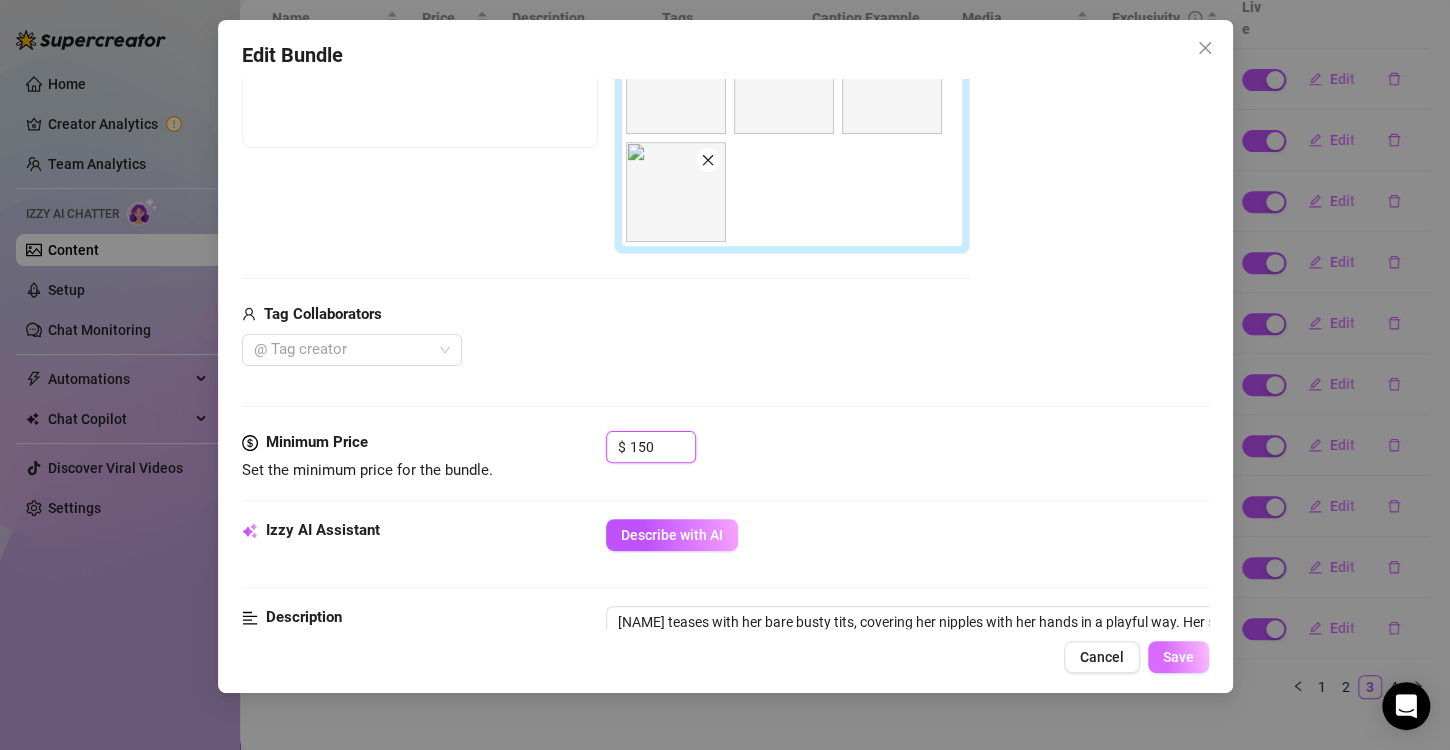 type on "150" 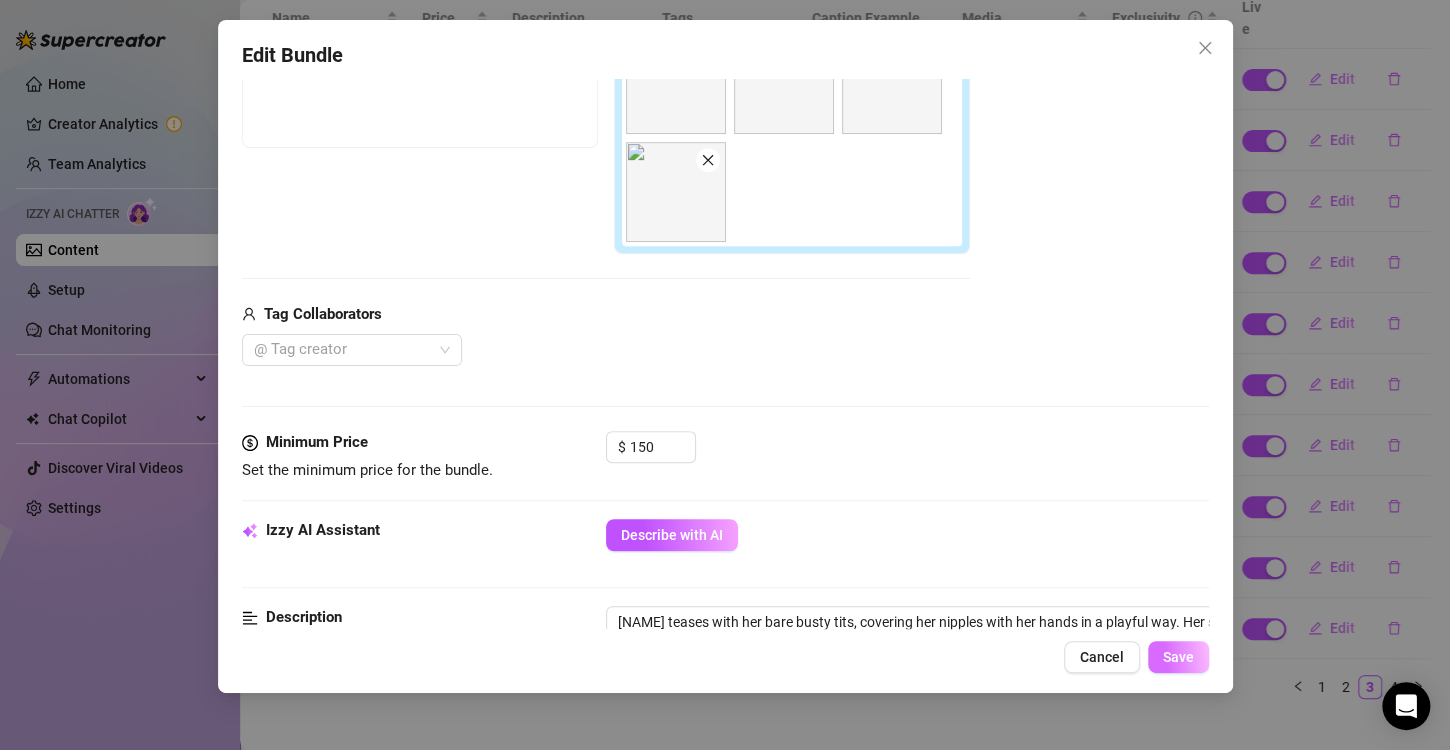 click on "Save" at bounding box center (1178, 657) 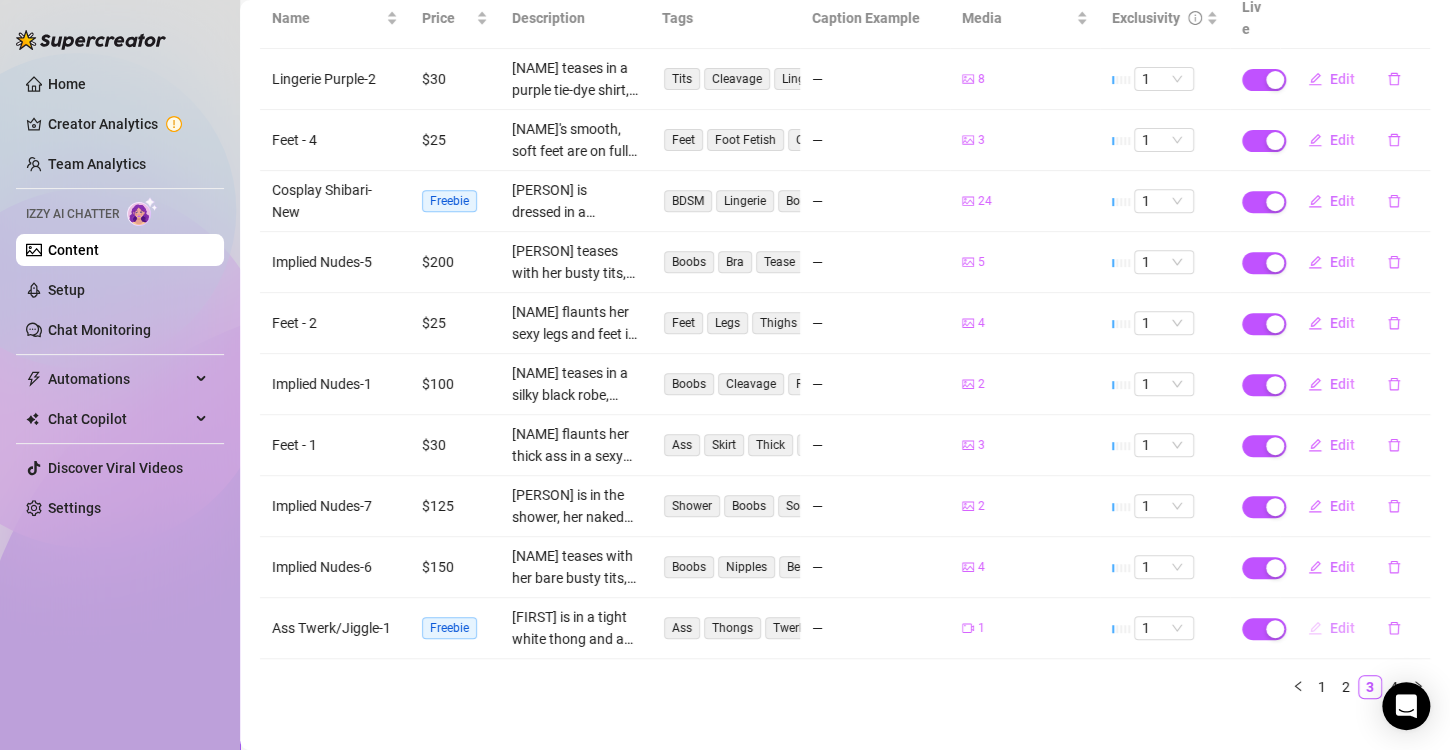 click on "Edit" at bounding box center (1342, 628) 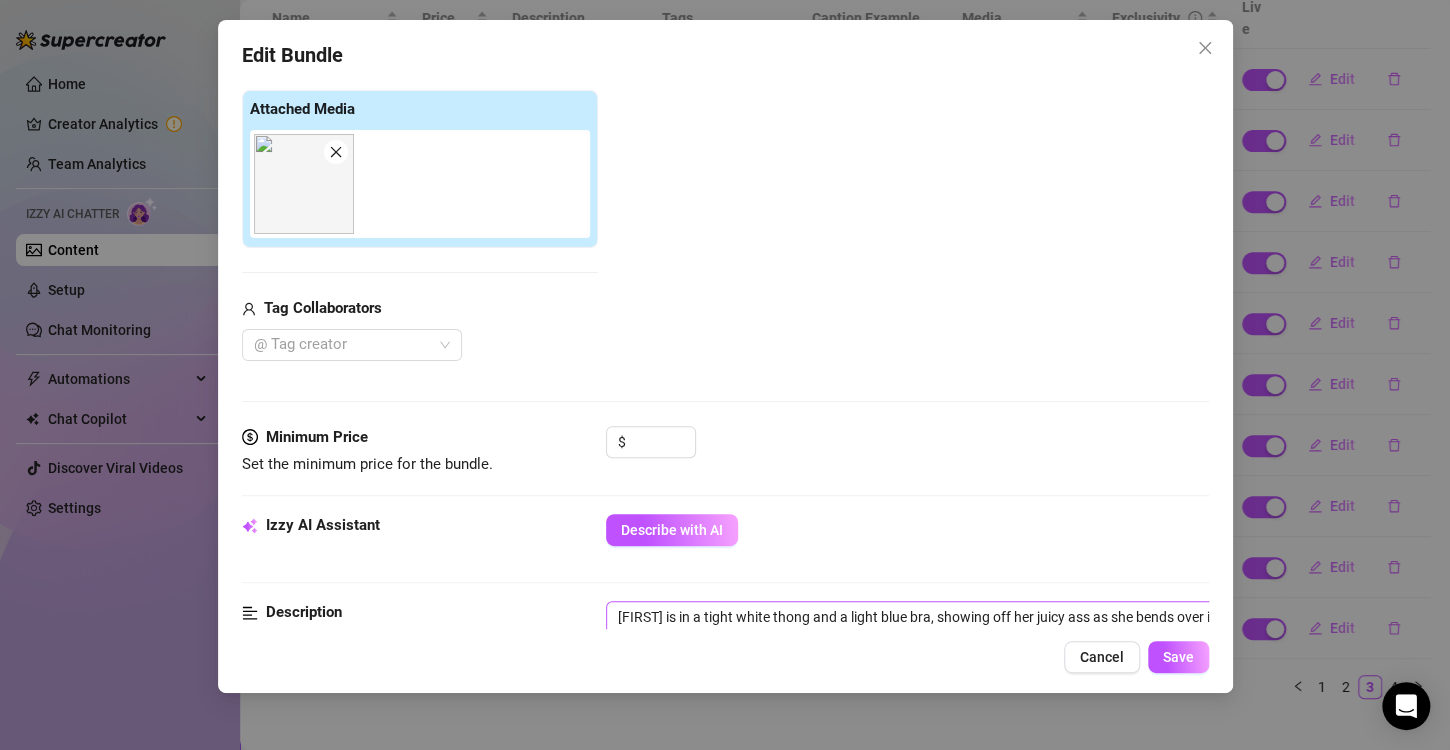 scroll, scrollTop: 500, scrollLeft: 0, axis: vertical 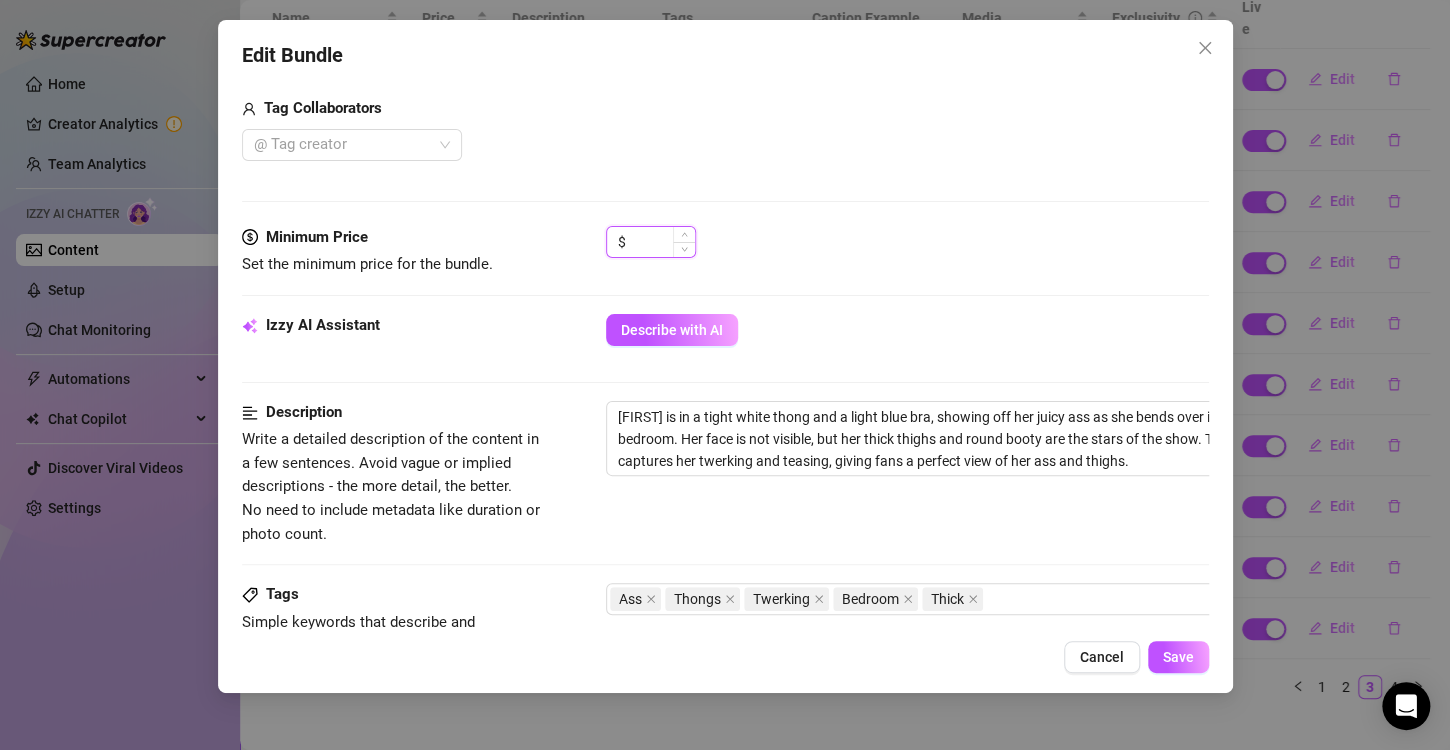 click at bounding box center (662, 242) 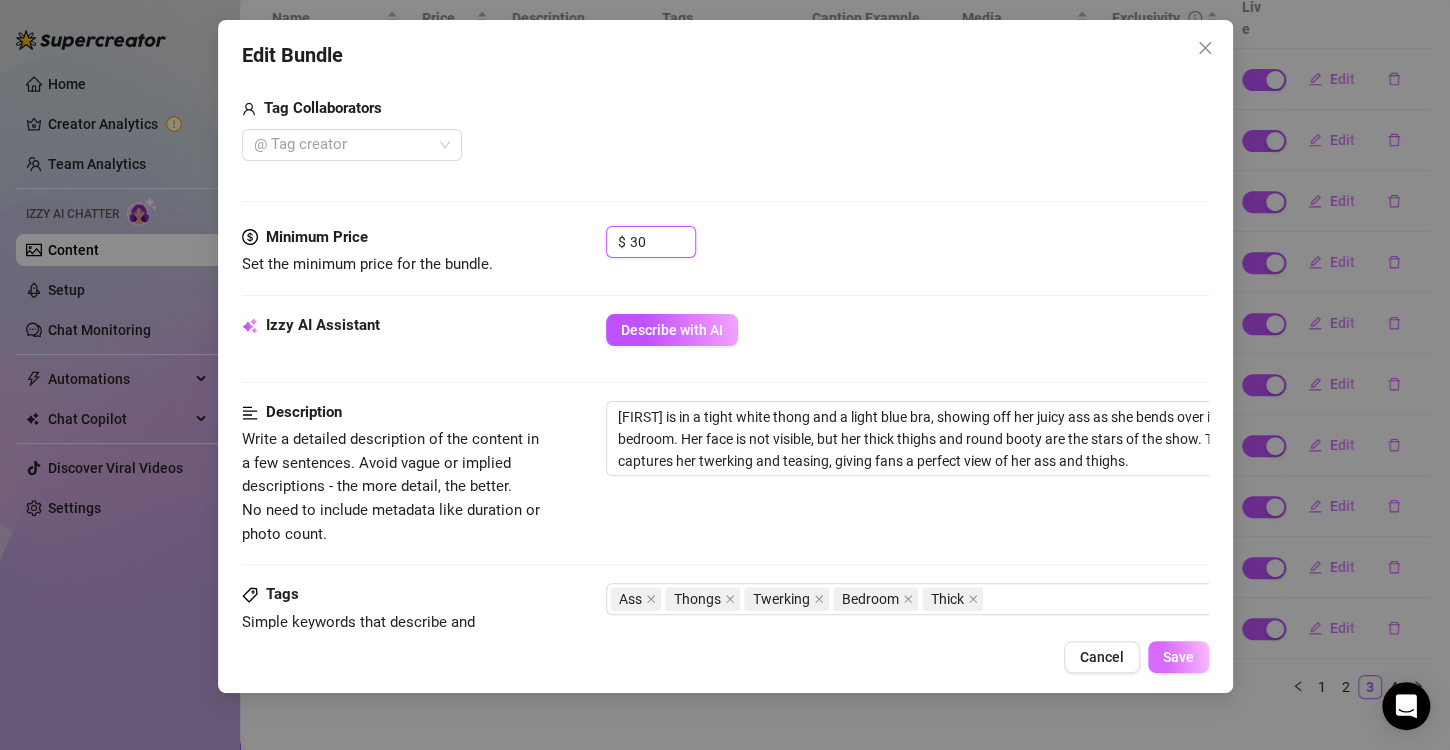 type on "30" 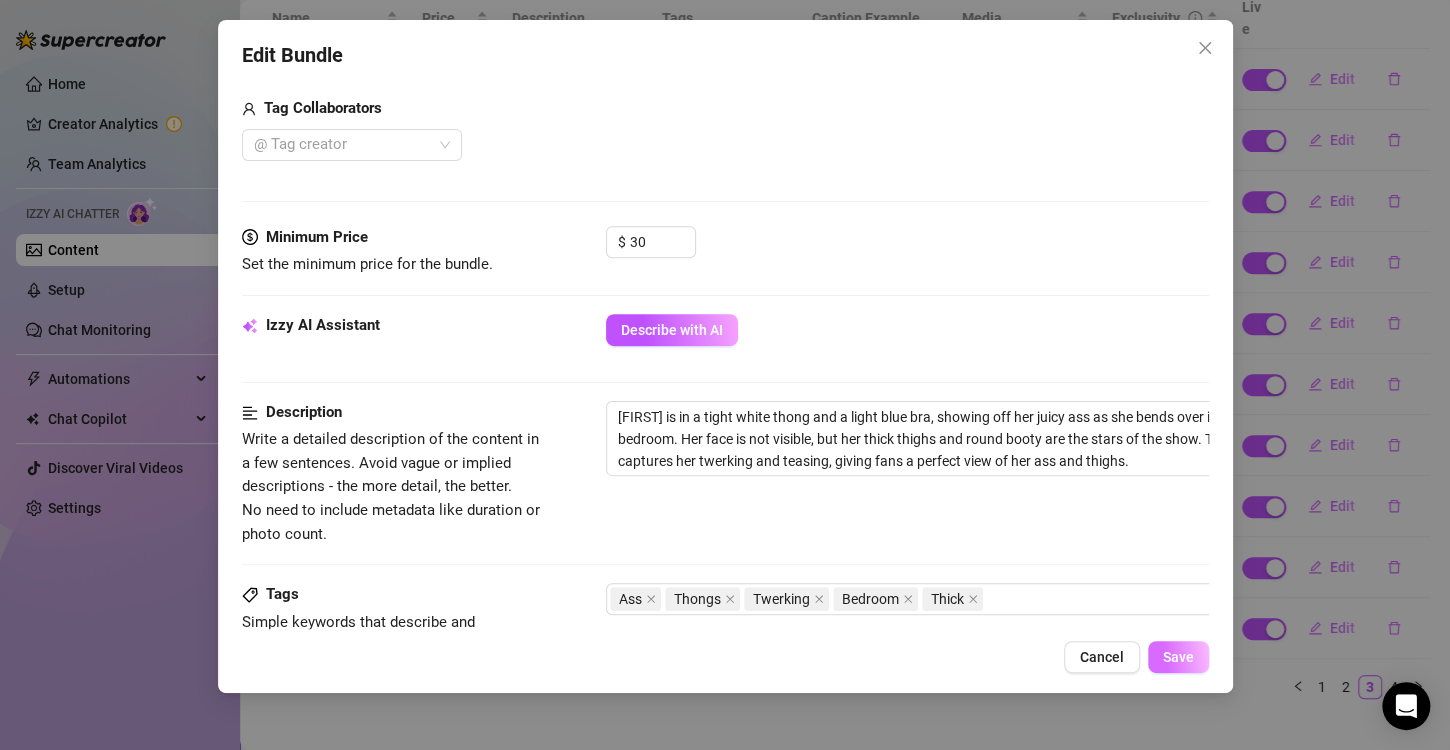 click on "Save" at bounding box center [1178, 657] 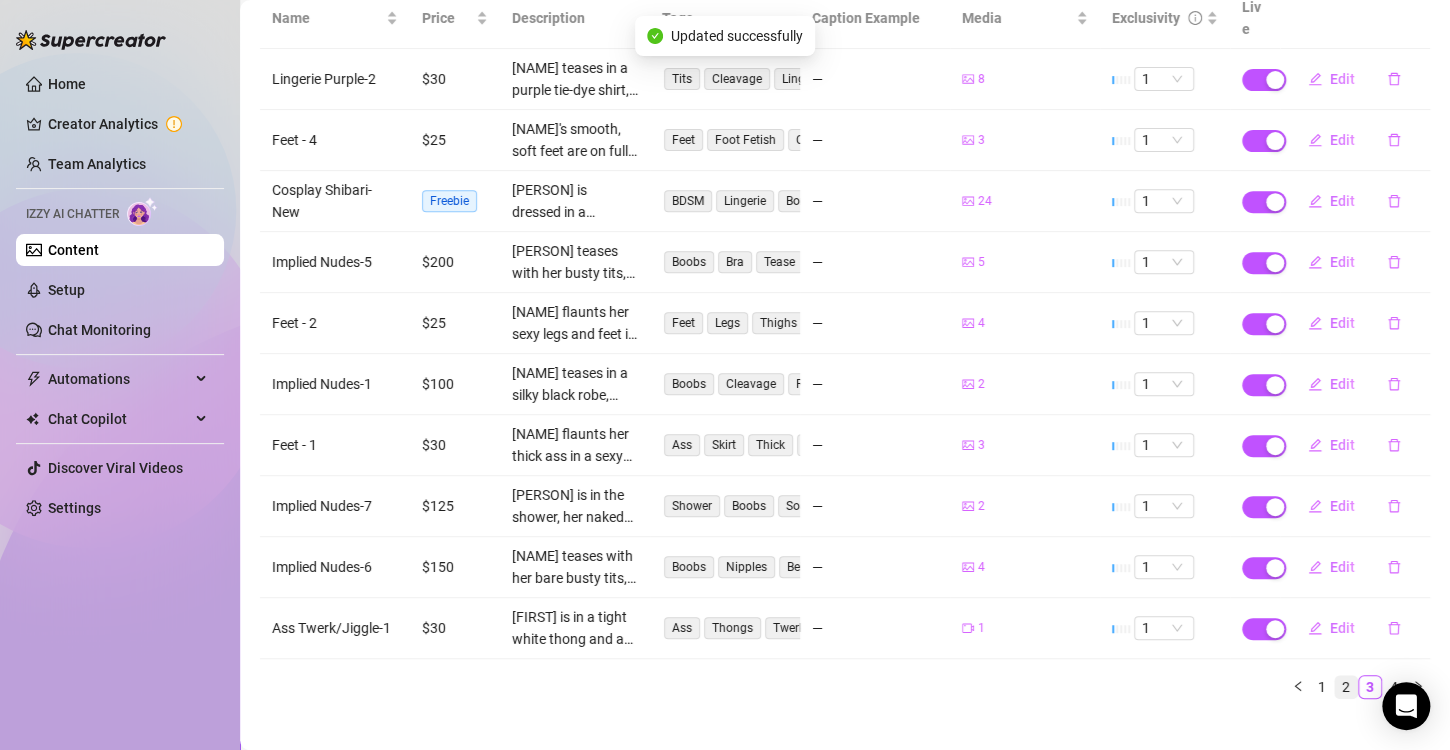 drag, startPoint x: 1375, startPoint y: 662, endPoint x: 1324, endPoint y: 654, distance: 51.62364 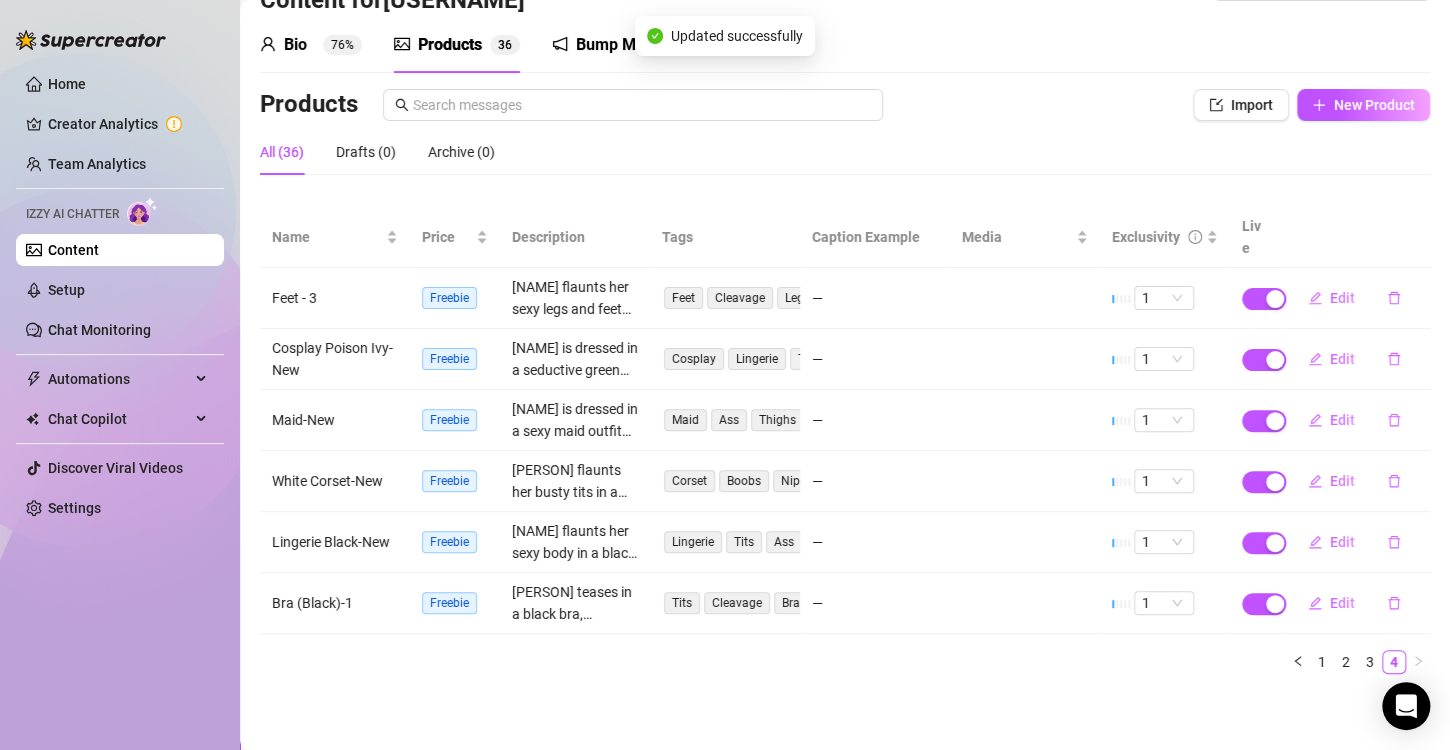 scroll, scrollTop: 36, scrollLeft: 0, axis: vertical 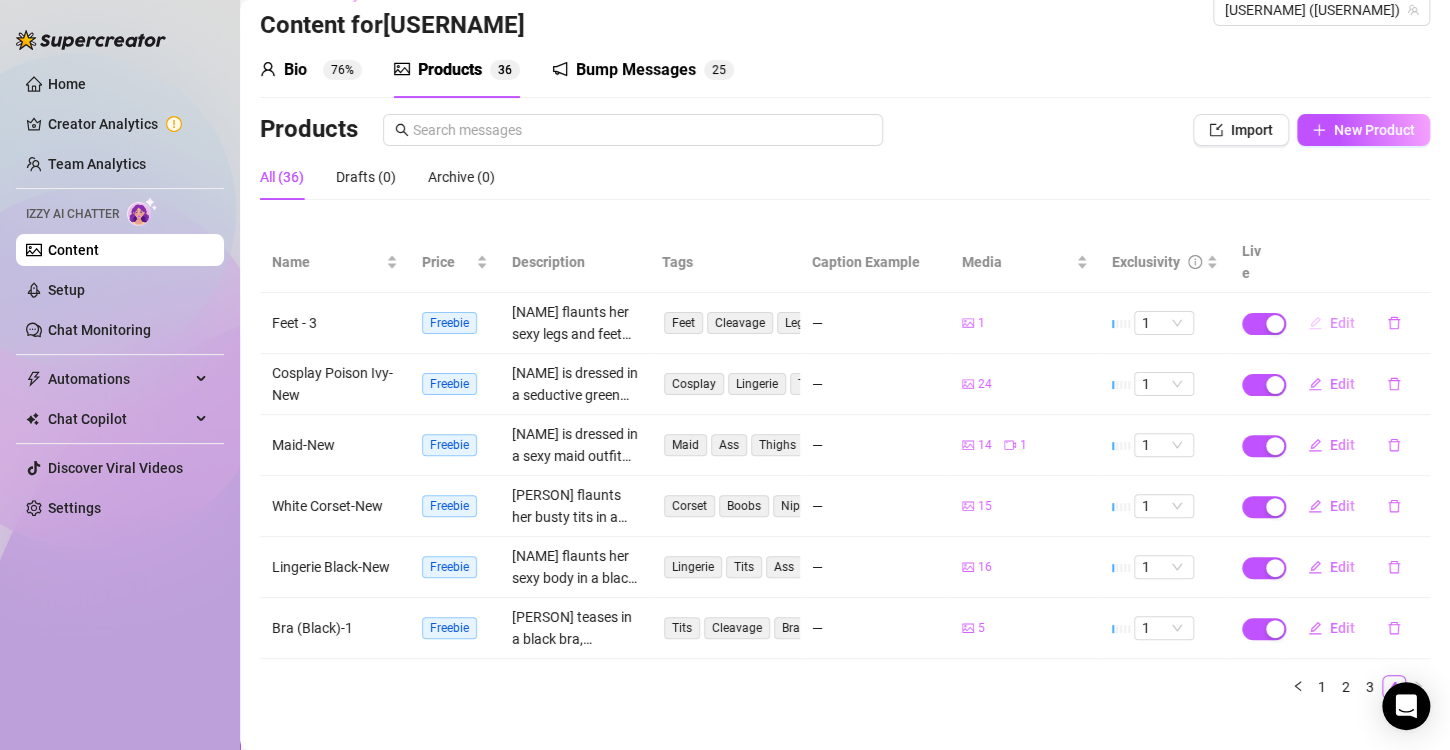 click on "Edit" at bounding box center (1331, 323) 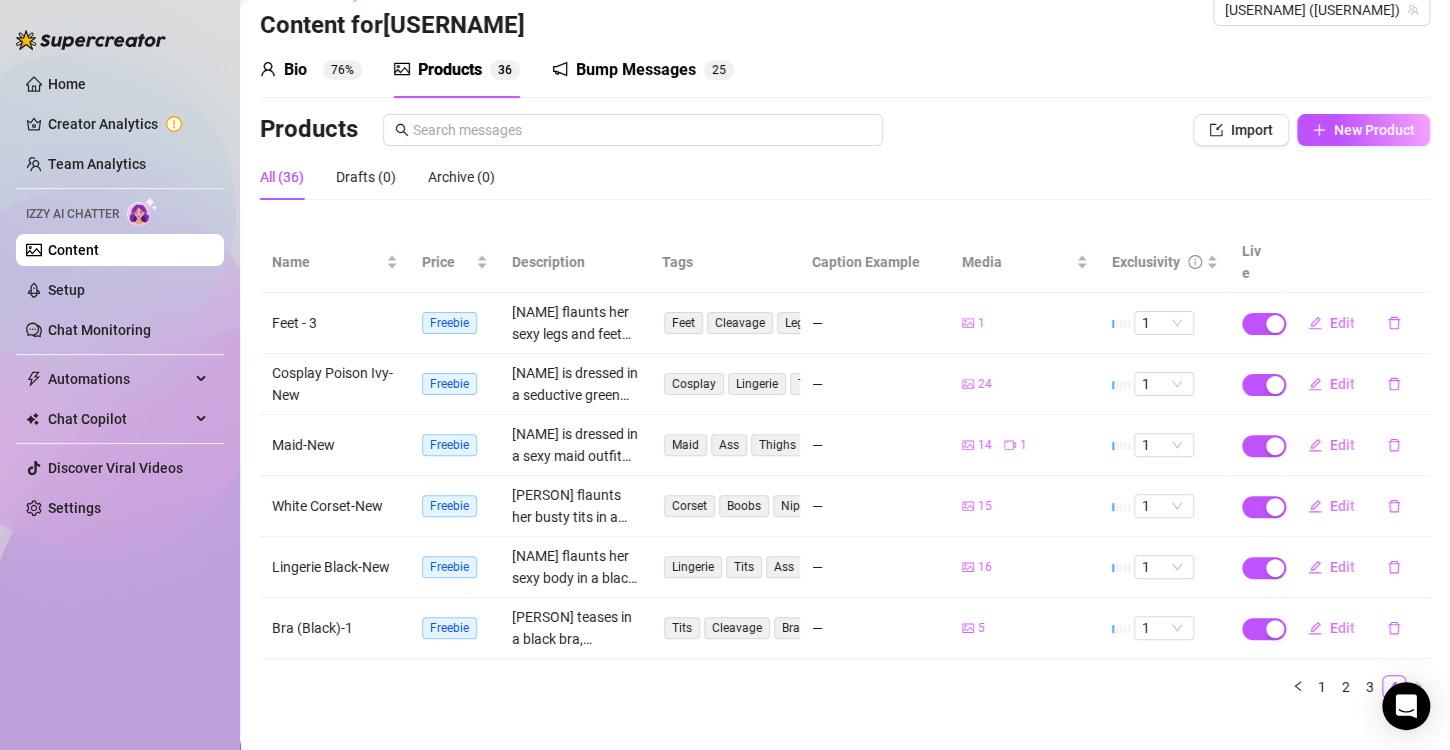 type on "Type your message here..." 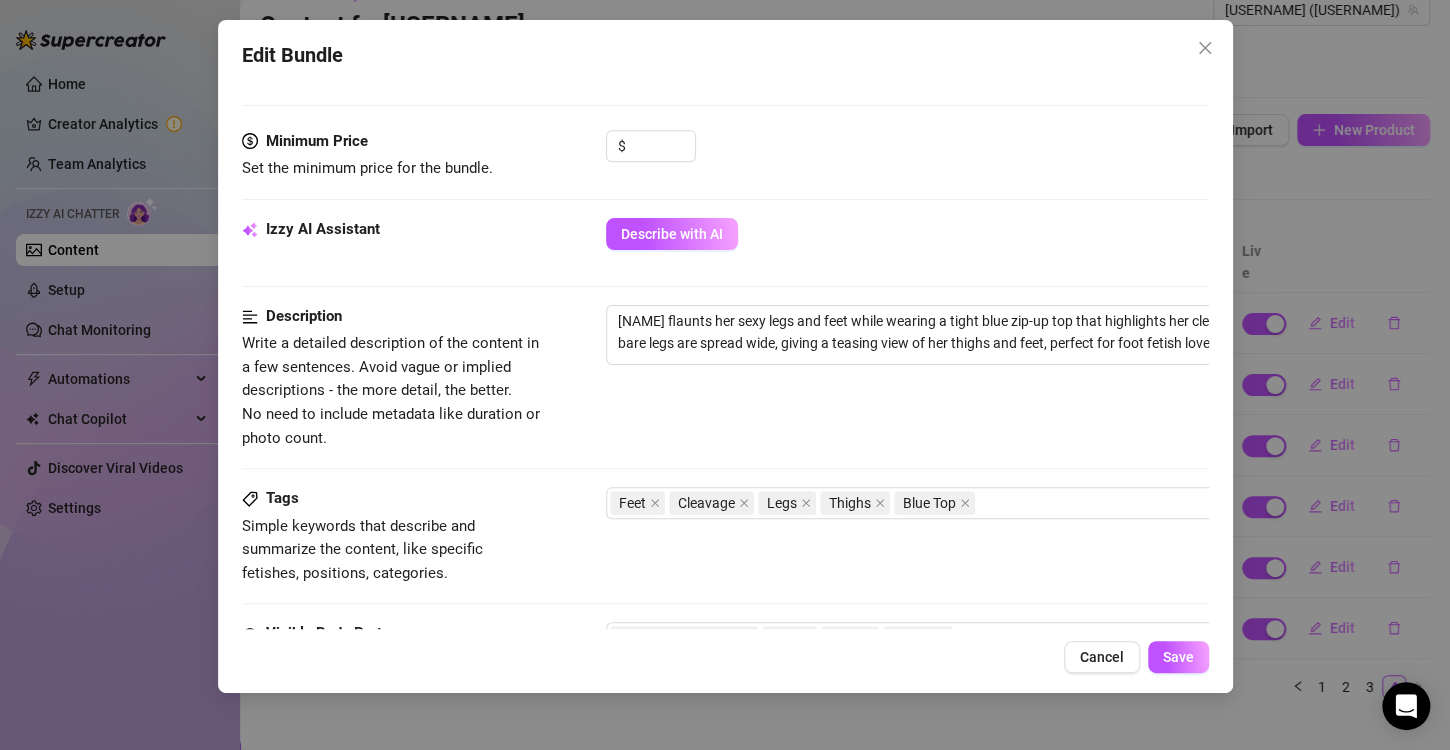 scroll, scrollTop: 600, scrollLeft: 0, axis: vertical 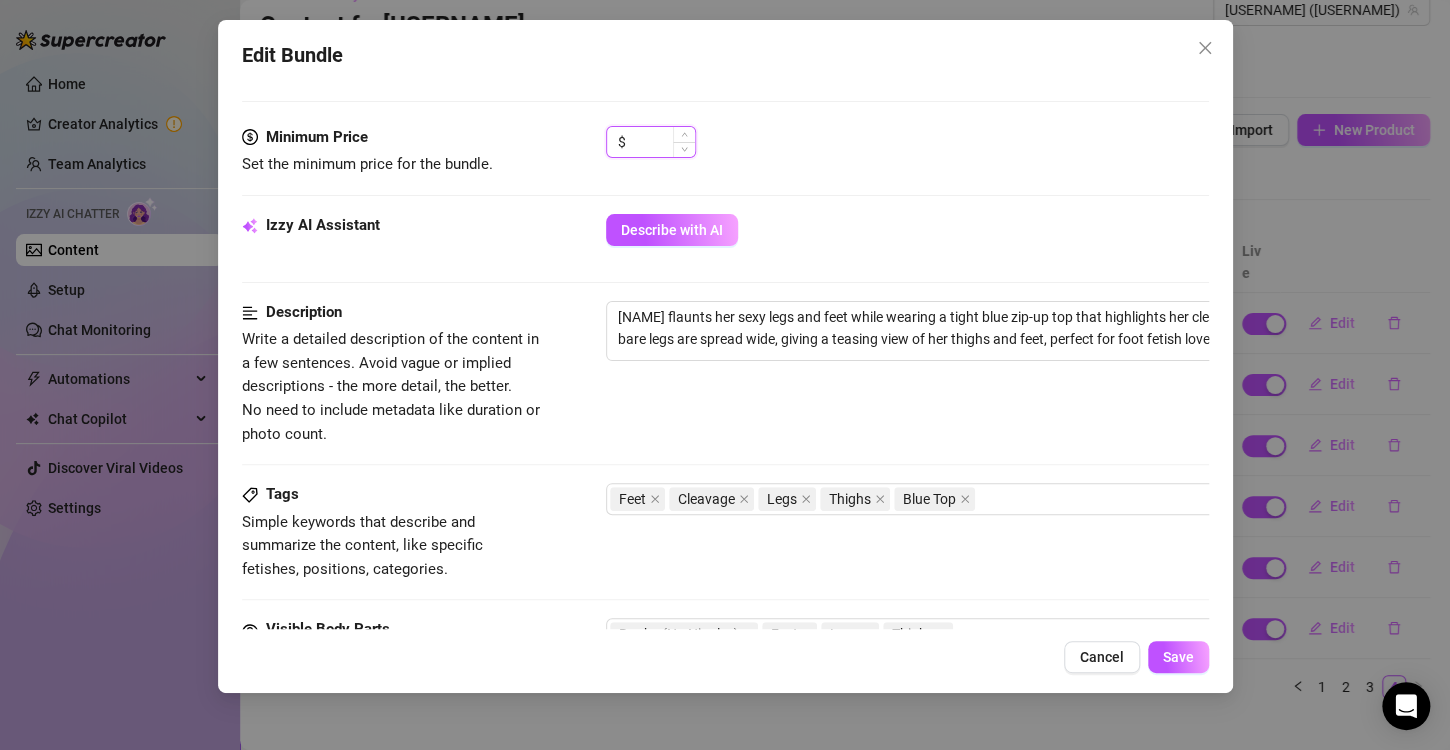 click at bounding box center (662, 142) 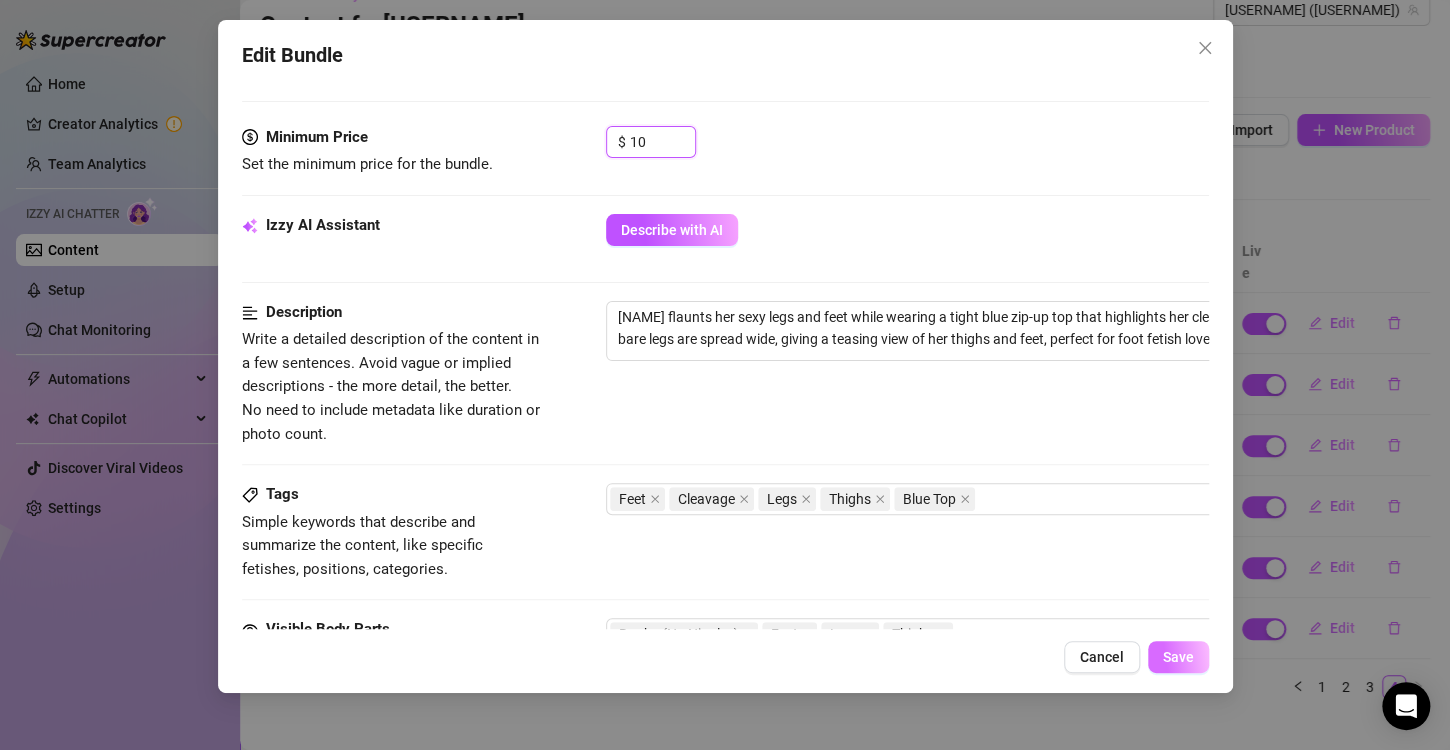 type on "10" 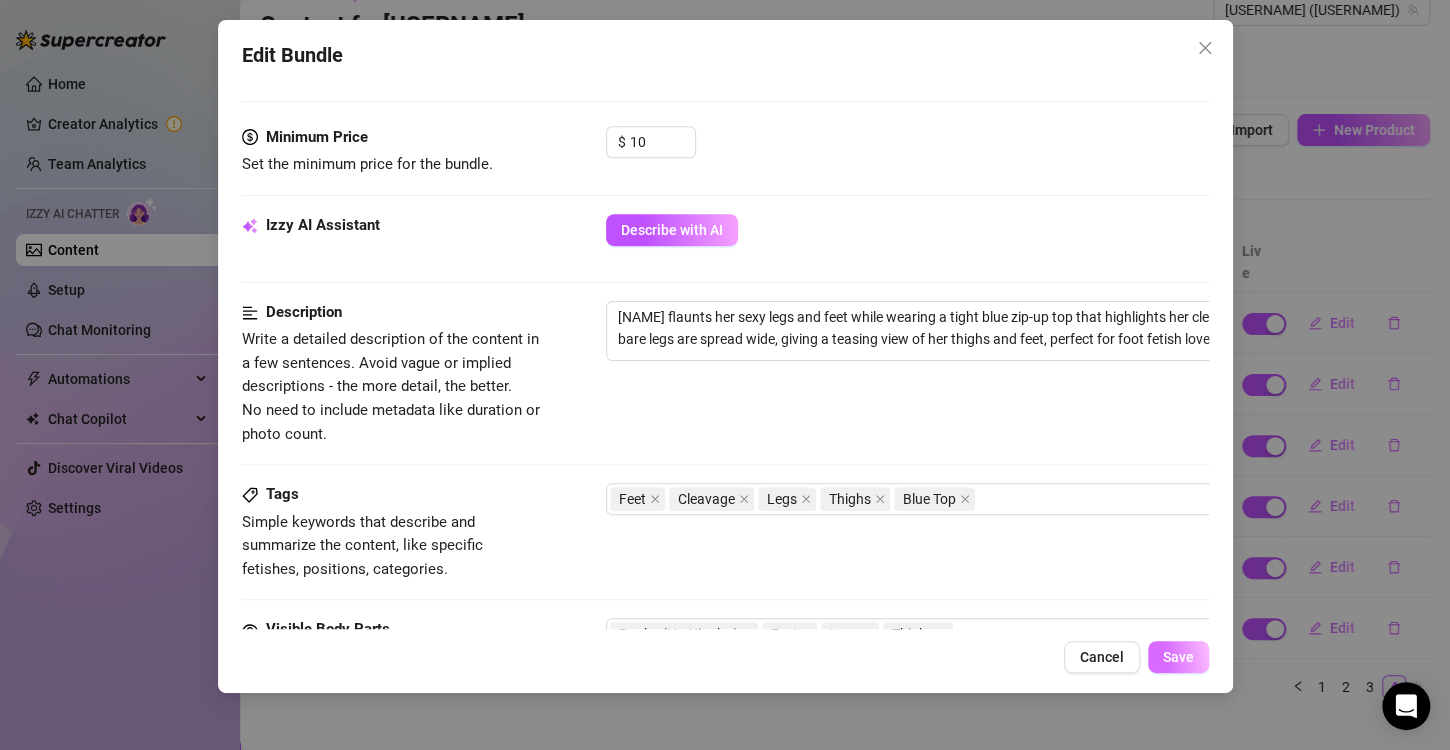 click on "Save" at bounding box center (1178, 657) 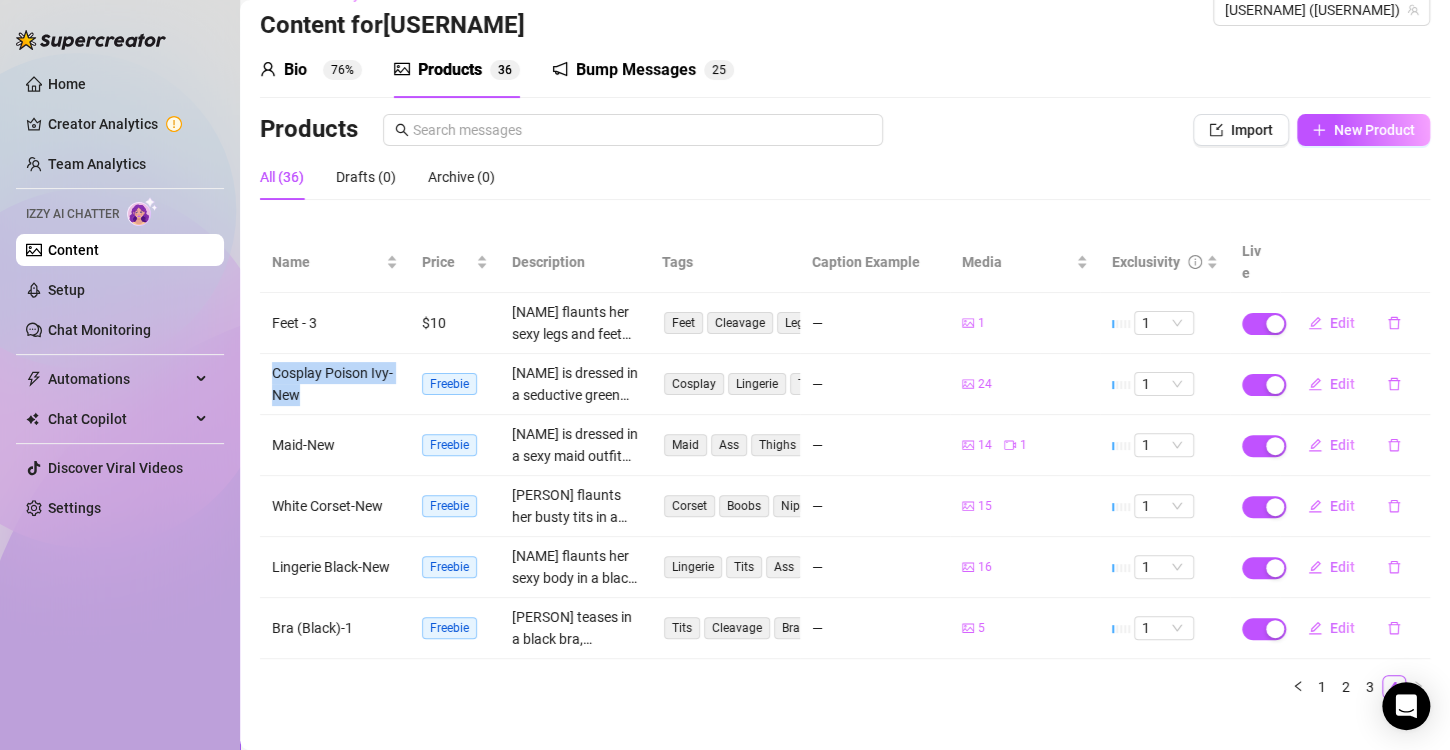 drag, startPoint x: 331, startPoint y: 372, endPoint x: 263, endPoint y: 349, distance: 71.7844 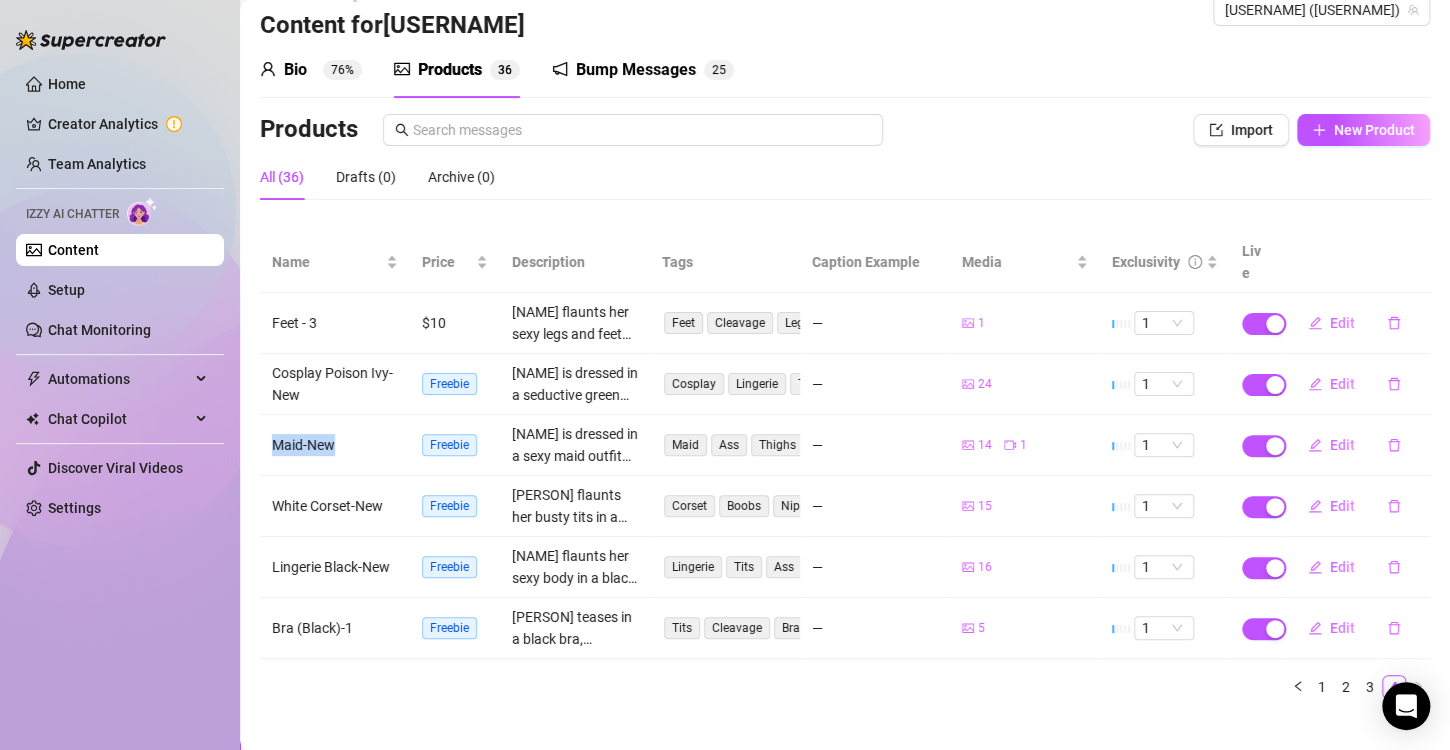 click on "Maid-New" at bounding box center [335, 445] 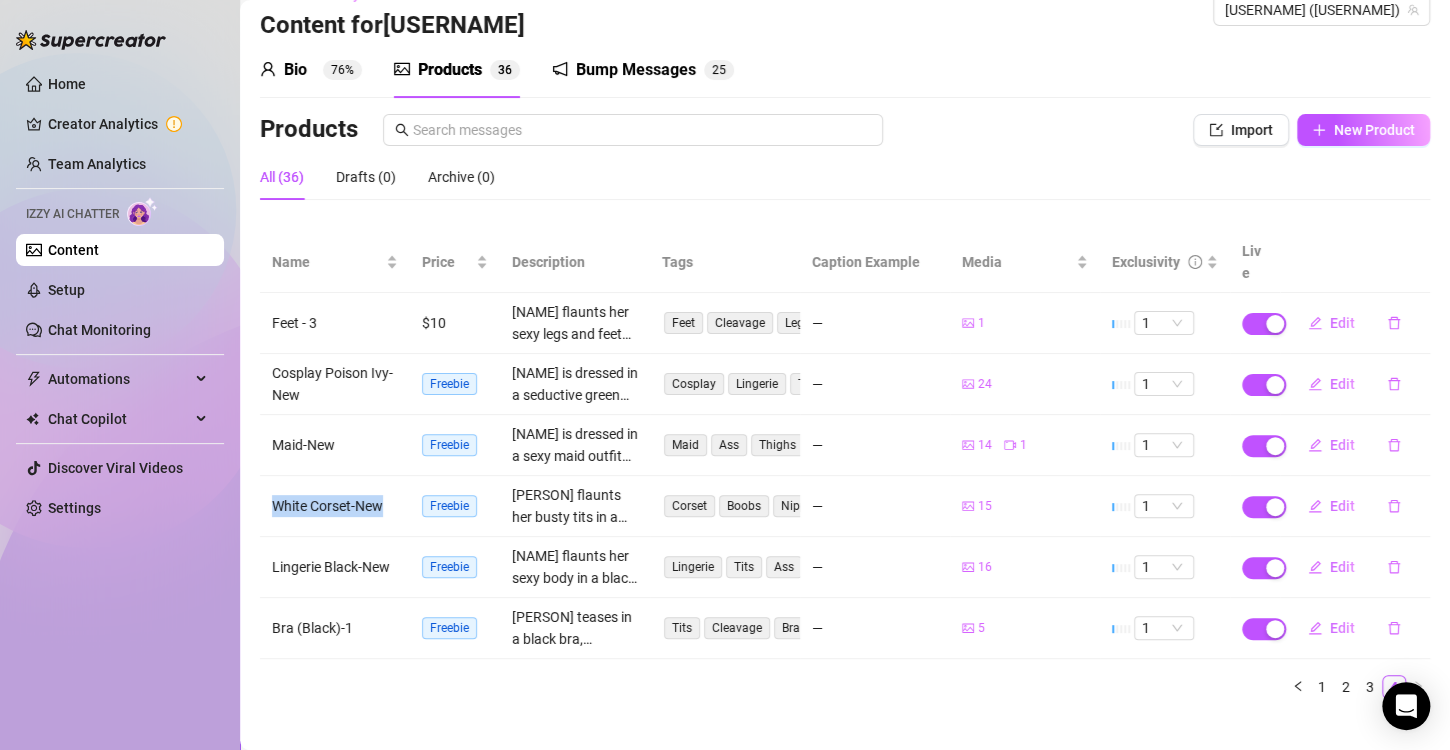 drag, startPoint x: 387, startPoint y: 486, endPoint x: 271, endPoint y: 485, distance: 116.00431 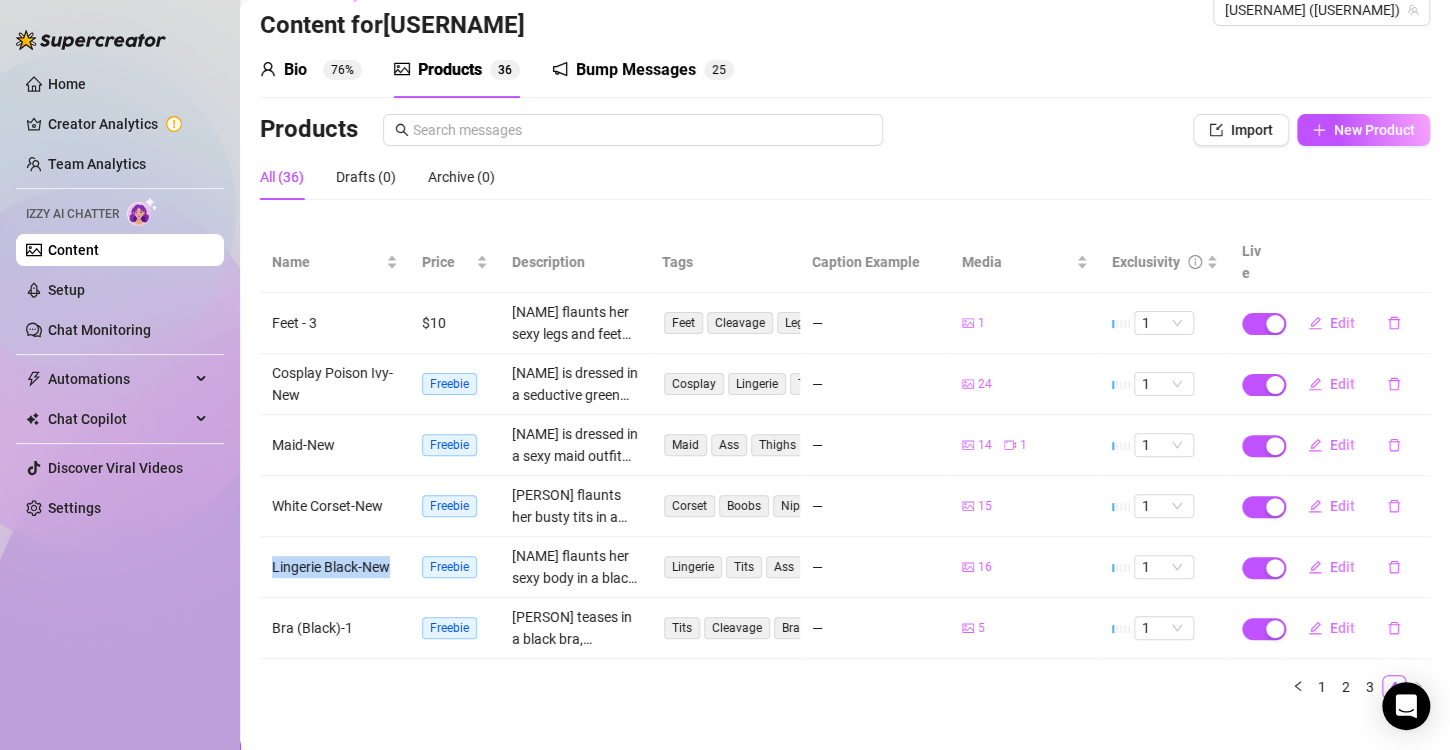 drag, startPoint x: 274, startPoint y: 545, endPoint x: 393, endPoint y: 548, distance: 119.03781 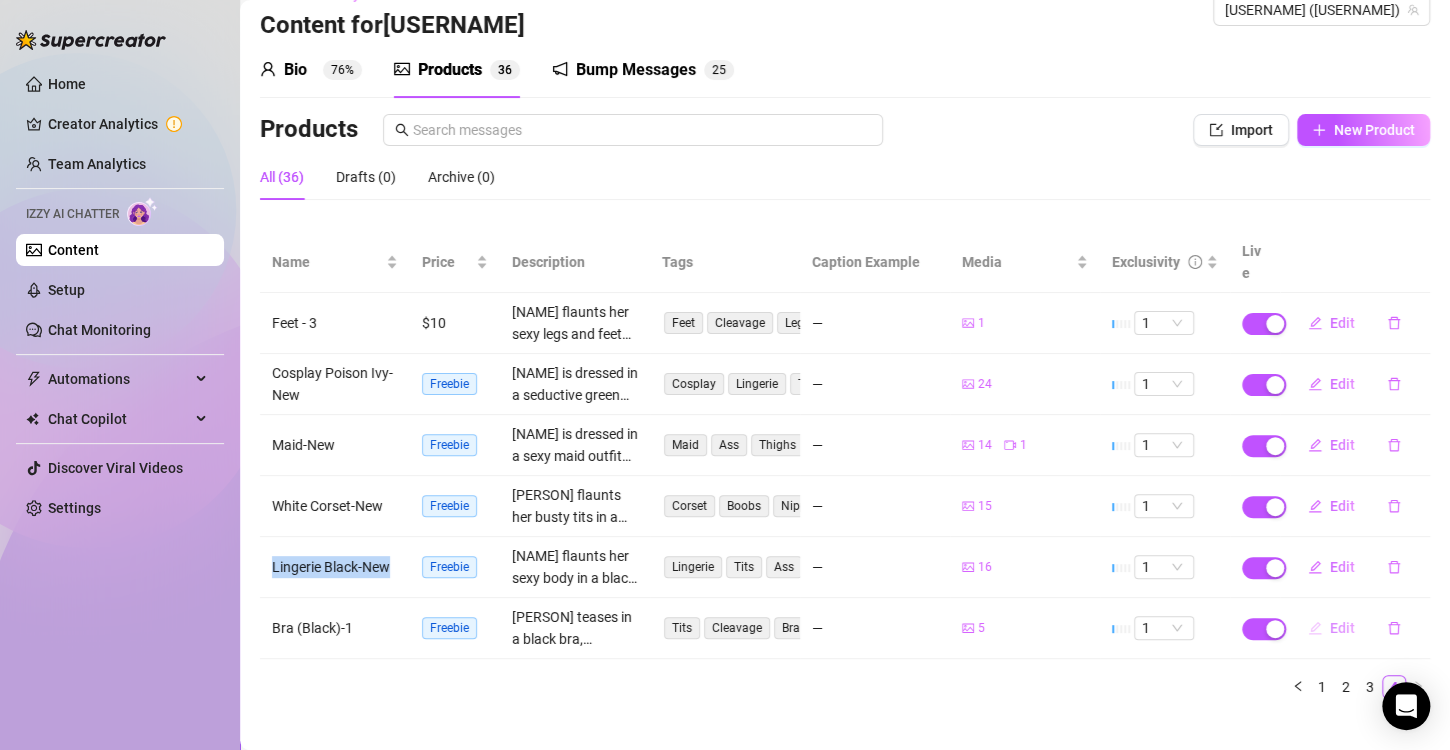 click on "Edit" at bounding box center [1331, 628] 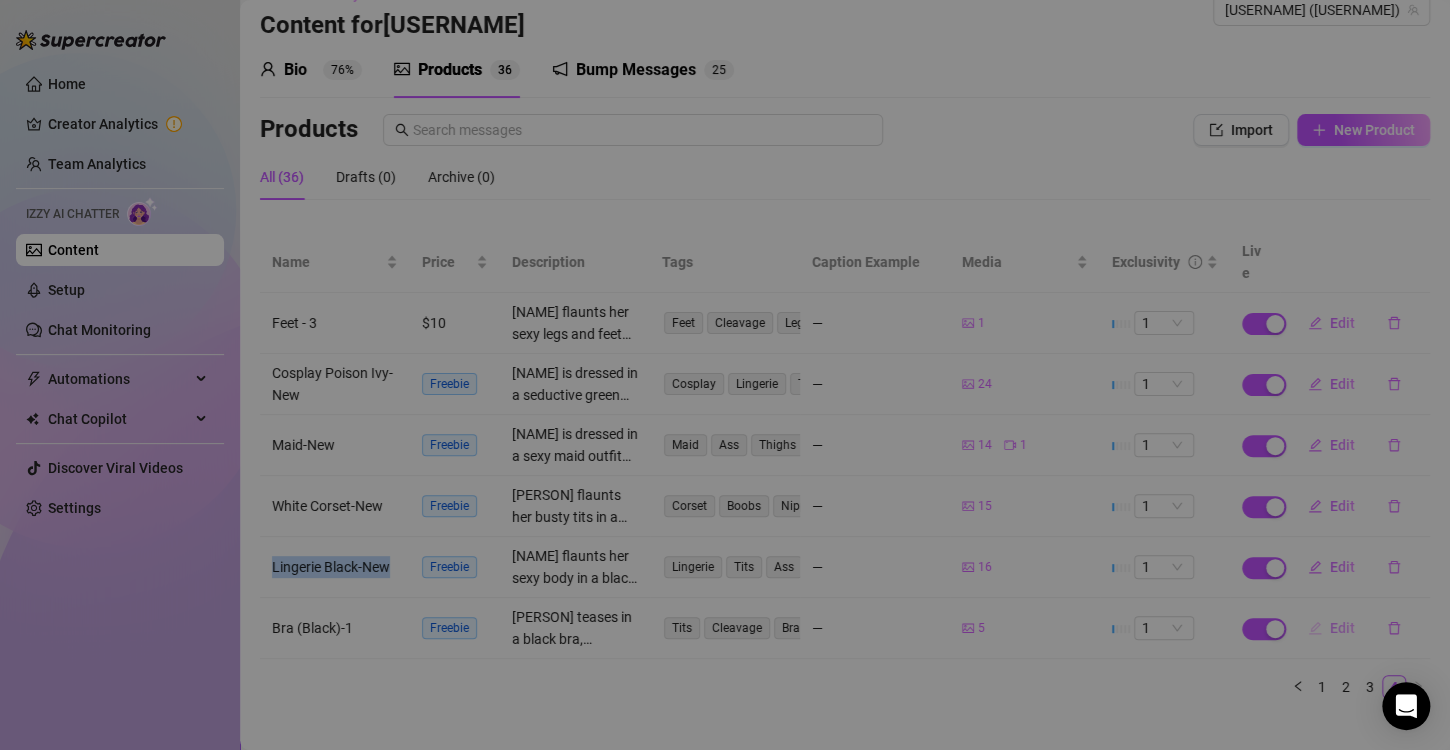 type on "Type your message here..." 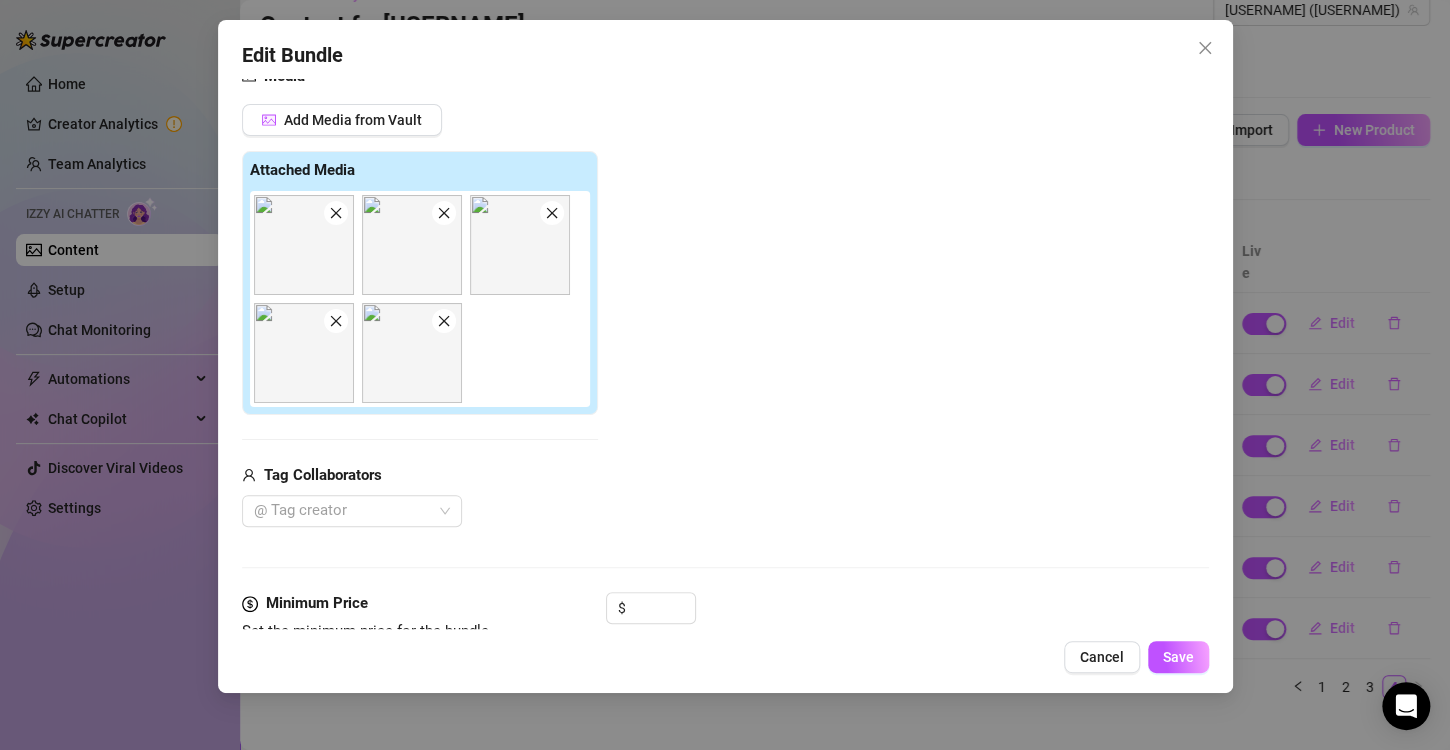 scroll, scrollTop: 400, scrollLeft: 0, axis: vertical 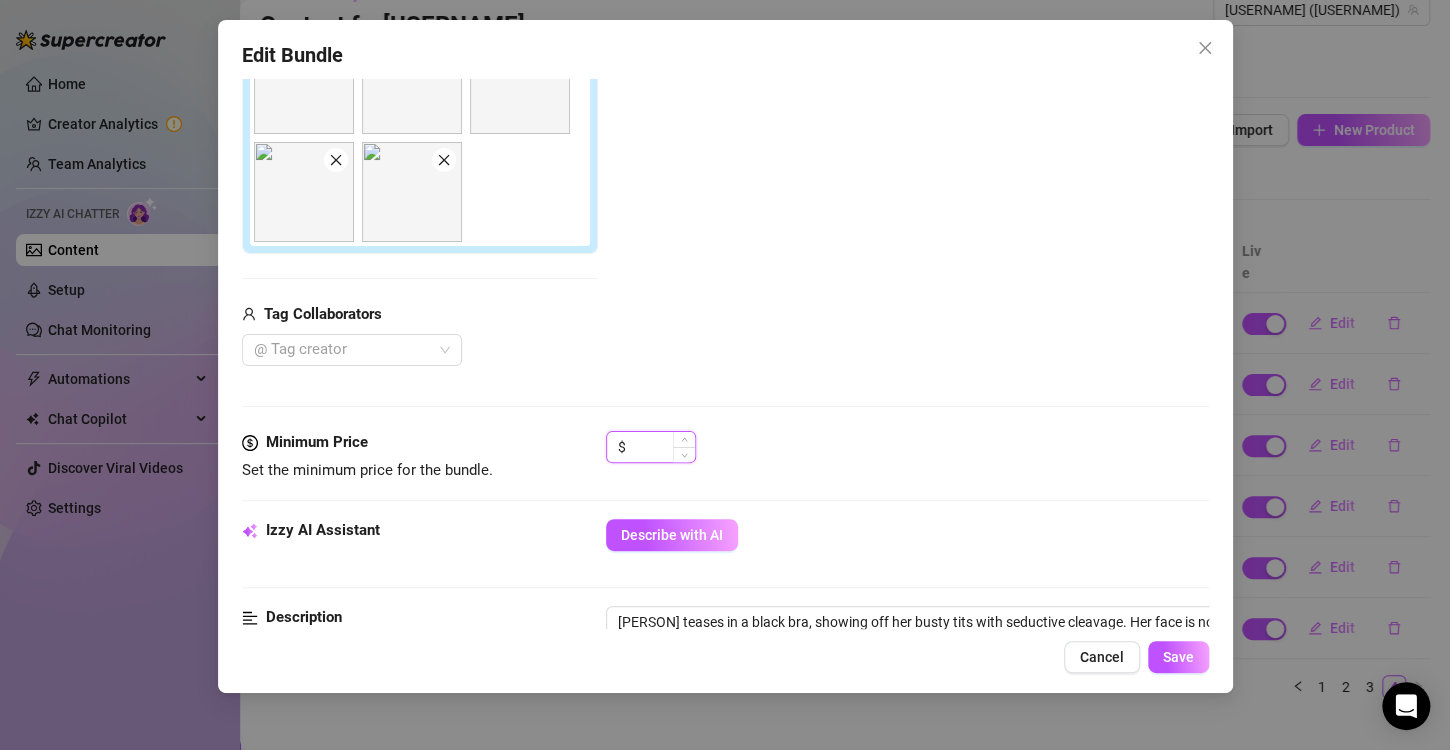 click at bounding box center [662, 447] 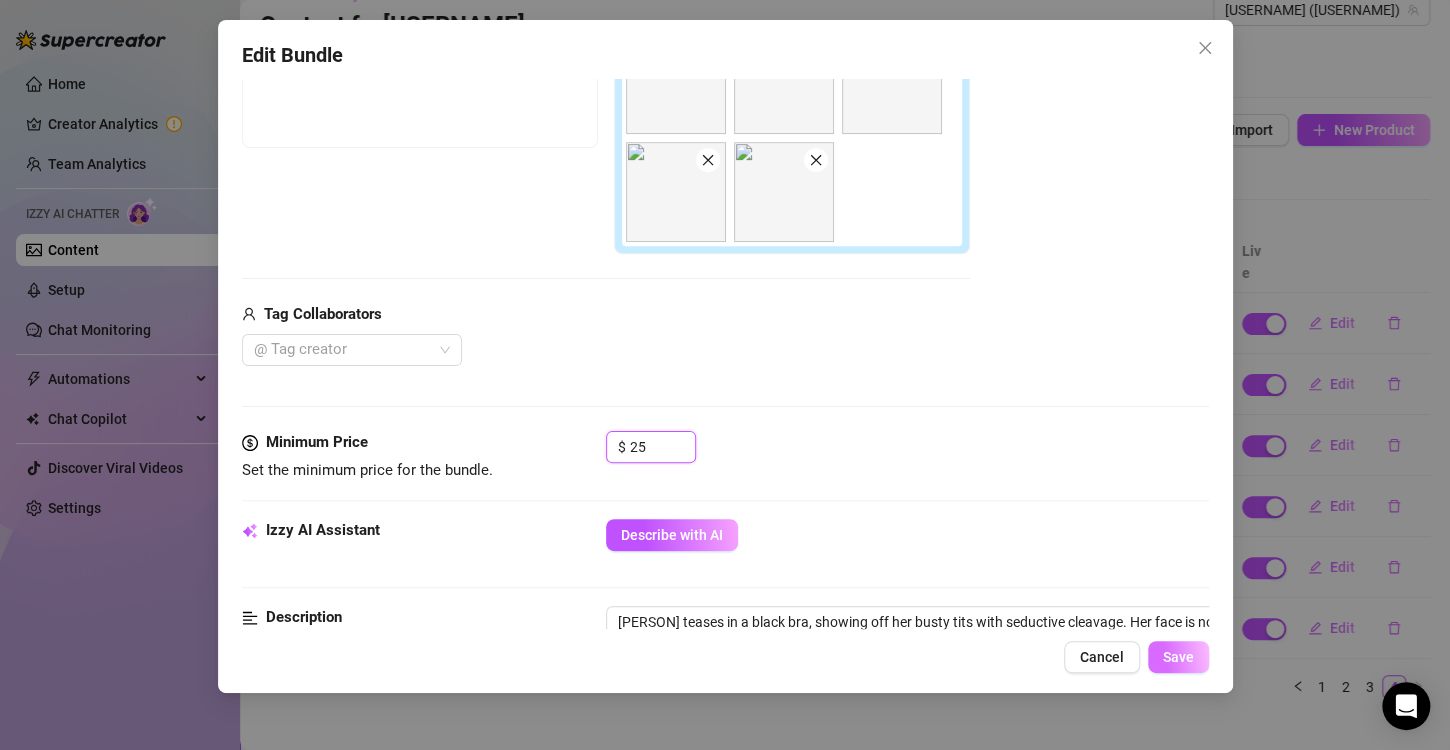 type on "25" 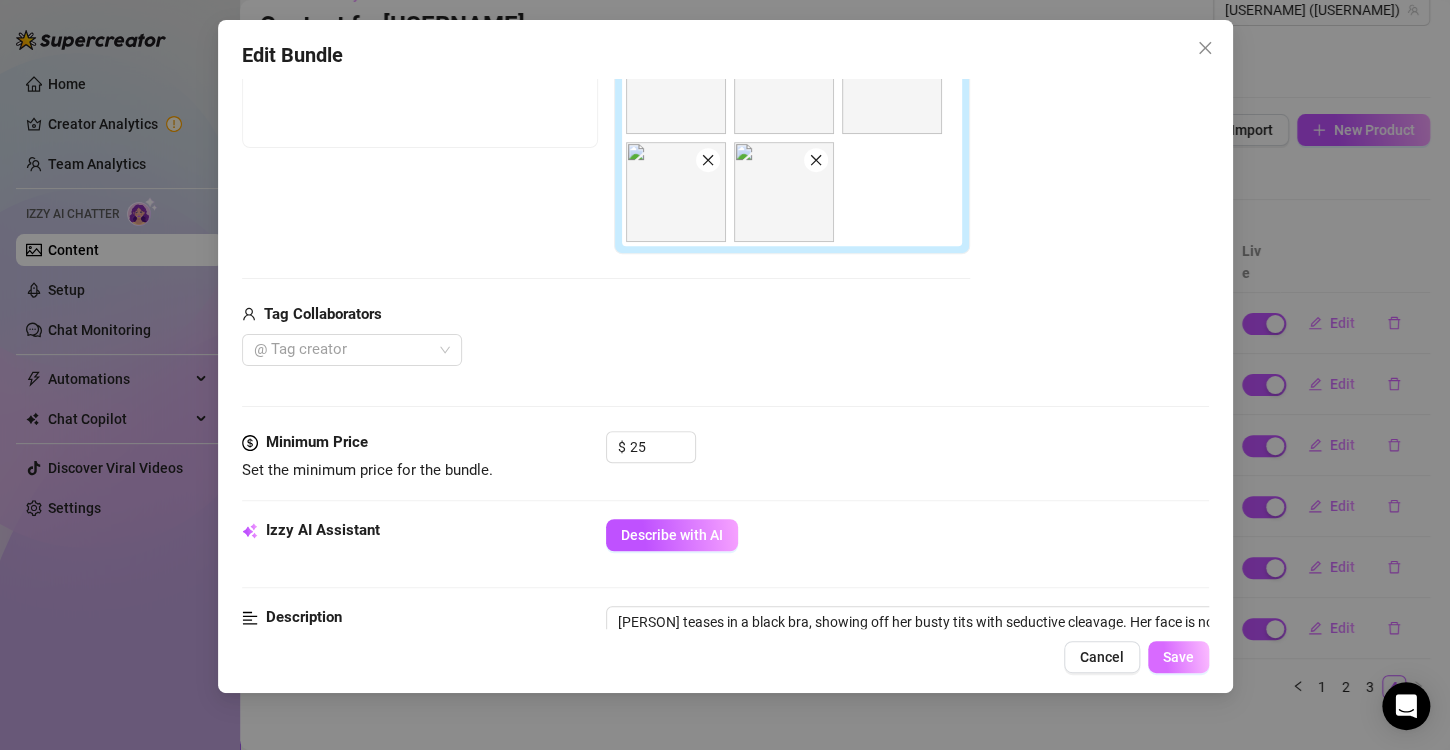 click on "Save" at bounding box center (1178, 657) 